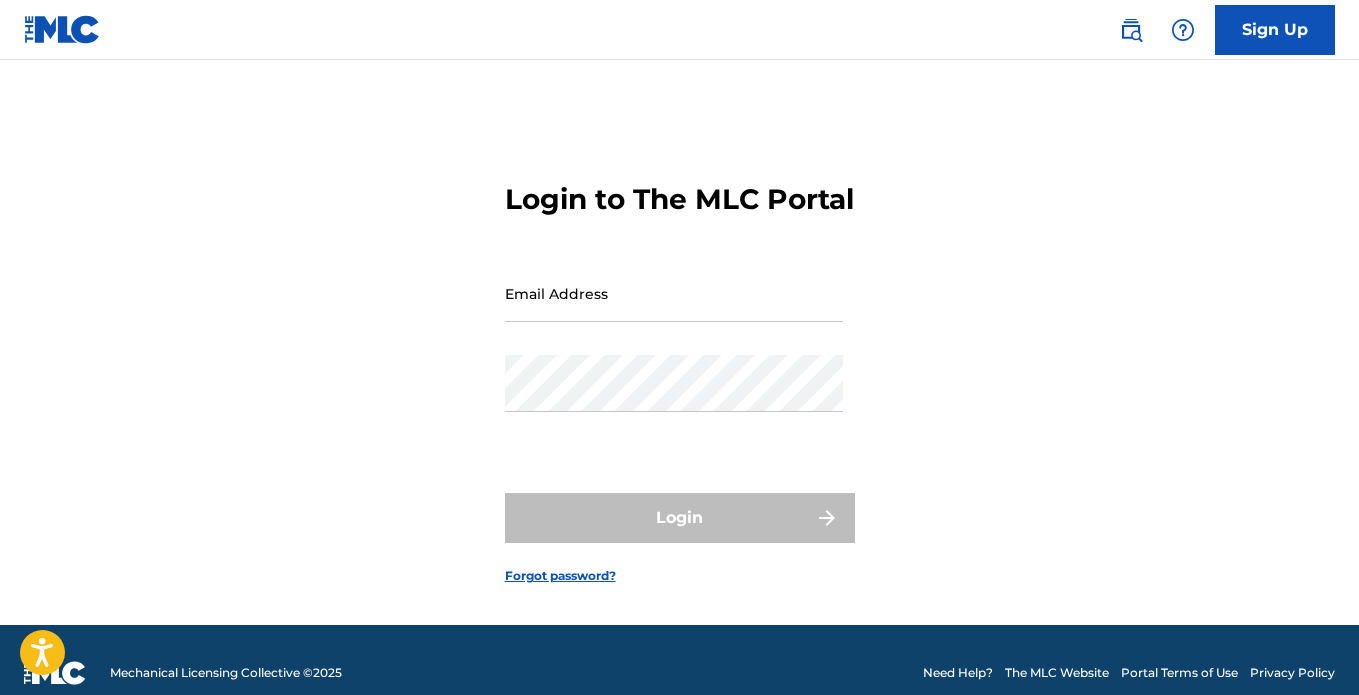 scroll, scrollTop: 0, scrollLeft: 0, axis: both 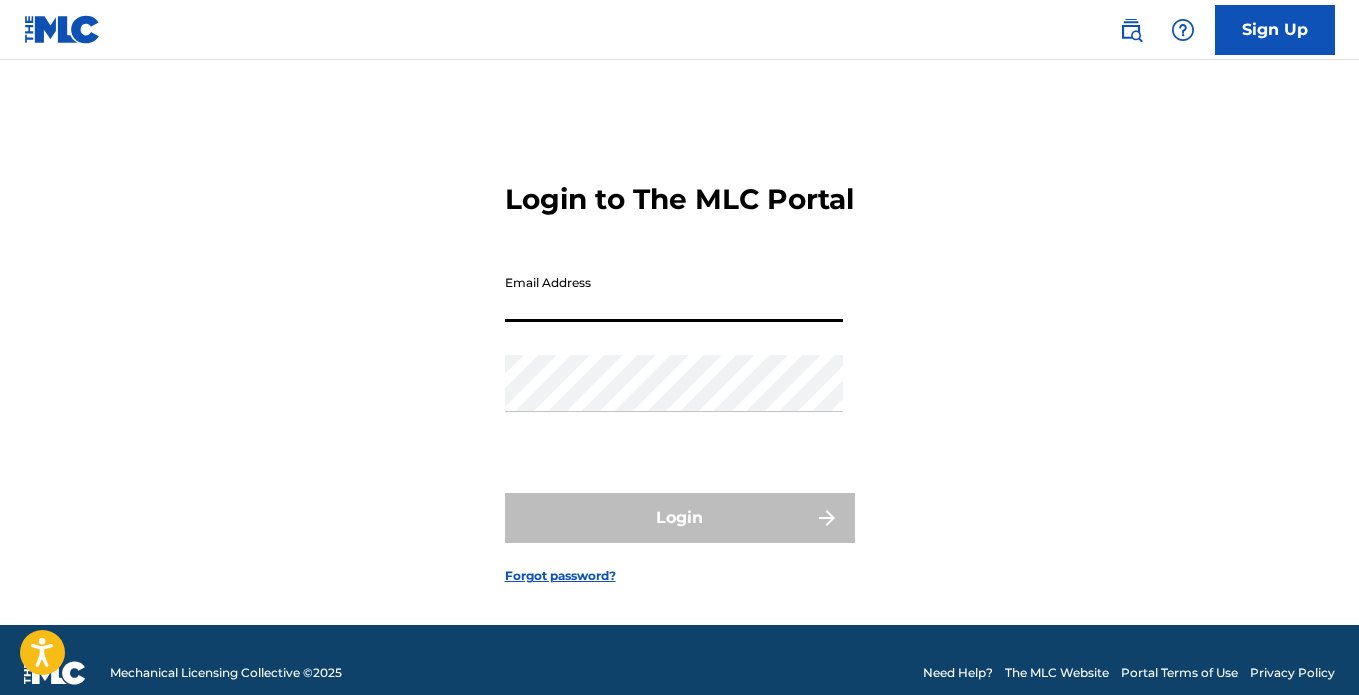 click on "Email Address" at bounding box center [674, 293] 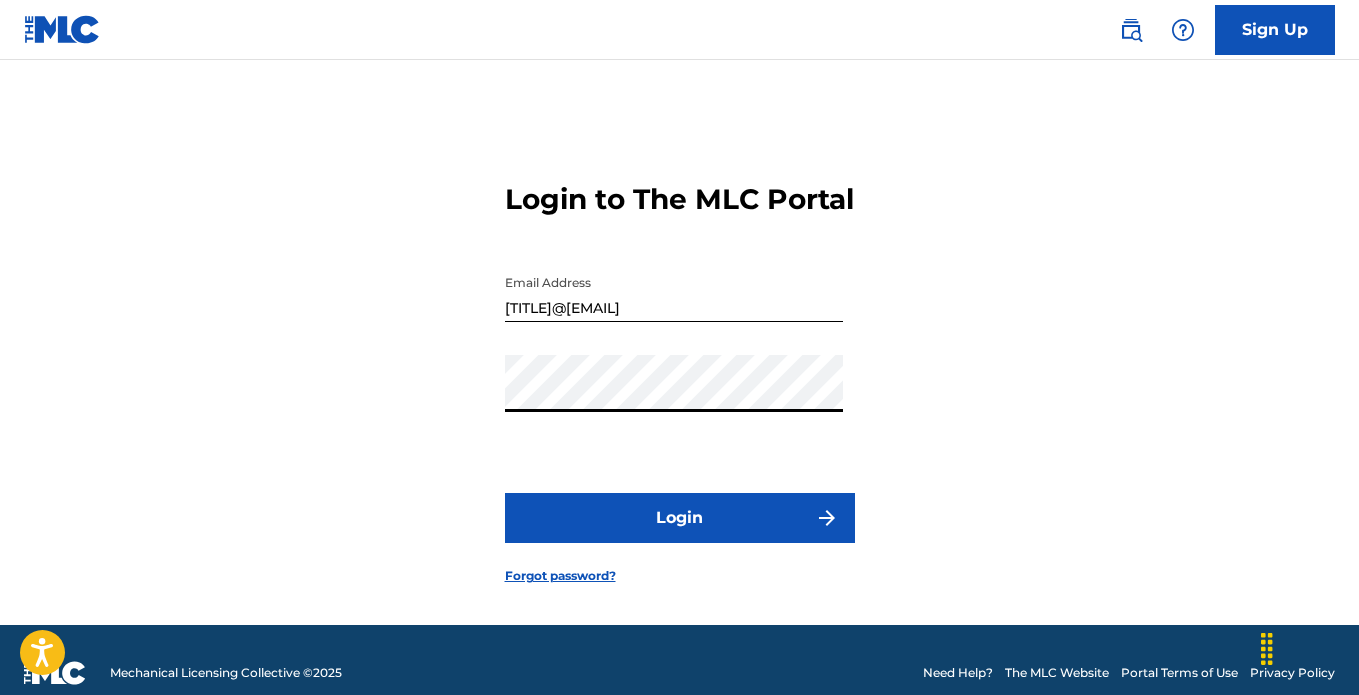click on "Login" at bounding box center [680, 518] 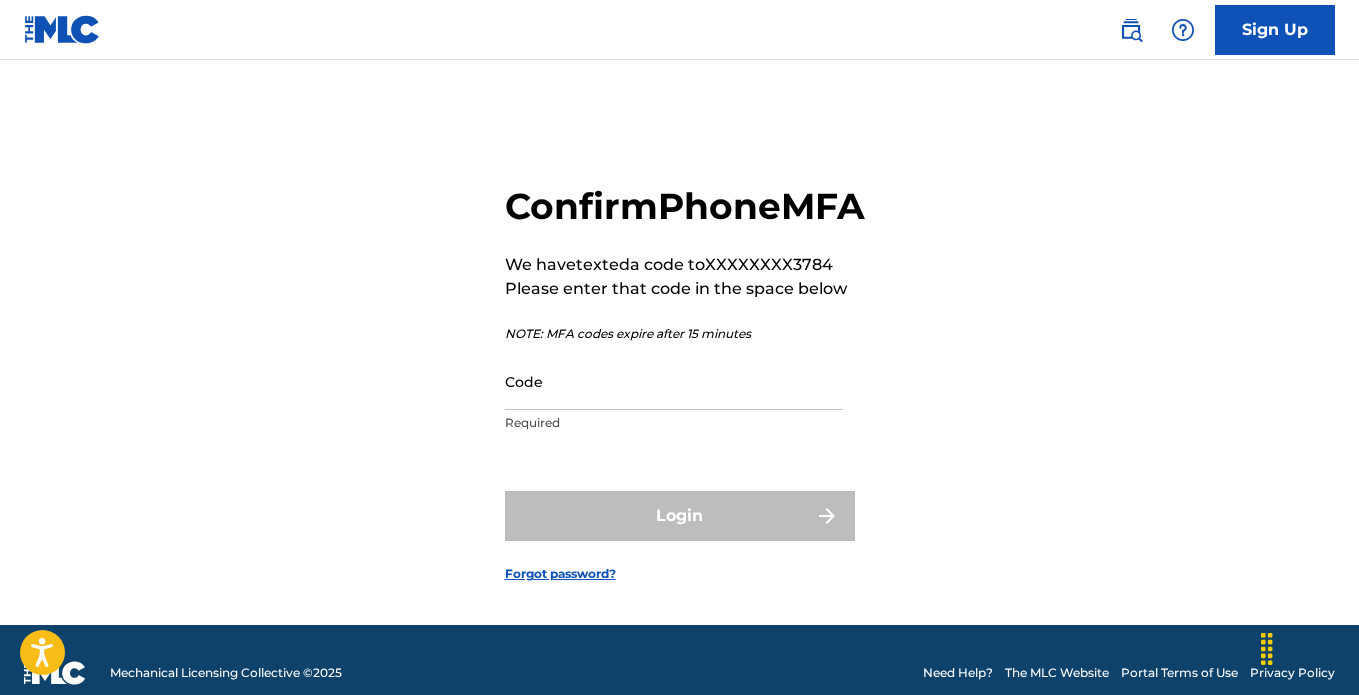 click on "Code" at bounding box center (674, 381) 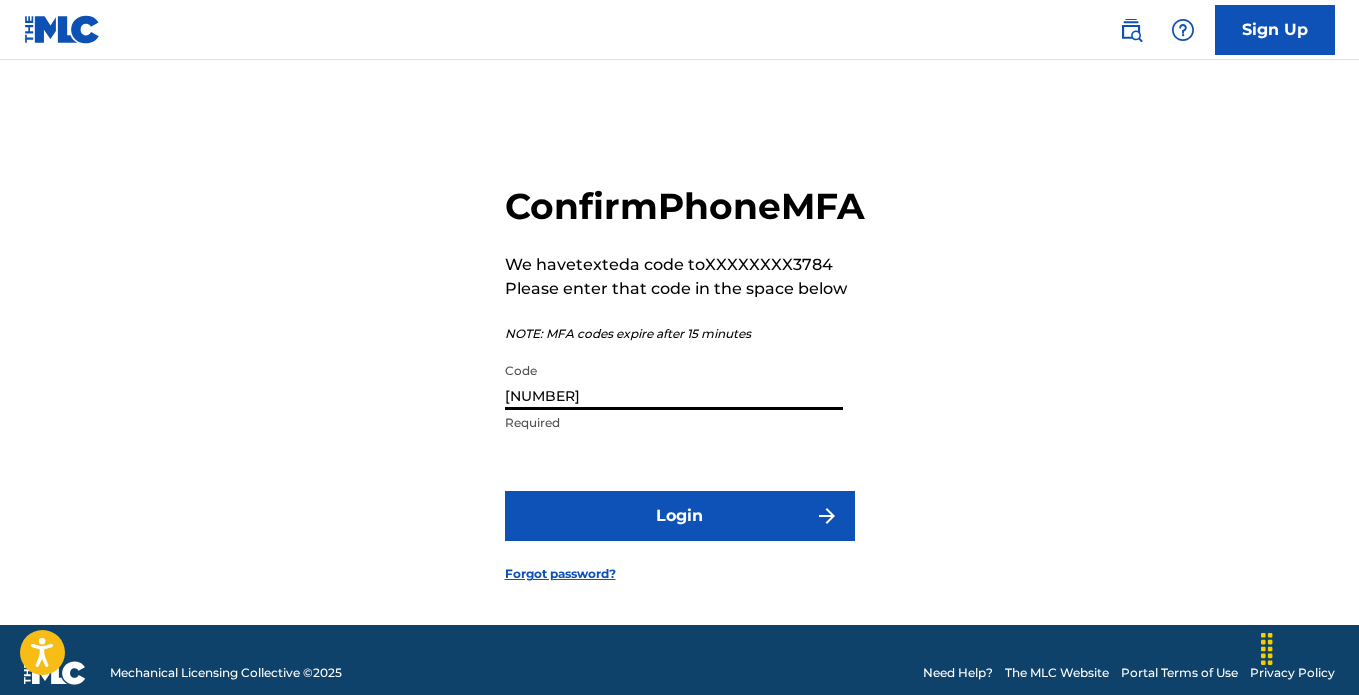 type on "[NUMBER]" 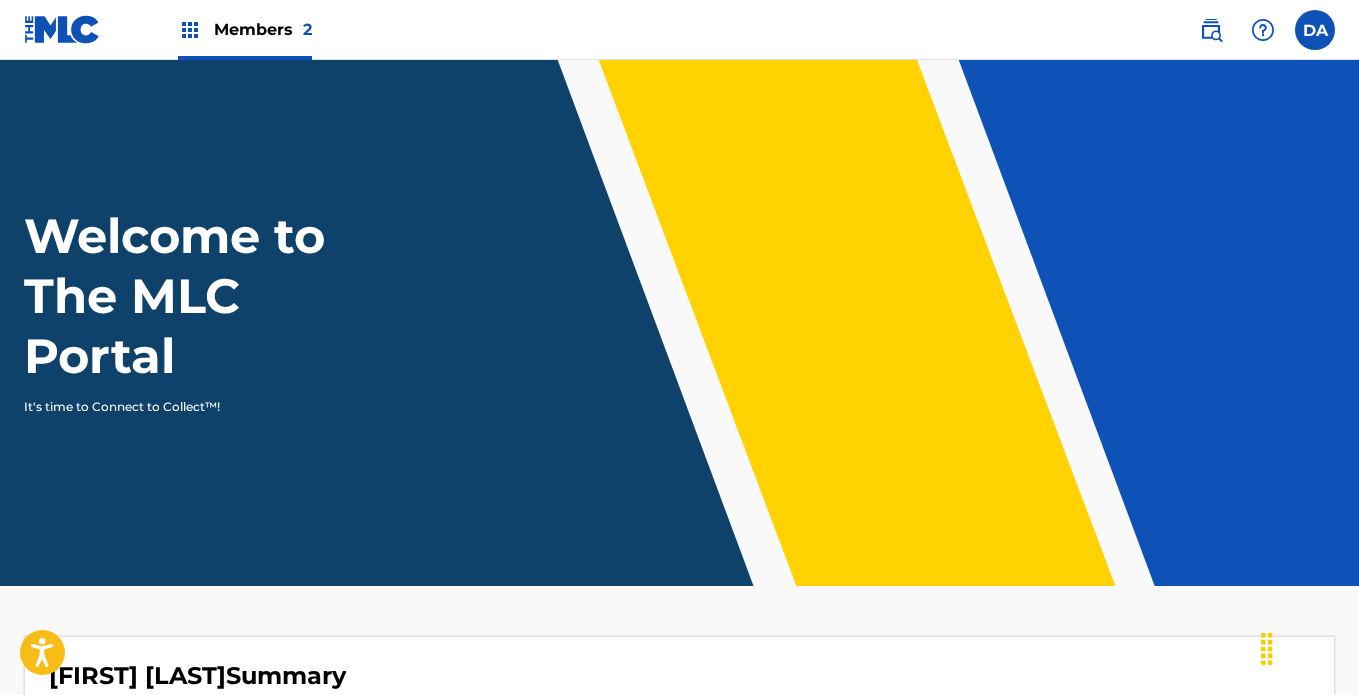 scroll, scrollTop: 0, scrollLeft: 0, axis: both 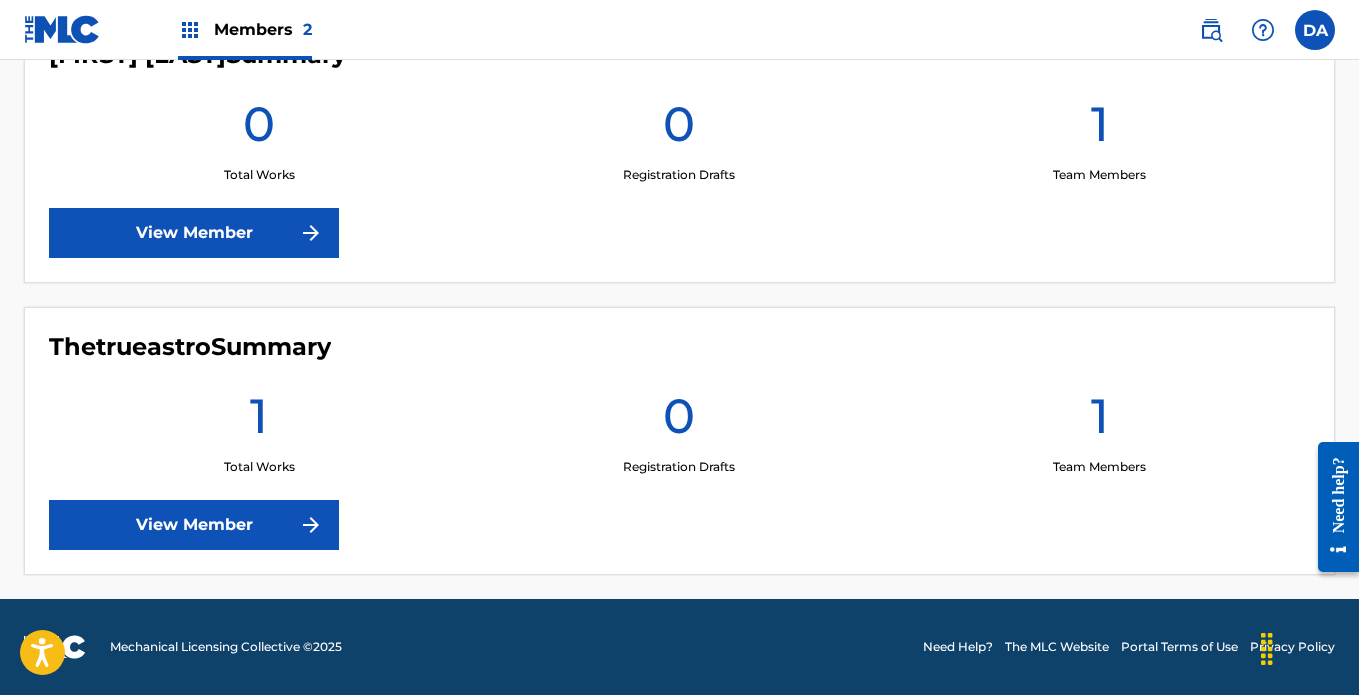 click on "View Member" at bounding box center (194, 525) 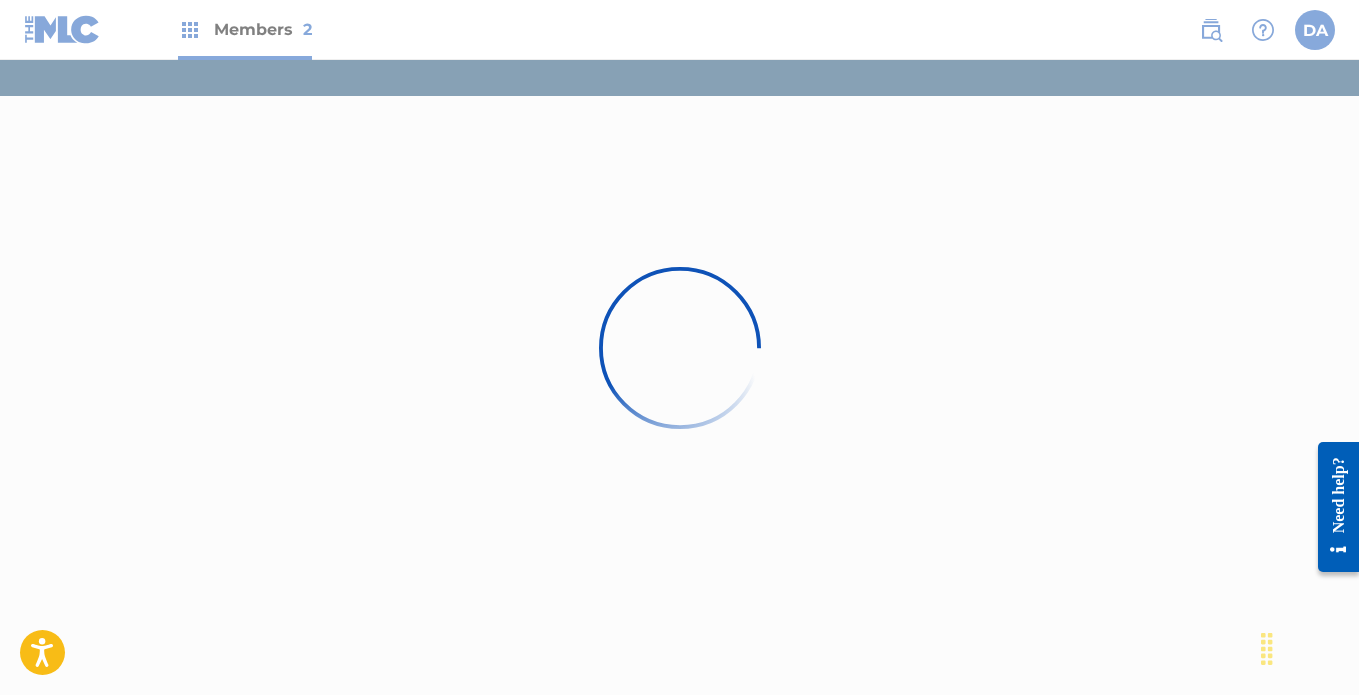 scroll, scrollTop: 0, scrollLeft: 0, axis: both 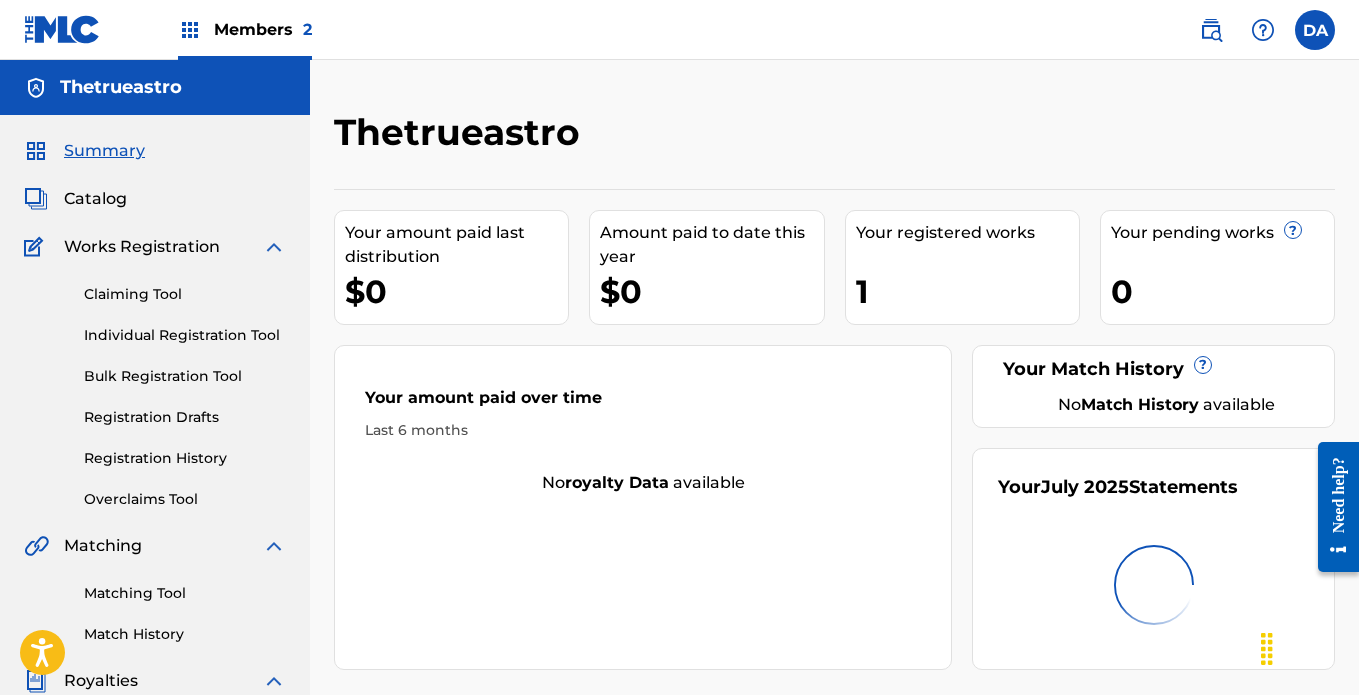 click on "Catalog" at bounding box center [95, 199] 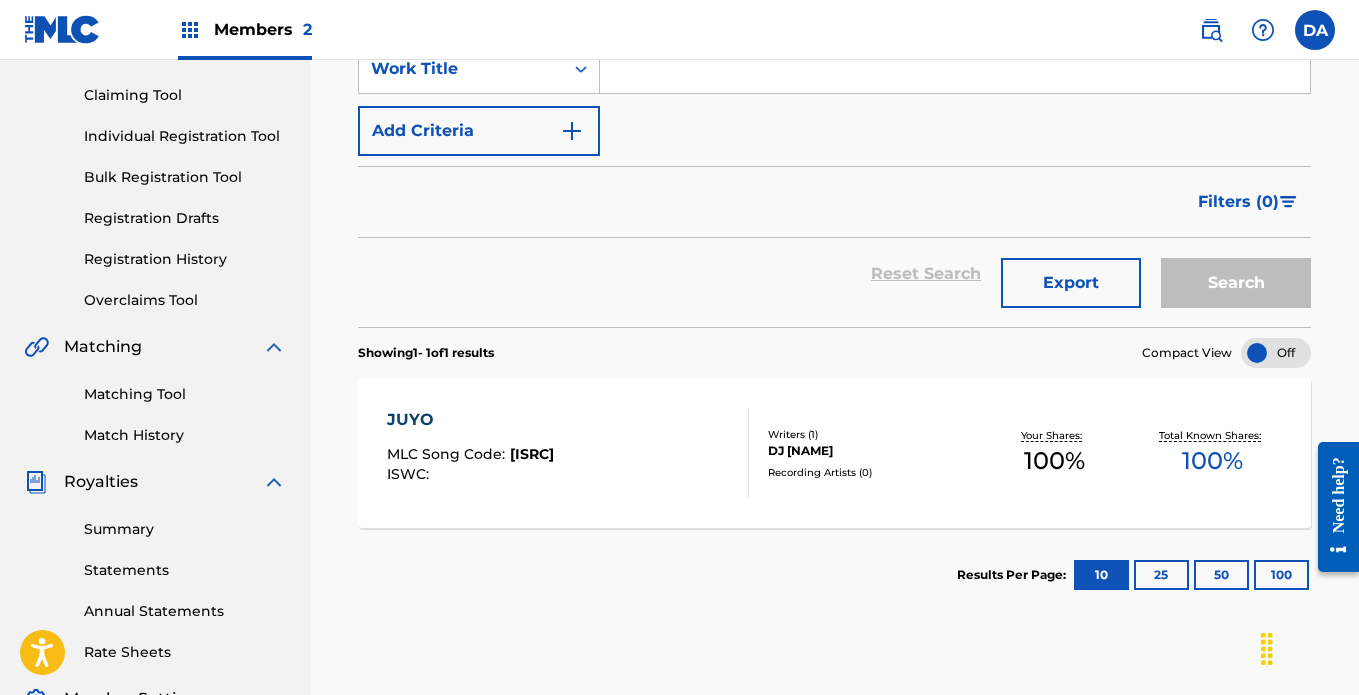 scroll, scrollTop: 200, scrollLeft: 0, axis: vertical 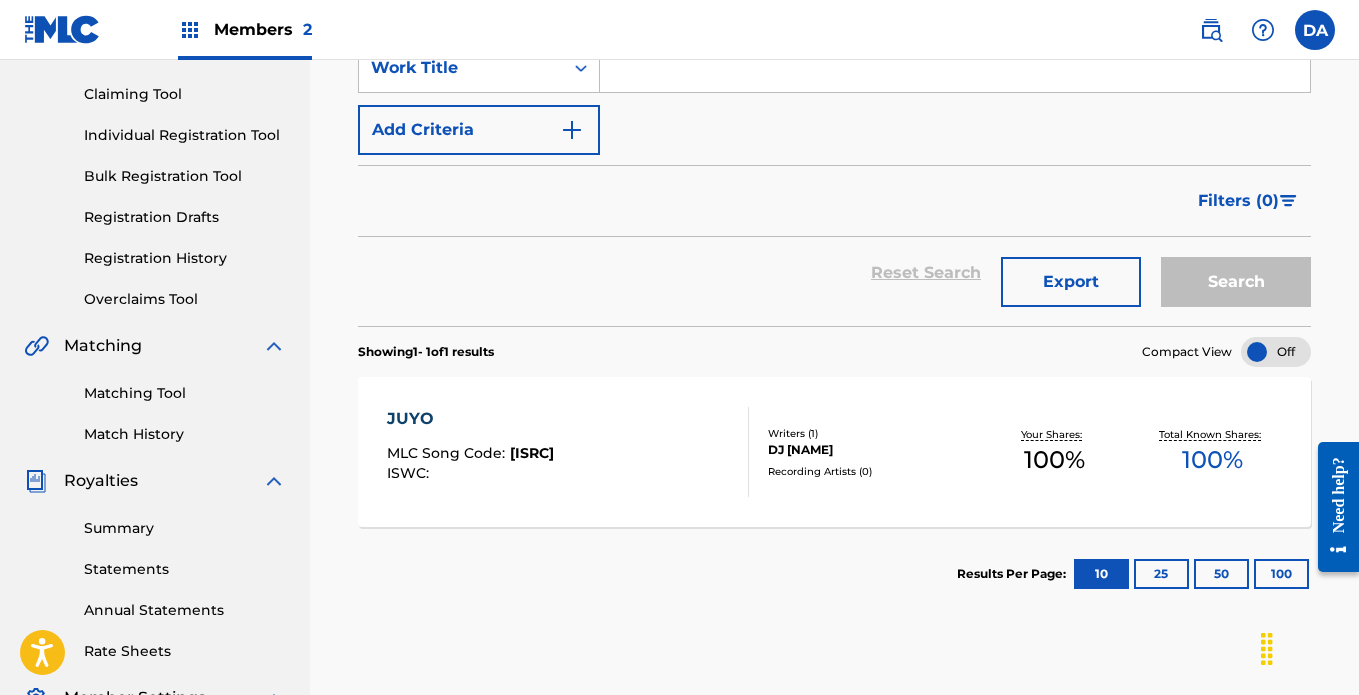 click on "JUYO" at bounding box center (470, 419) 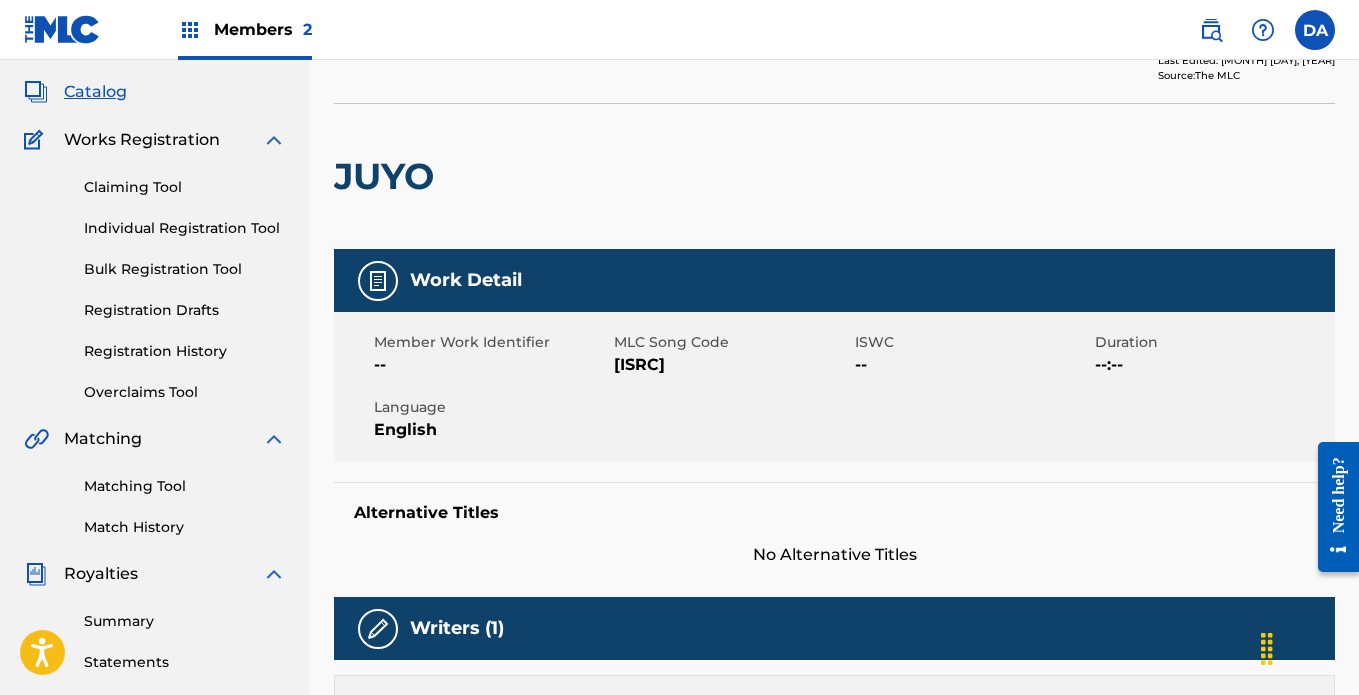 scroll, scrollTop: 0, scrollLeft: 0, axis: both 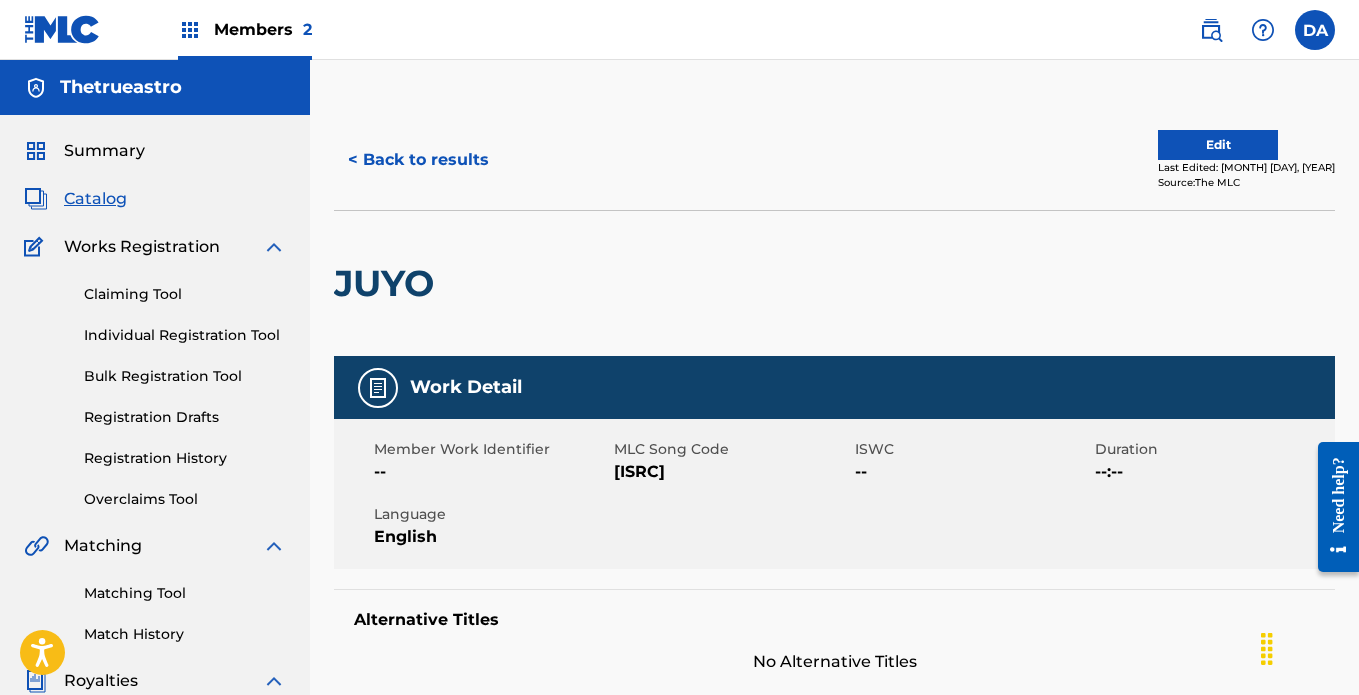 click on "< Back to results" at bounding box center [418, 160] 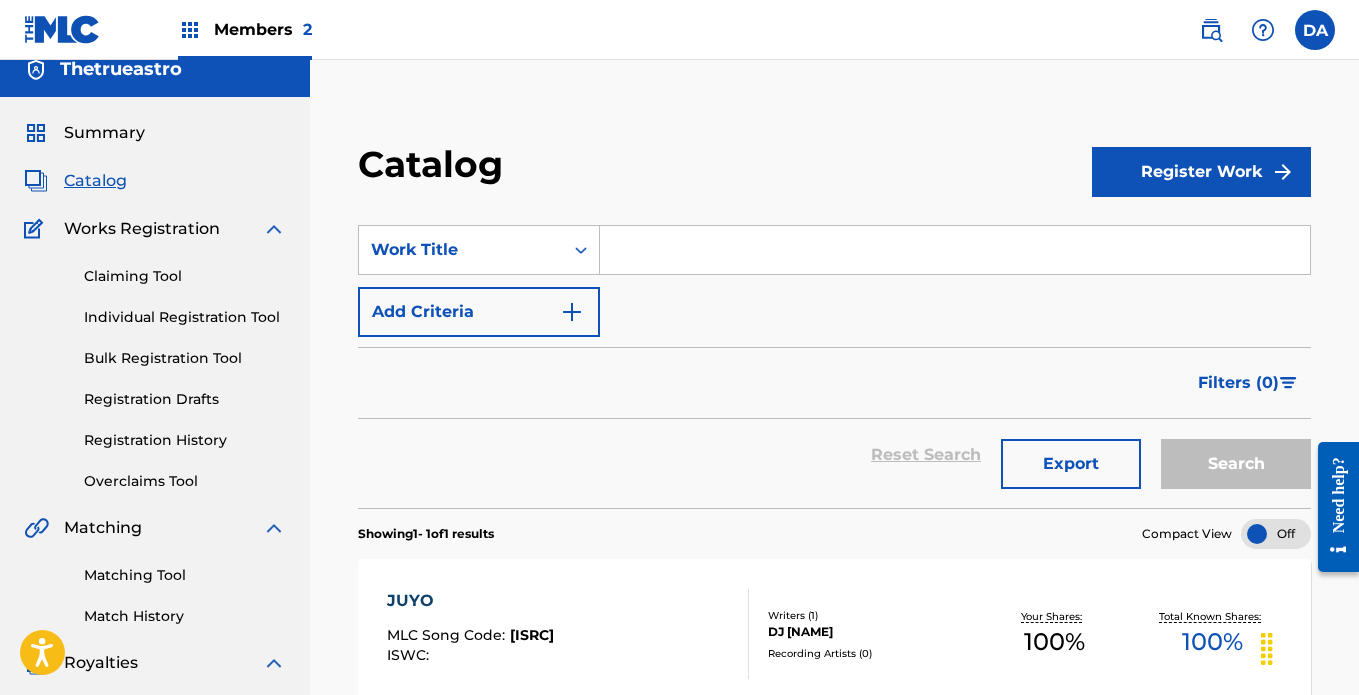 scroll, scrollTop: 0, scrollLeft: 0, axis: both 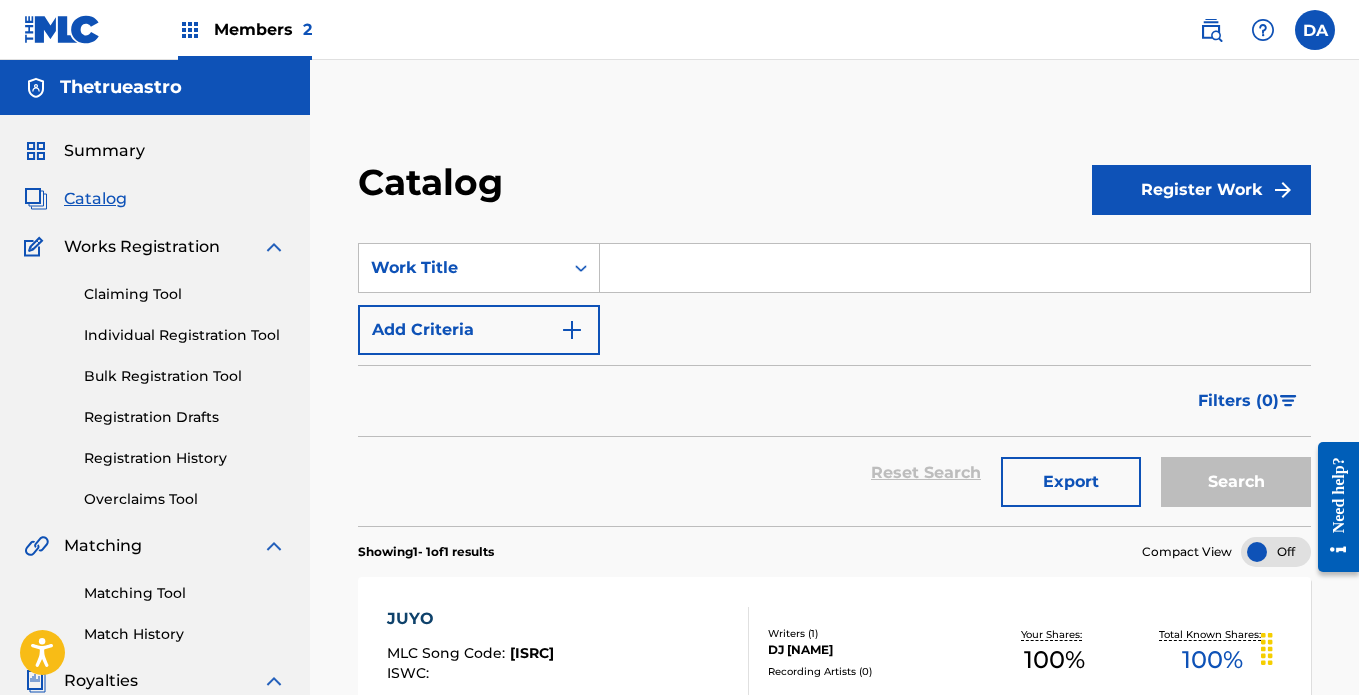 click at bounding box center (955, 268) 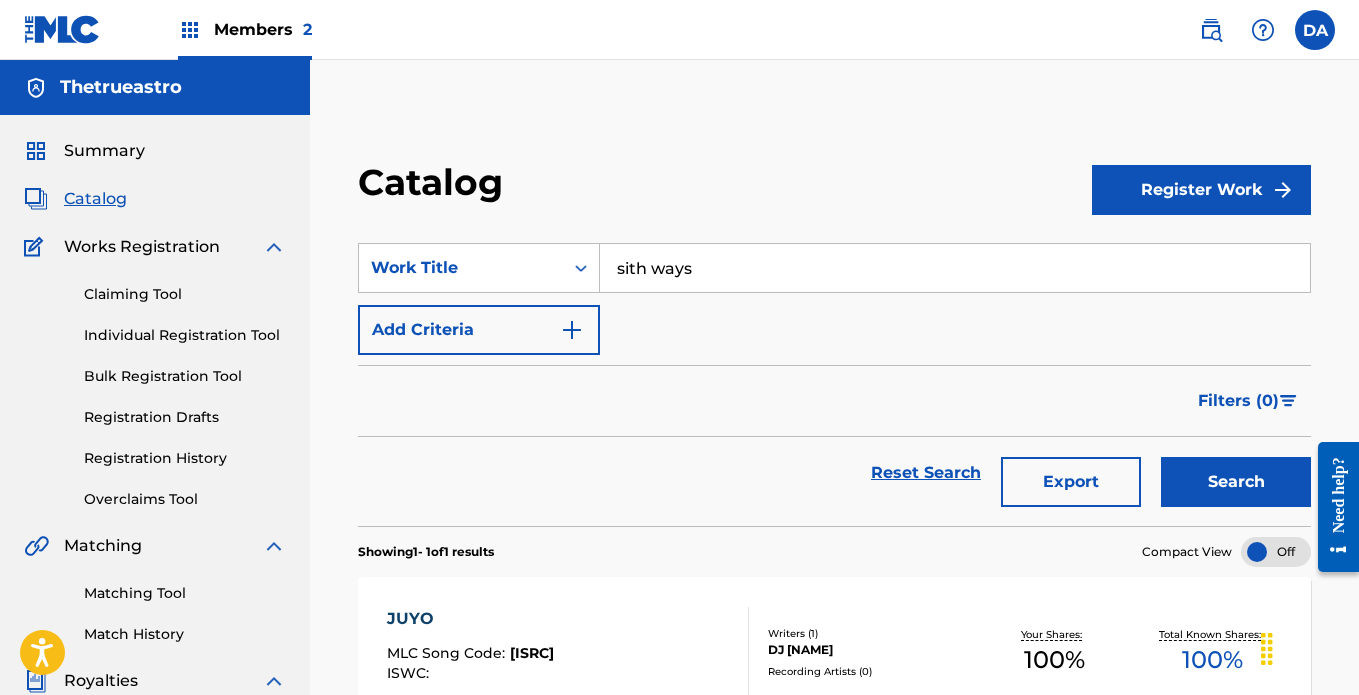 type on "sith ways" 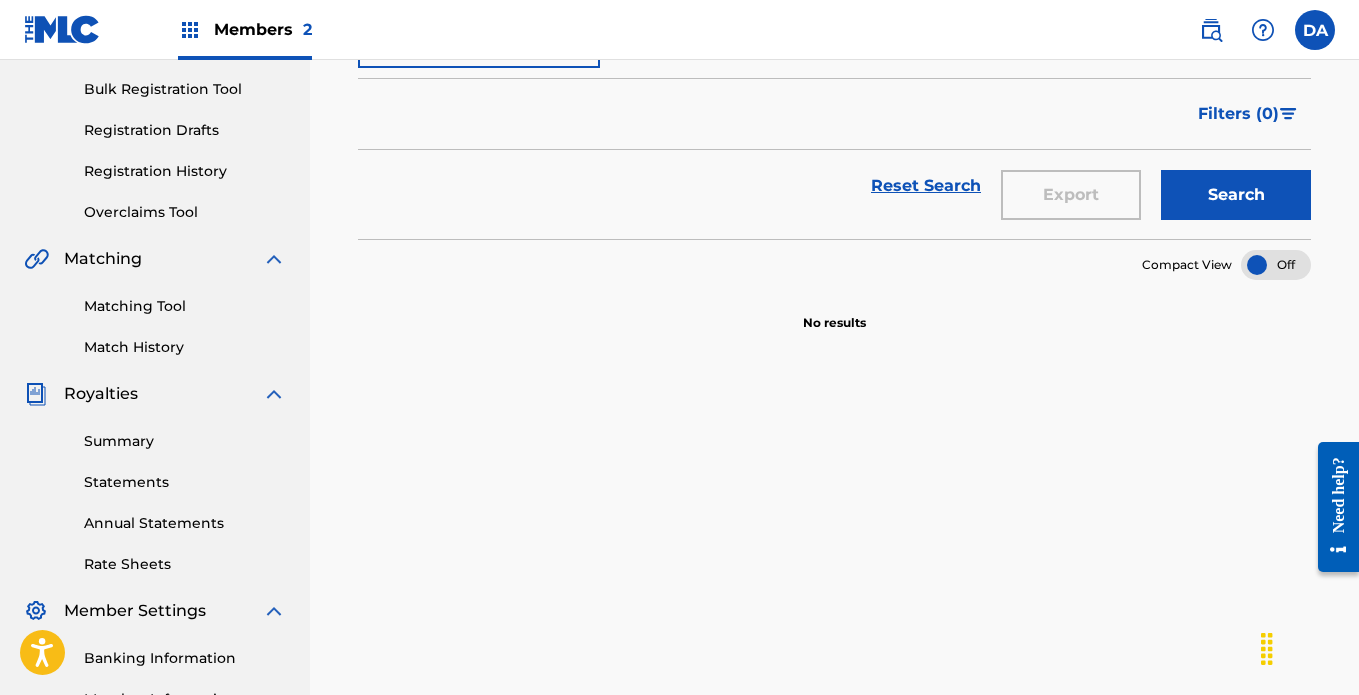 scroll, scrollTop: 100, scrollLeft: 0, axis: vertical 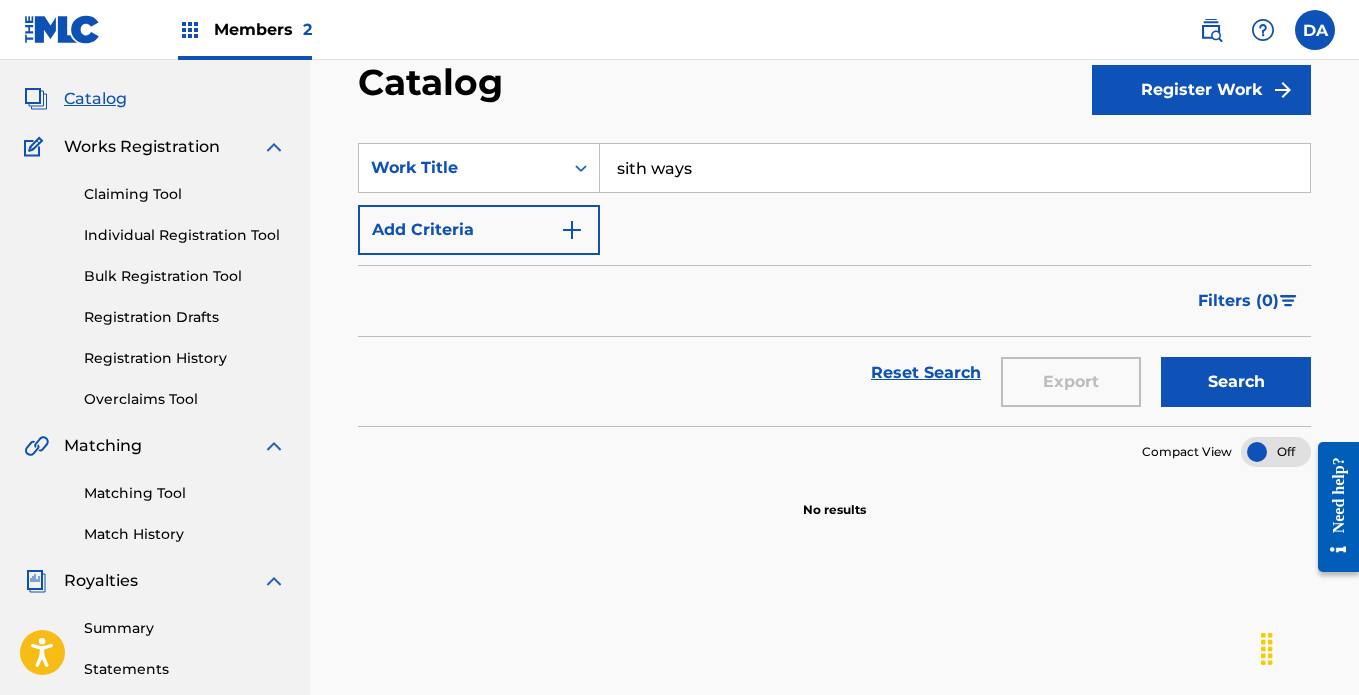 click on "Bulk Registration Tool" at bounding box center [185, 276] 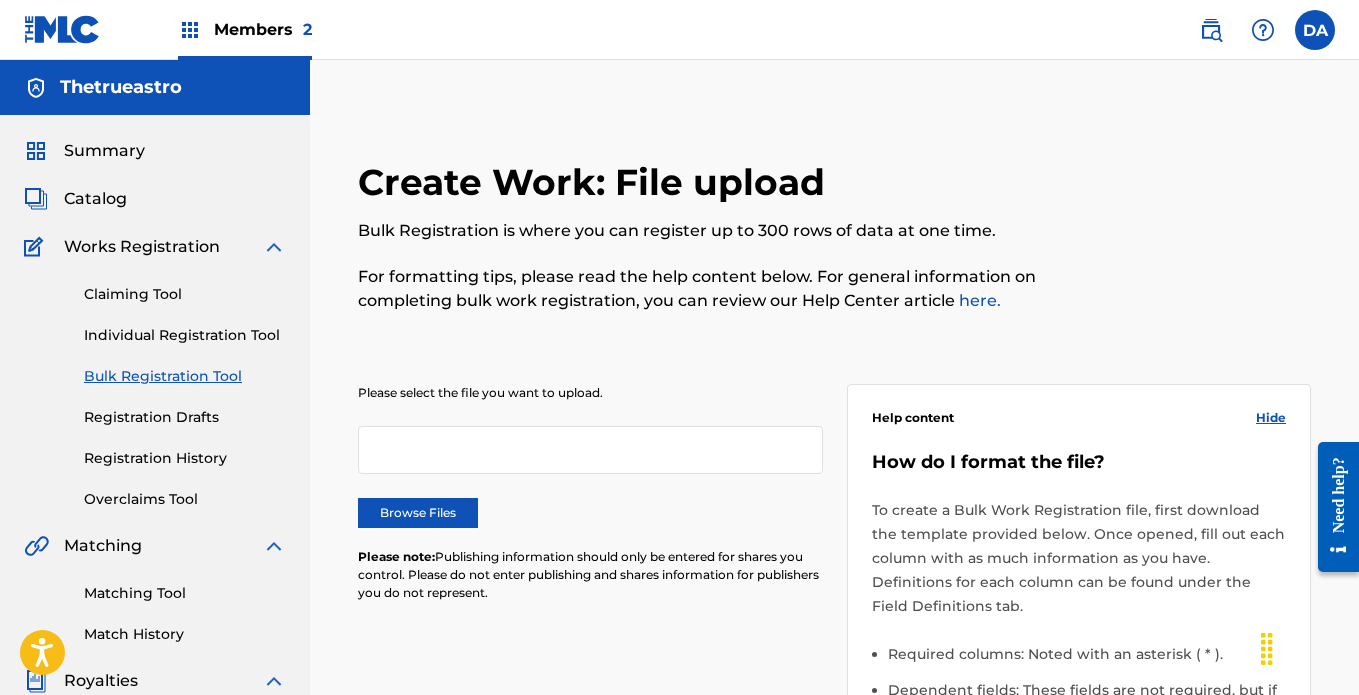 click at bounding box center (590, 450) 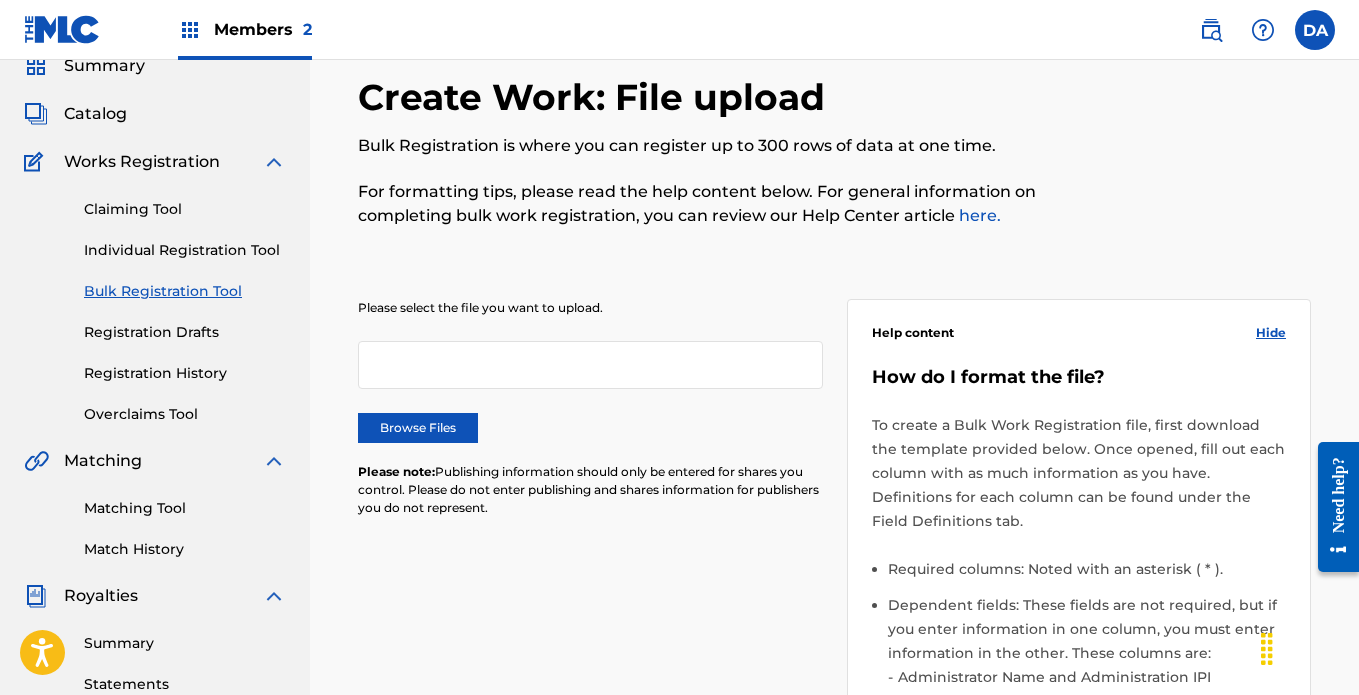 scroll, scrollTop: 200, scrollLeft: 0, axis: vertical 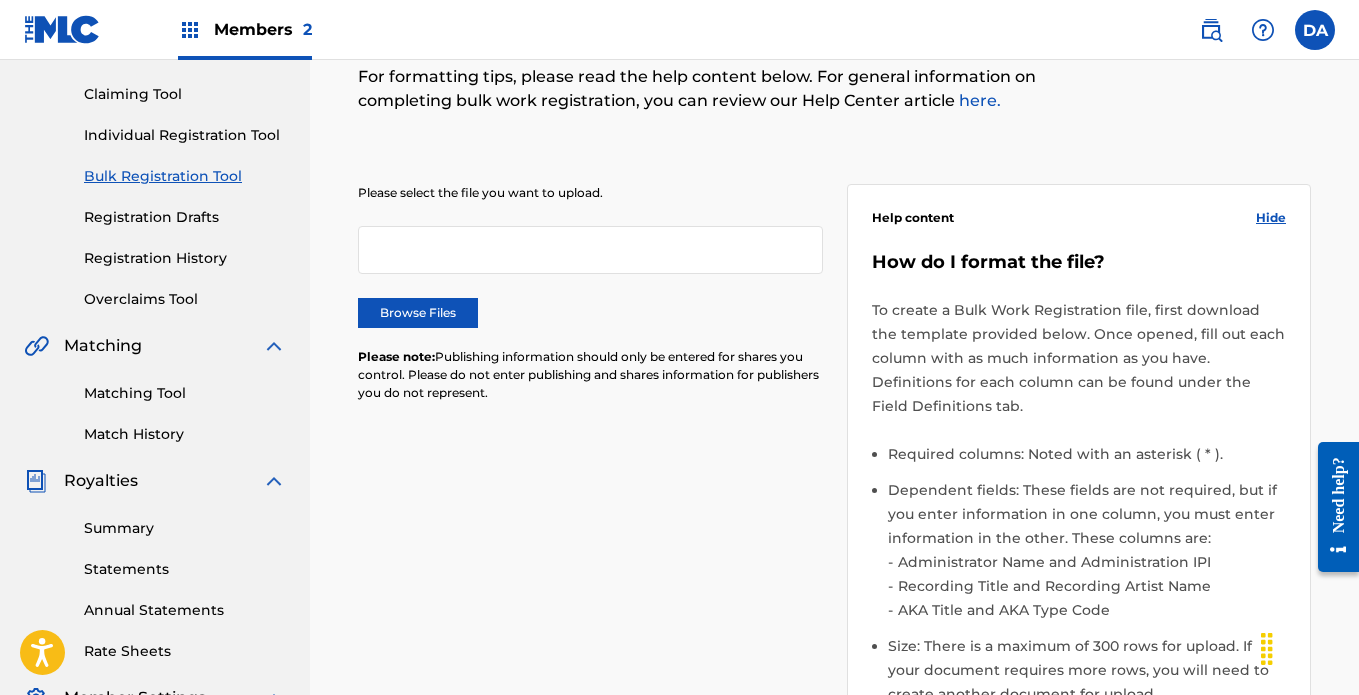 click on "Browse Files" at bounding box center [418, 313] 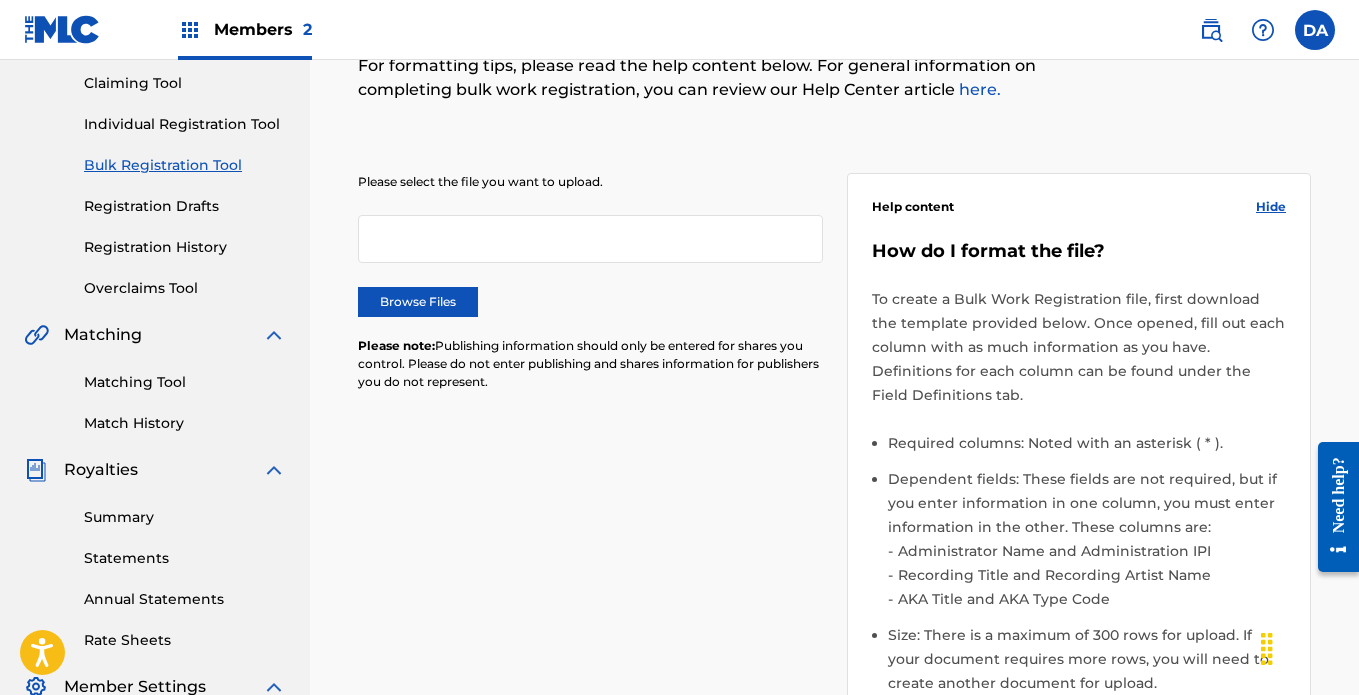 scroll, scrollTop: 198, scrollLeft: 0, axis: vertical 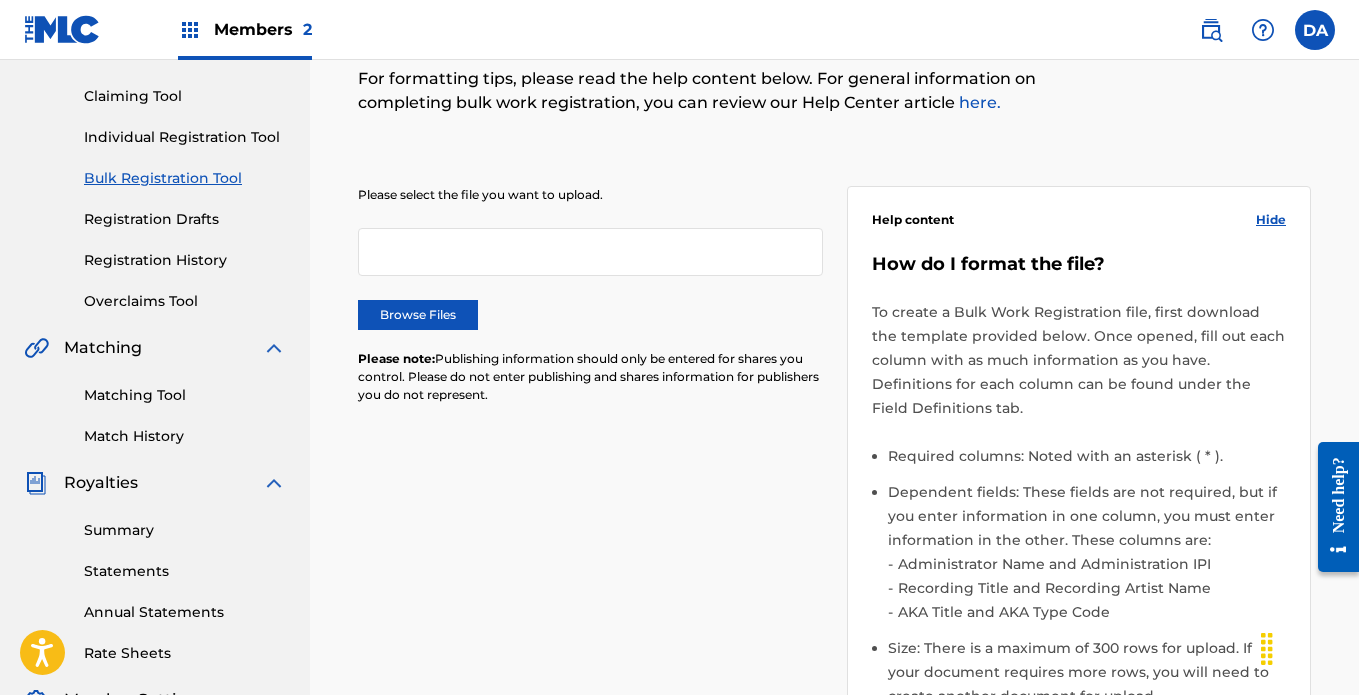 click on "Summary" at bounding box center [185, 530] 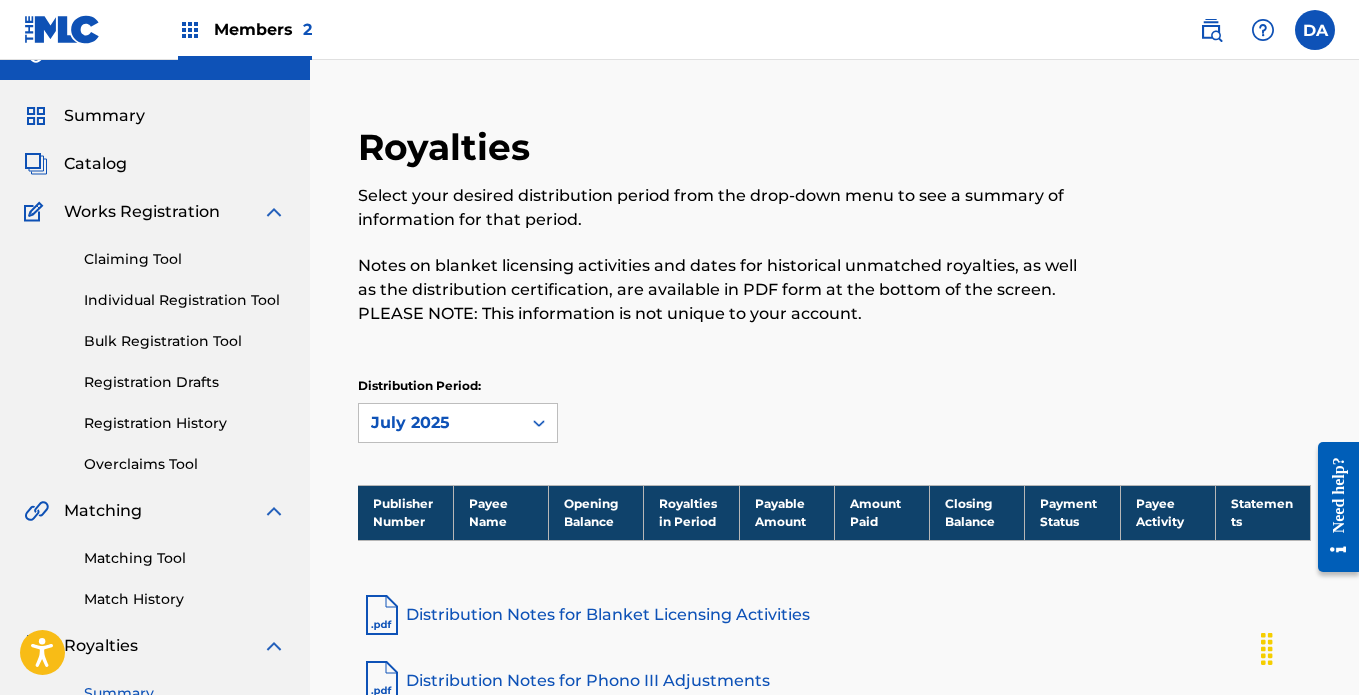 scroll, scrollTop: 0, scrollLeft: 0, axis: both 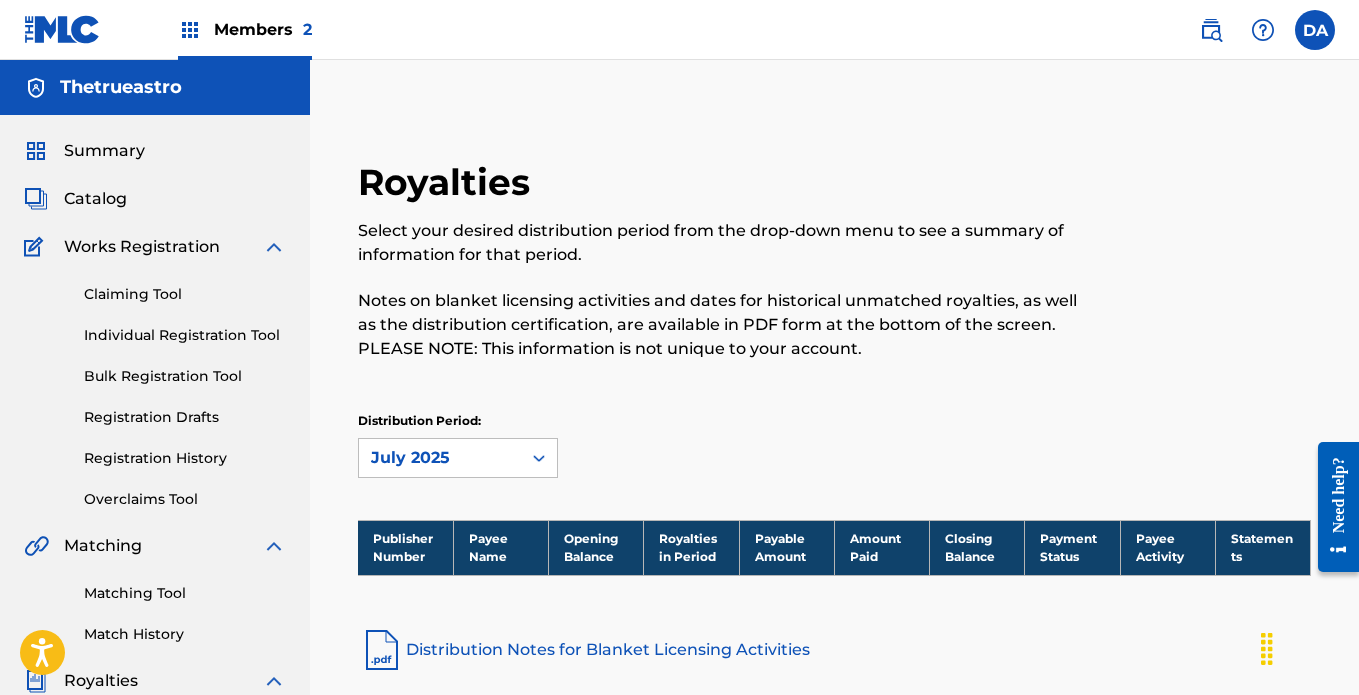click on "Catalog" at bounding box center (95, 199) 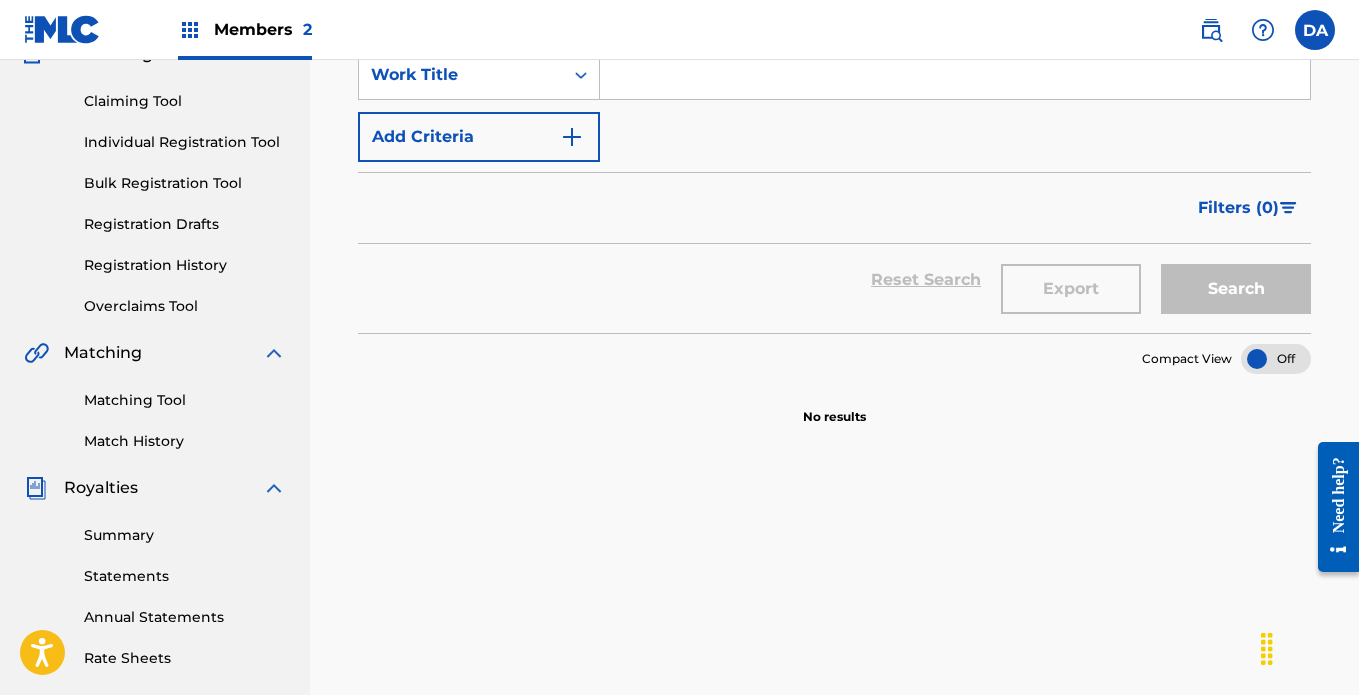 scroll, scrollTop: 200, scrollLeft: 0, axis: vertical 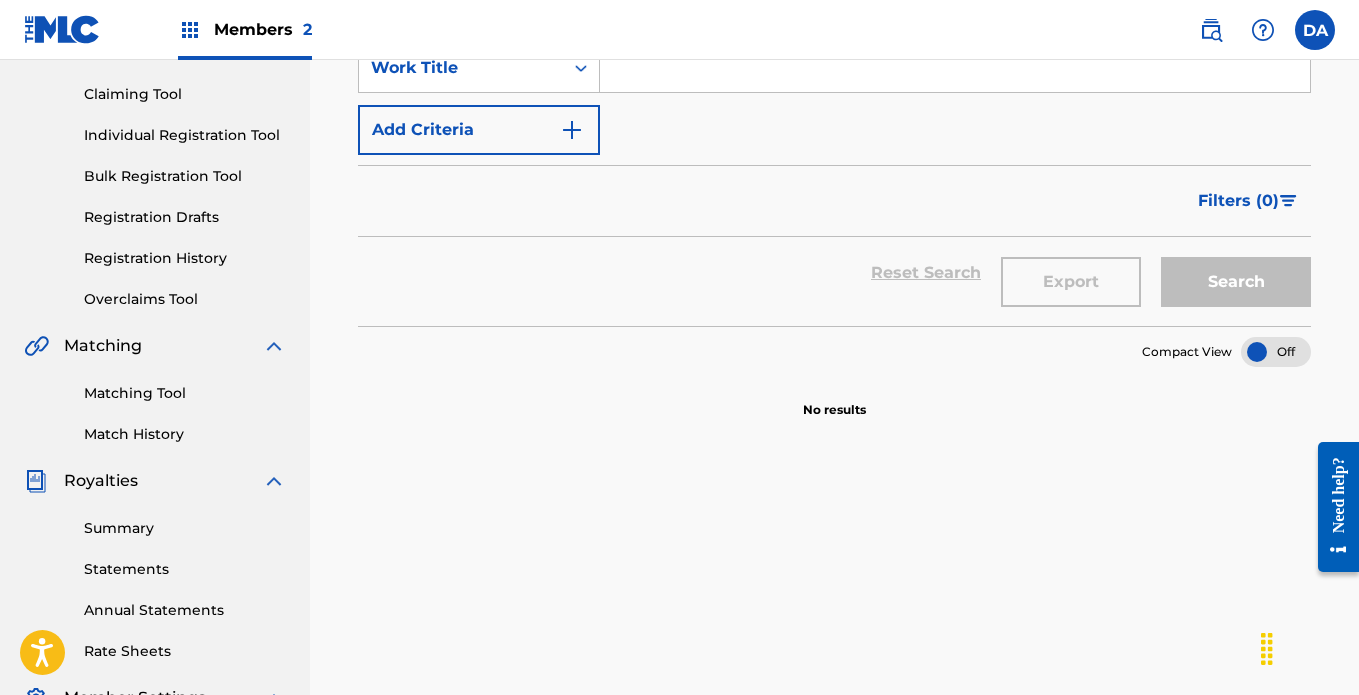 click on "Matching Tool" at bounding box center [185, 393] 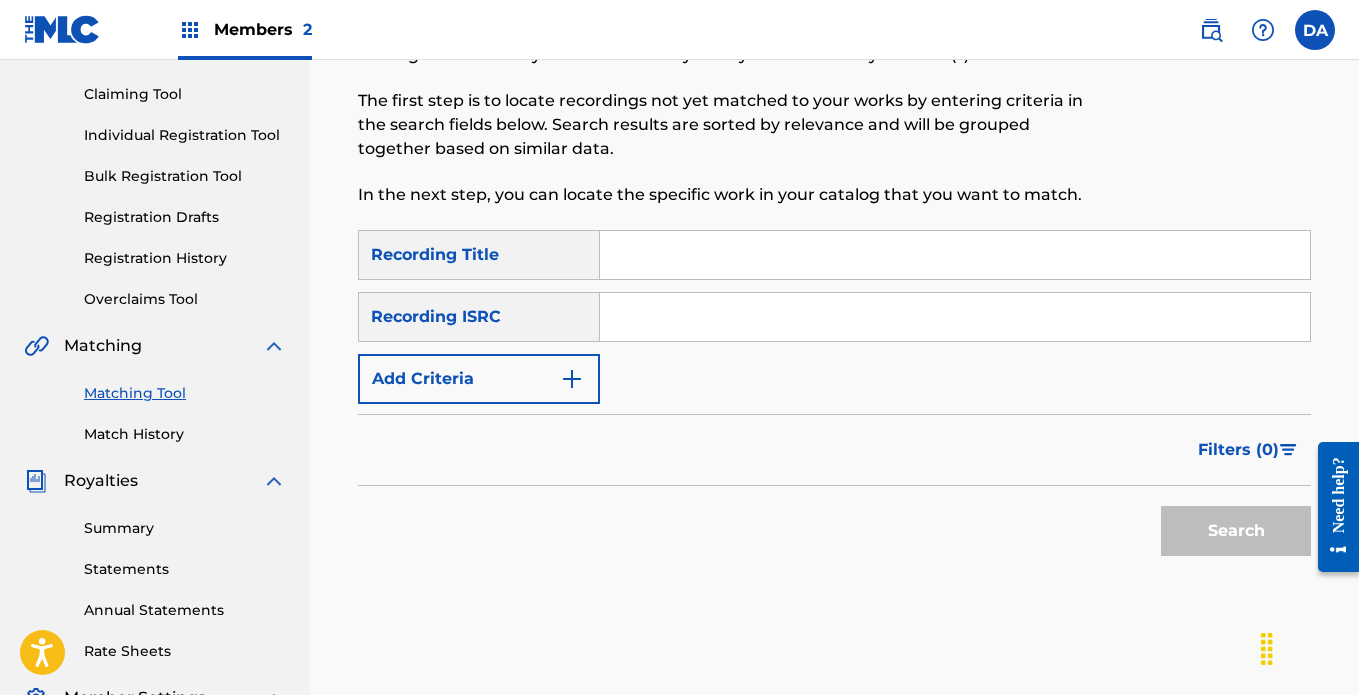scroll, scrollTop: 0, scrollLeft: 0, axis: both 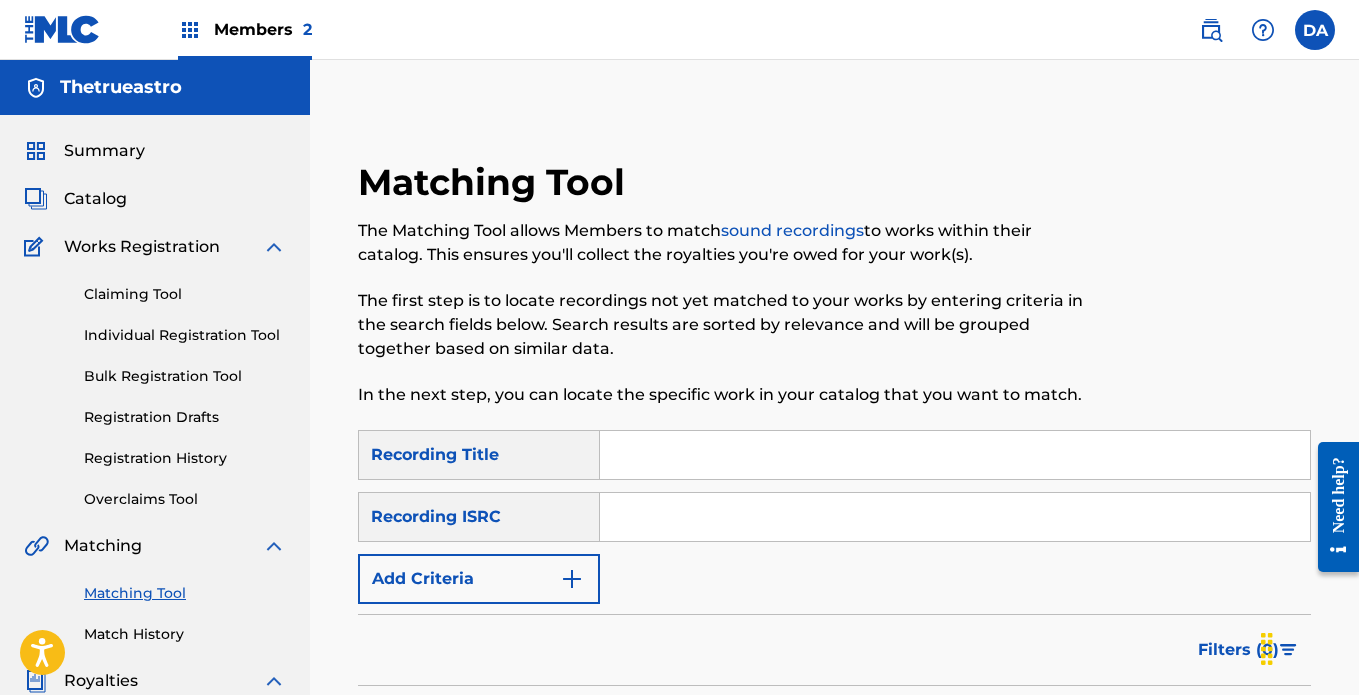 click at bounding box center (955, 455) 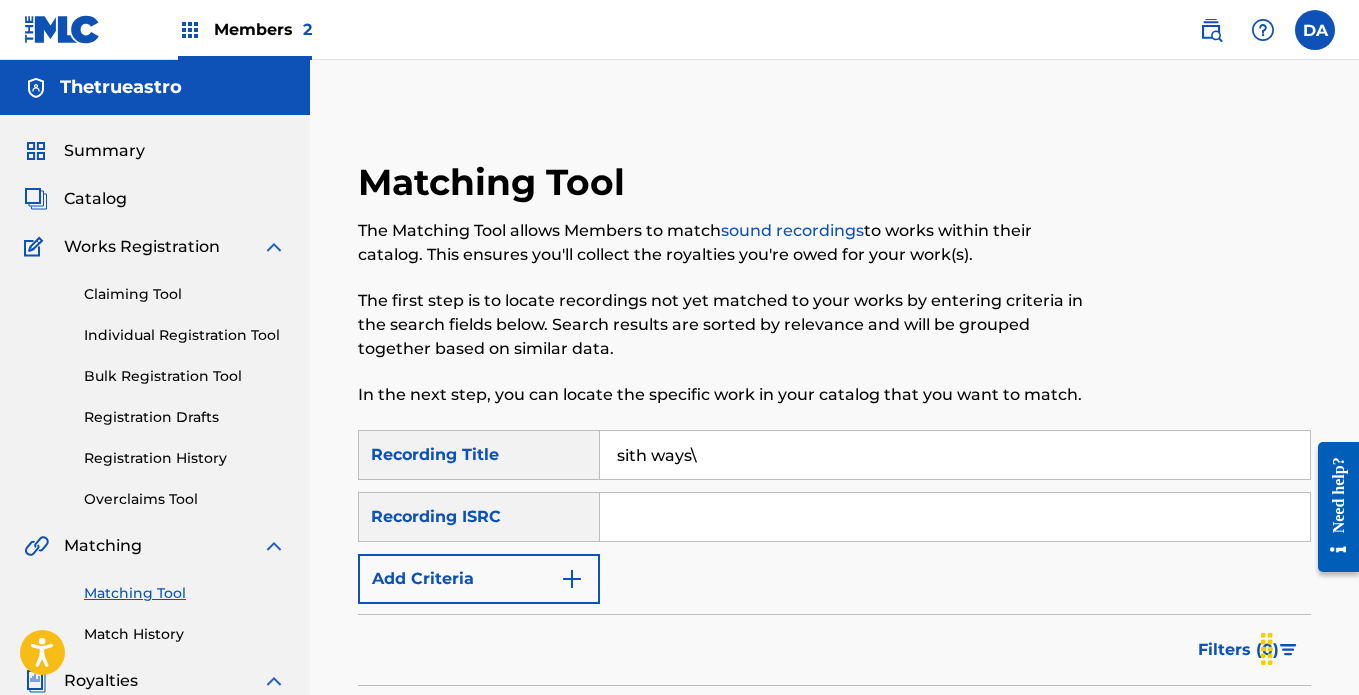 click on "Search" at bounding box center [1236, 731] 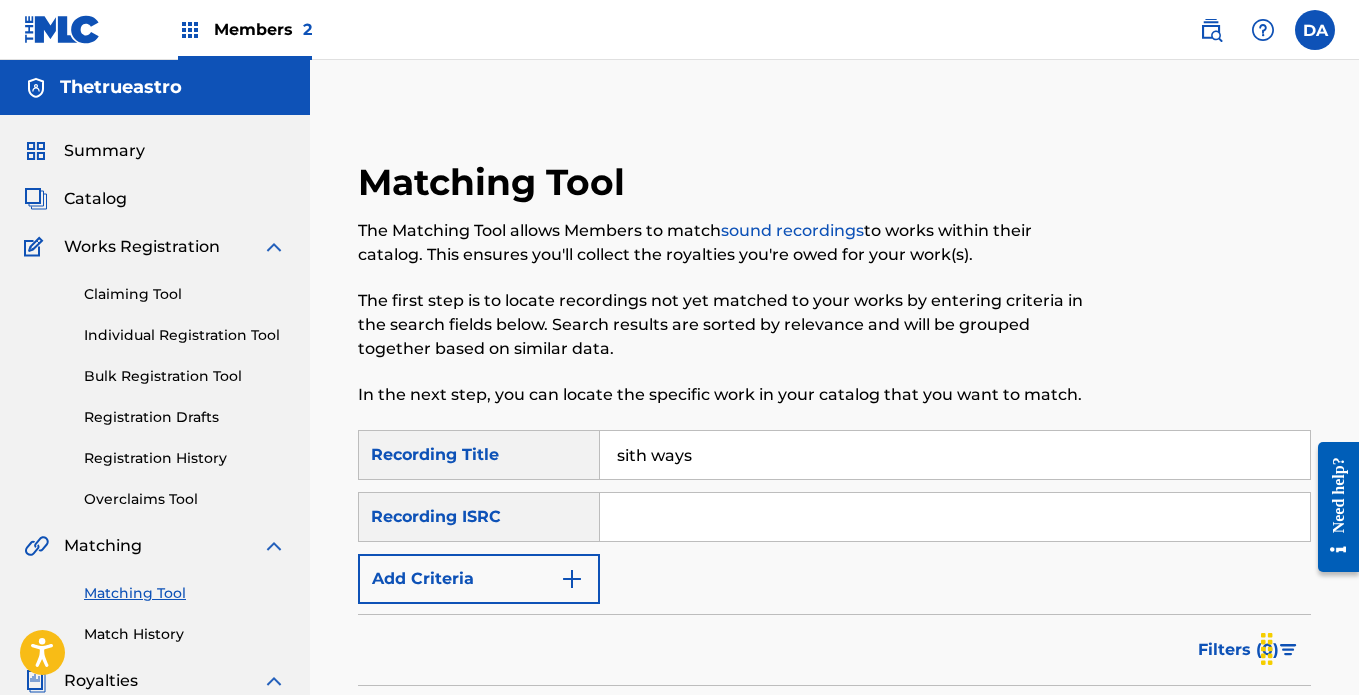 click on "Search" at bounding box center [1236, 731] 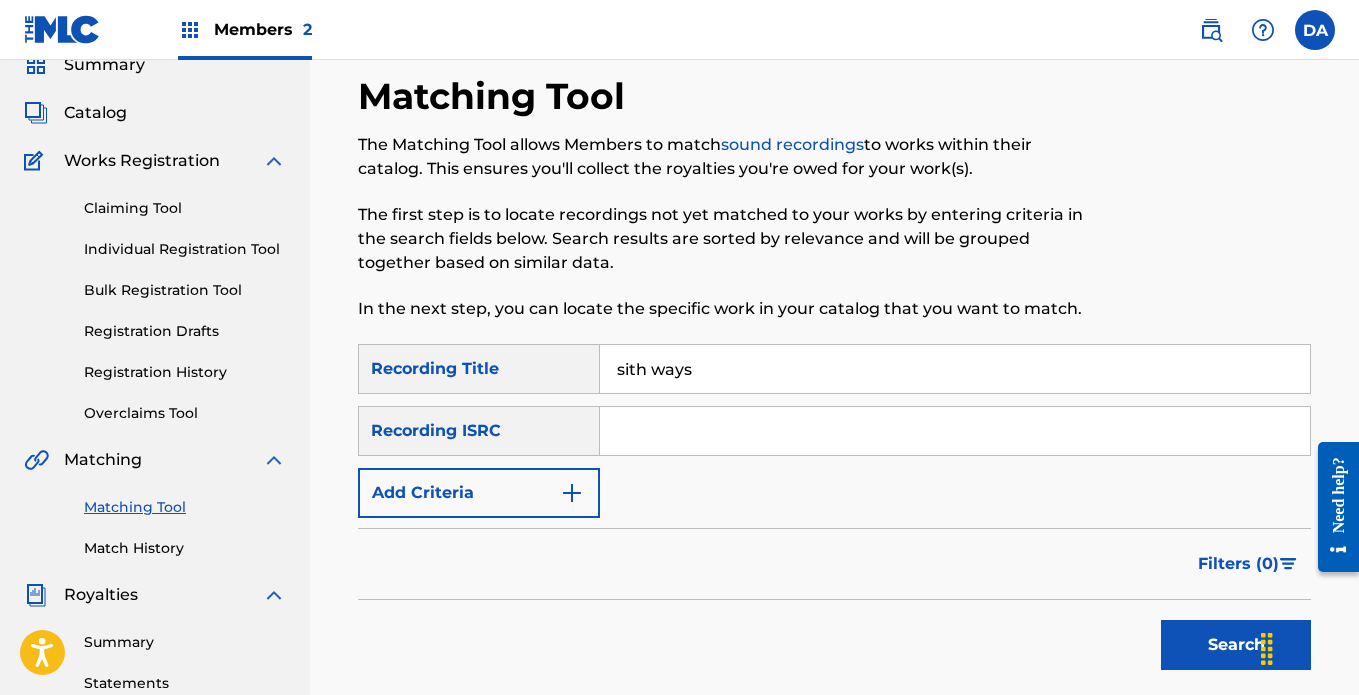 scroll, scrollTop: 0, scrollLeft: 0, axis: both 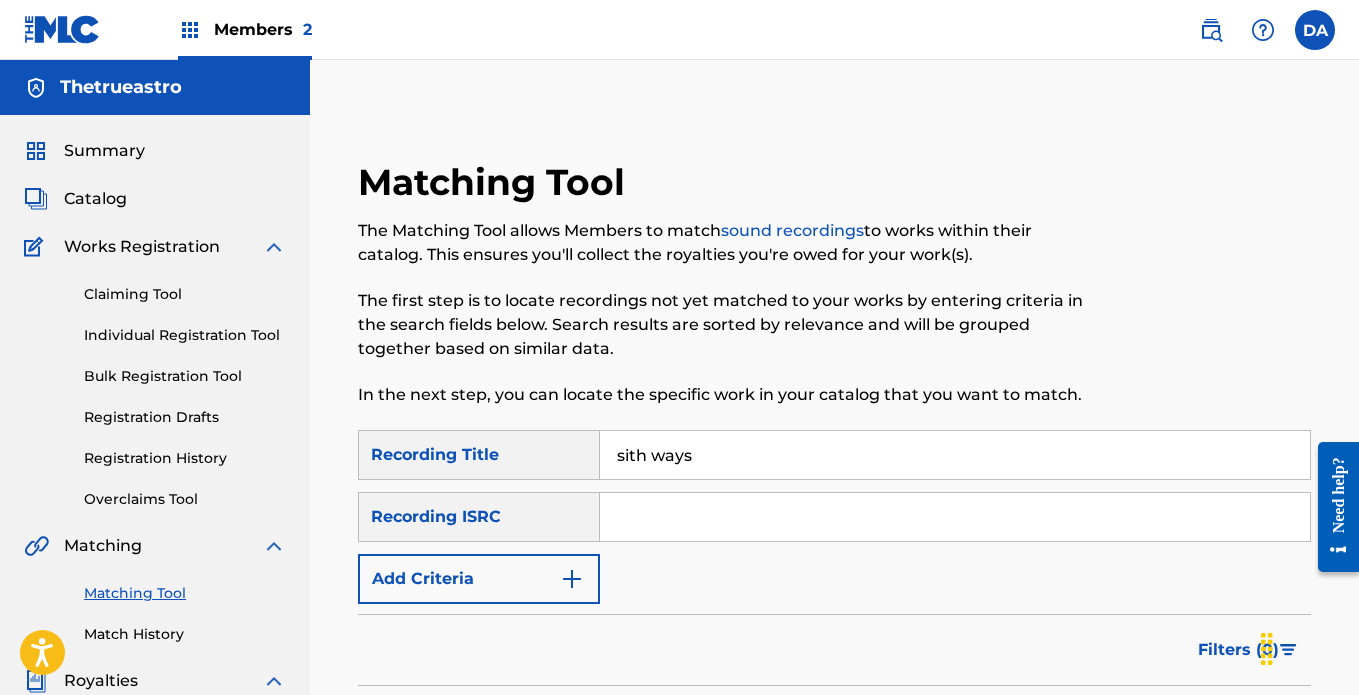 click on "Recording ISRC" at bounding box center (479, 517) 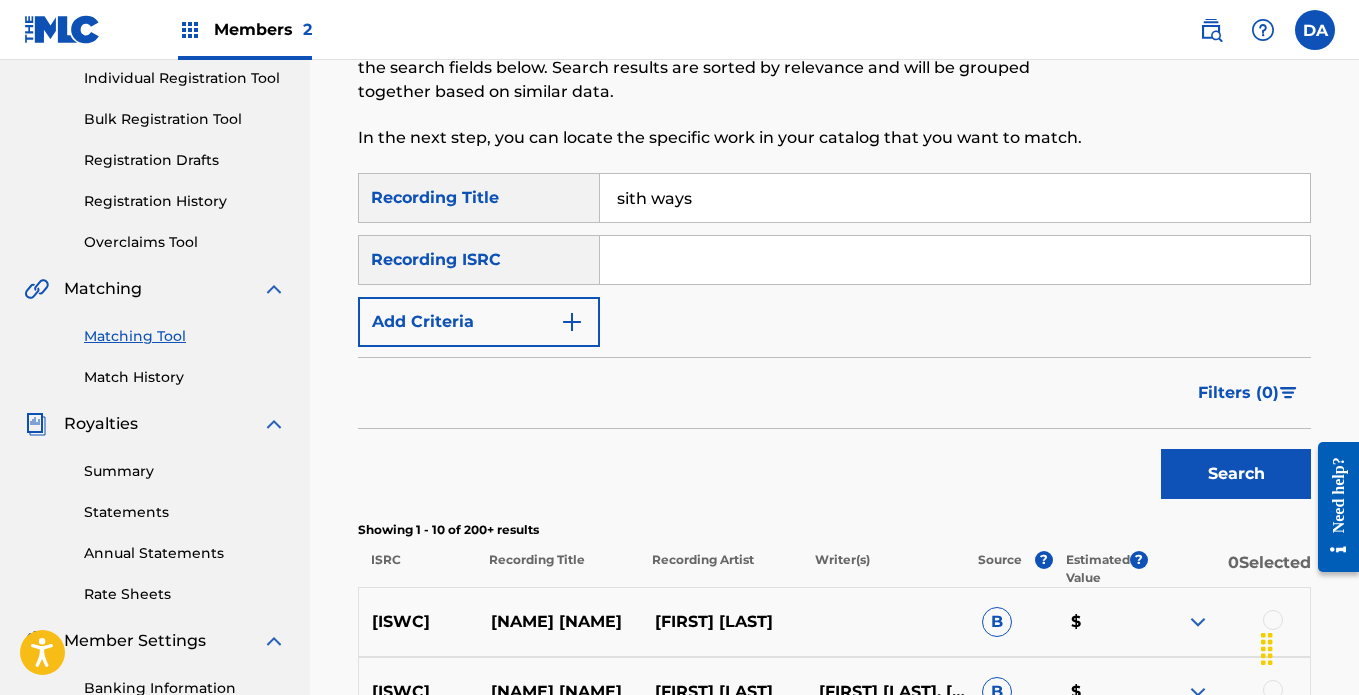 scroll, scrollTop: 300, scrollLeft: 0, axis: vertical 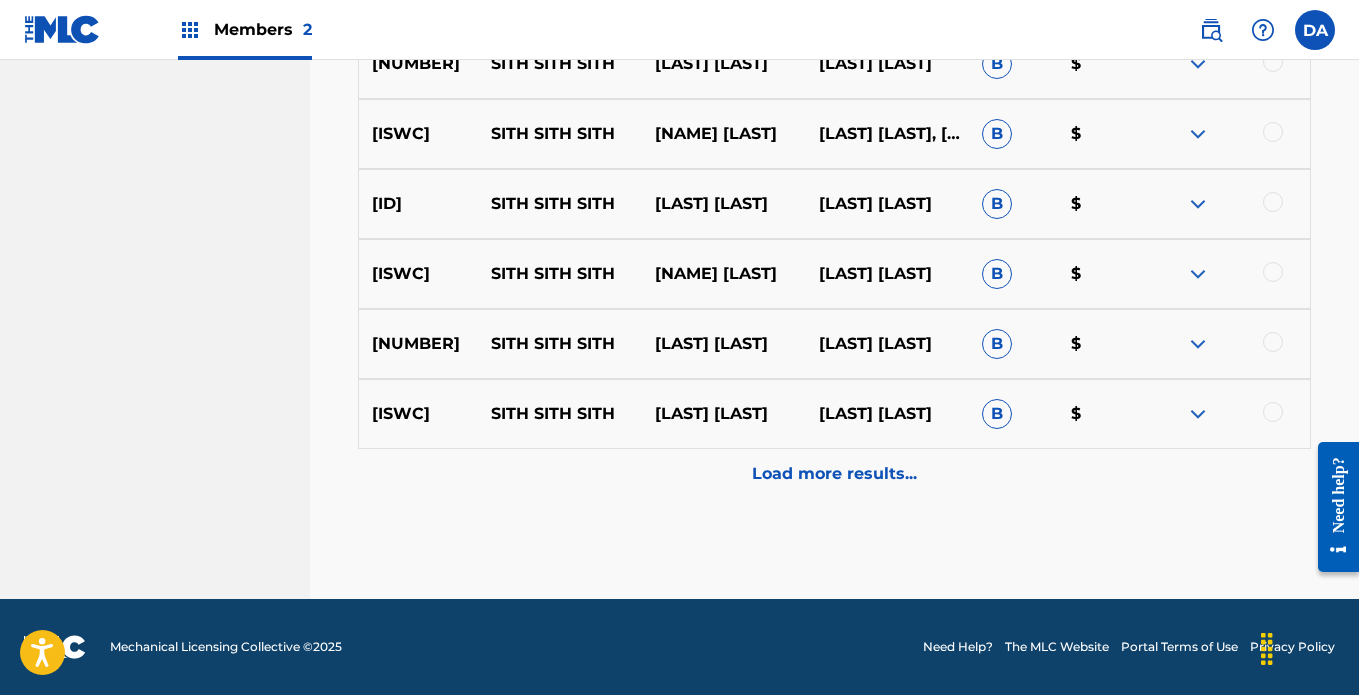 click on "Load more results..." at bounding box center [834, 474] 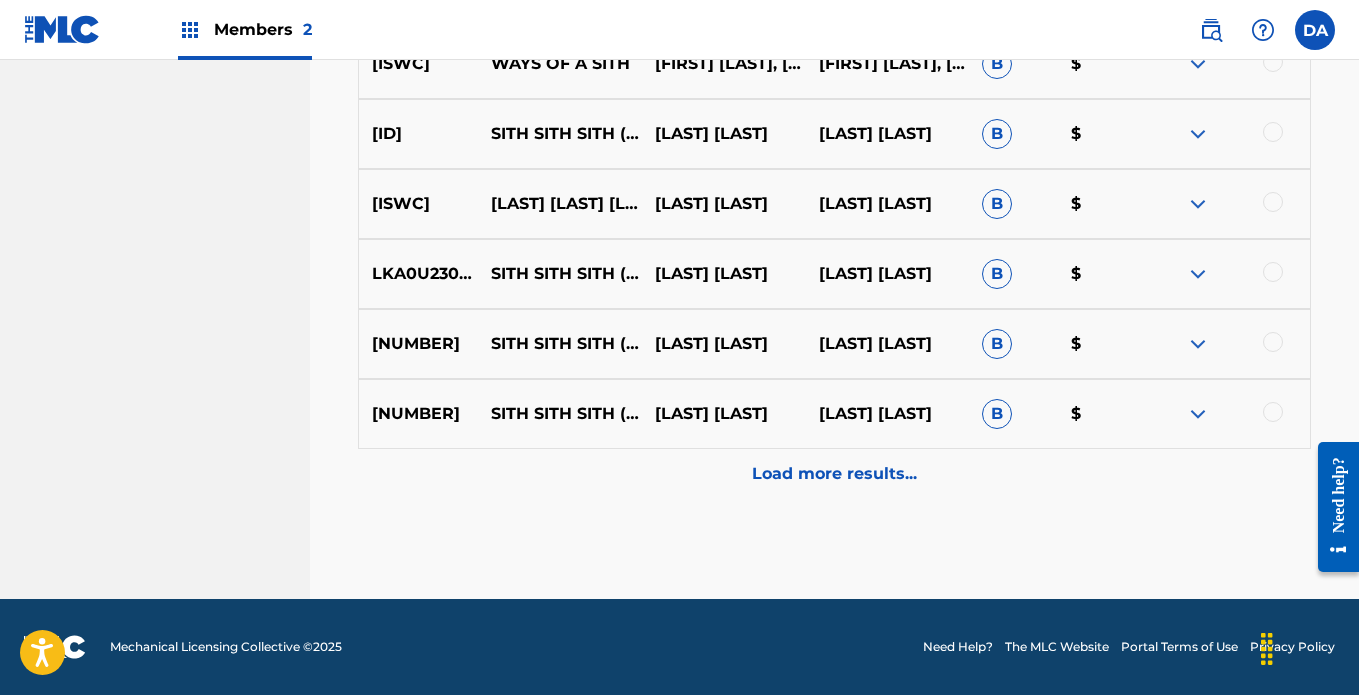 click on "Load more results..." at bounding box center (834, 474) 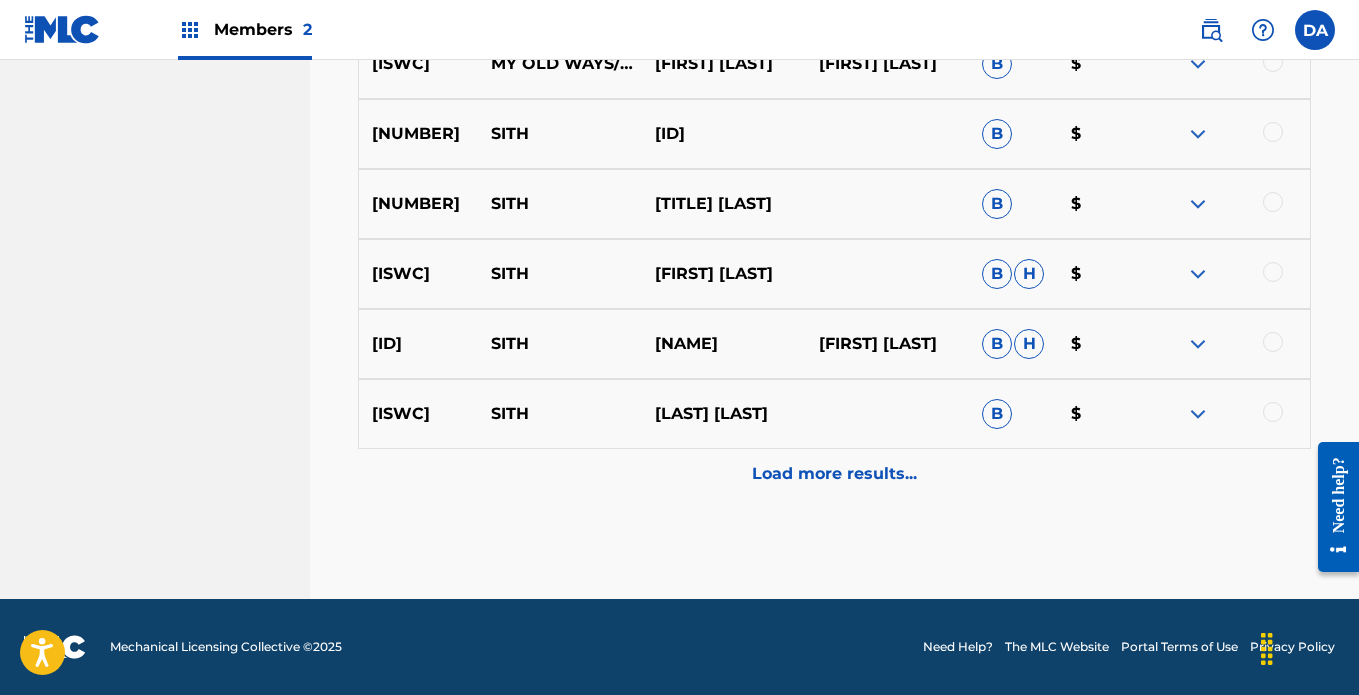 click on "Load more results..." at bounding box center (834, 474) 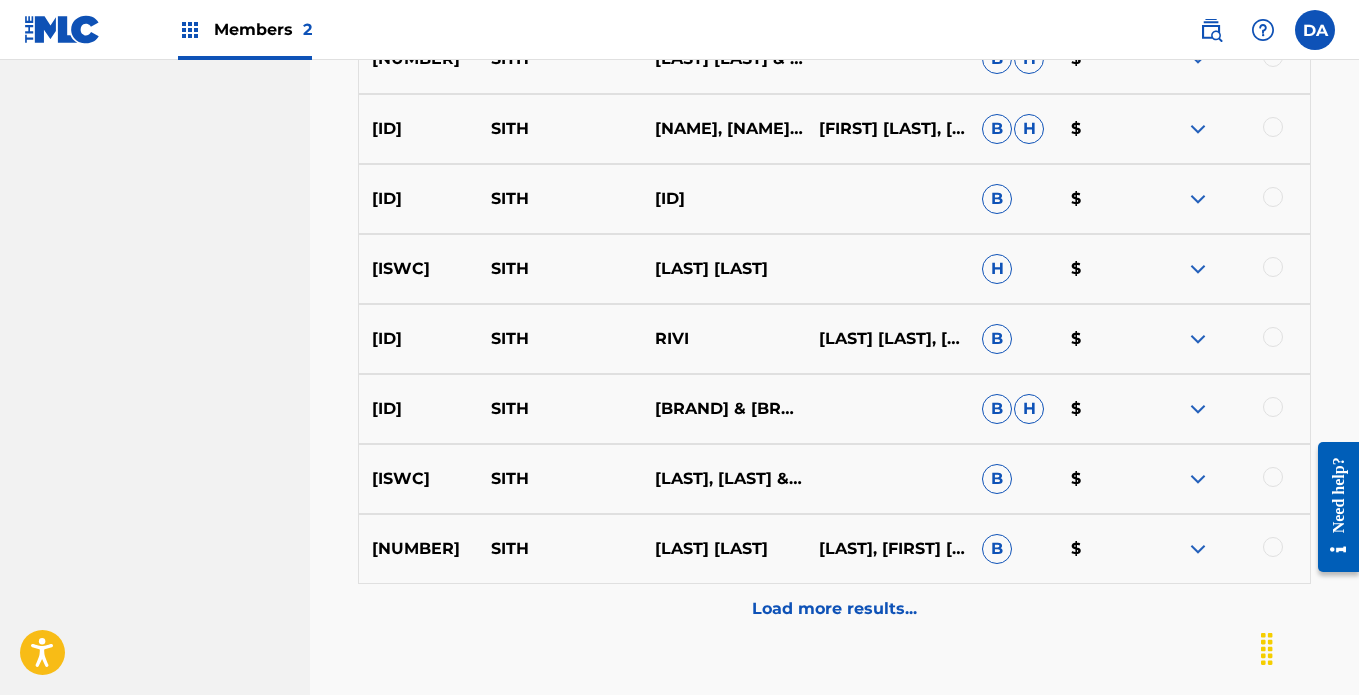 scroll, scrollTop: 3095, scrollLeft: 0, axis: vertical 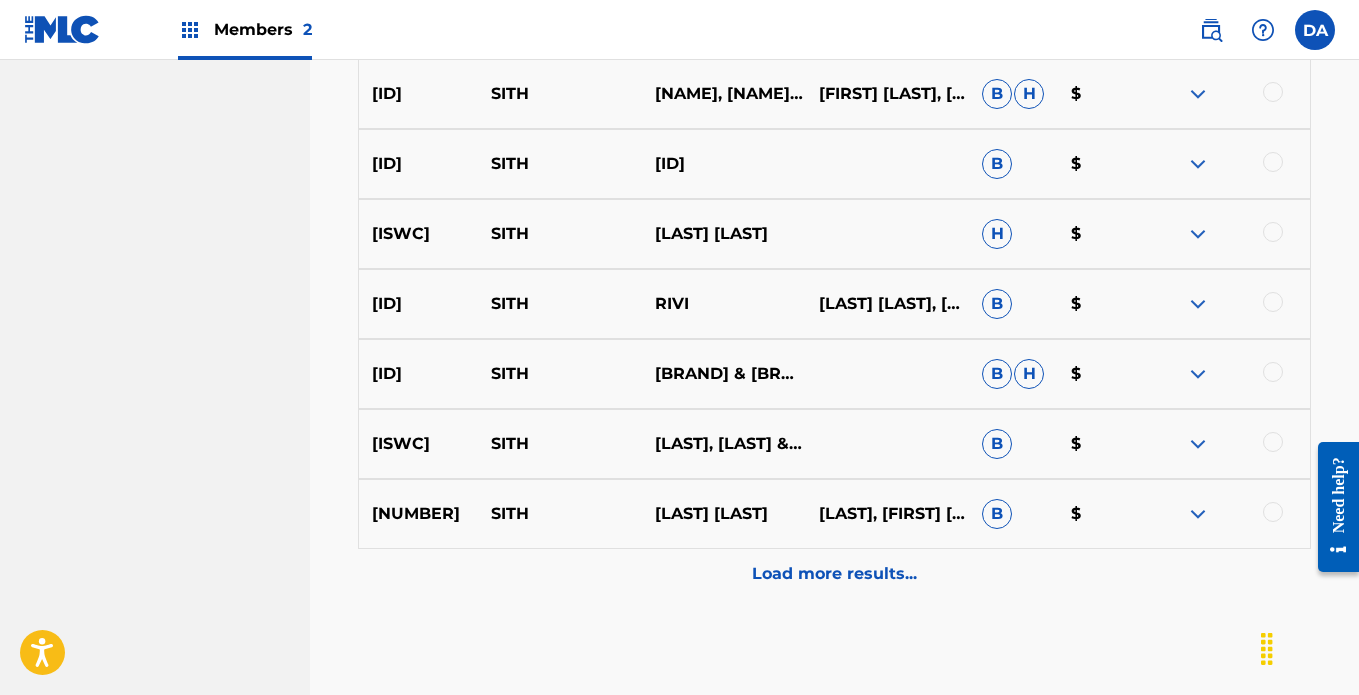 click on "Load more results..." at bounding box center (834, 574) 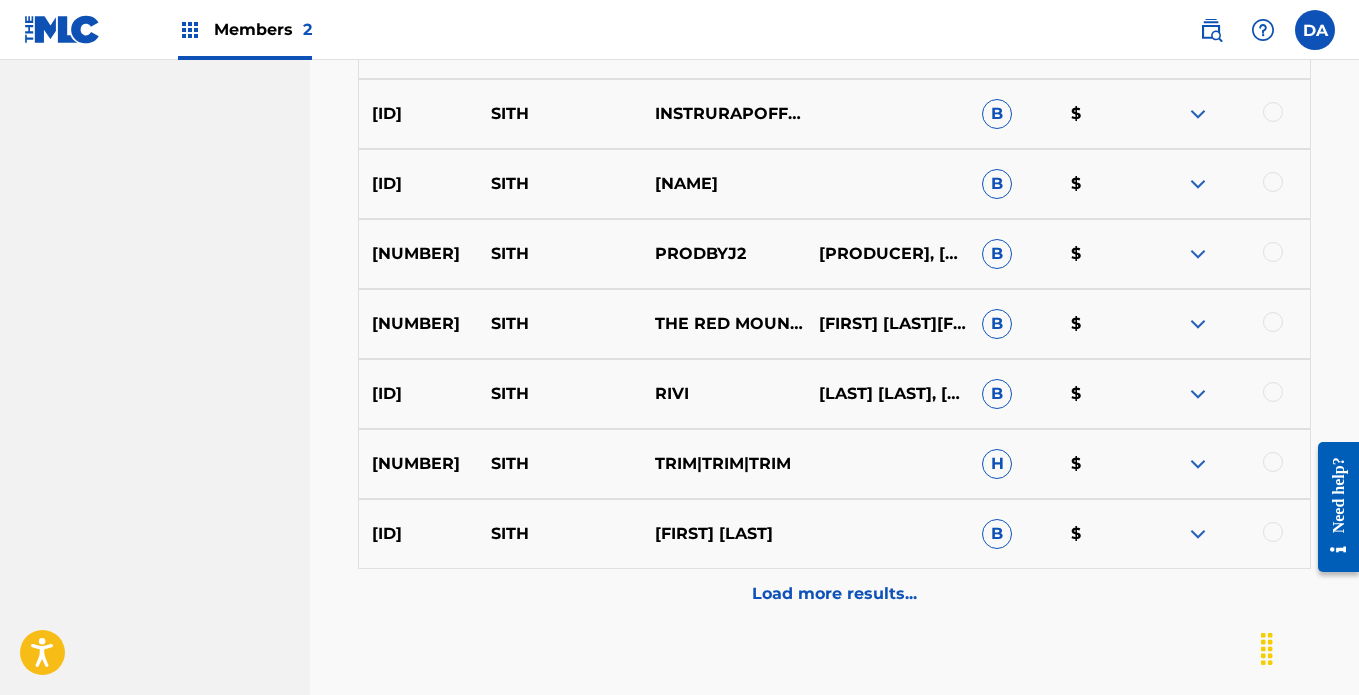 scroll, scrollTop: 3895, scrollLeft: 0, axis: vertical 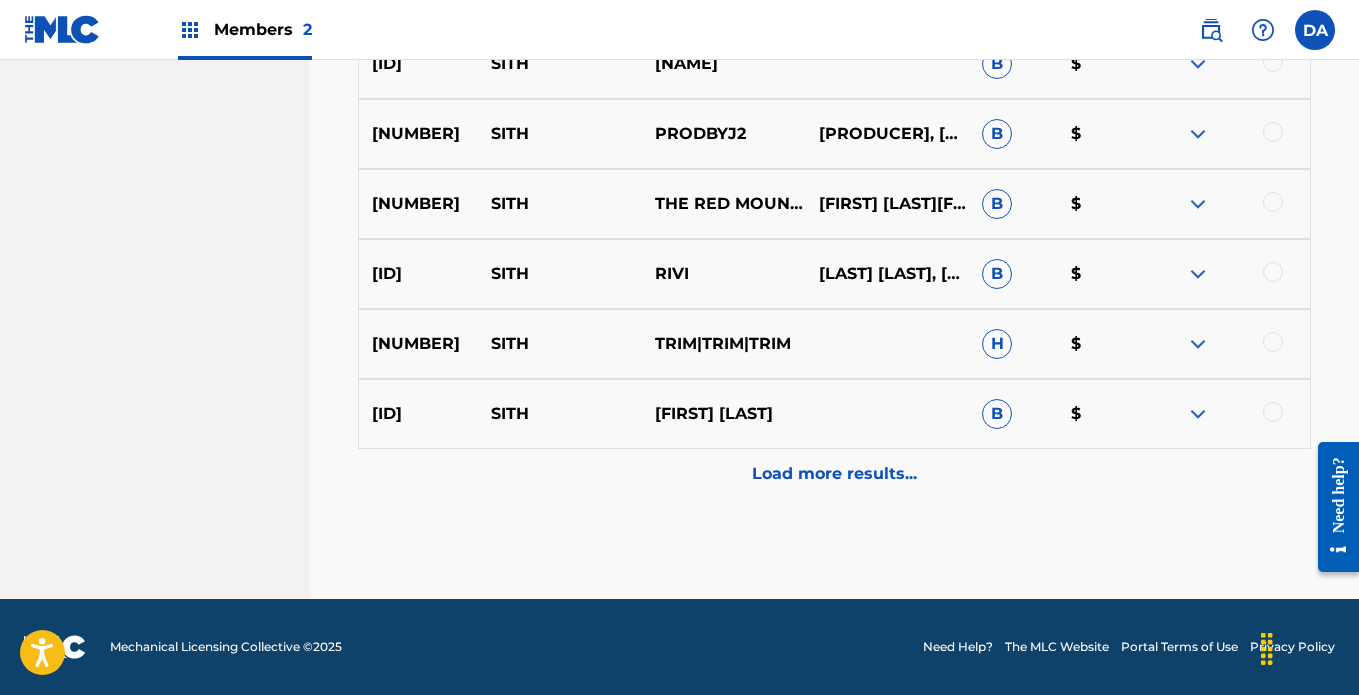click on "Matching Tool The Matching Tool allows Members to match  sound recordings  to works within their catalog. This ensures you'll collect the royalties you're owed for your work(s). The first step is to locate recordings not yet matched to your works by entering criteria in the search fields below. Search results are sorted by relevance and will be grouped together based on similar data. In the next step, you can locate the specific work in your catalog that you want to match. SearchWithCriteria5f9ba805-54d3-47c6-8380-47b55e52eb4c Recording Title sith ways SearchWithCriteriab19ecb03-a314-430c-bf63-670675398be8 Recording ISRC Add Criteria Filter Estimated Value All $$$$$ $$$$ $$$ $$ $ Source All Blanket License Historical Unmatched Remove Filters Apply Filters Filters ( 0 ) Search Showing 1 - 50 of 200+ results ISRC Recording Title Recording Artist Writer(s) Source ? Estimated Value ? 0  Selected TCAIH2440093 SITH WAYS RENJI TANA B $ TCAIH2440093 SITH WAYS RENJI TANA DESMOND SHERMAN, RENJI TANA B $ LKA0U2302313" at bounding box center (834, -1568) 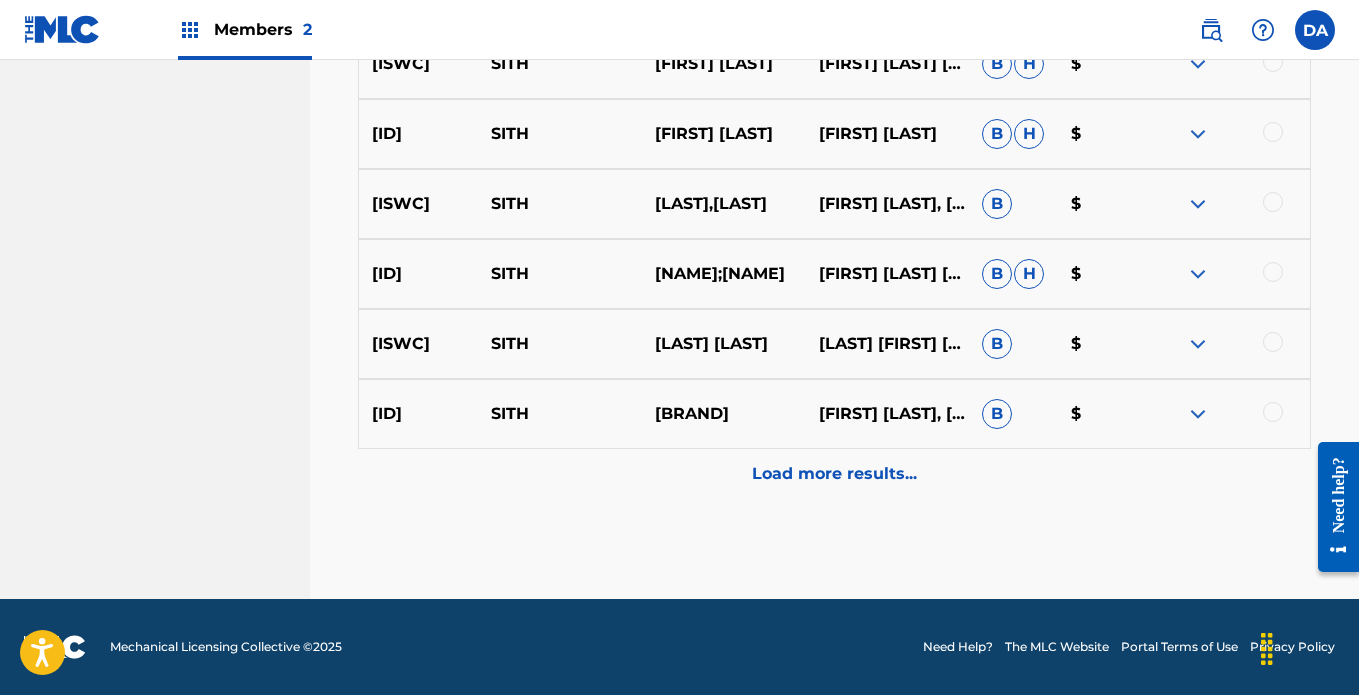 click on "Load more results..." at bounding box center [834, 474] 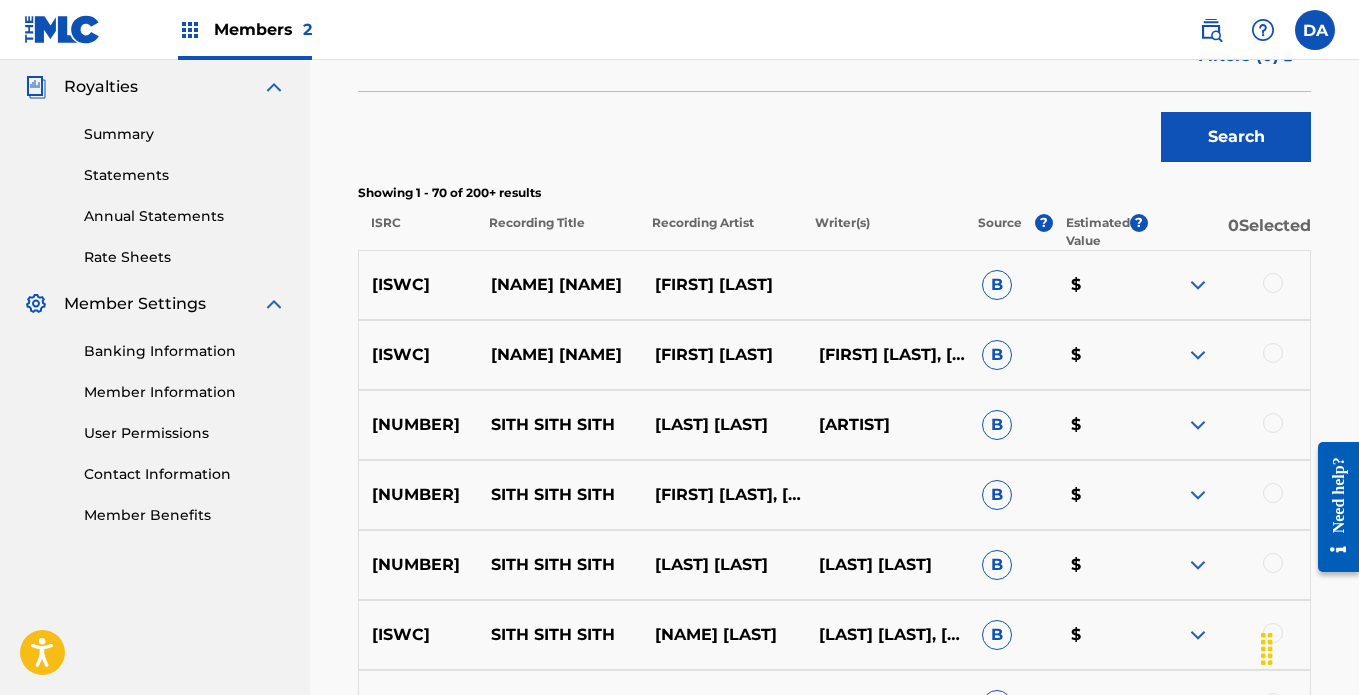 scroll, scrollTop: 0, scrollLeft: 0, axis: both 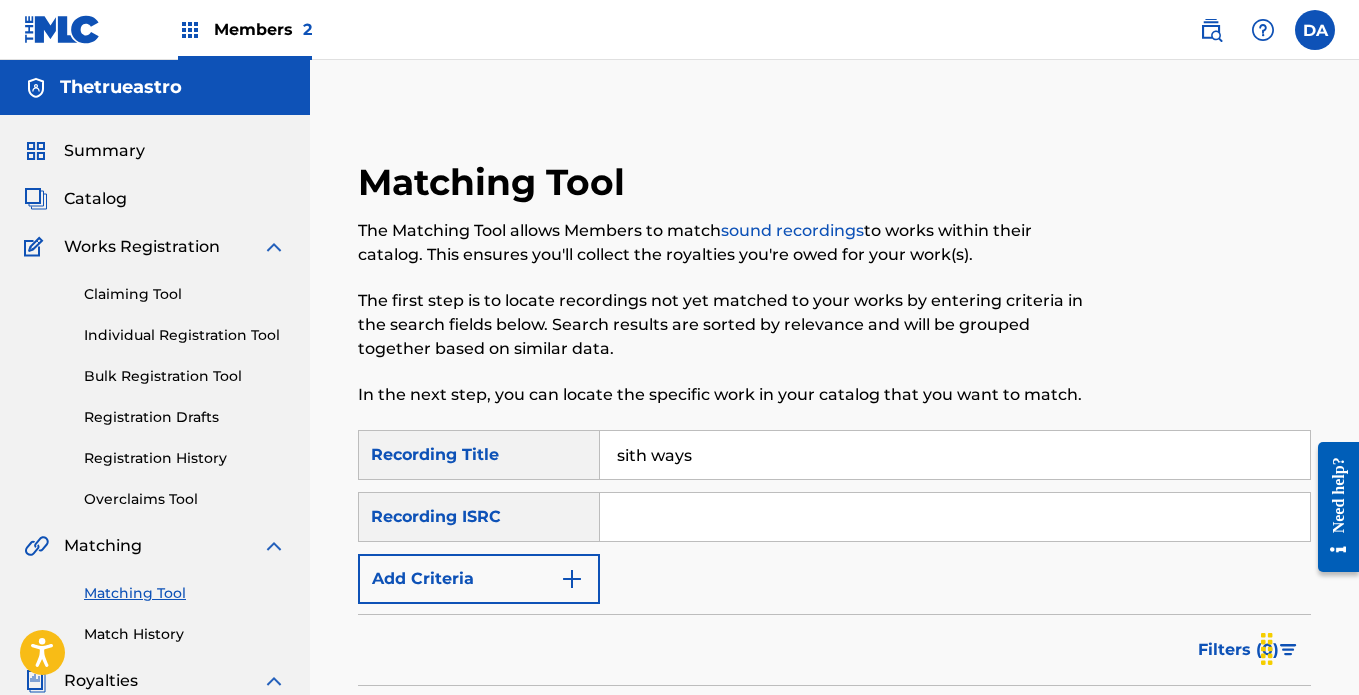drag, startPoint x: 759, startPoint y: 459, endPoint x: 546, endPoint y: 445, distance: 213.4596 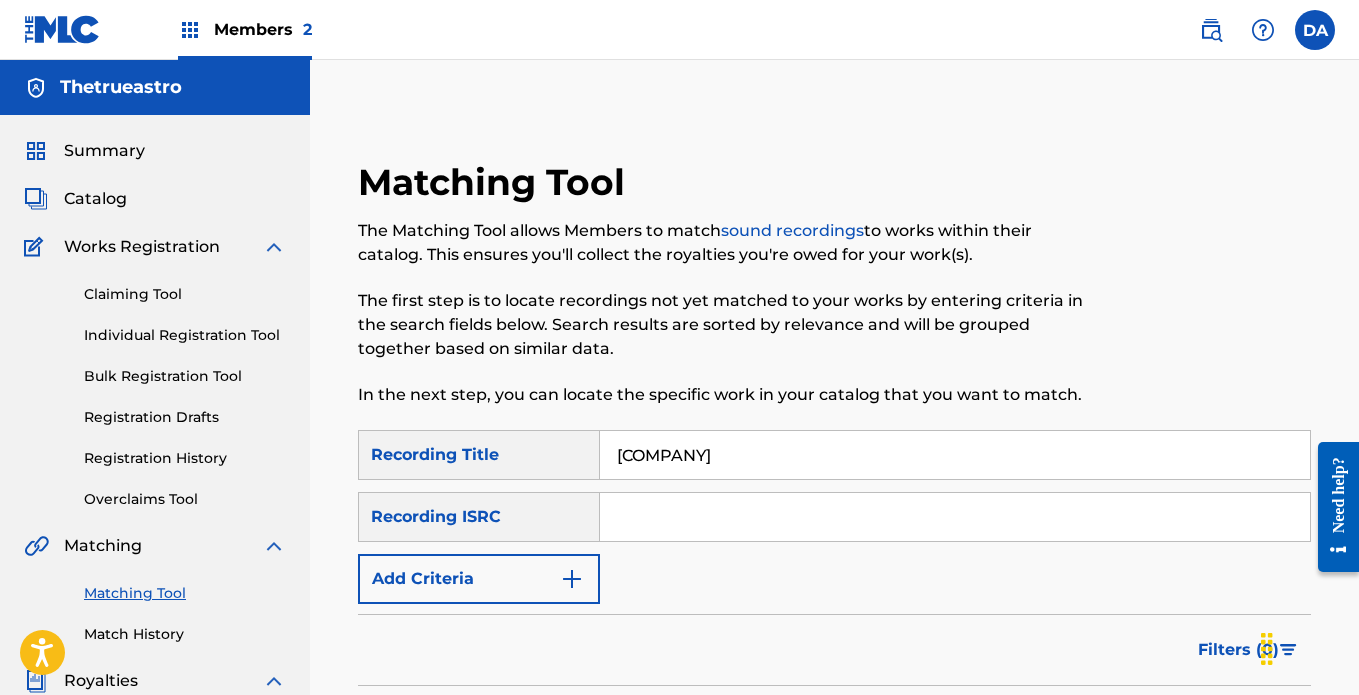 click on "Search" at bounding box center [1236, 731] 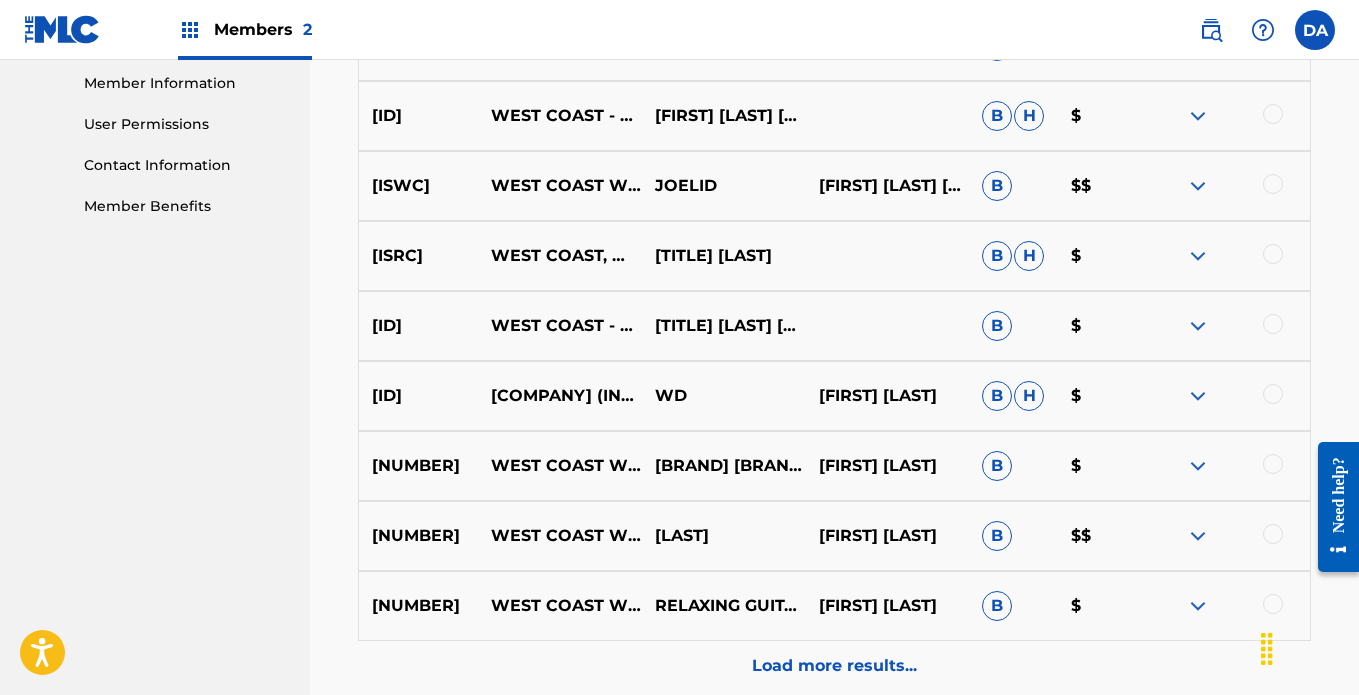 scroll, scrollTop: 700, scrollLeft: 0, axis: vertical 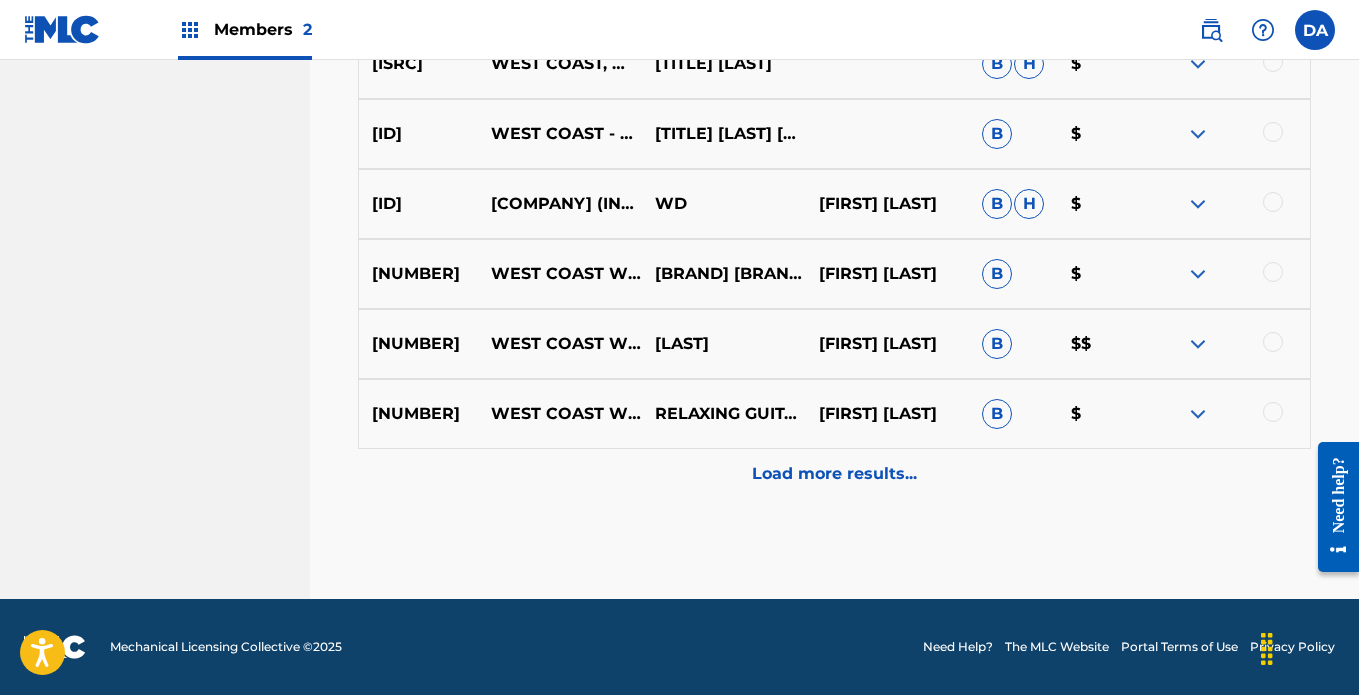 click on "Load more results..." at bounding box center (834, 474) 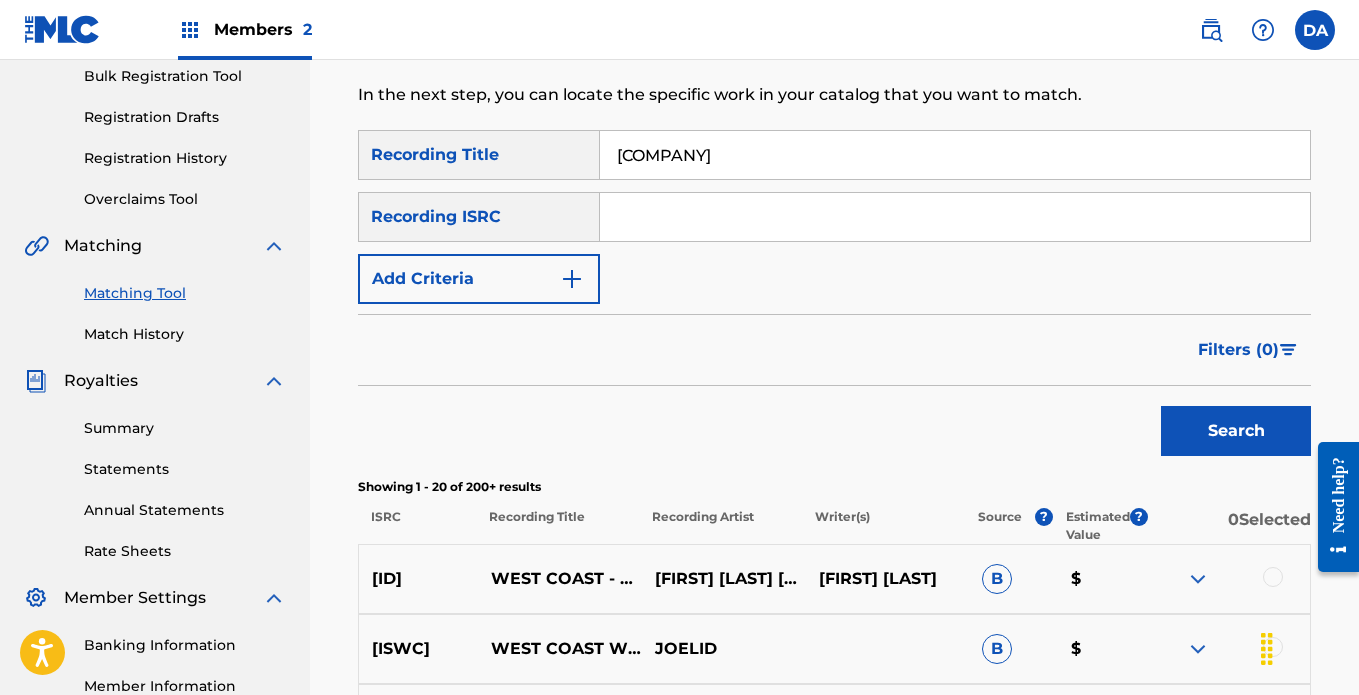 scroll, scrollTop: 295, scrollLeft: 0, axis: vertical 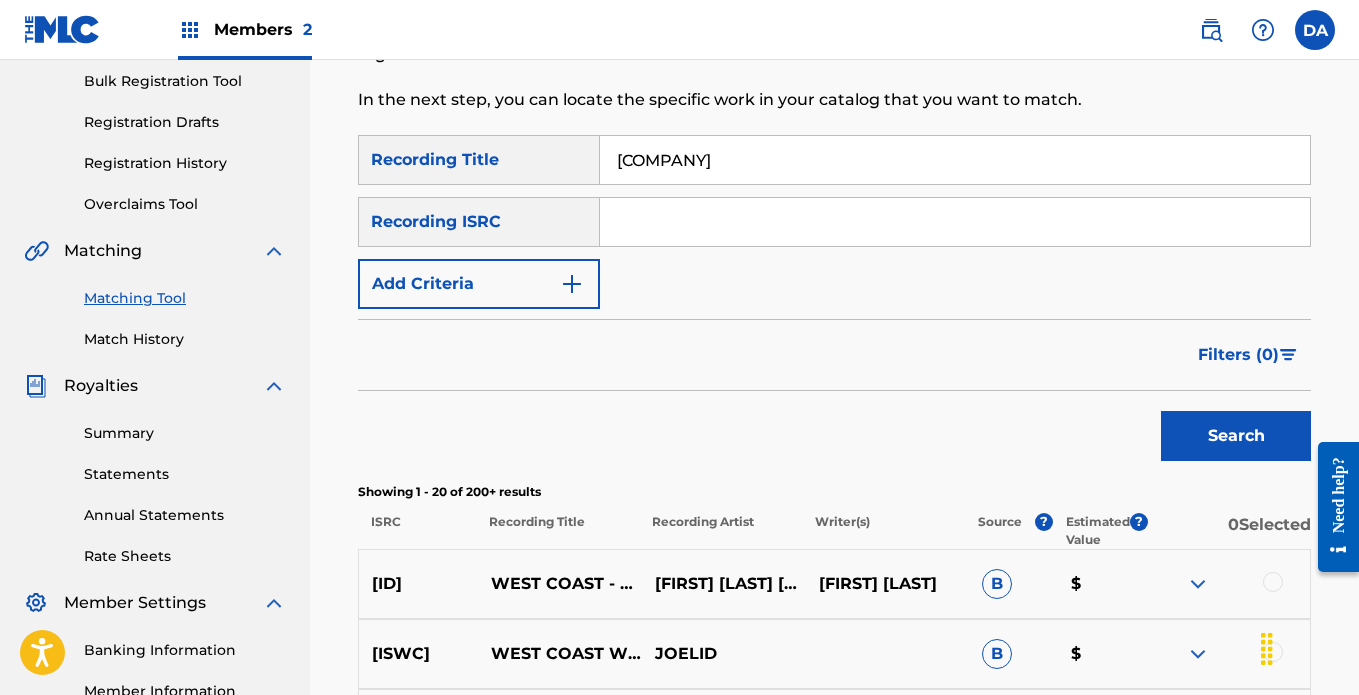 drag, startPoint x: 662, startPoint y: 153, endPoint x: 452, endPoint y: 183, distance: 212.13203 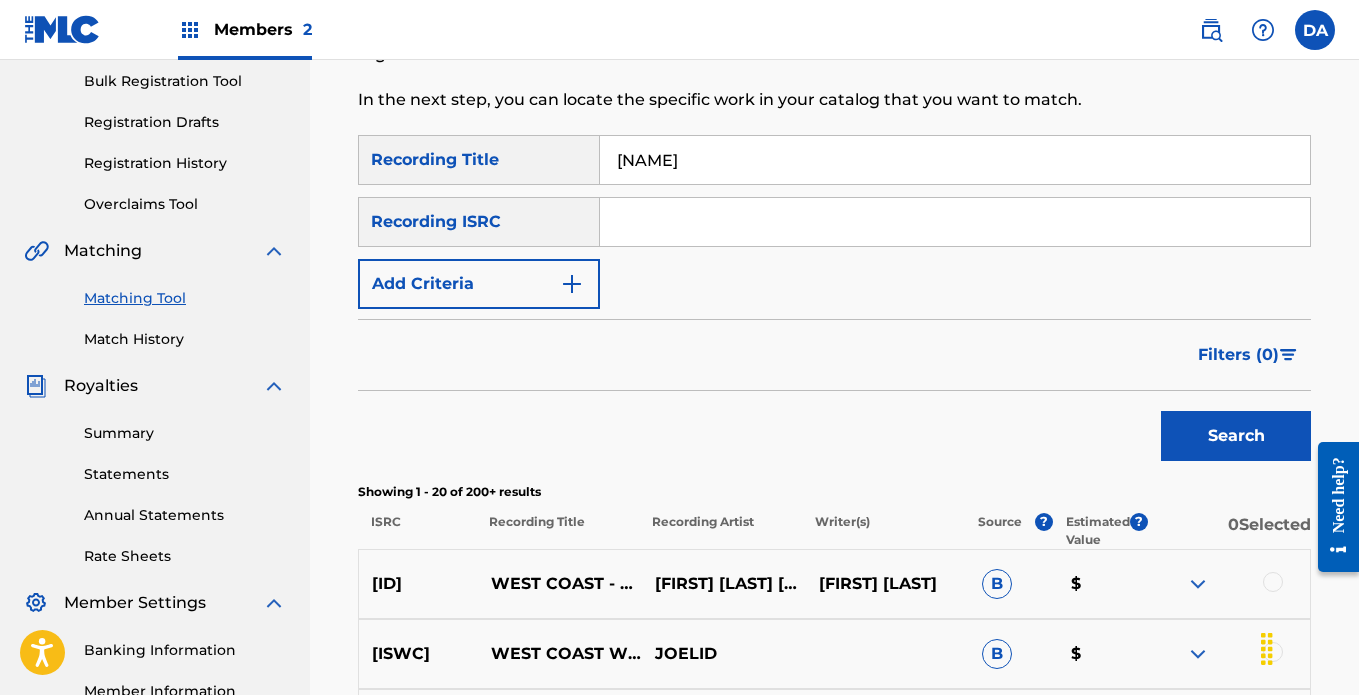 type on "[NAME]" 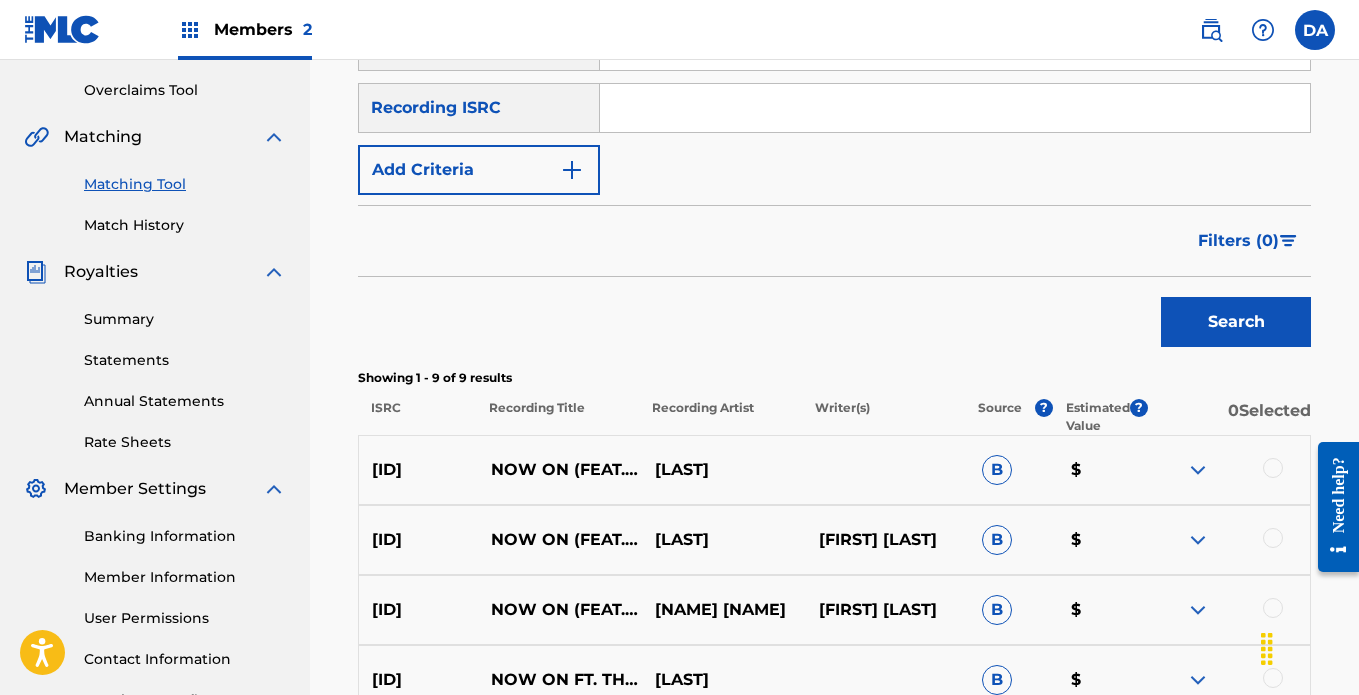 scroll, scrollTop: 495, scrollLeft: 0, axis: vertical 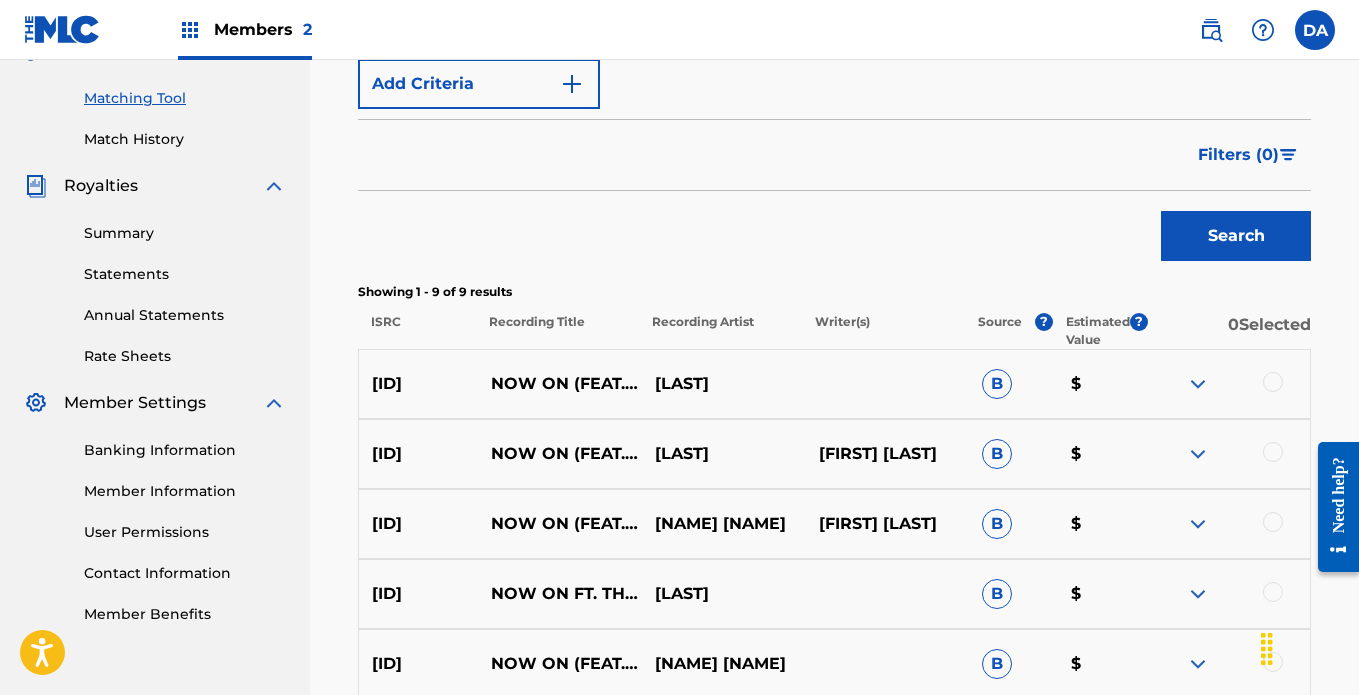 click at bounding box center [1273, 382] 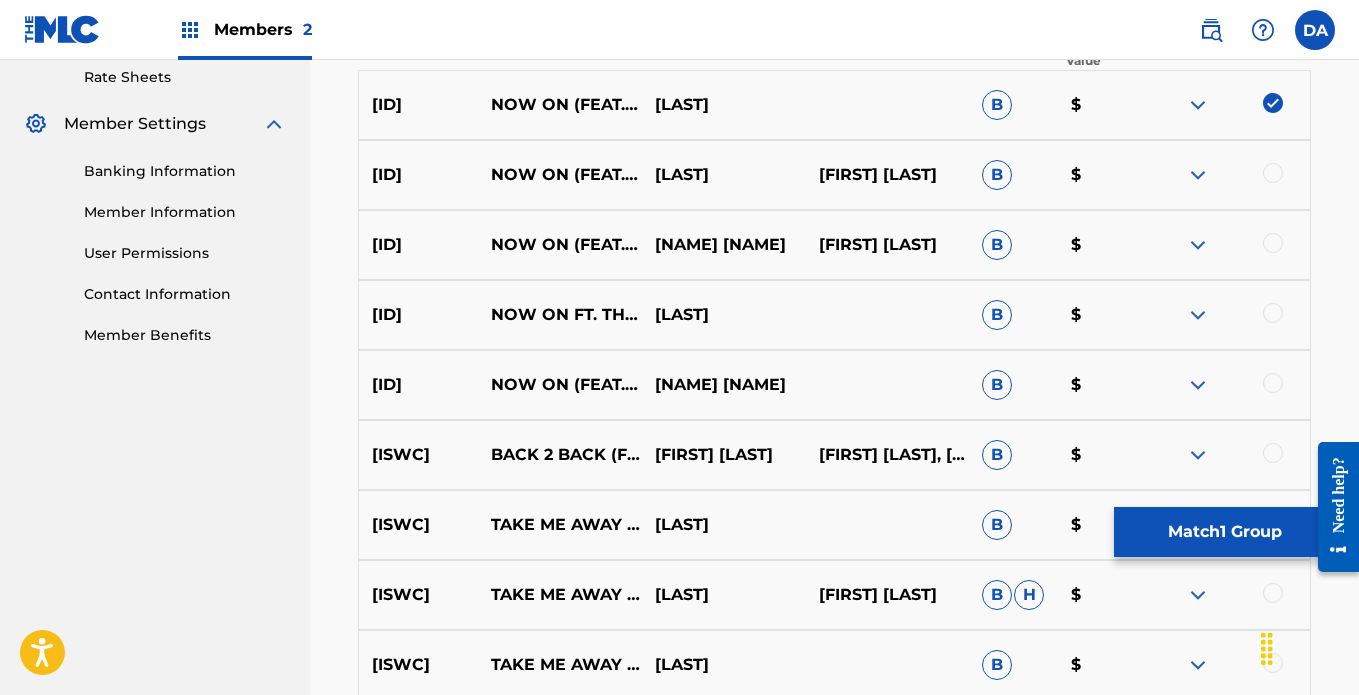 scroll, scrollTop: 795, scrollLeft: 0, axis: vertical 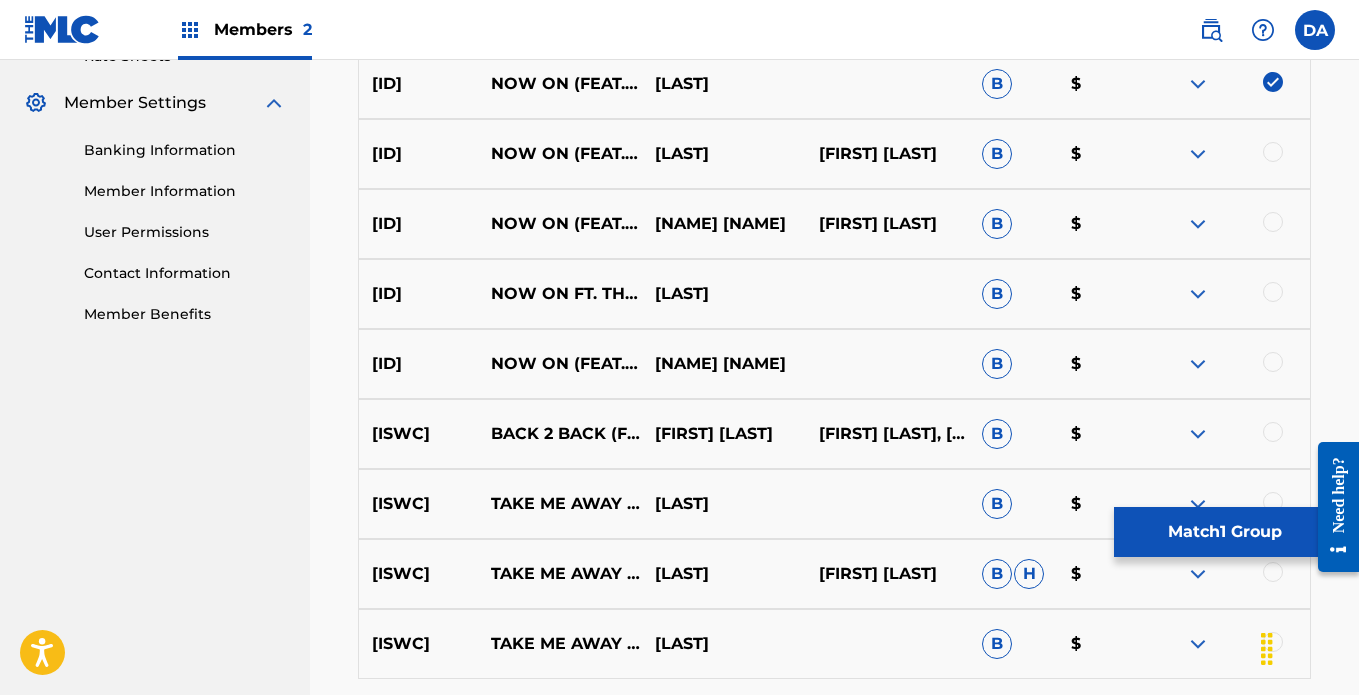 click at bounding box center [1273, 152] 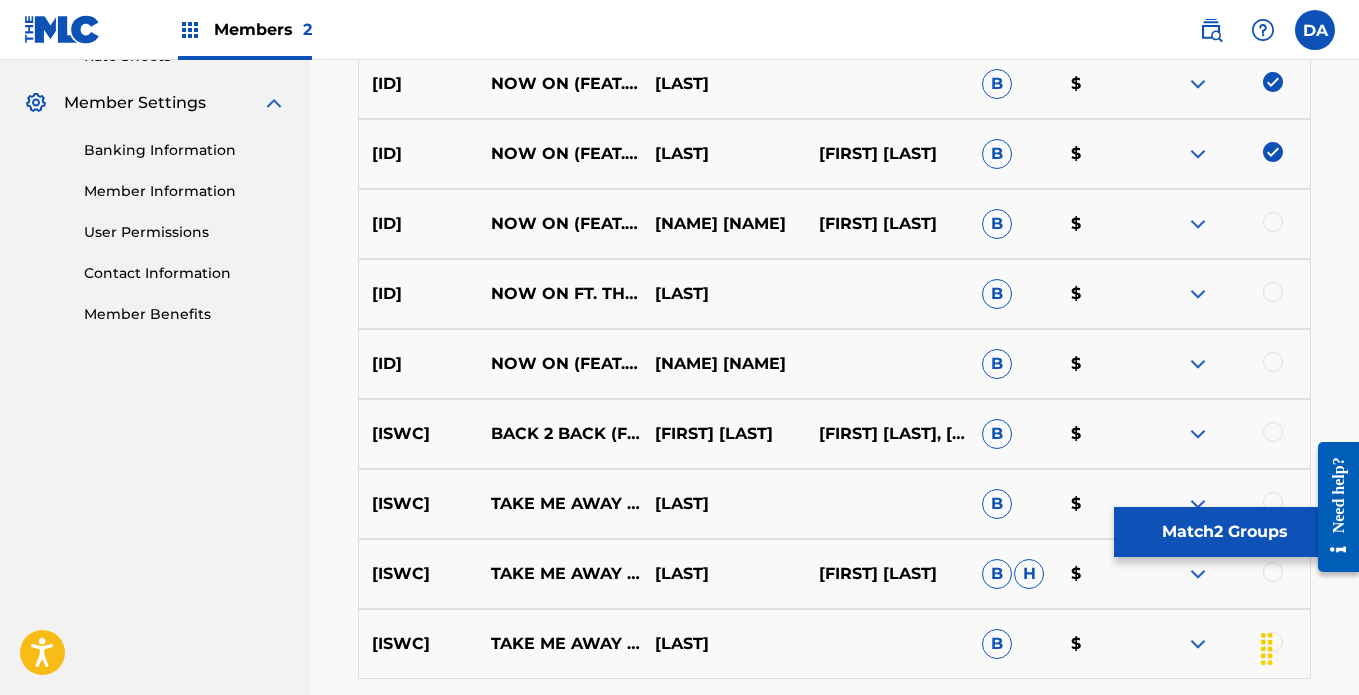 click at bounding box center (1273, 222) 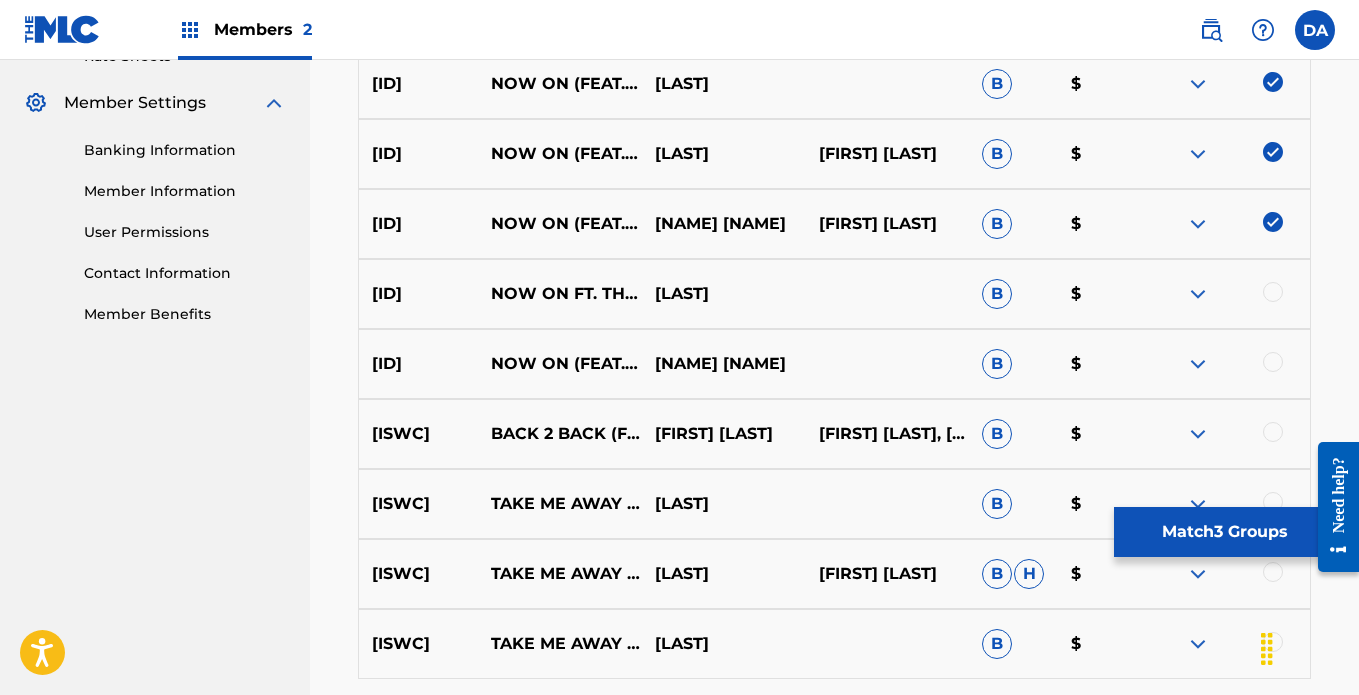 click at bounding box center (1273, 292) 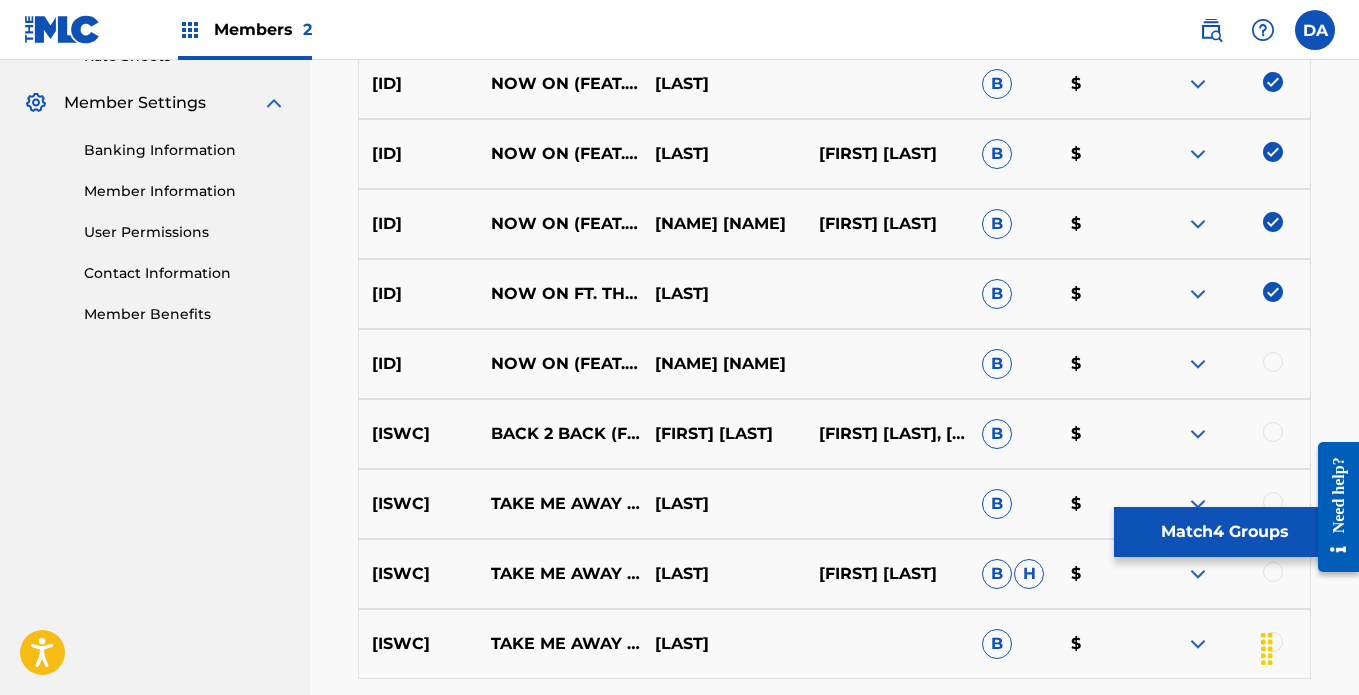 click at bounding box center [1273, 362] 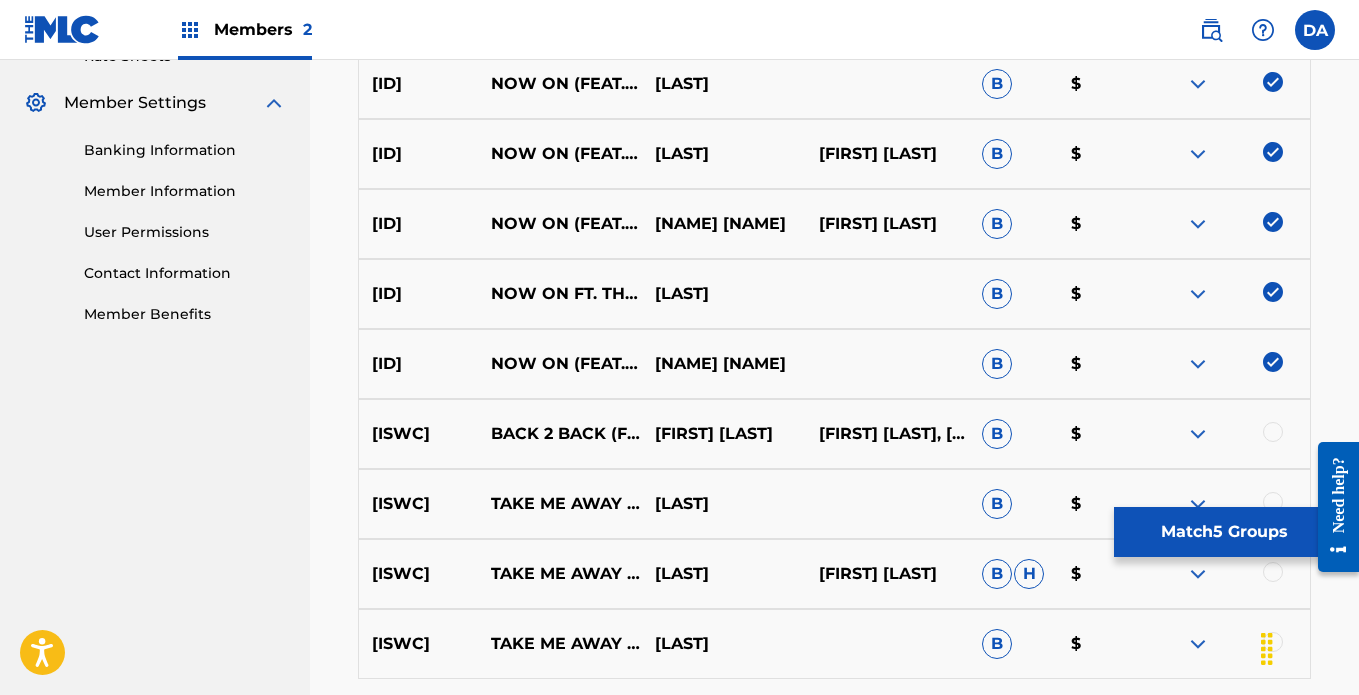 click on "[LAST] [LAST] (FEAT. [LAST]) [LAST] [LAST] [LAST] [LAST] B $" at bounding box center [834, 434] 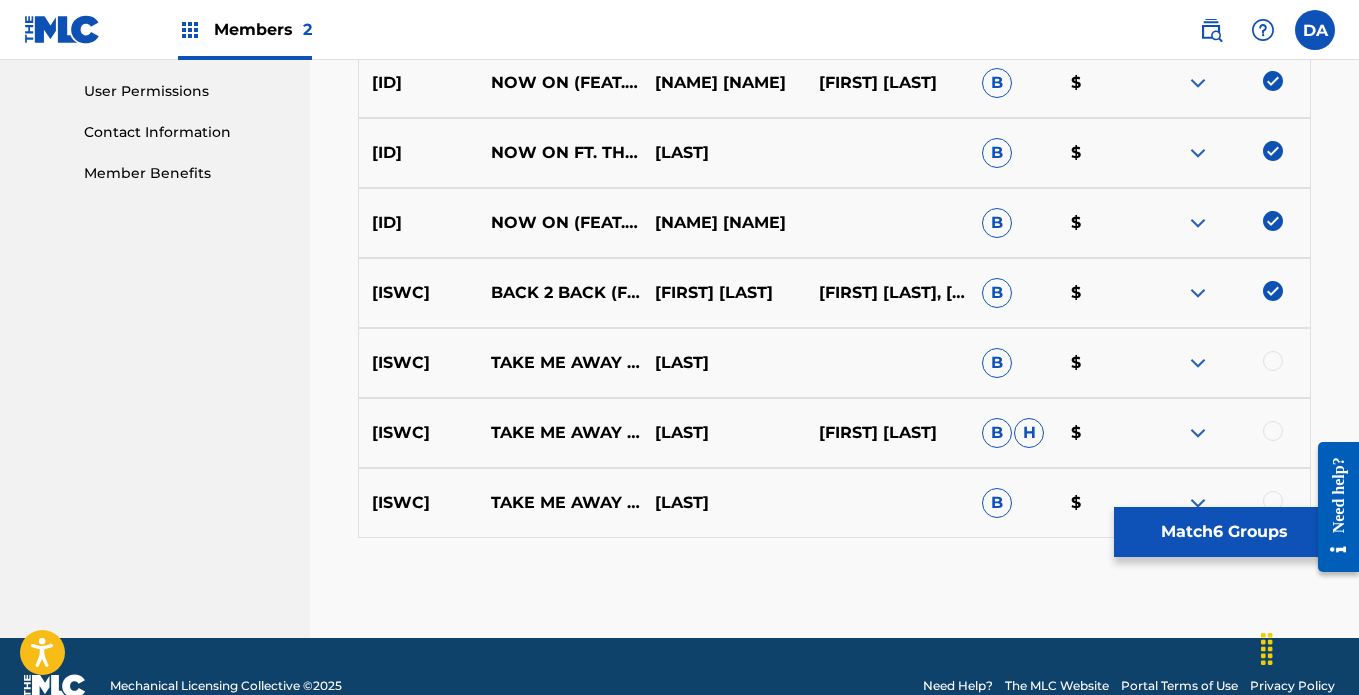 scroll, scrollTop: 975, scrollLeft: 0, axis: vertical 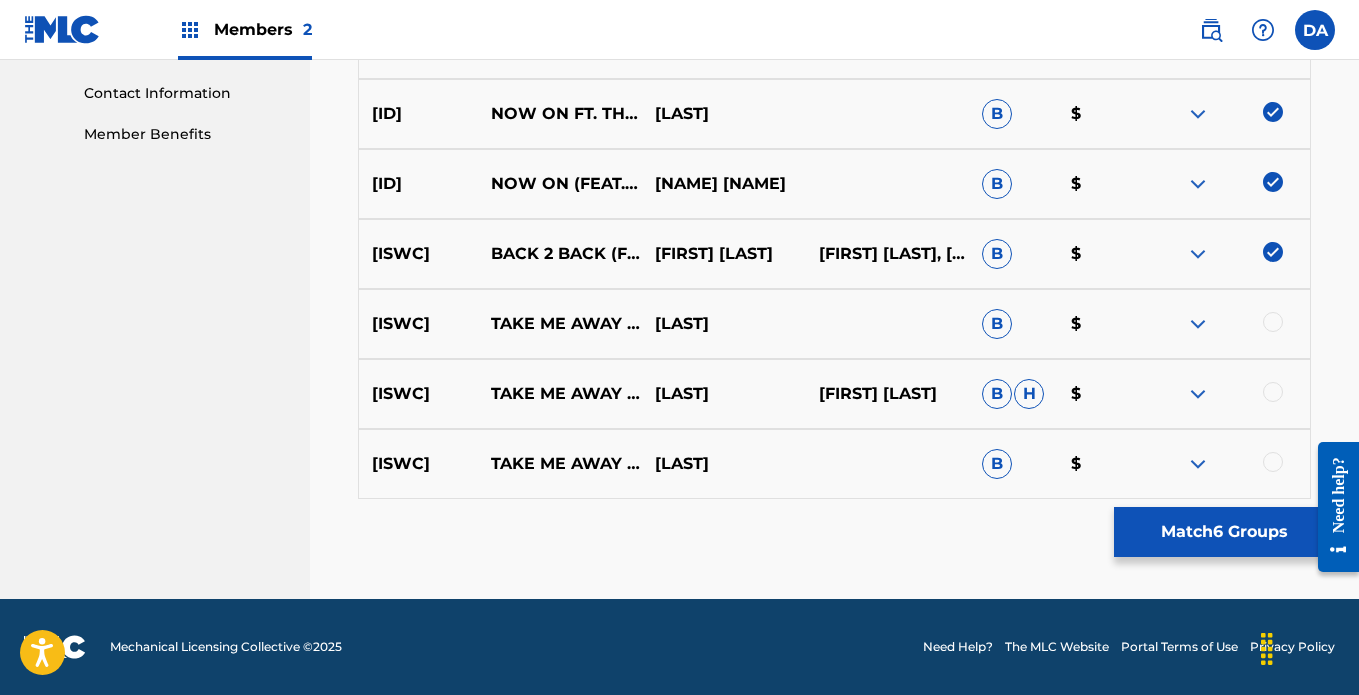 click at bounding box center [1273, 322] 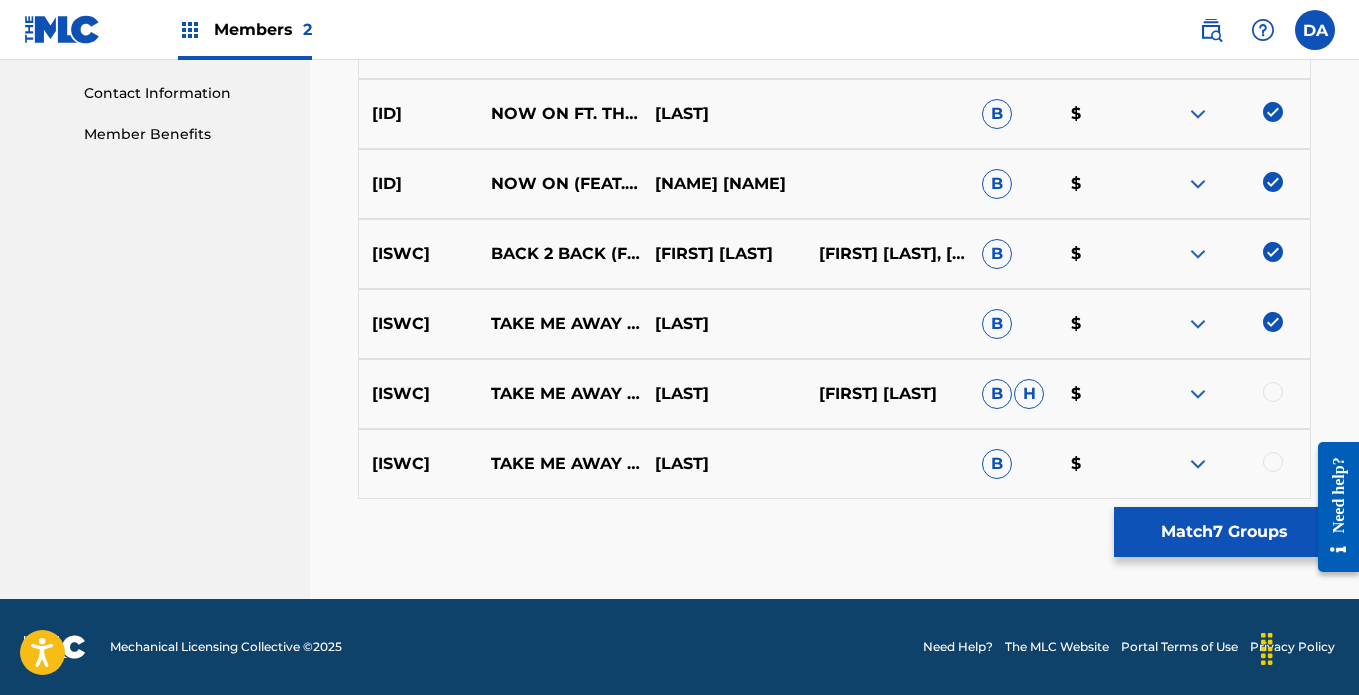 click at bounding box center [1273, 392] 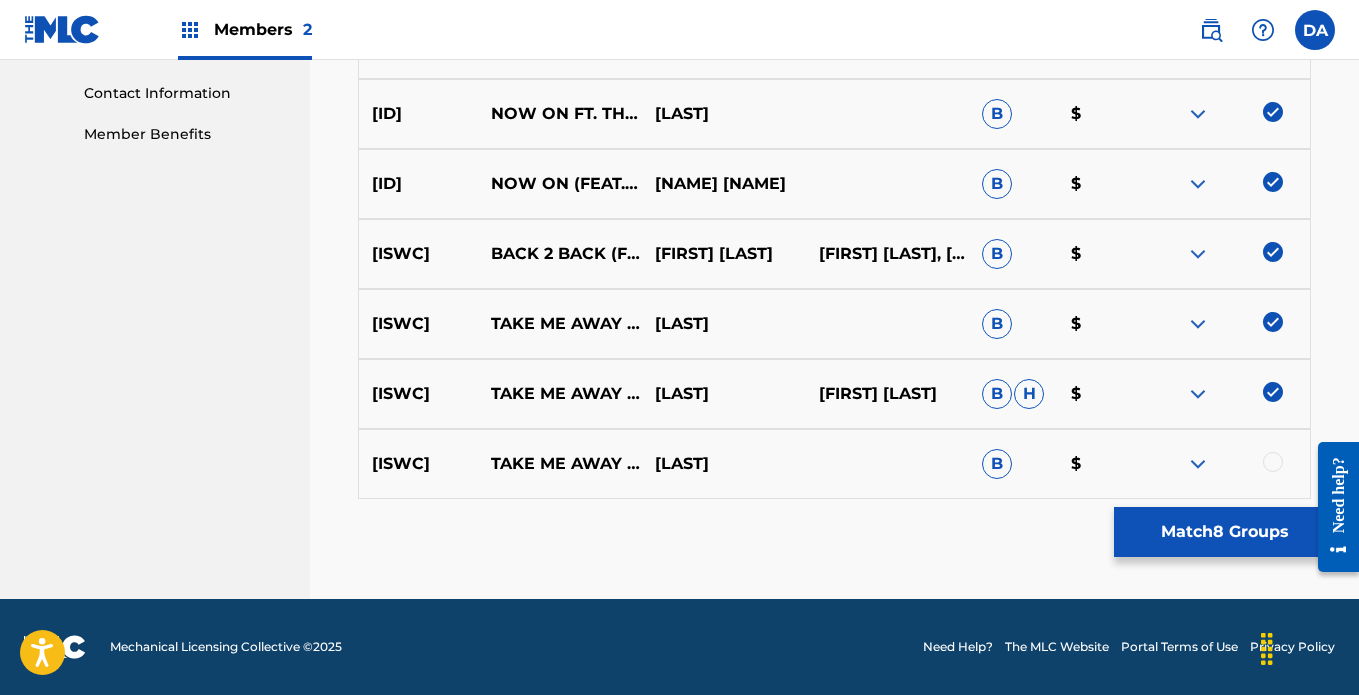click at bounding box center (1273, 462) 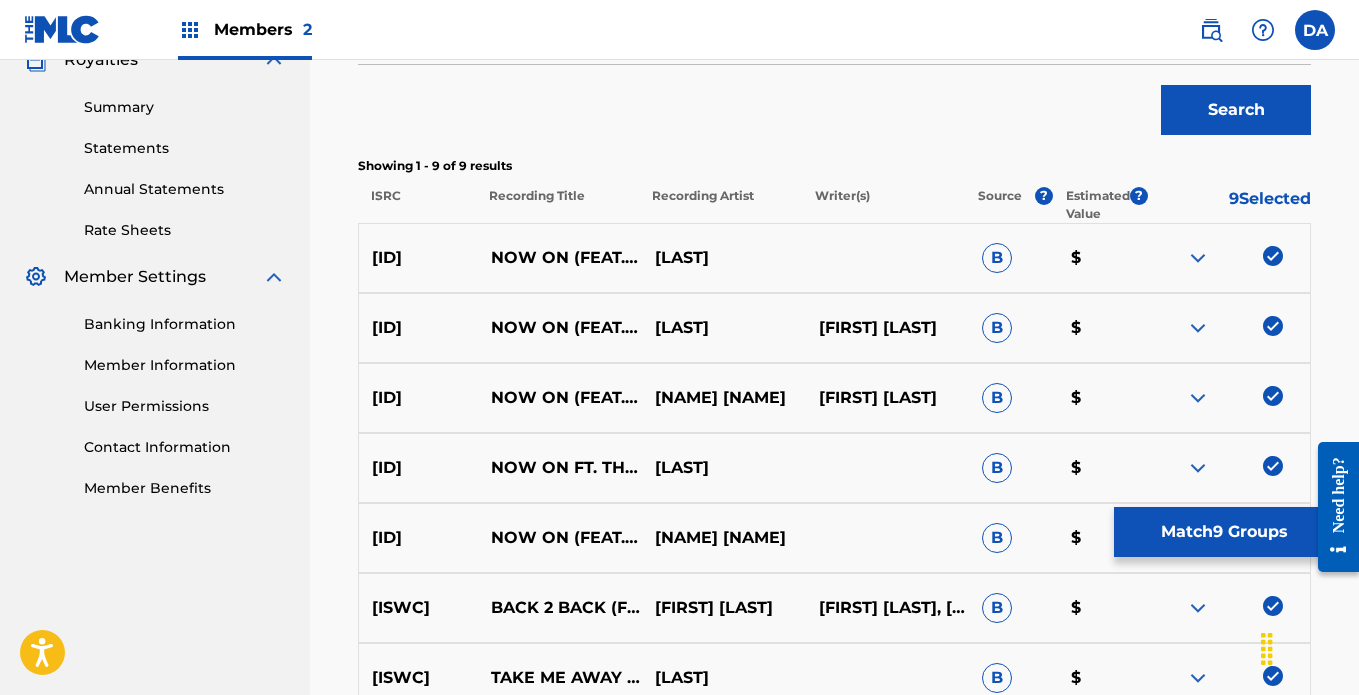 scroll, scrollTop: 575, scrollLeft: 0, axis: vertical 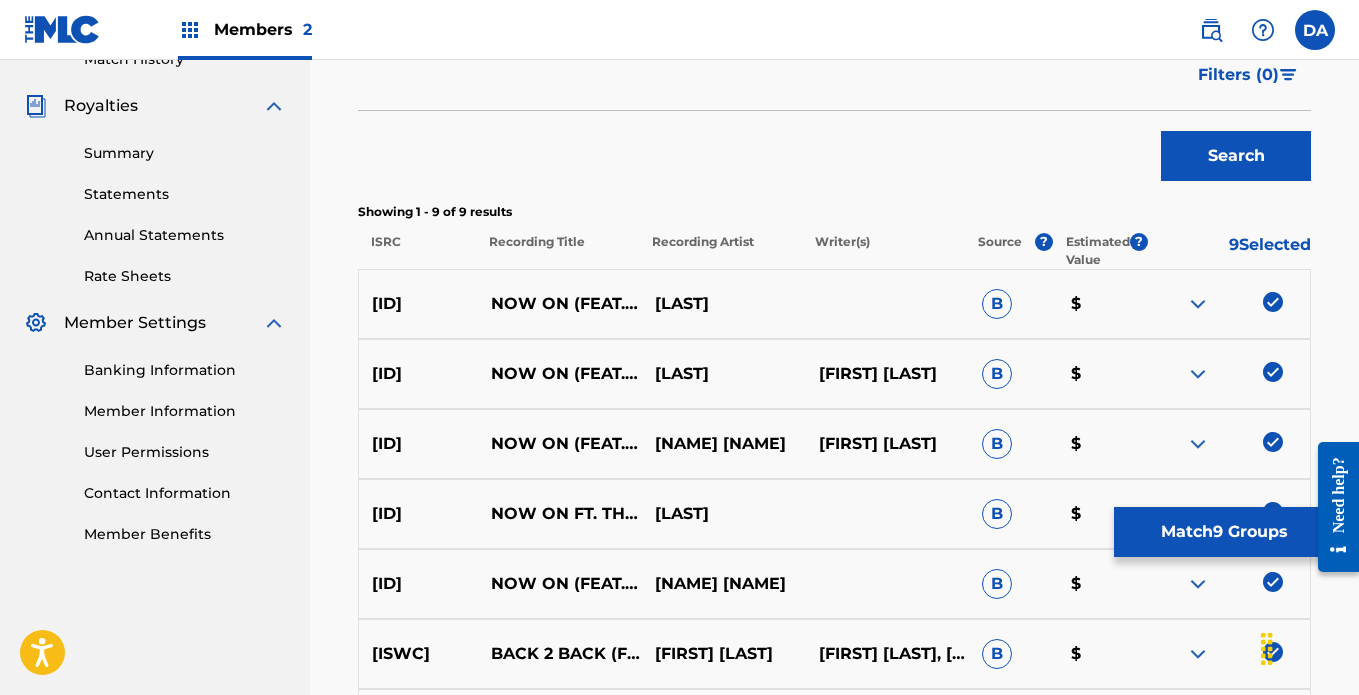 click on "Match  9 Groups" at bounding box center [1224, 532] 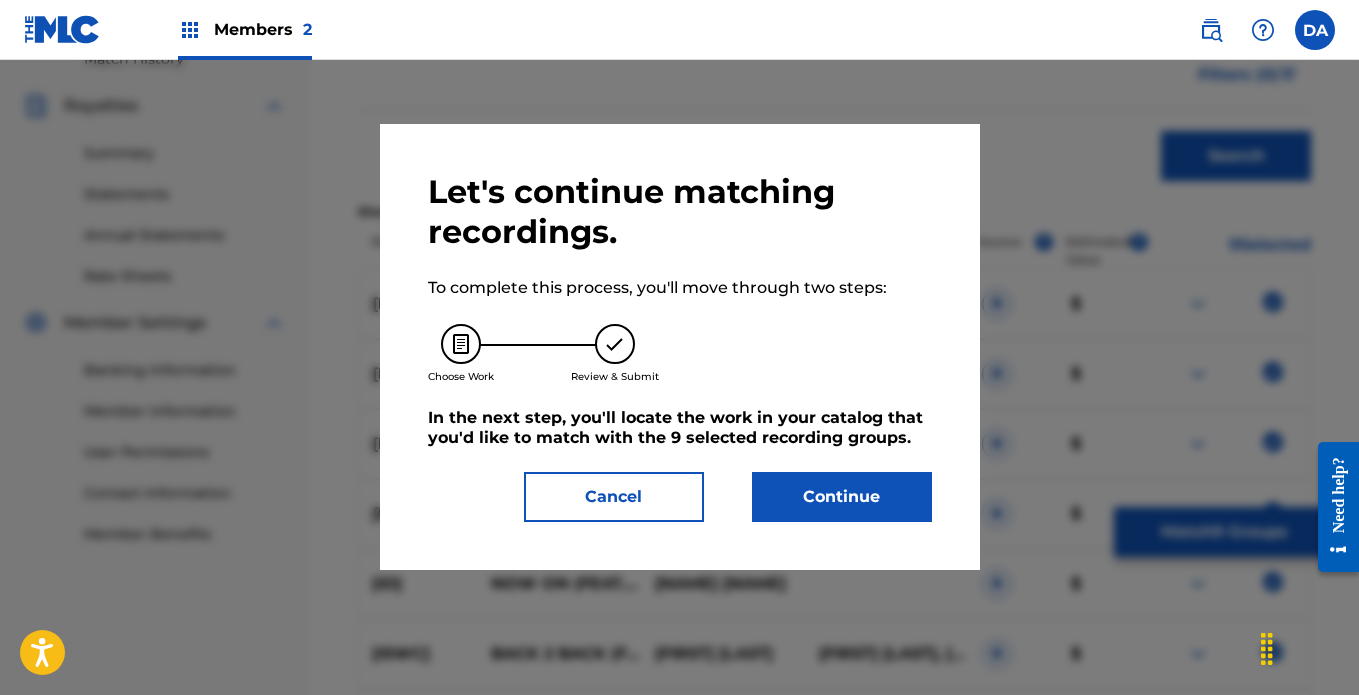 click on "Continue" at bounding box center [842, 497] 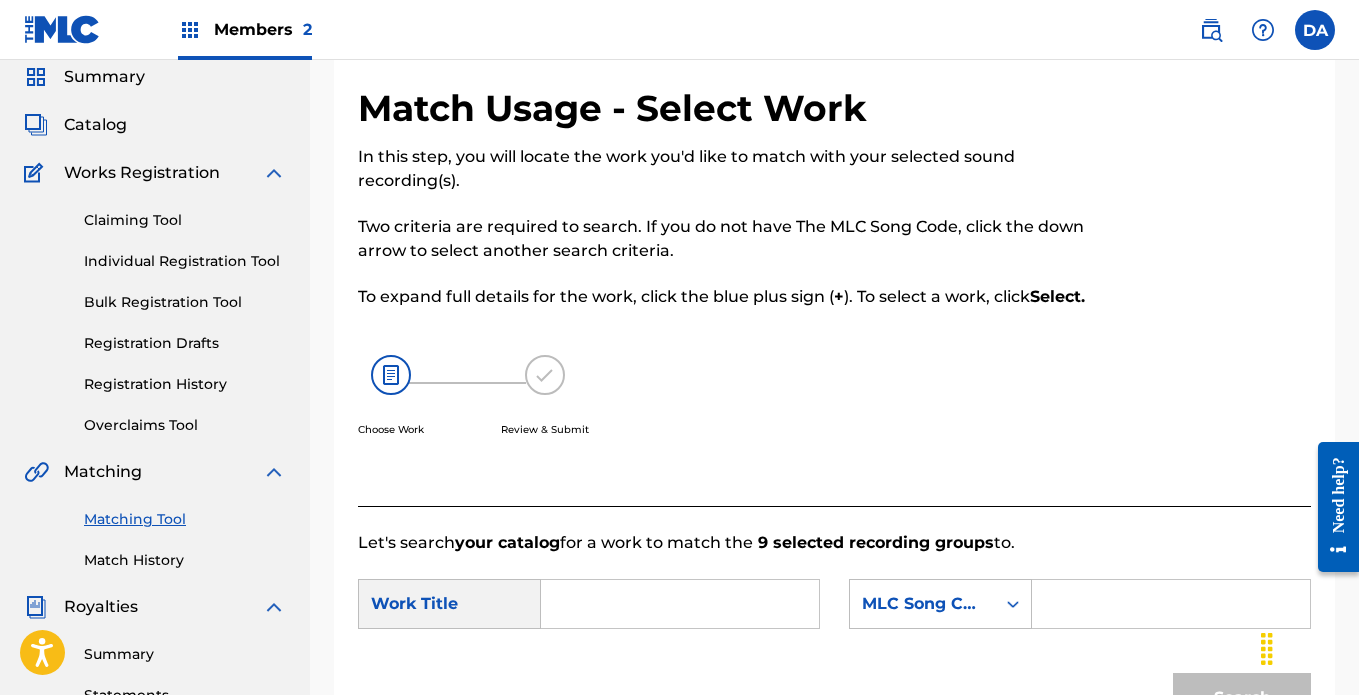 scroll, scrollTop: 0, scrollLeft: 0, axis: both 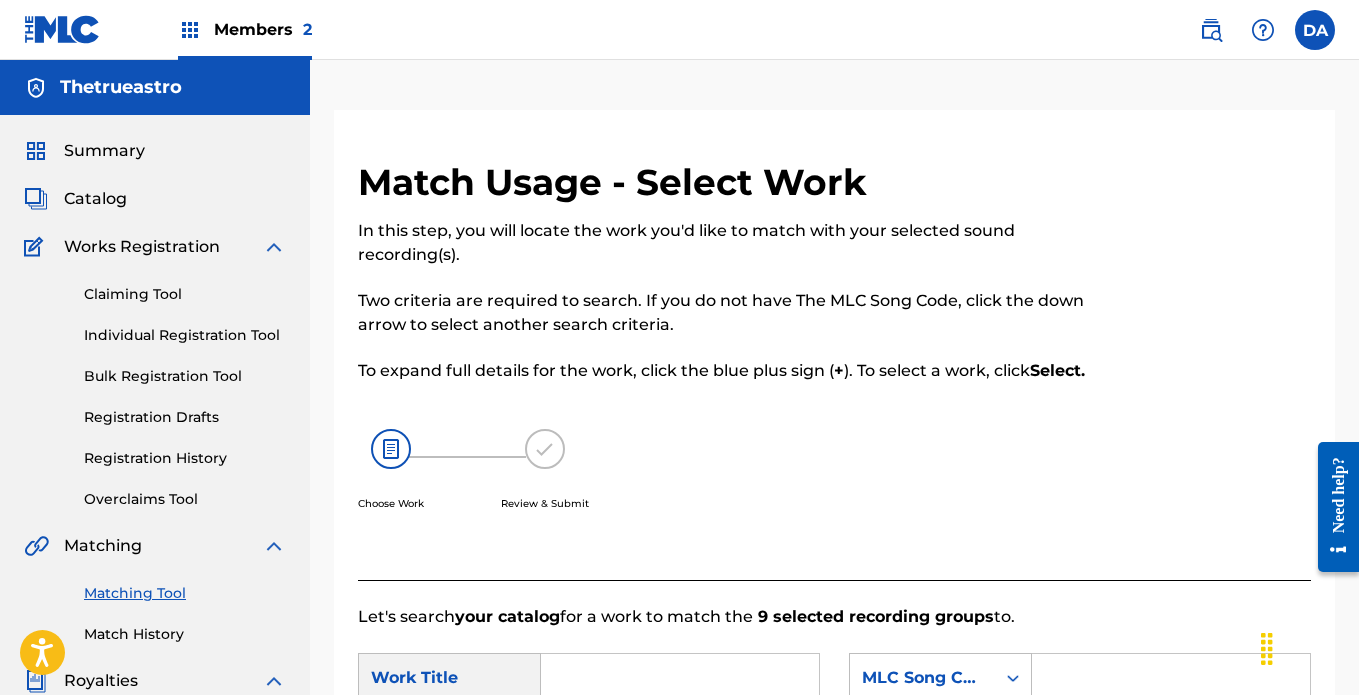 click on "Claiming Tool" at bounding box center [185, 294] 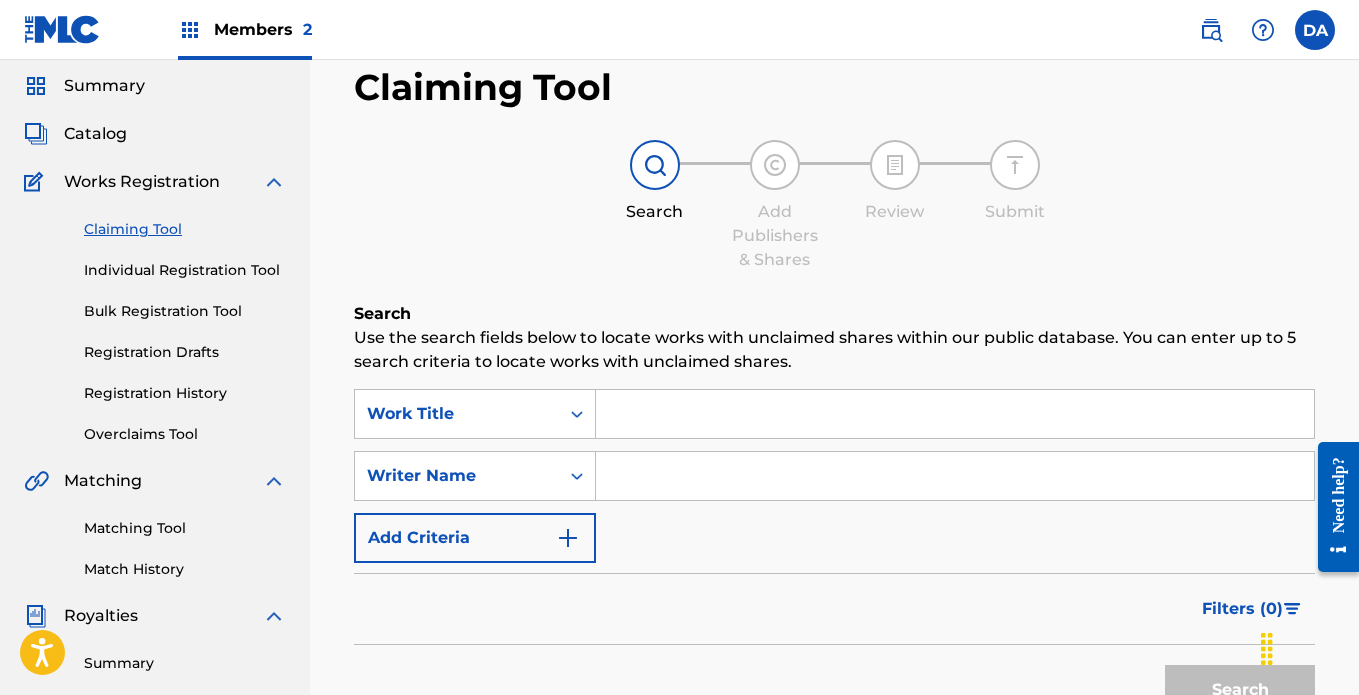 scroll, scrollTop: 200, scrollLeft: 0, axis: vertical 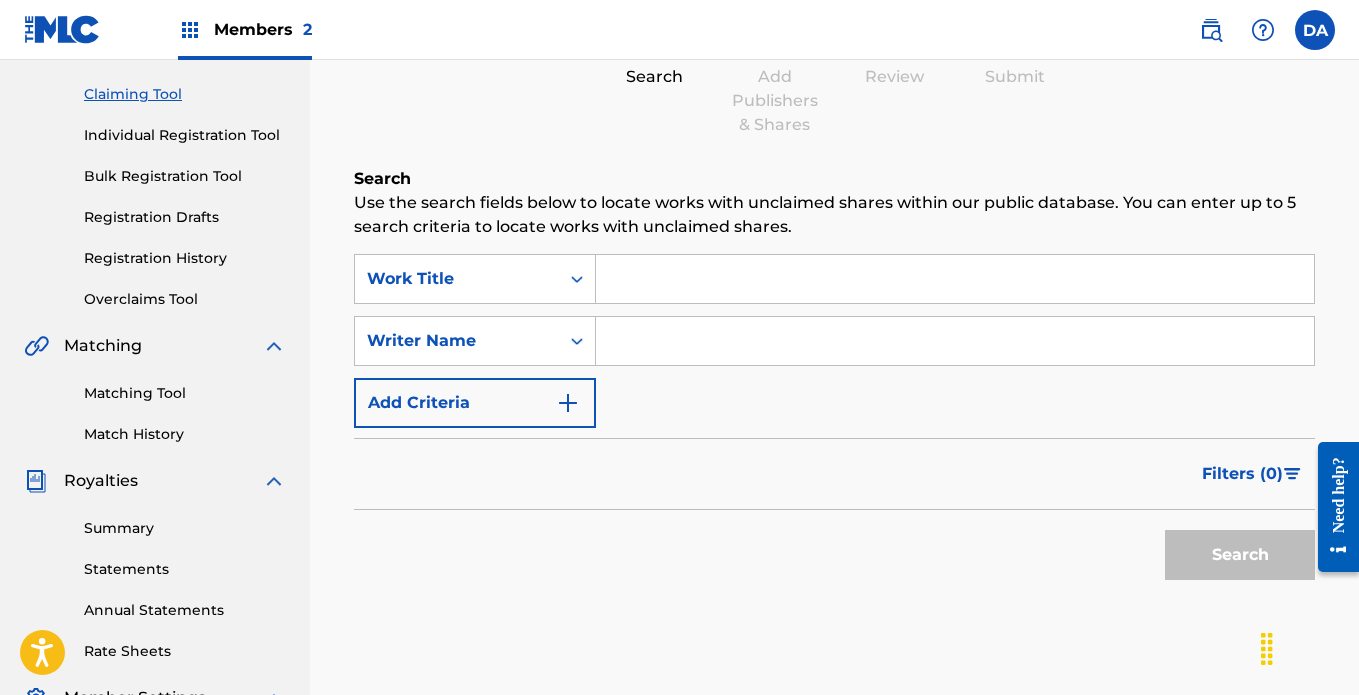 click at bounding box center [955, 279] 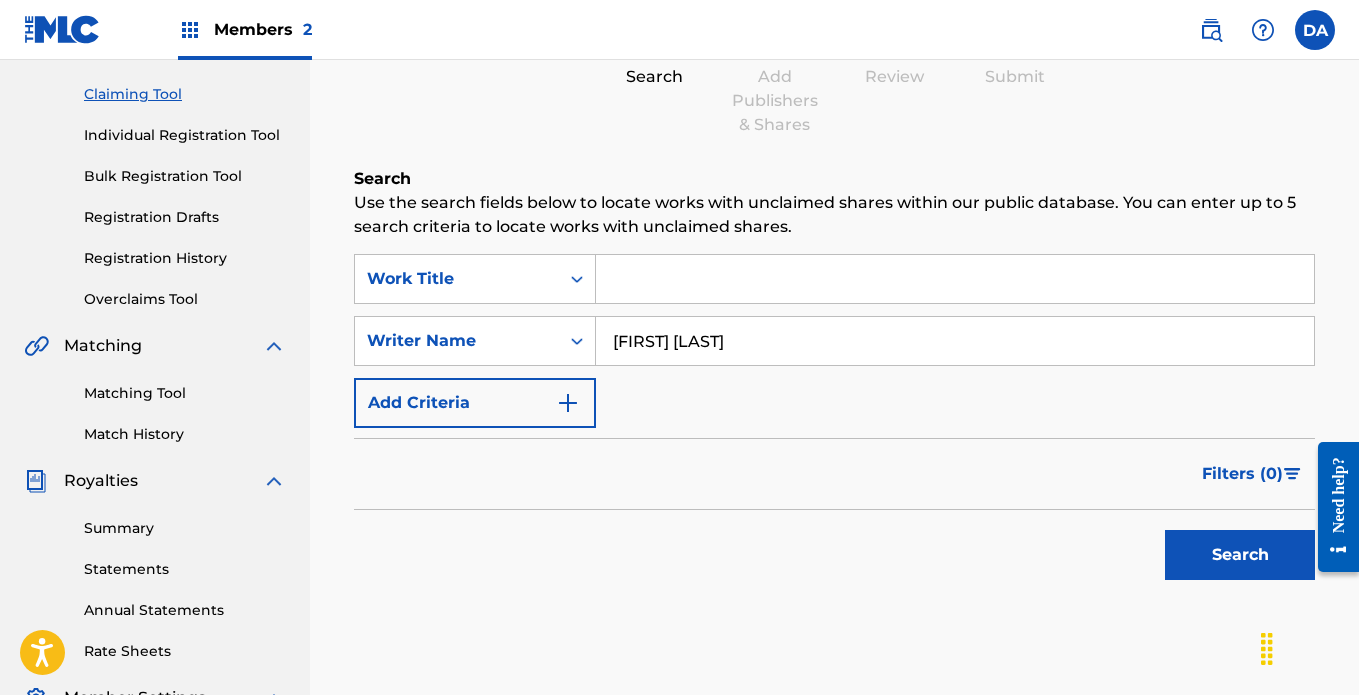 click on "Search" at bounding box center (1240, 555) 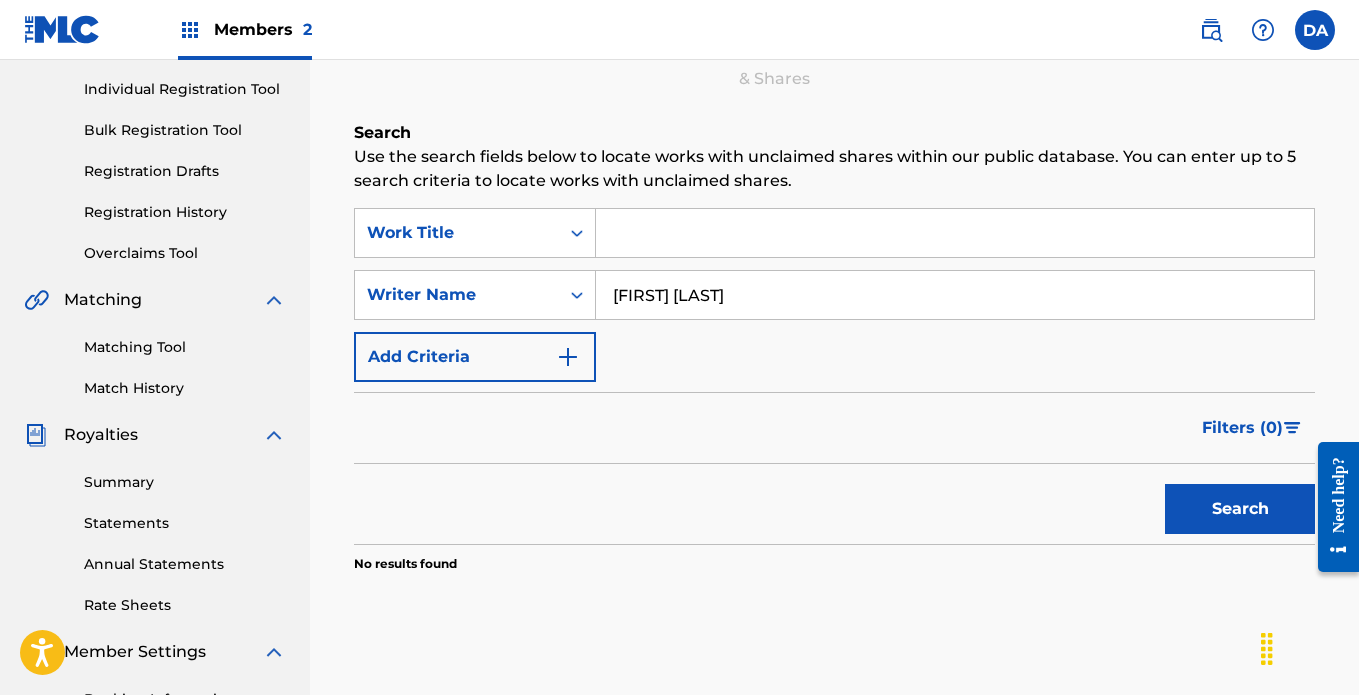 scroll, scrollTop: 245, scrollLeft: 0, axis: vertical 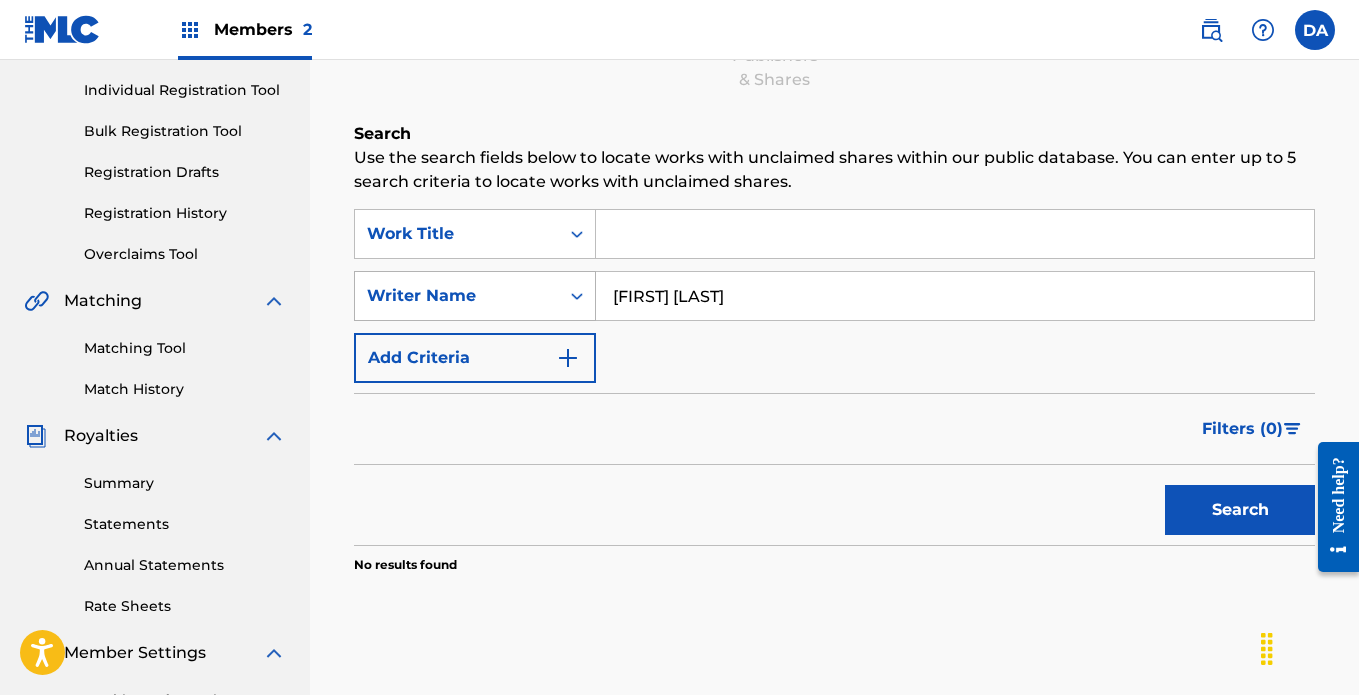 drag, startPoint x: 520, startPoint y: 294, endPoint x: 481, endPoint y: 298, distance: 39.20459 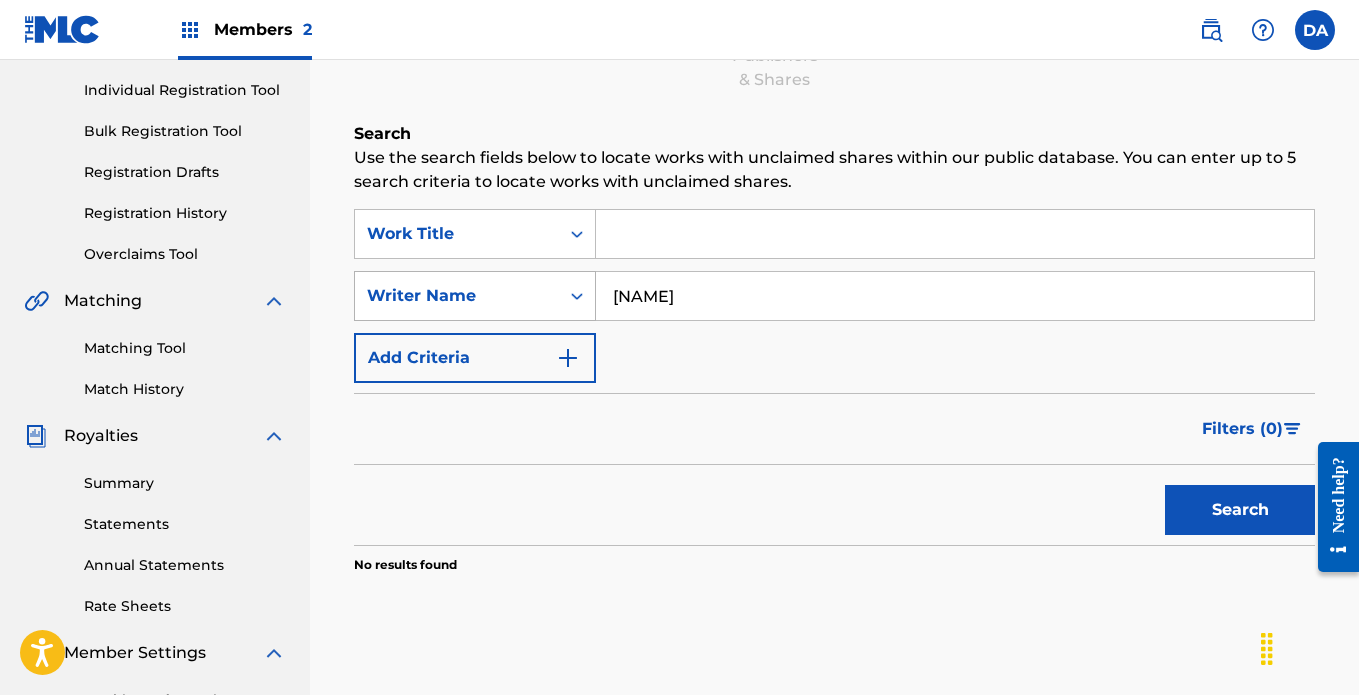 type on "[NAME]" 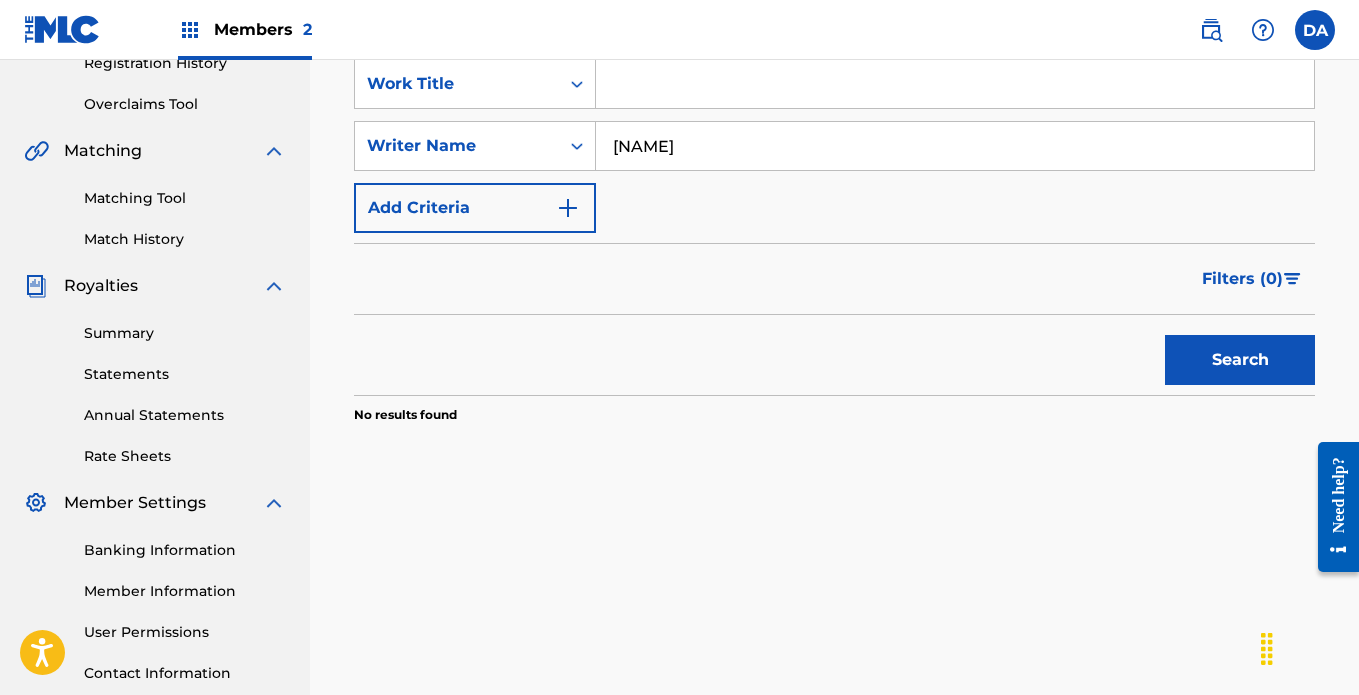 scroll, scrollTop: 445, scrollLeft: 0, axis: vertical 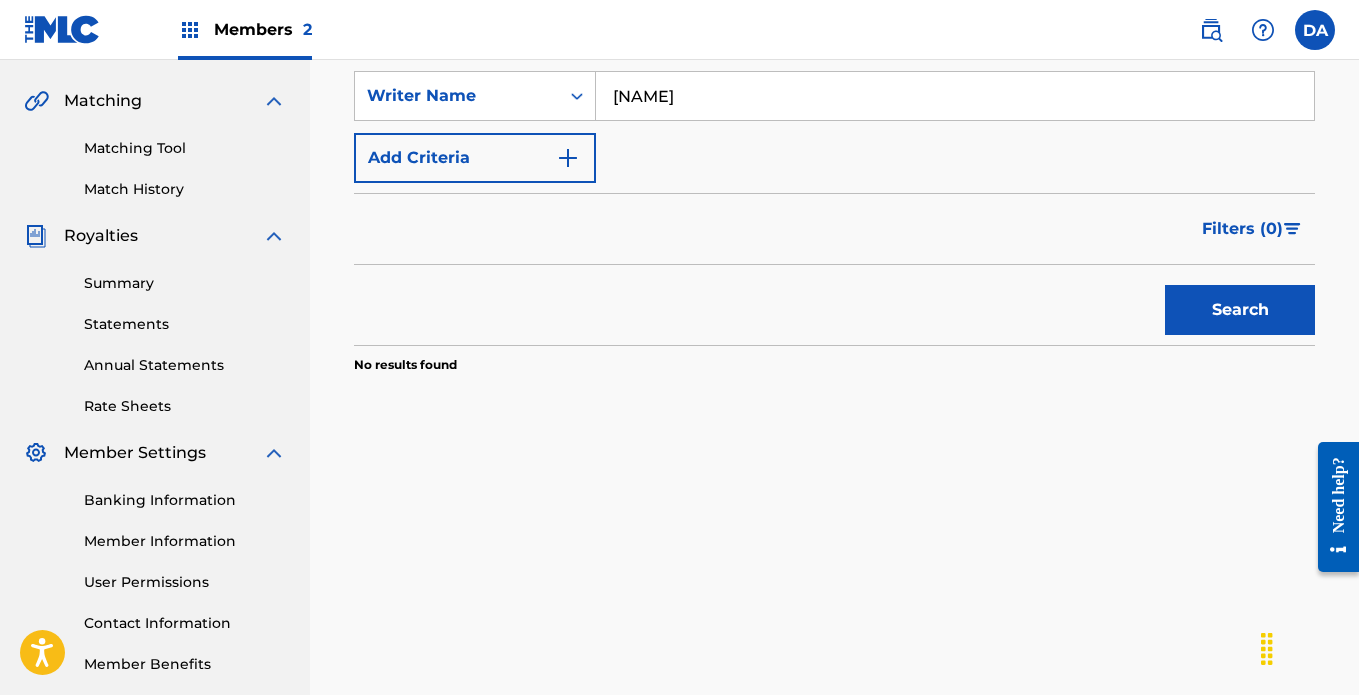 click at bounding box center (568, 158) 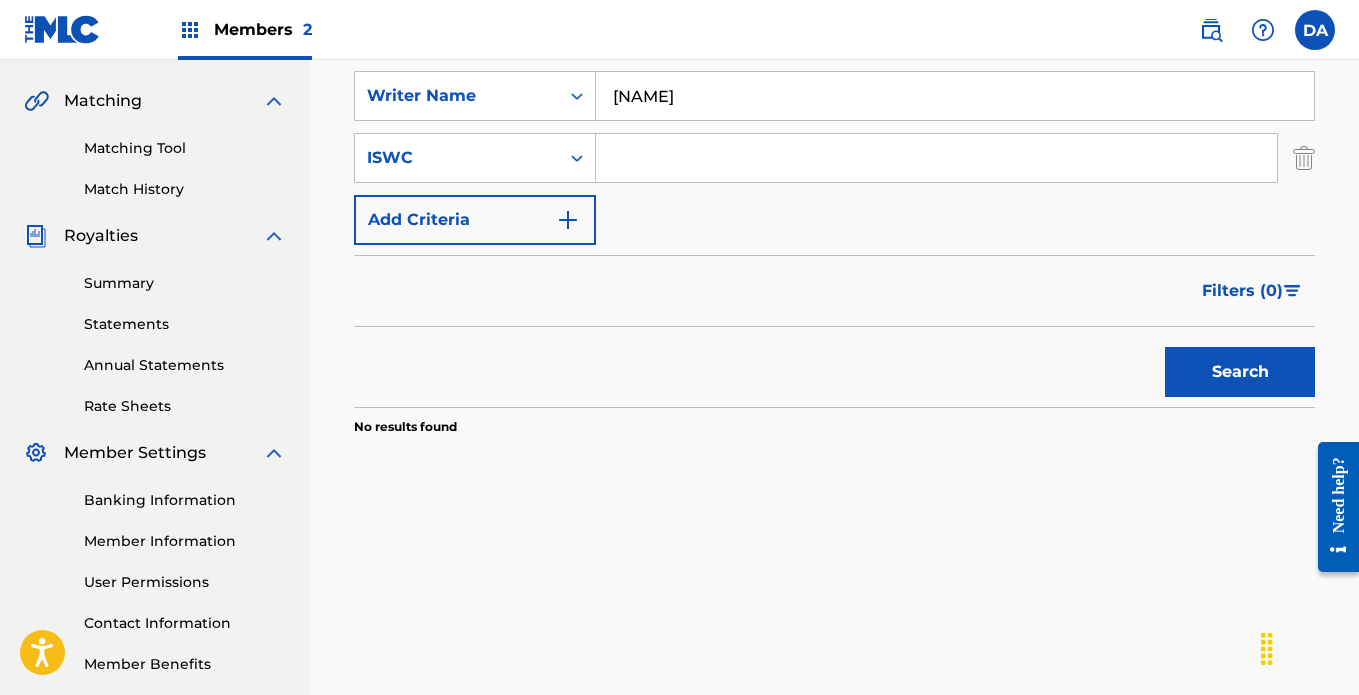 click at bounding box center [936, 158] 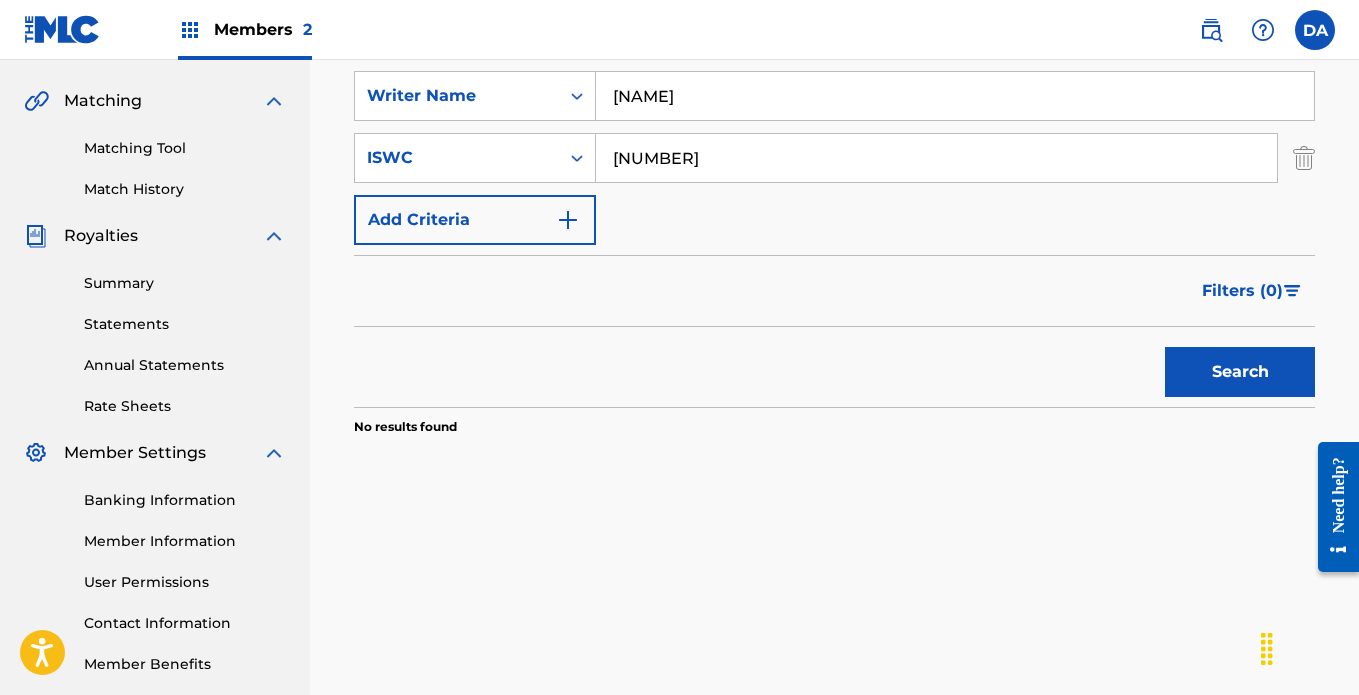 type on "[NUMBER]" 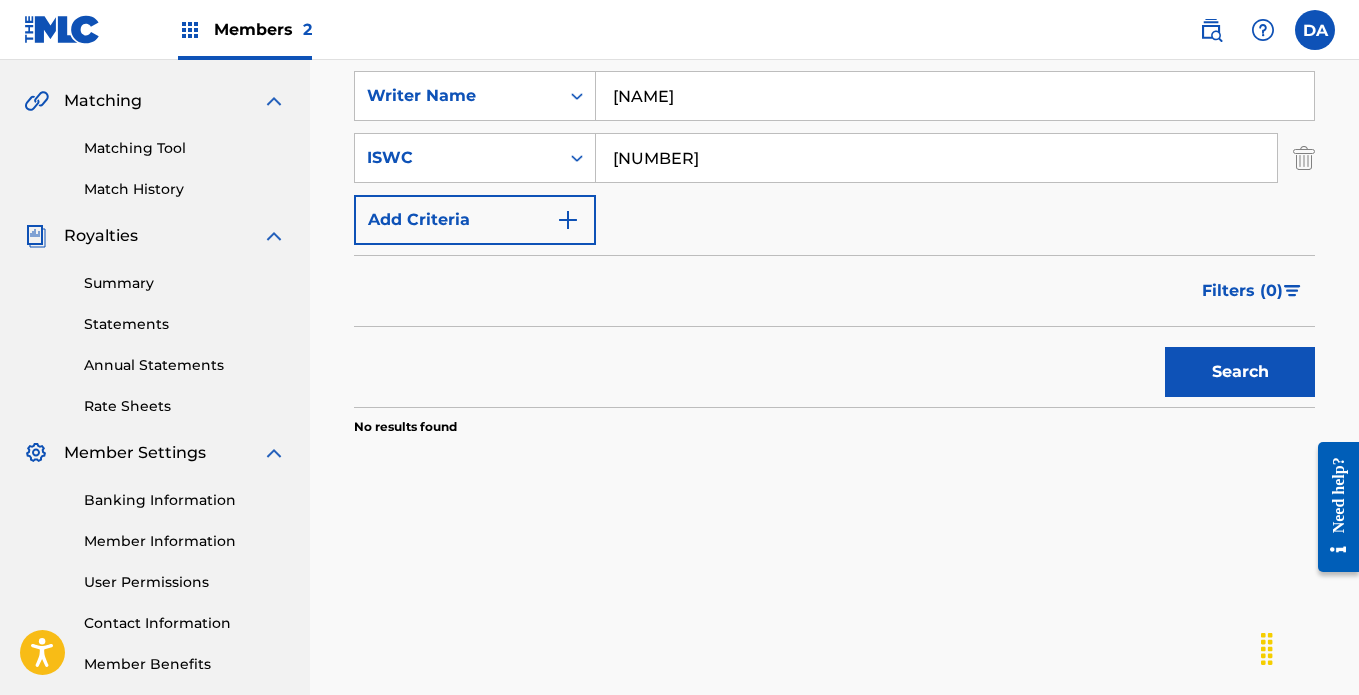 drag, startPoint x: 770, startPoint y: 93, endPoint x: 575, endPoint y: 127, distance: 197.94191 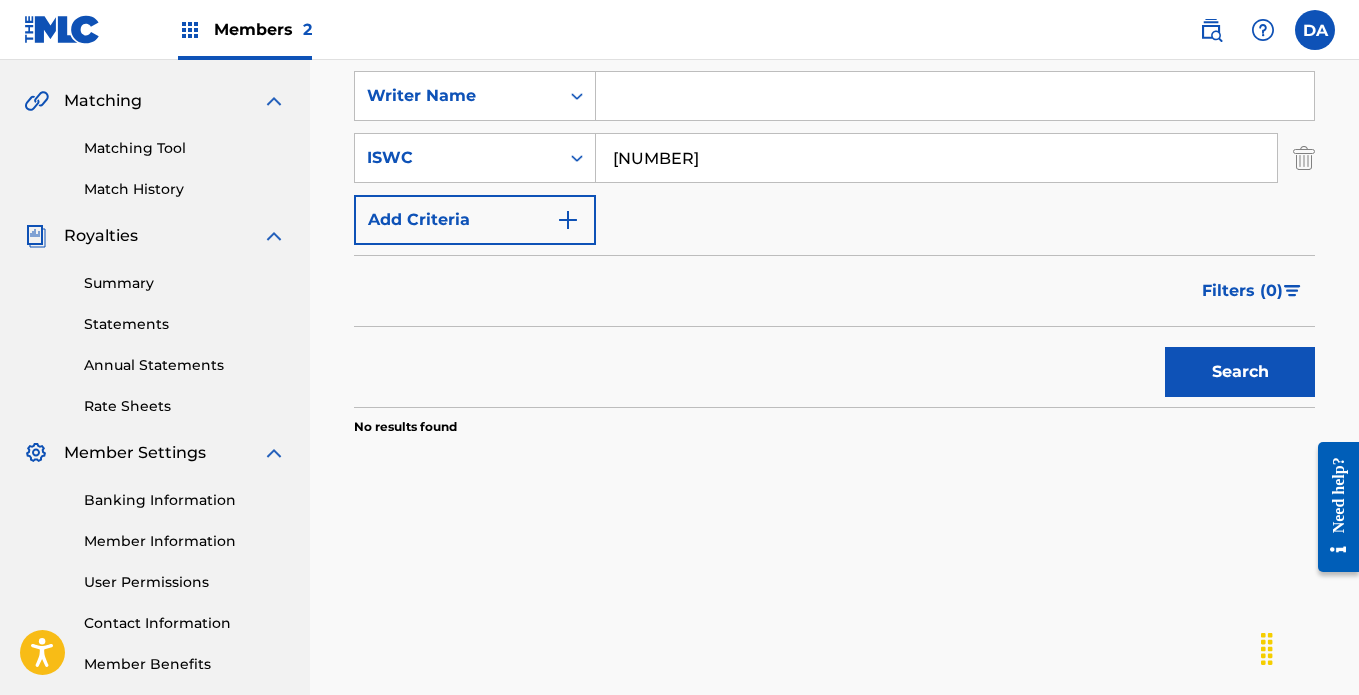 type 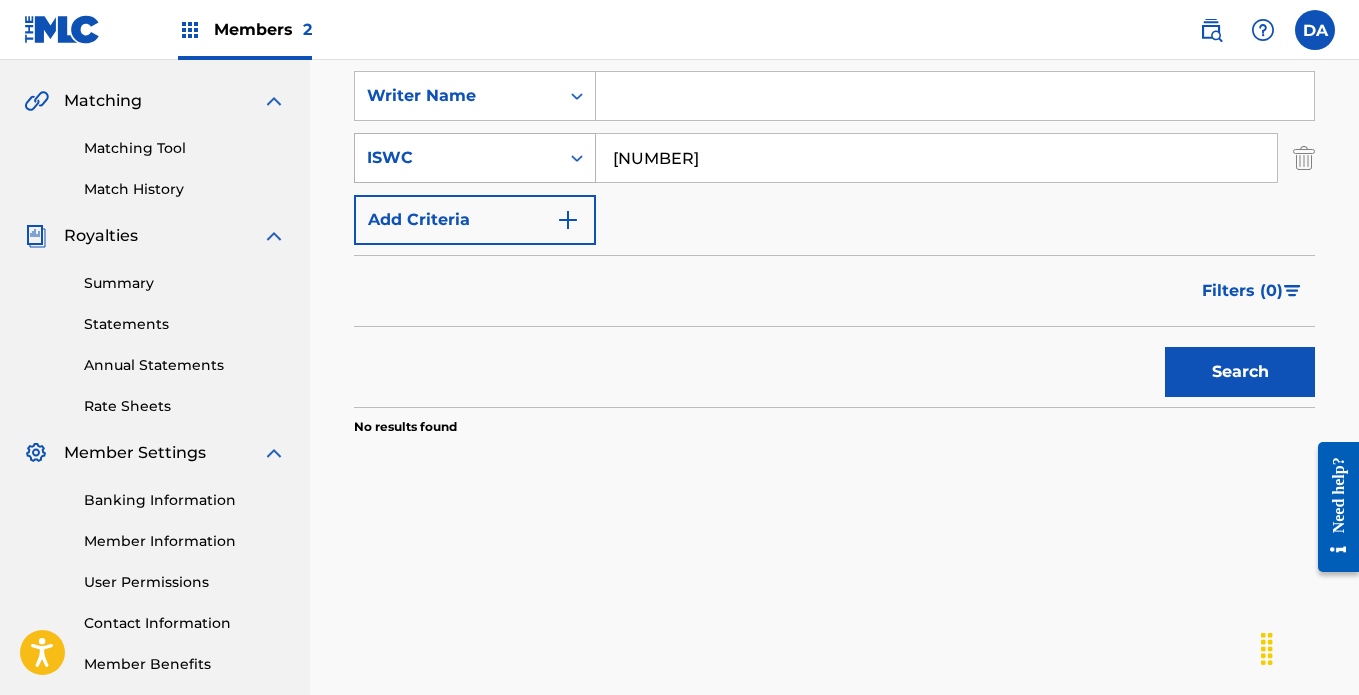 drag, startPoint x: 752, startPoint y: 170, endPoint x: 439, endPoint y: 176, distance: 313.0575 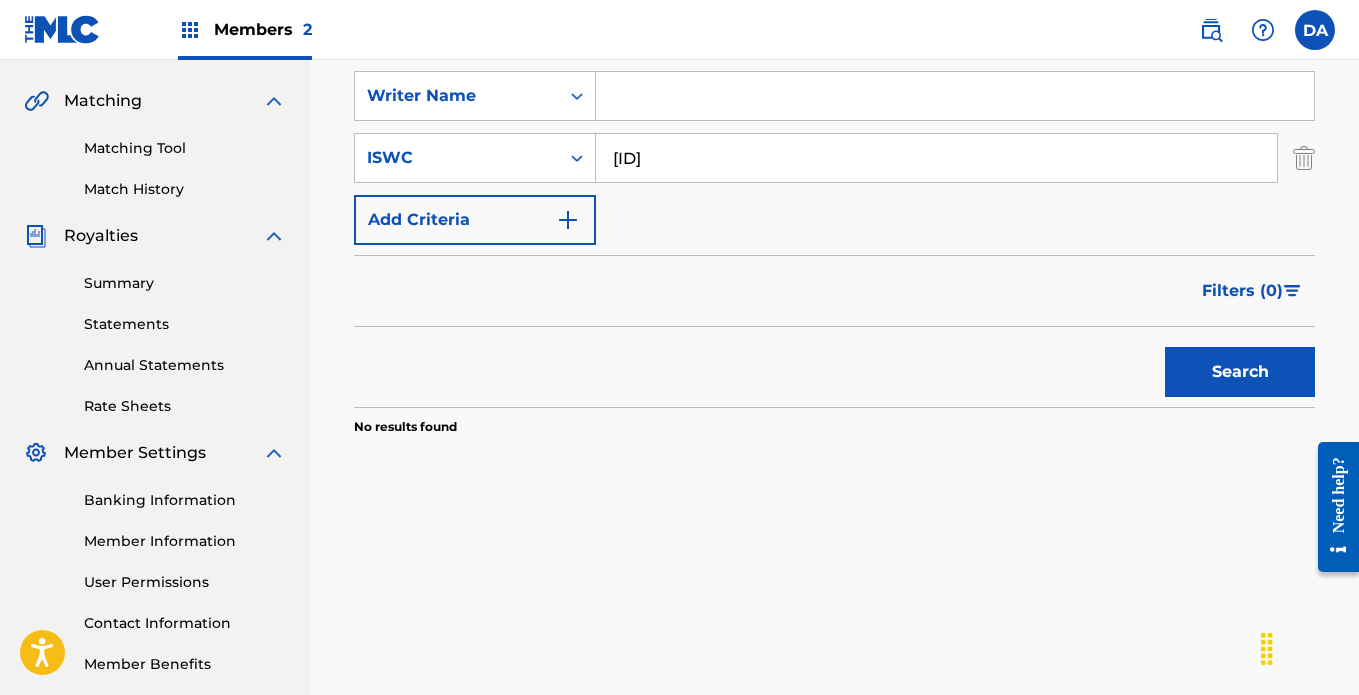 type on "[ID]" 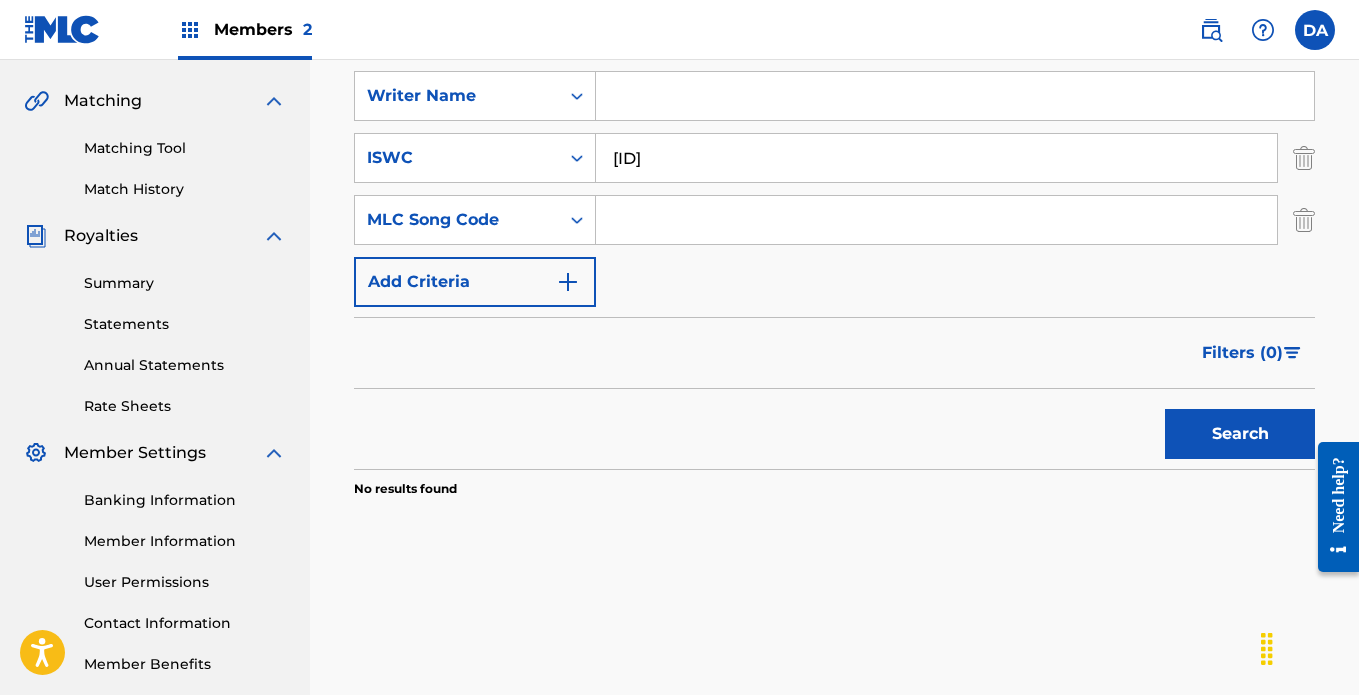 click on "Add Criteria" at bounding box center (475, 282) 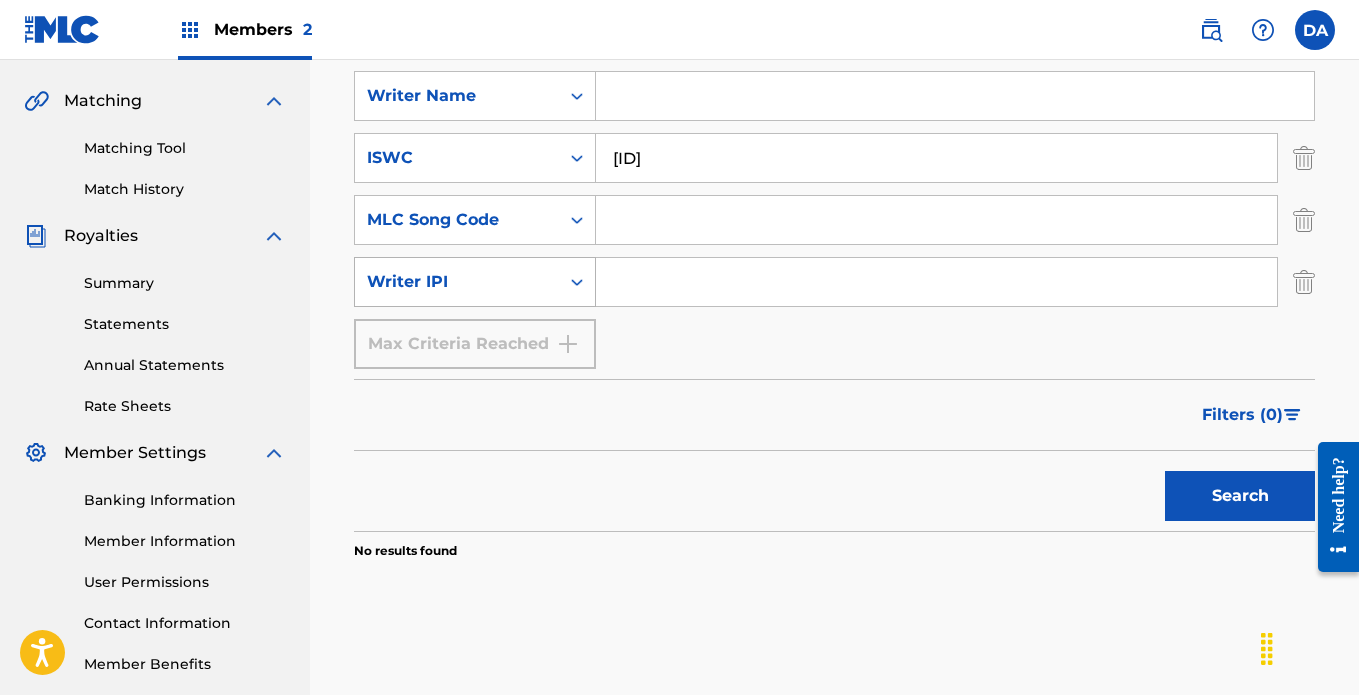 click on "Writer IPI" at bounding box center [457, 282] 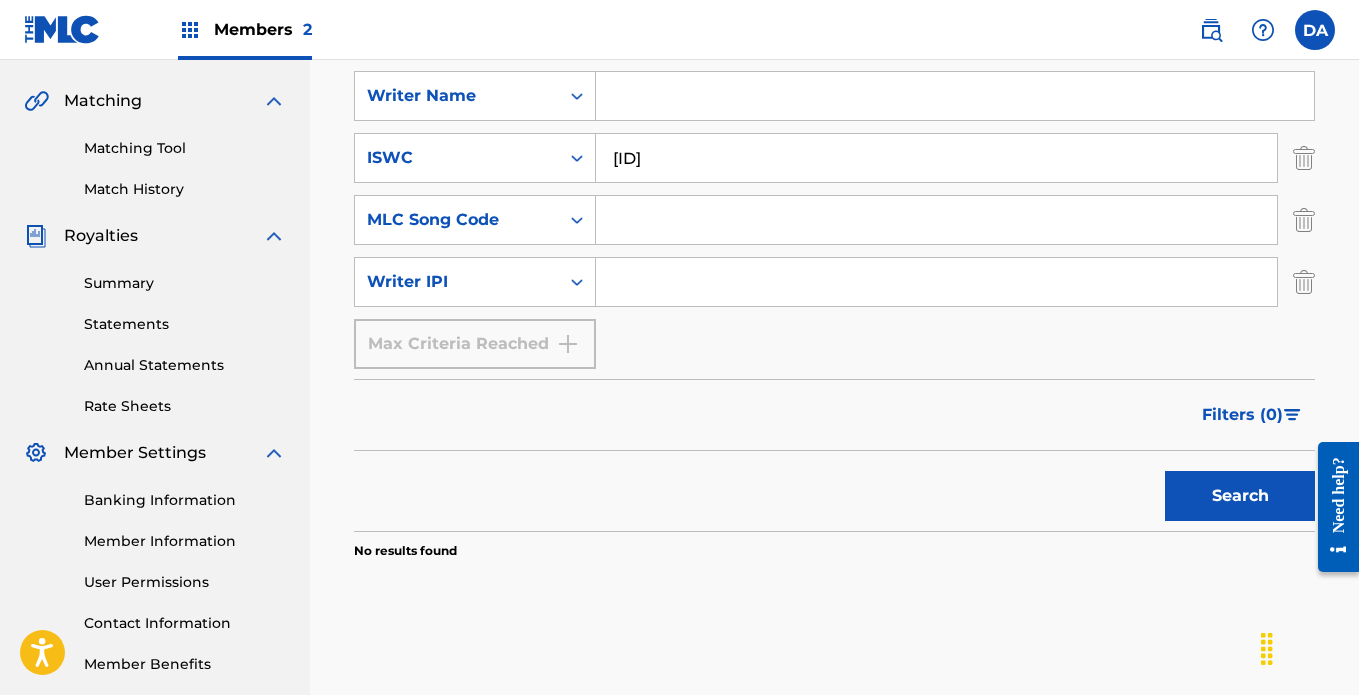 click on "Writer IPI" at bounding box center (457, 282) 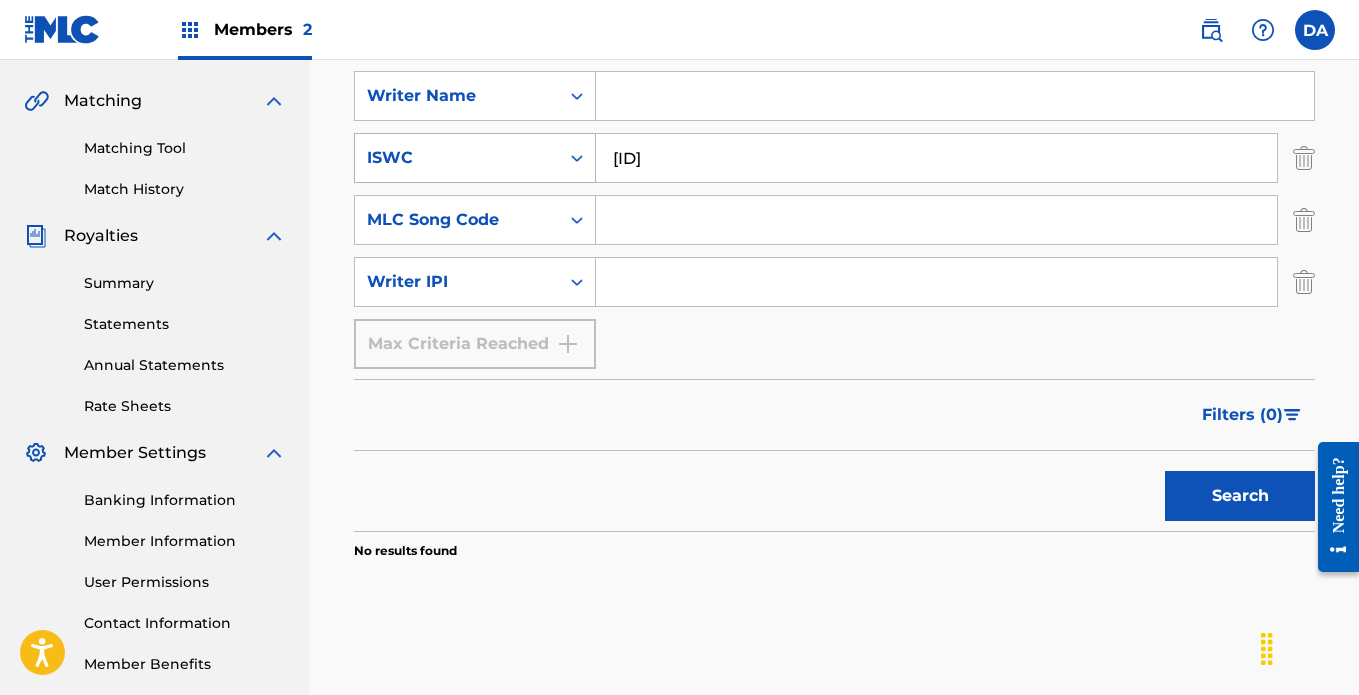drag, startPoint x: 795, startPoint y: 158, endPoint x: 533, endPoint y: 172, distance: 262.37378 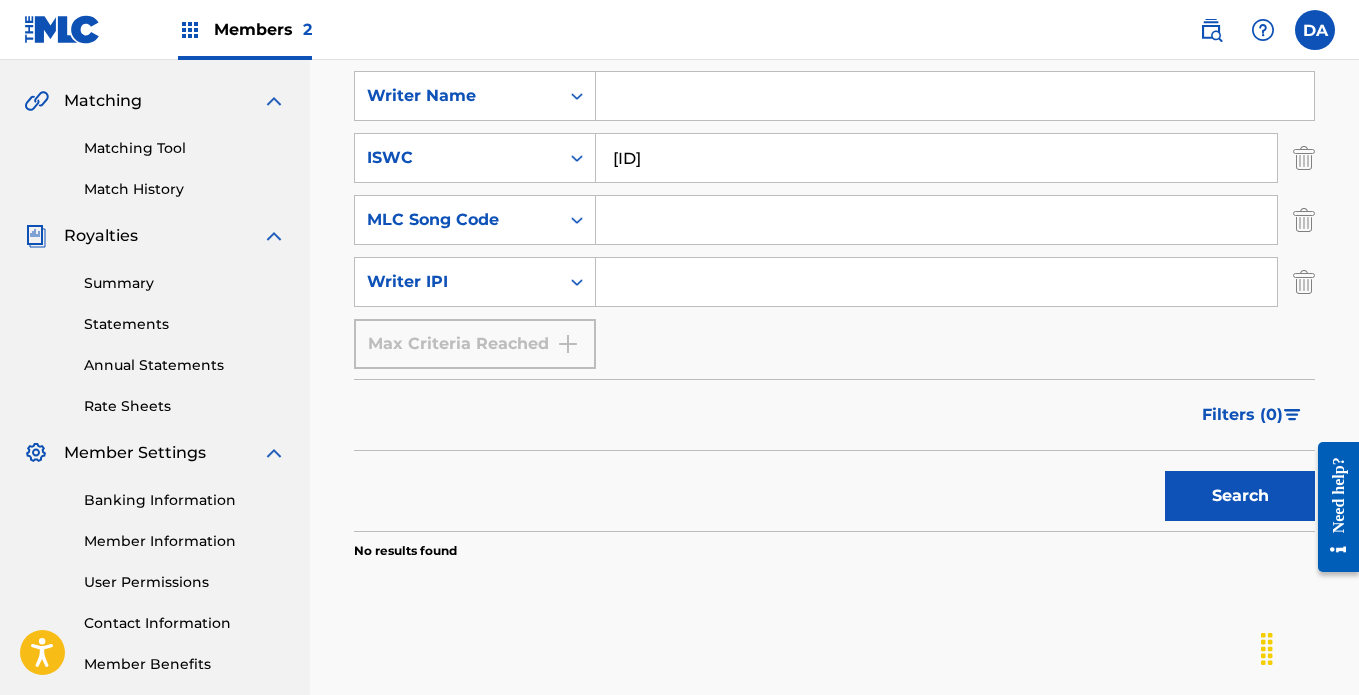 click at bounding box center (1304, 158) 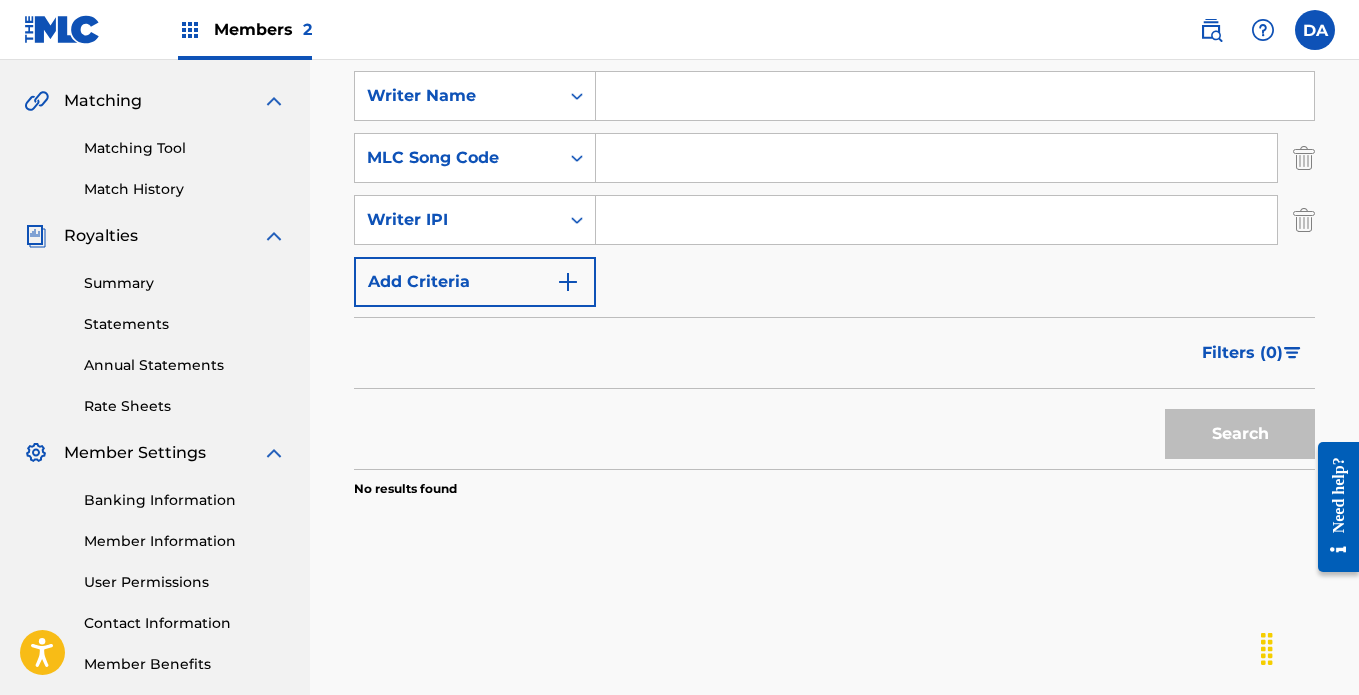 click at bounding box center [1304, 158] 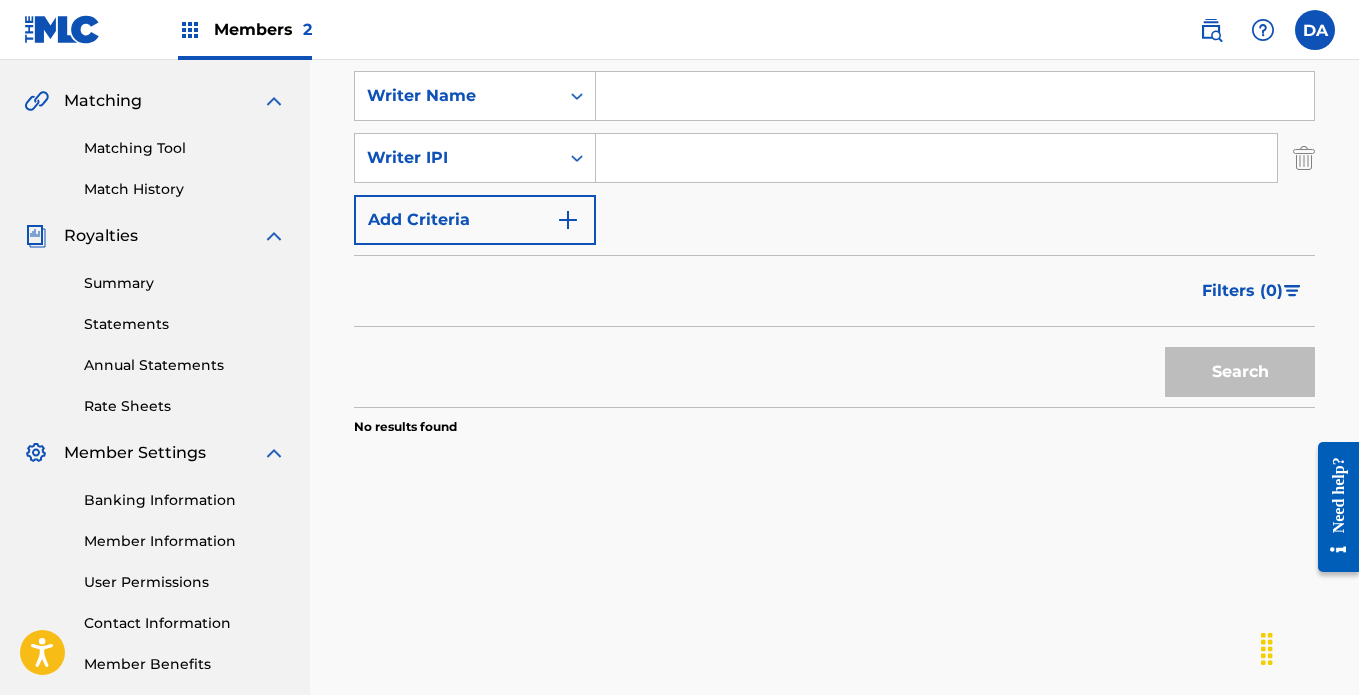 click at bounding box center (936, 158) 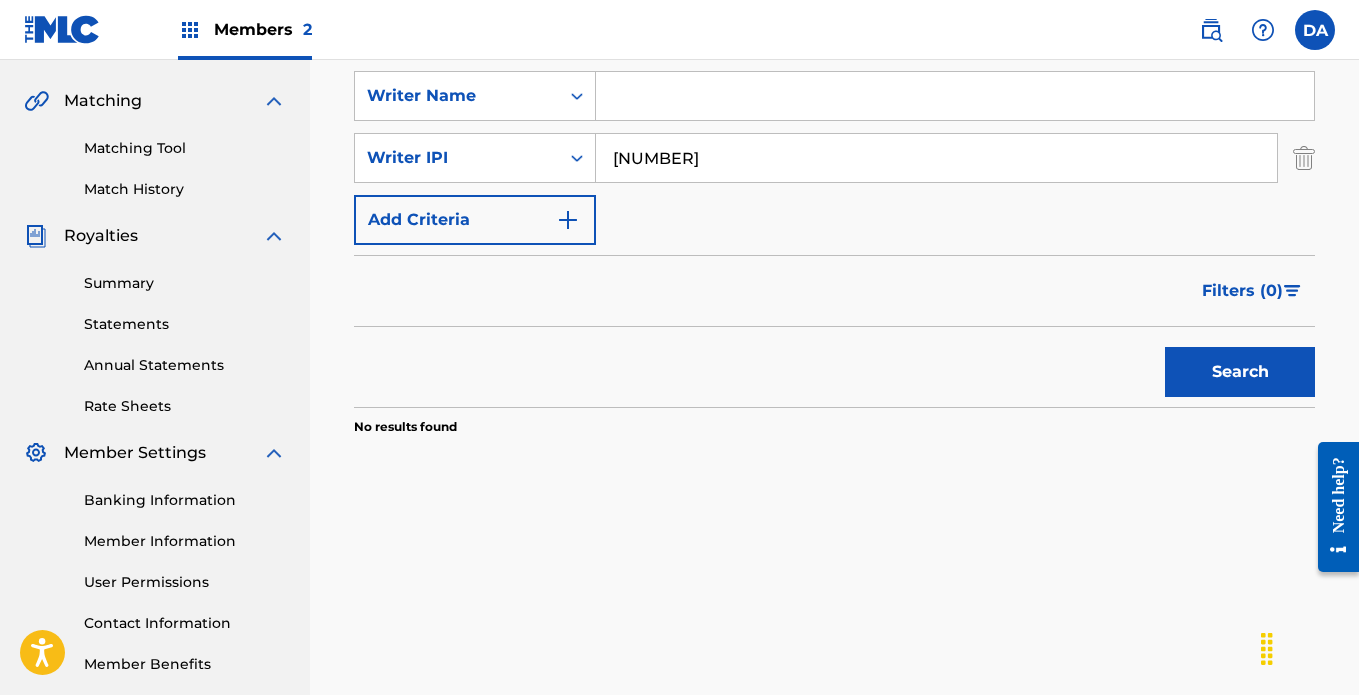 type on "[NUMBER]" 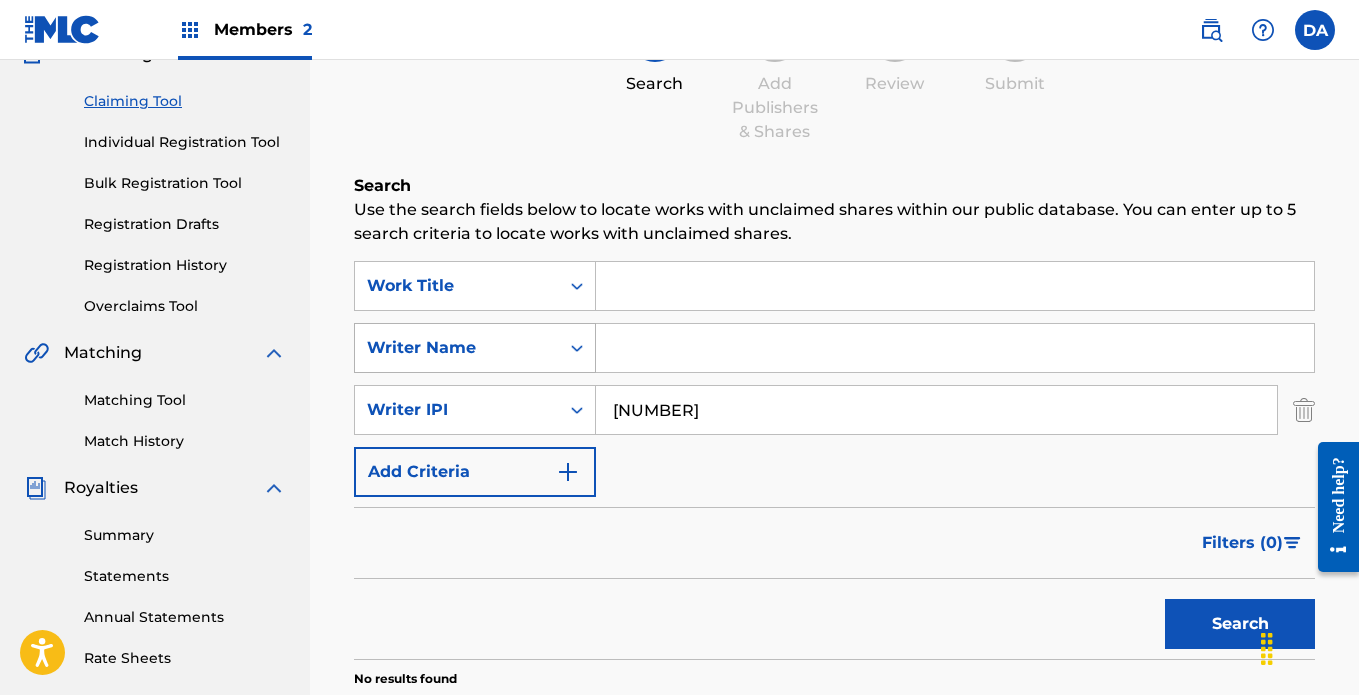 scroll, scrollTop: 200, scrollLeft: 0, axis: vertical 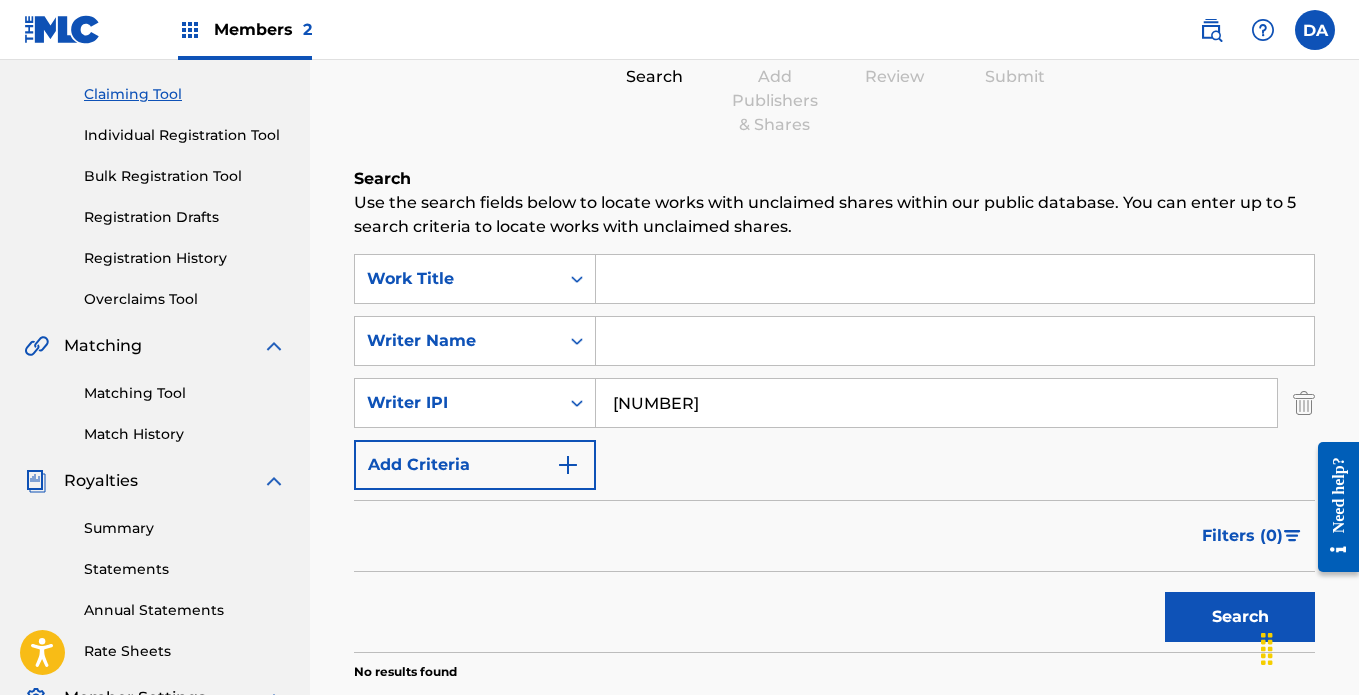 click on "SearchWithCriteriabf07bfd7-8e83-4d27-af33-9593876f8ca5 Work Title SearchWithCriteriacd397bb5-e82e-495c-9e1d-2ff0255f3812 Writer Name SearchWithCriteria532762f3-283e-46b8-bc64-50d21947da19 Writer IPI [NUMBER] Add Criteria" at bounding box center (834, 372) 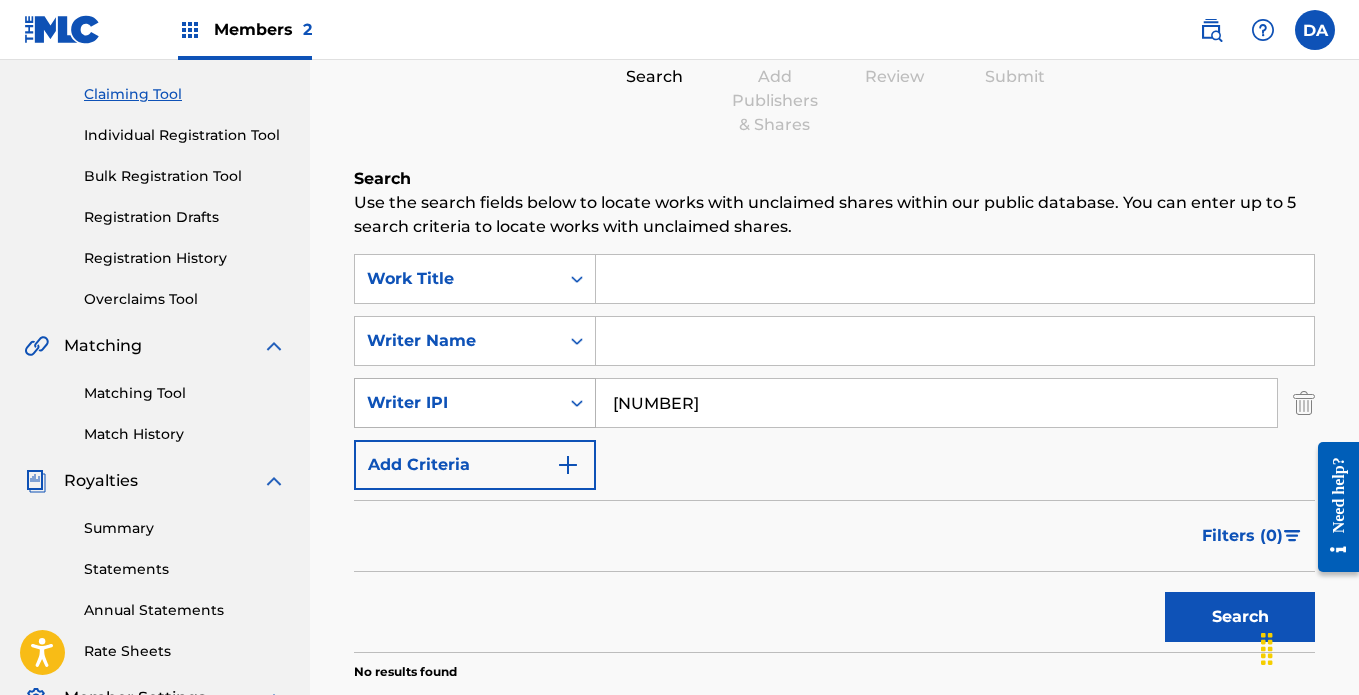 click on "Writer IPI" at bounding box center (457, 403) 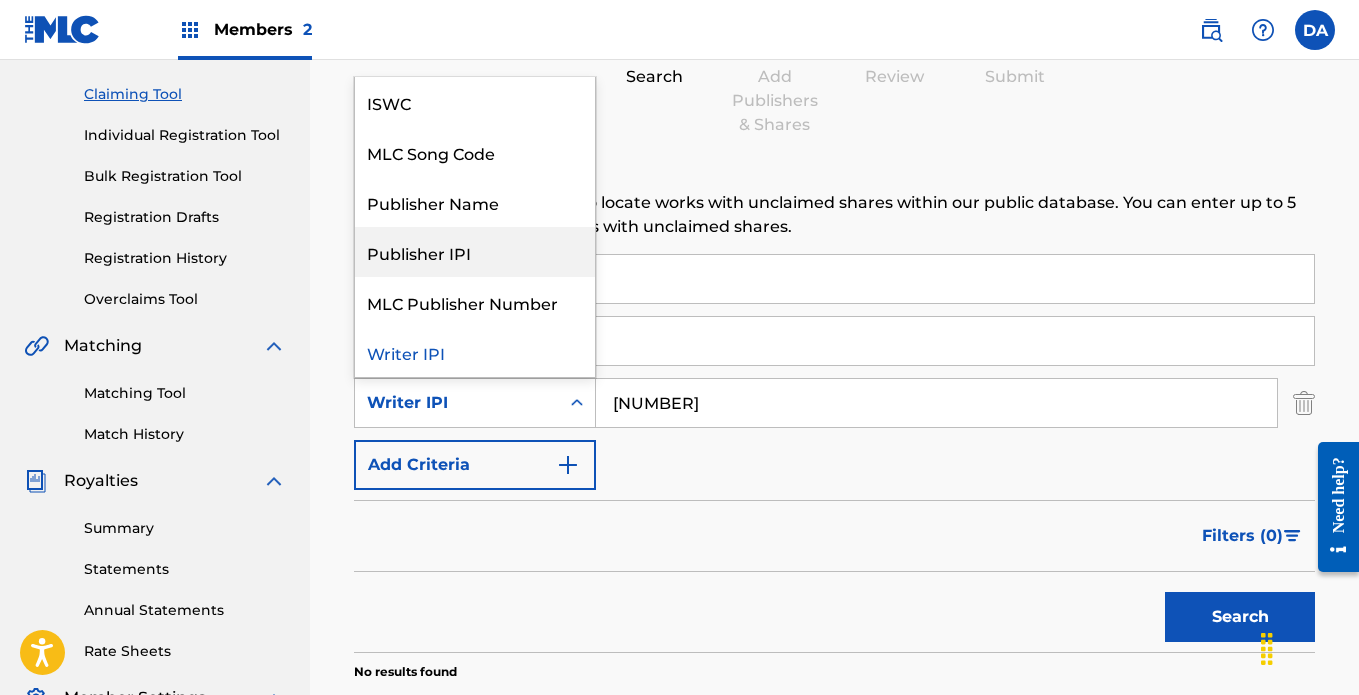 click on "Publisher IPI" at bounding box center [475, 252] 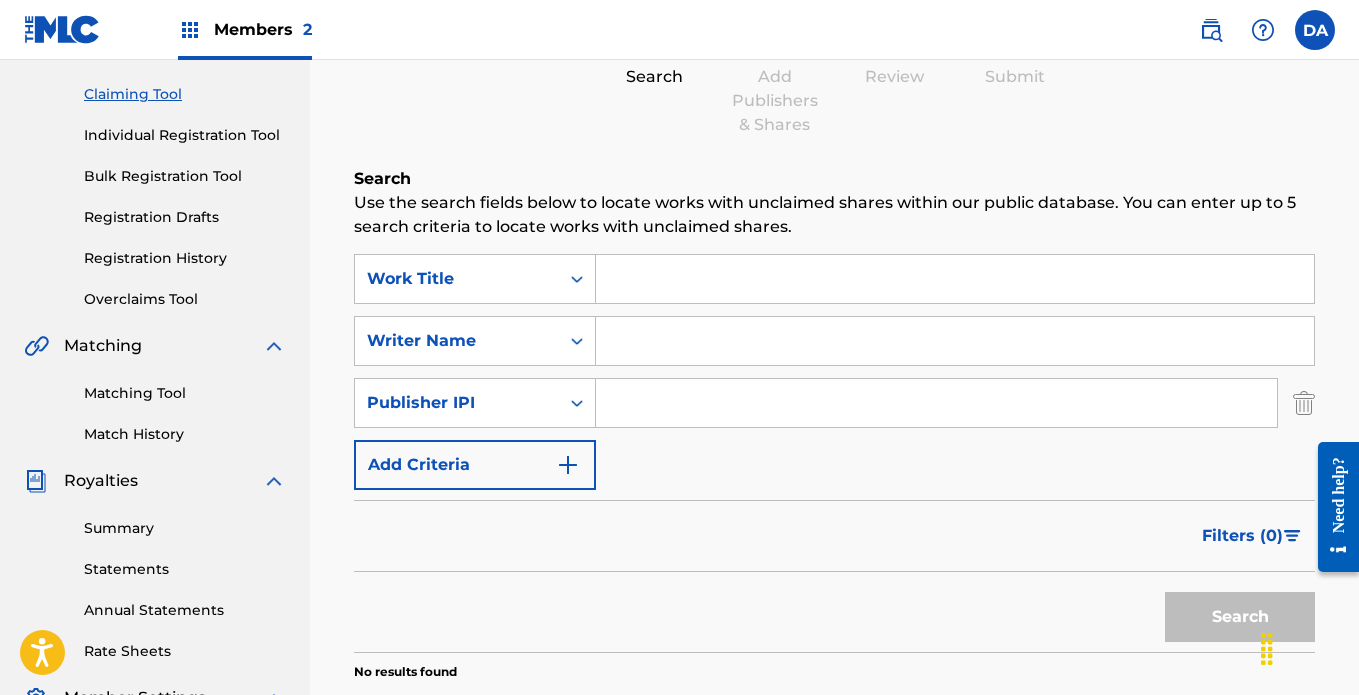 click at bounding box center (936, 403) 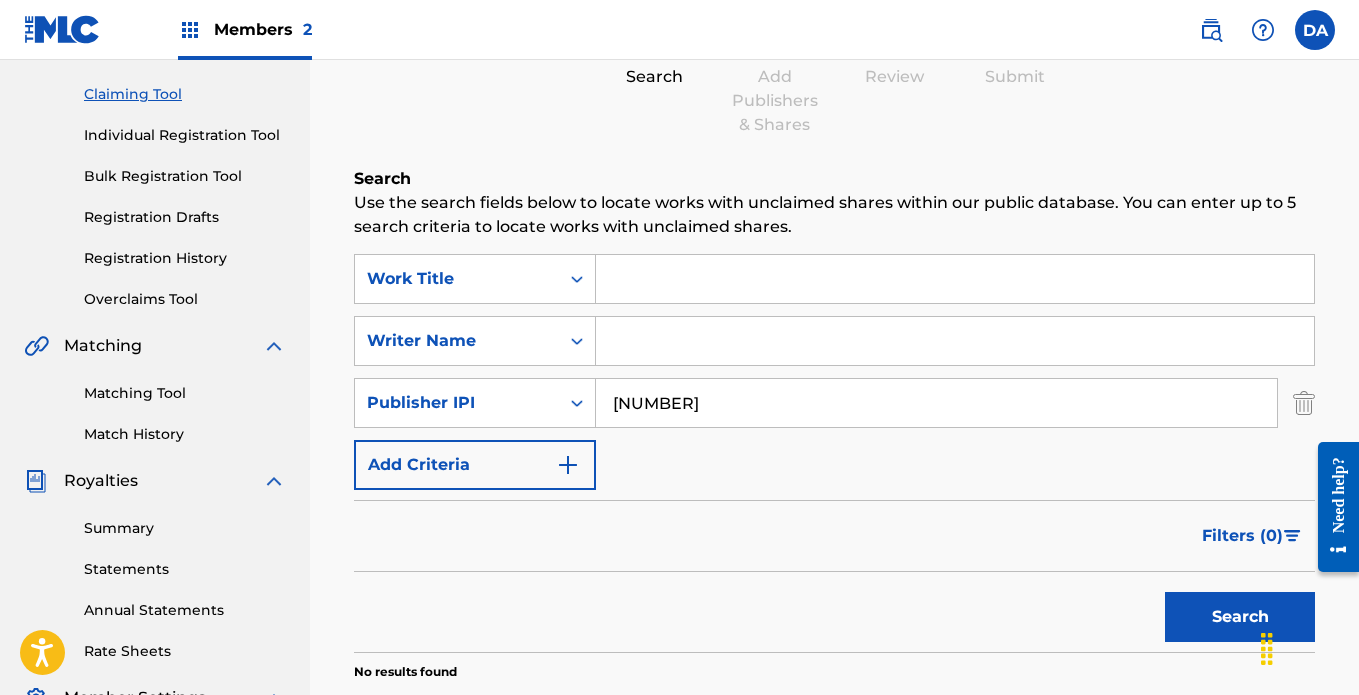 type on "[NUMBER]" 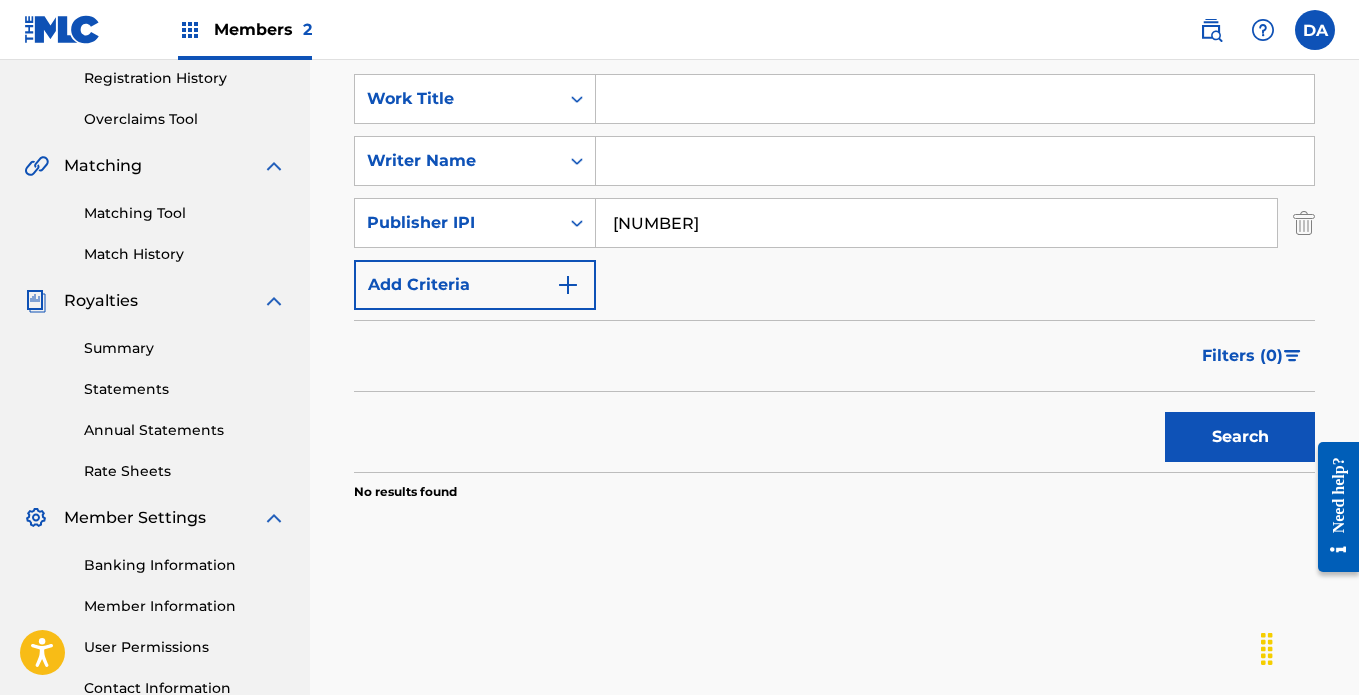 scroll, scrollTop: 400, scrollLeft: 0, axis: vertical 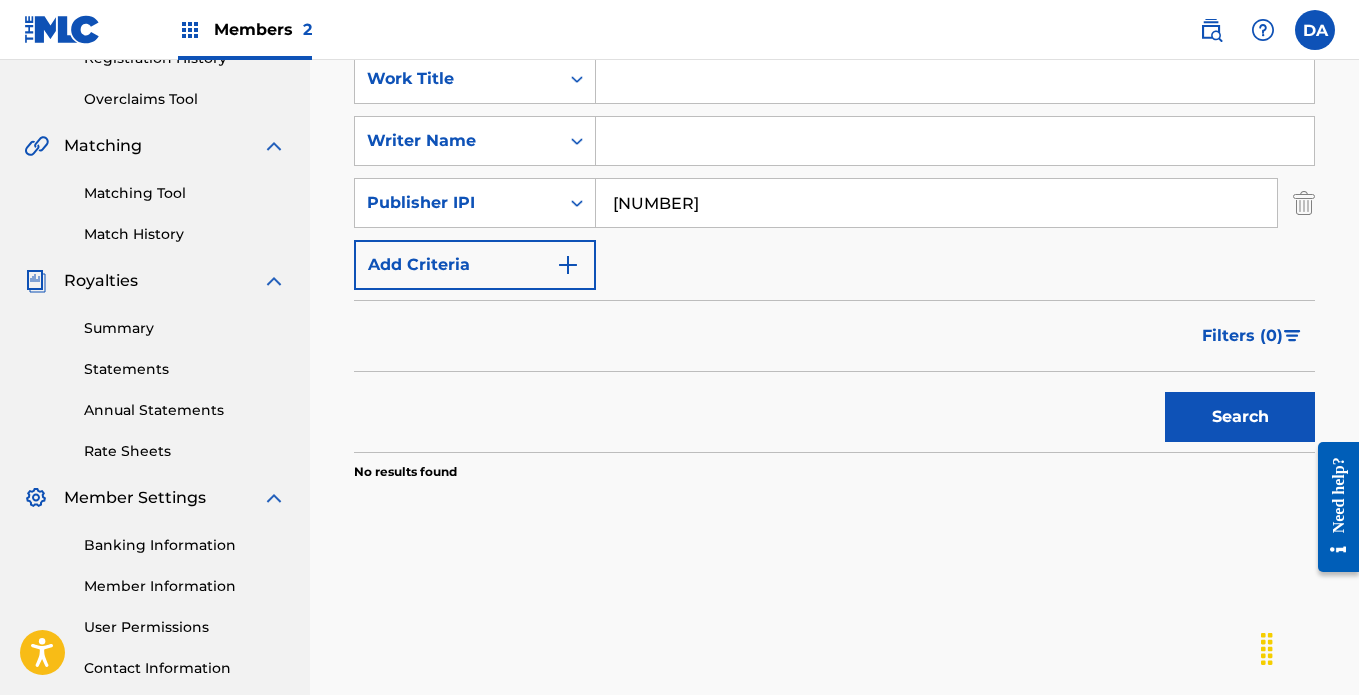 click on "Add Criteria" at bounding box center (475, 265) 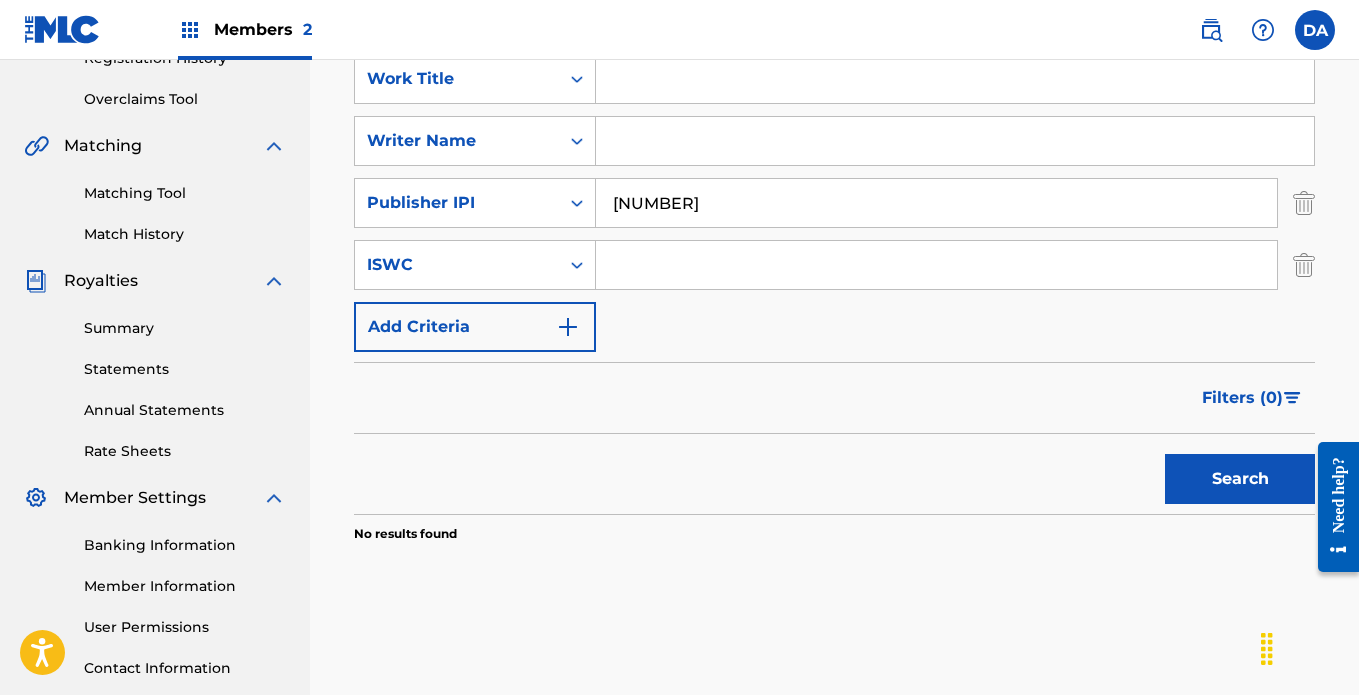 drag, startPoint x: 747, startPoint y: 215, endPoint x: 602, endPoint y: 221, distance: 145.12408 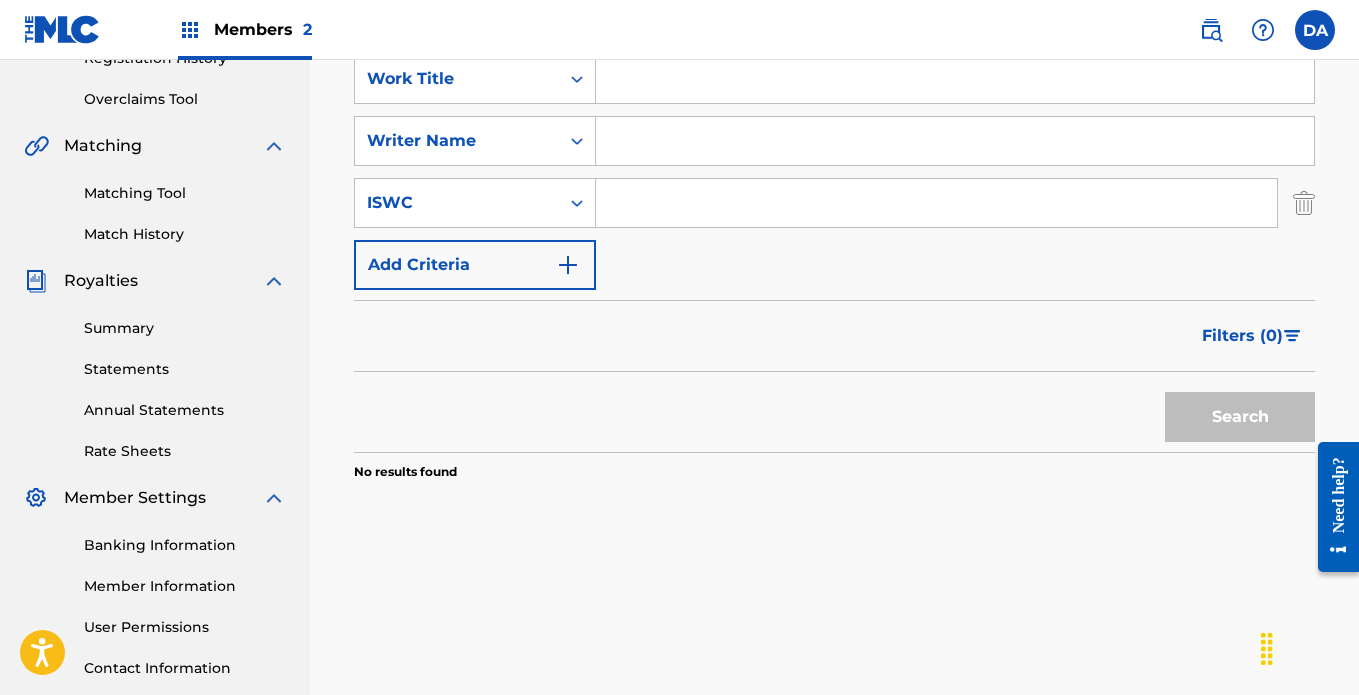 click at bounding box center [936, 203] 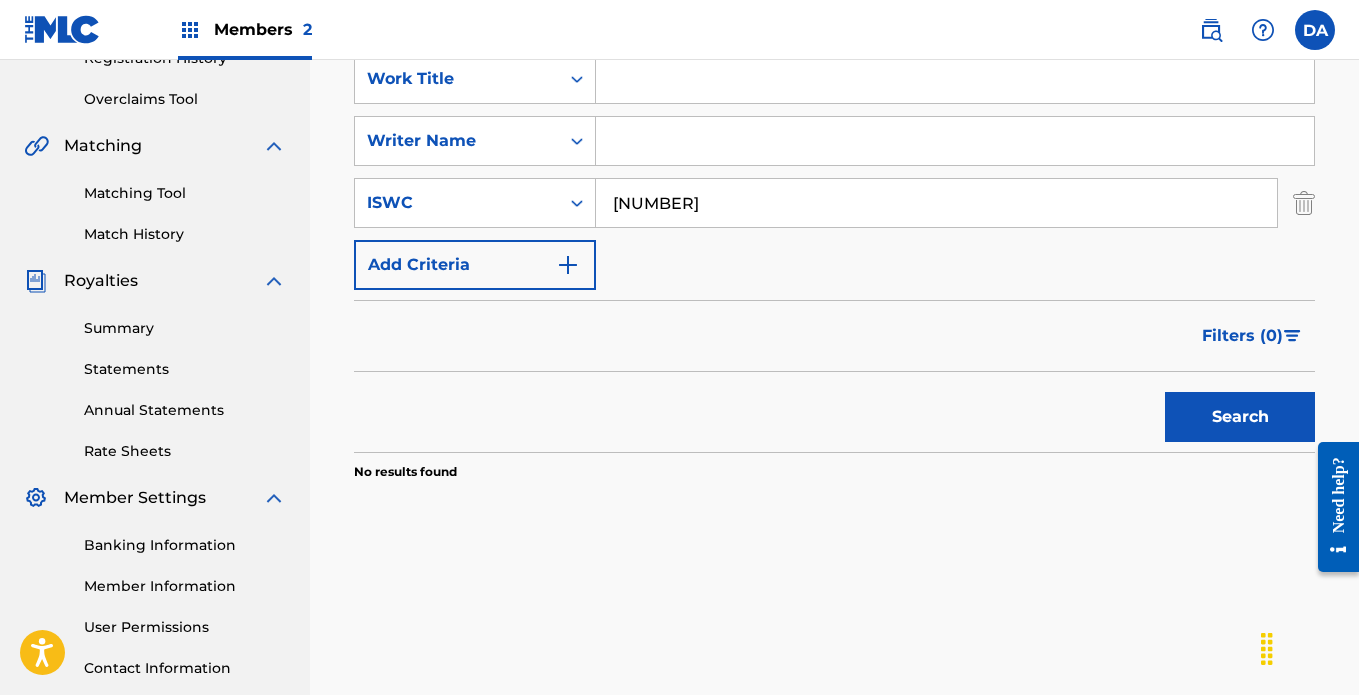 click on "Search" at bounding box center [1240, 417] 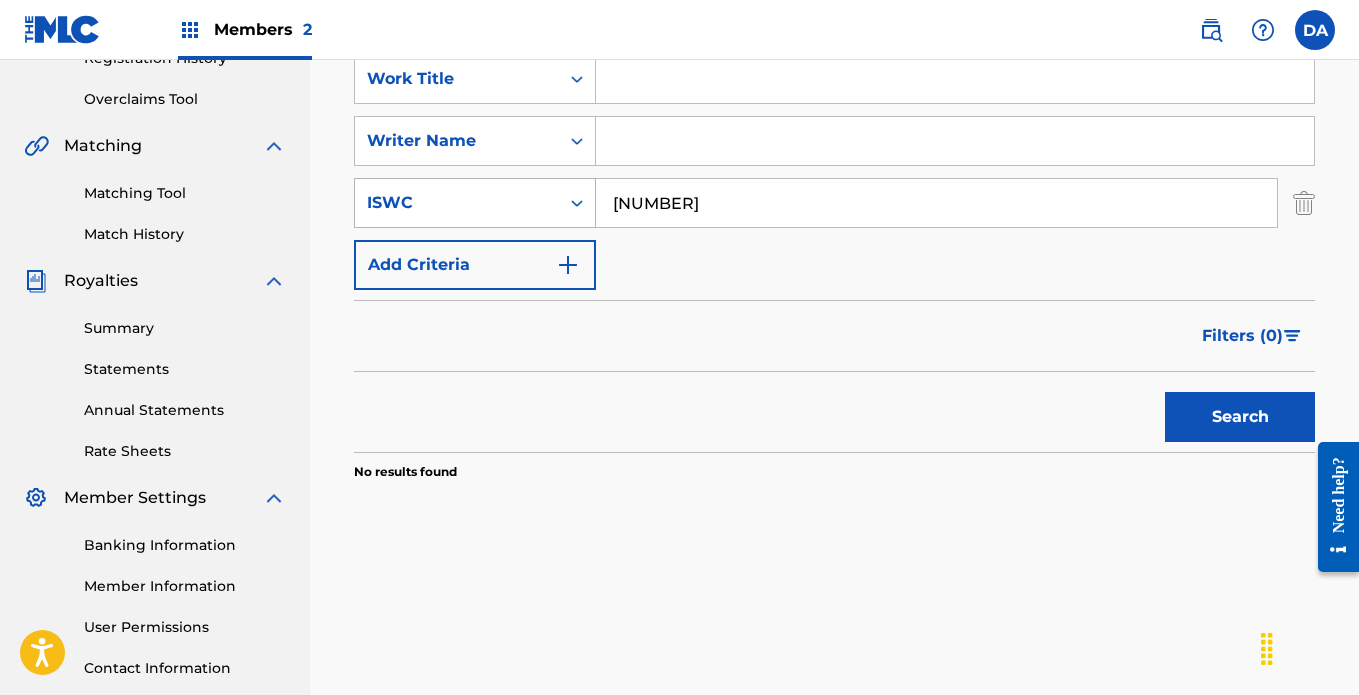 drag, startPoint x: 811, startPoint y: 209, endPoint x: 524, endPoint y: 202, distance: 287.08536 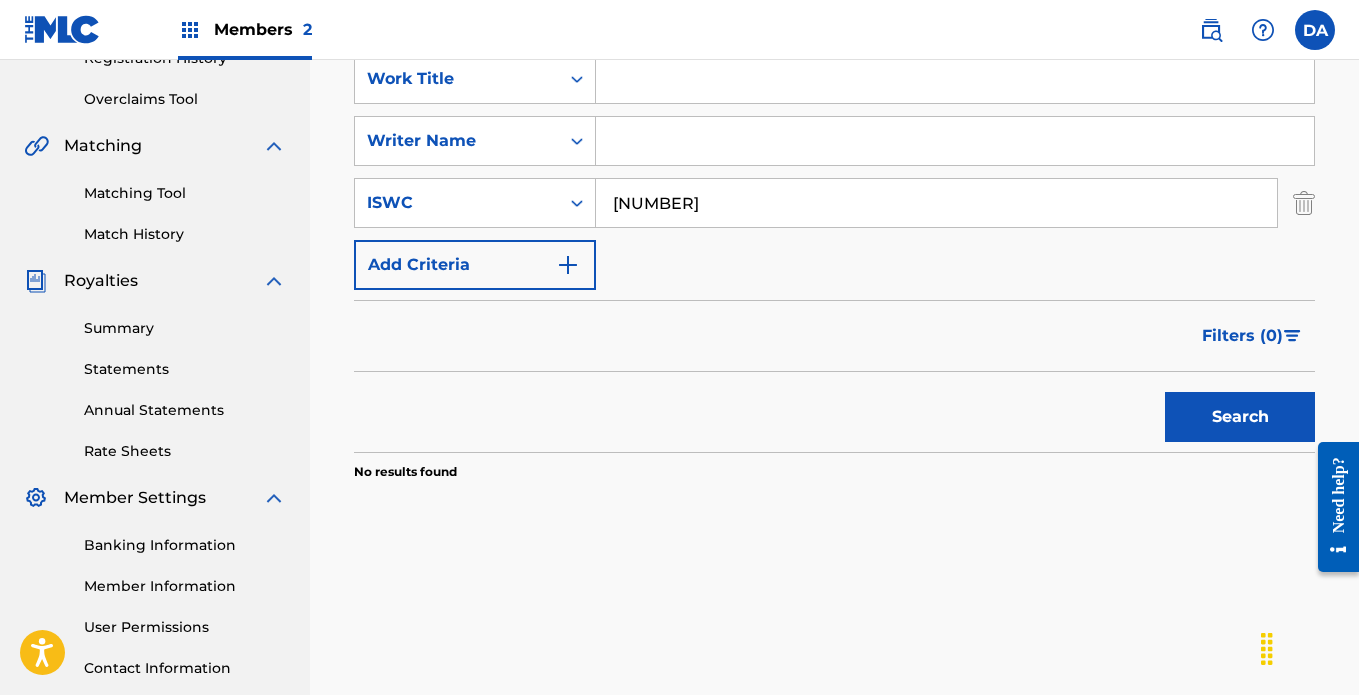 click on "Search" at bounding box center [1240, 417] 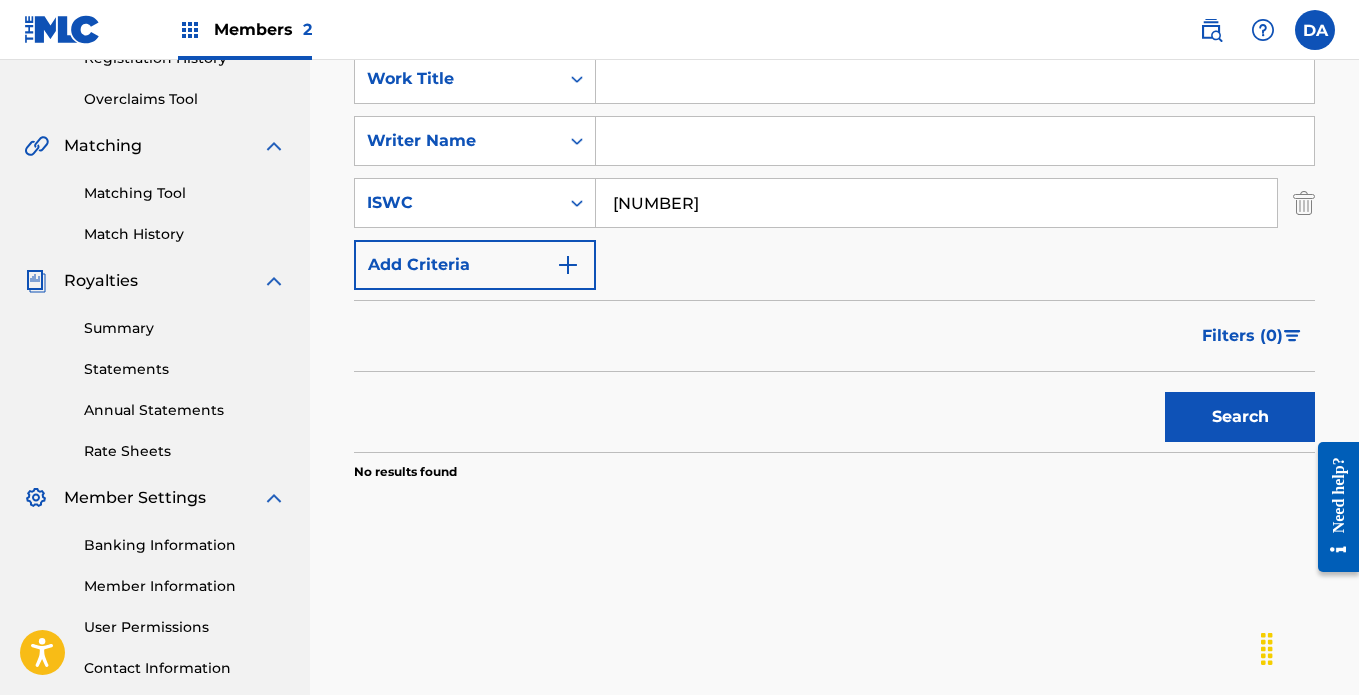 type on "7" 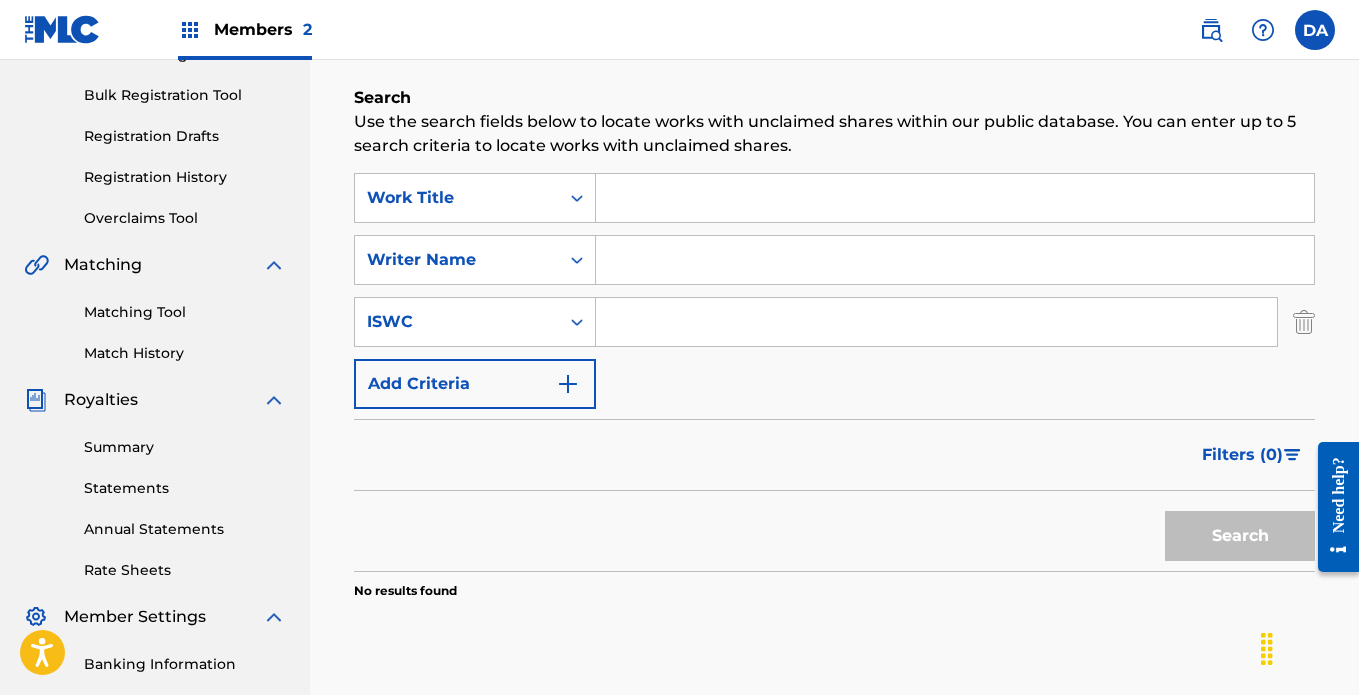scroll, scrollTop: 100, scrollLeft: 0, axis: vertical 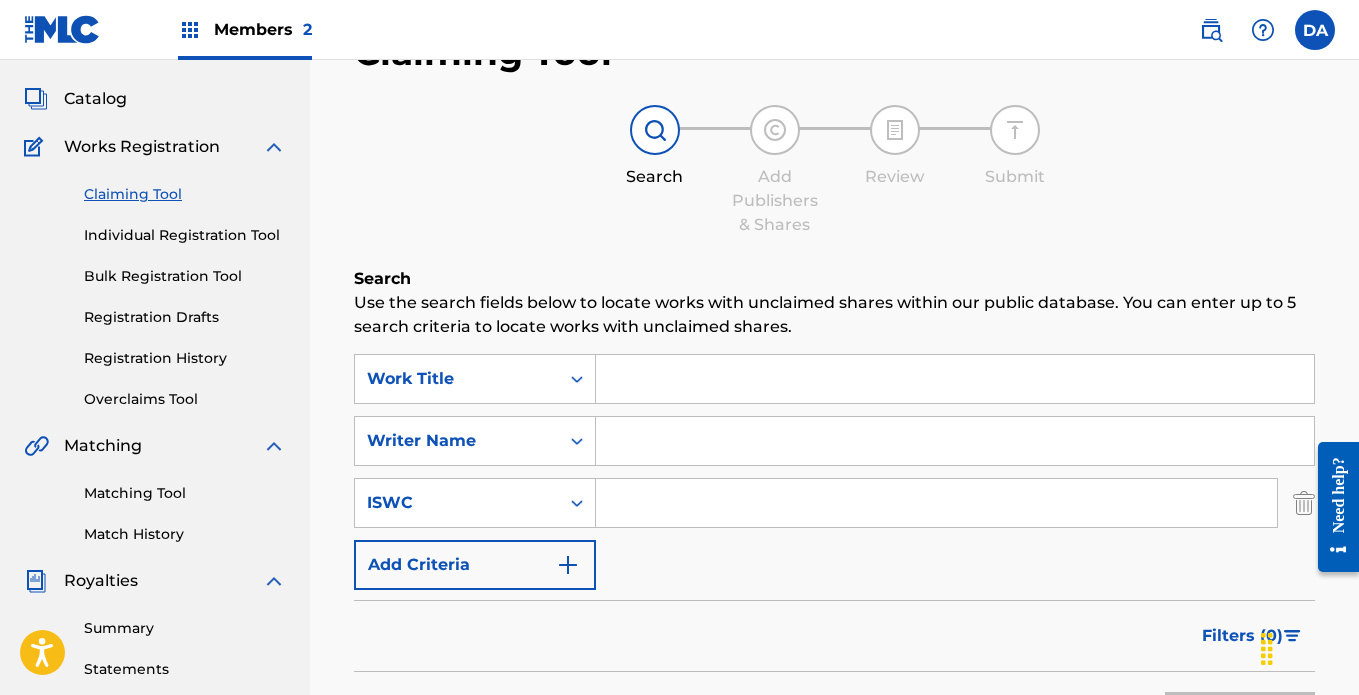 type 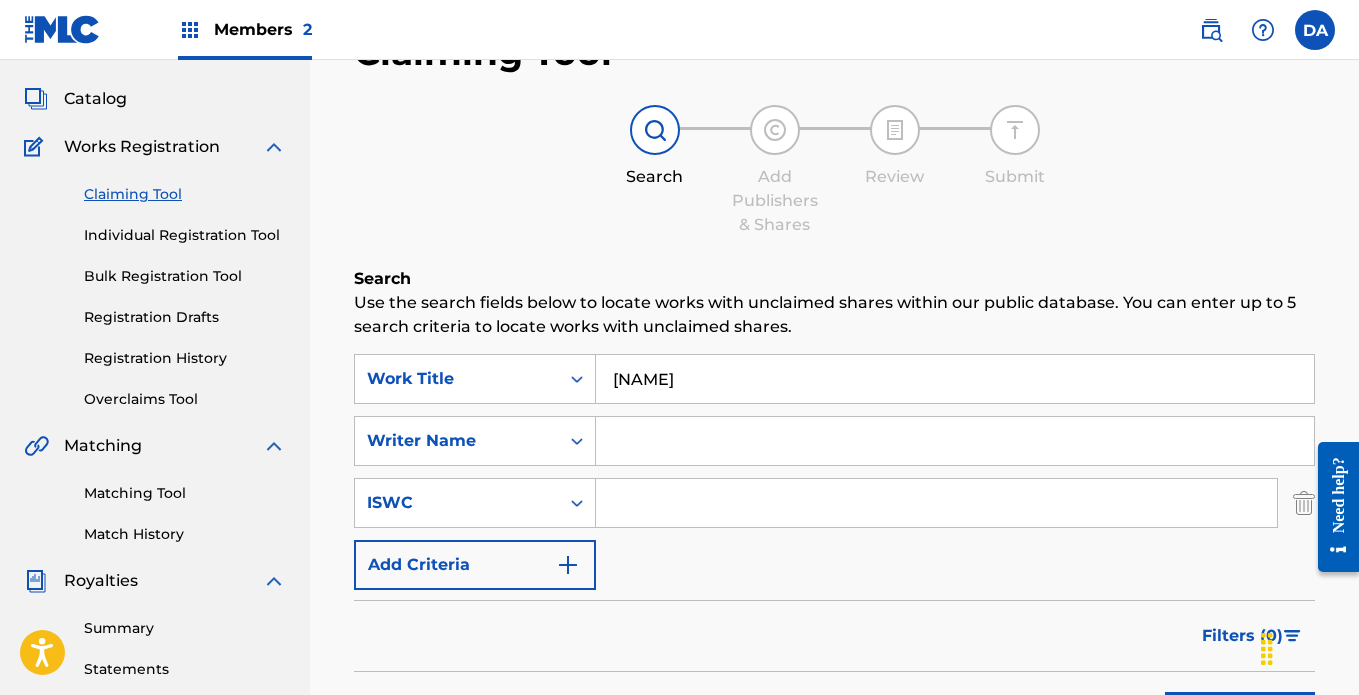 click on "Search" at bounding box center (1240, 717) 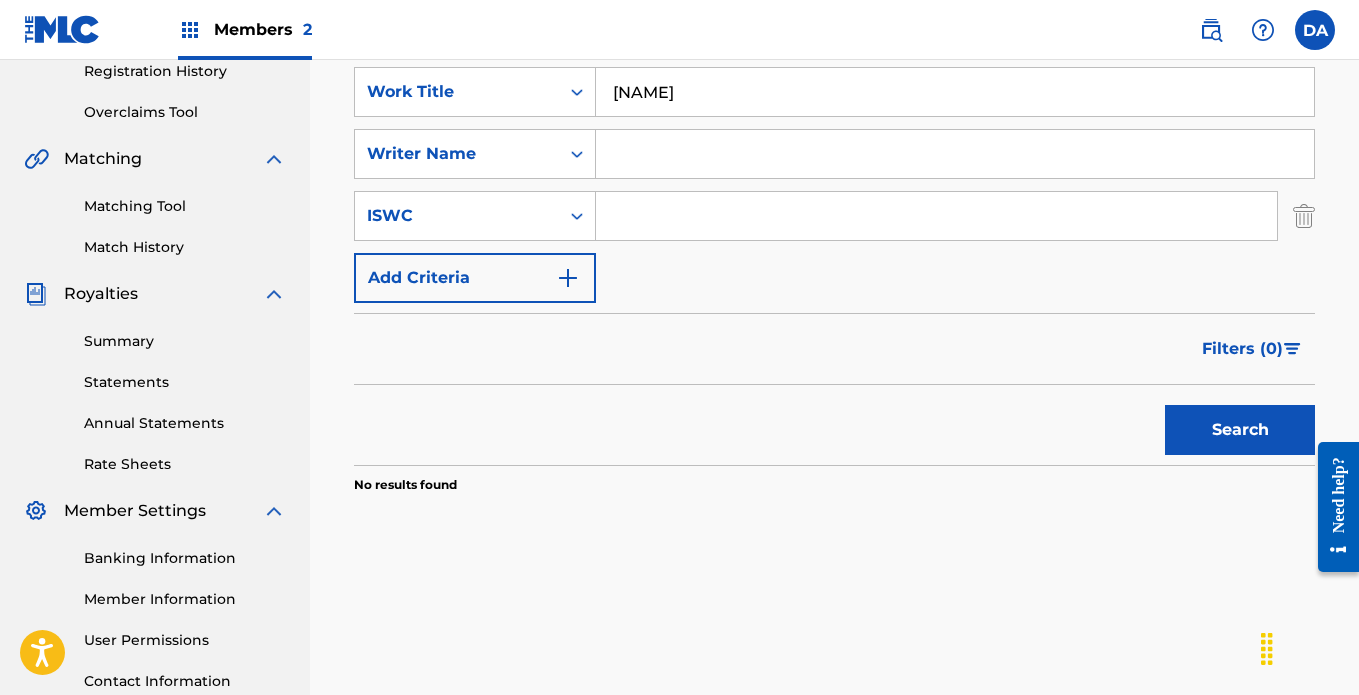 scroll, scrollTop: 400, scrollLeft: 0, axis: vertical 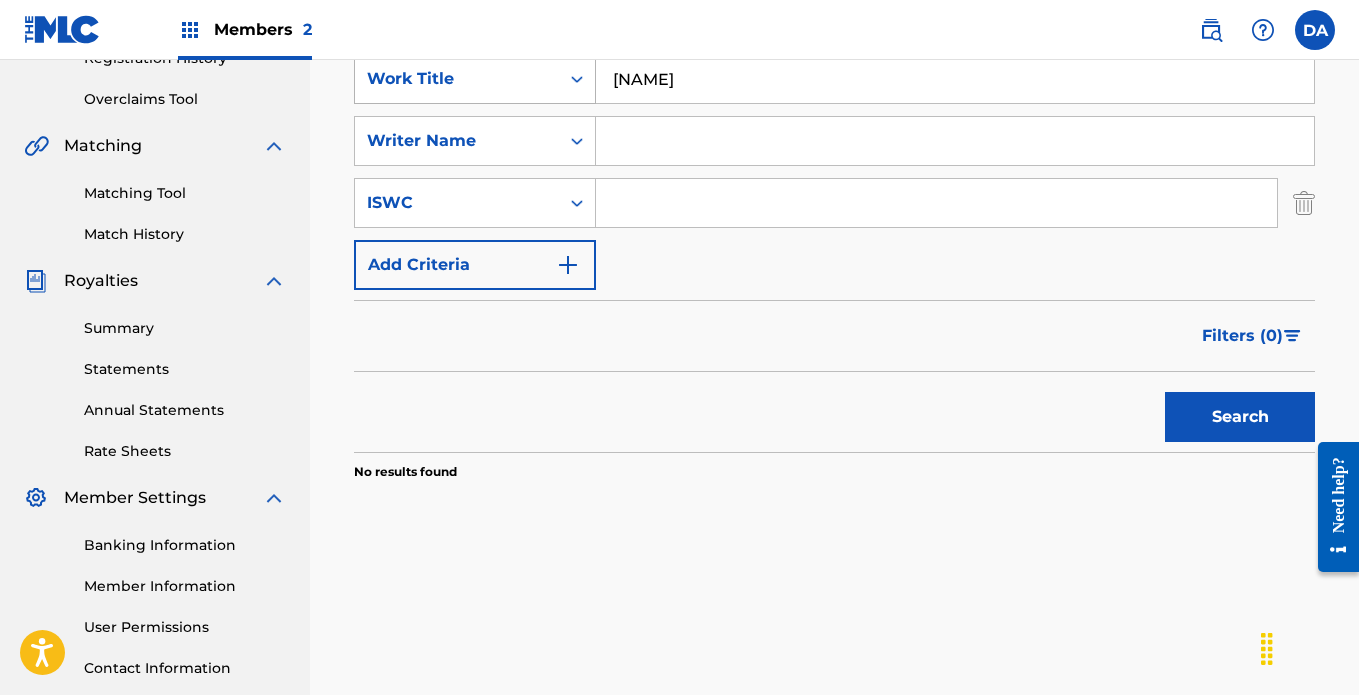 drag, startPoint x: 729, startPoint y: 79, endPoint x: 565, endPoint y: 97, distance: 164.98485 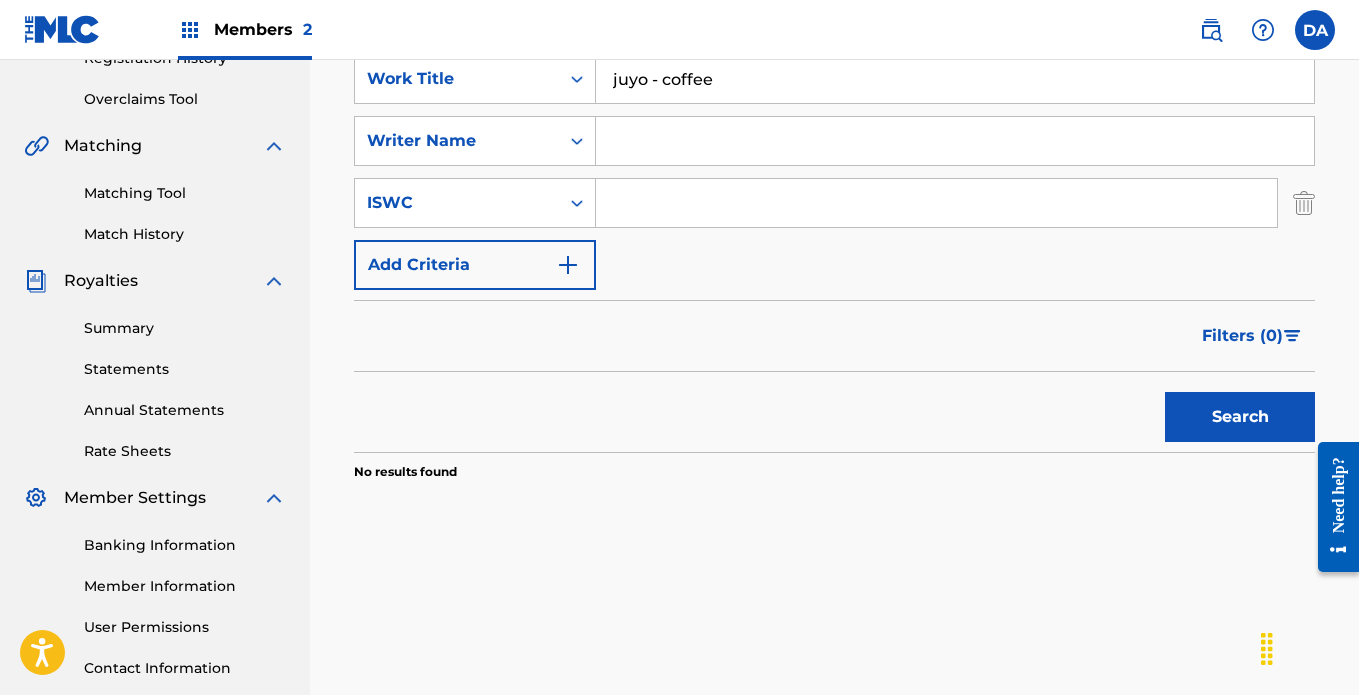 drag, startPoint x: 781, startPoint y: 89, endPoint x: 654, endPoint y: 91, distance: 127.01575 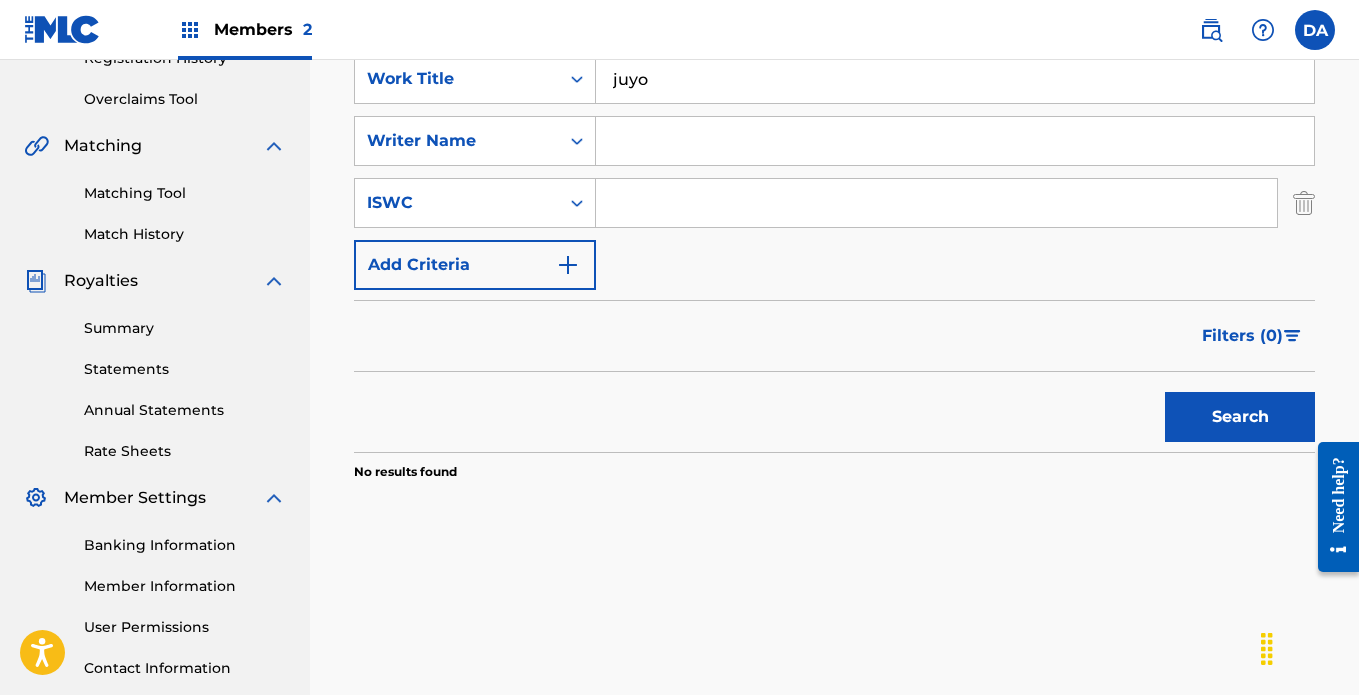 type on "juyo" 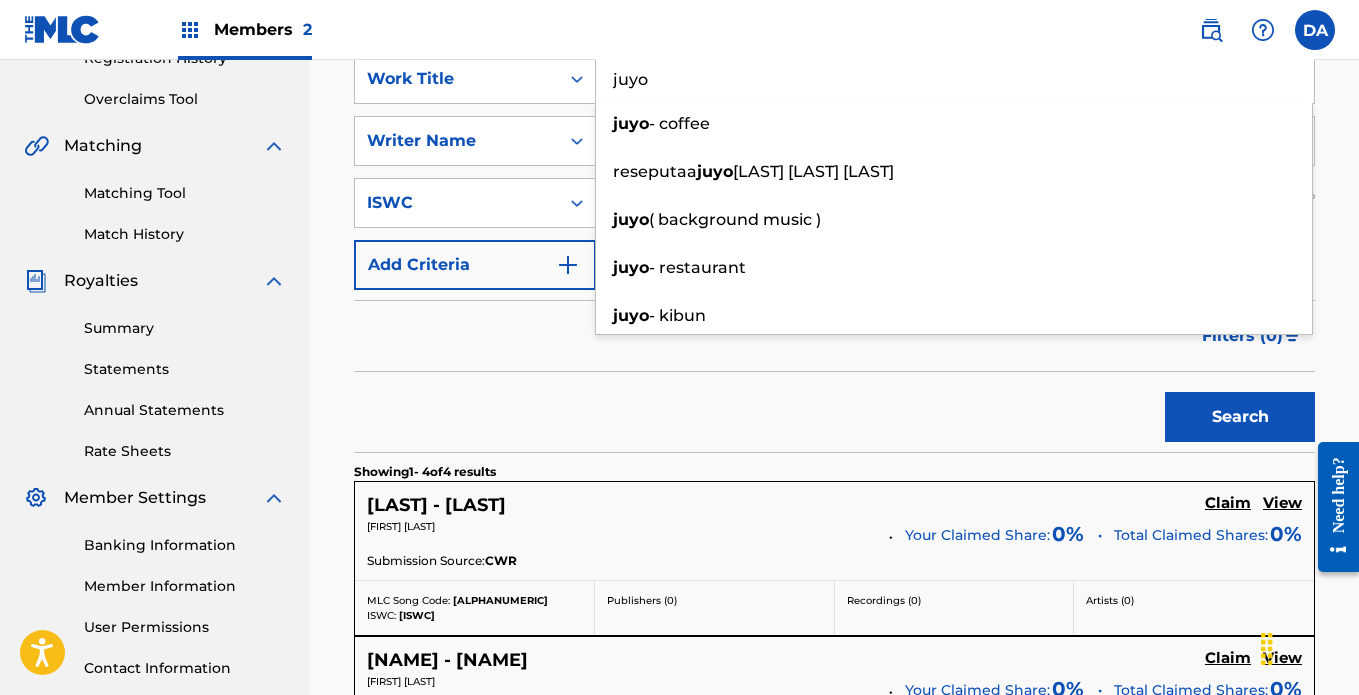 click on "Search" at bounding box center [834, 412] 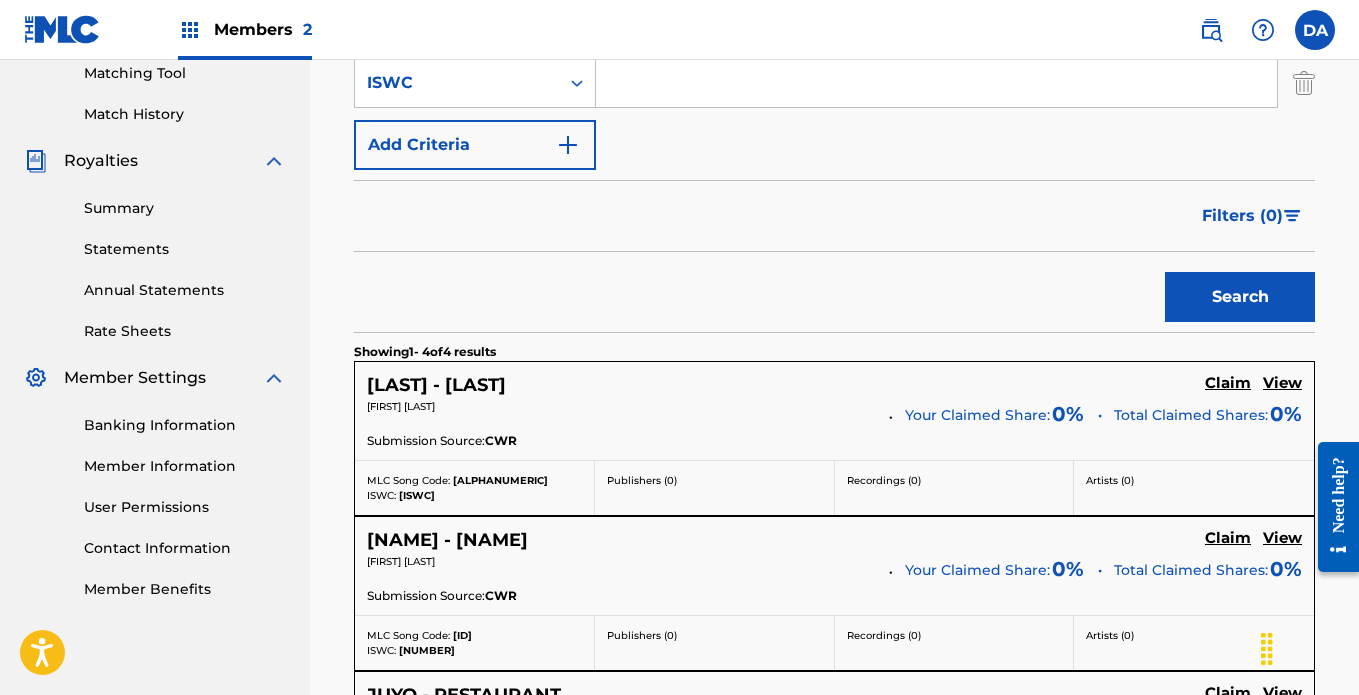 scroll, scrollTop: 116, scrollLeft: 0, axis: vertical 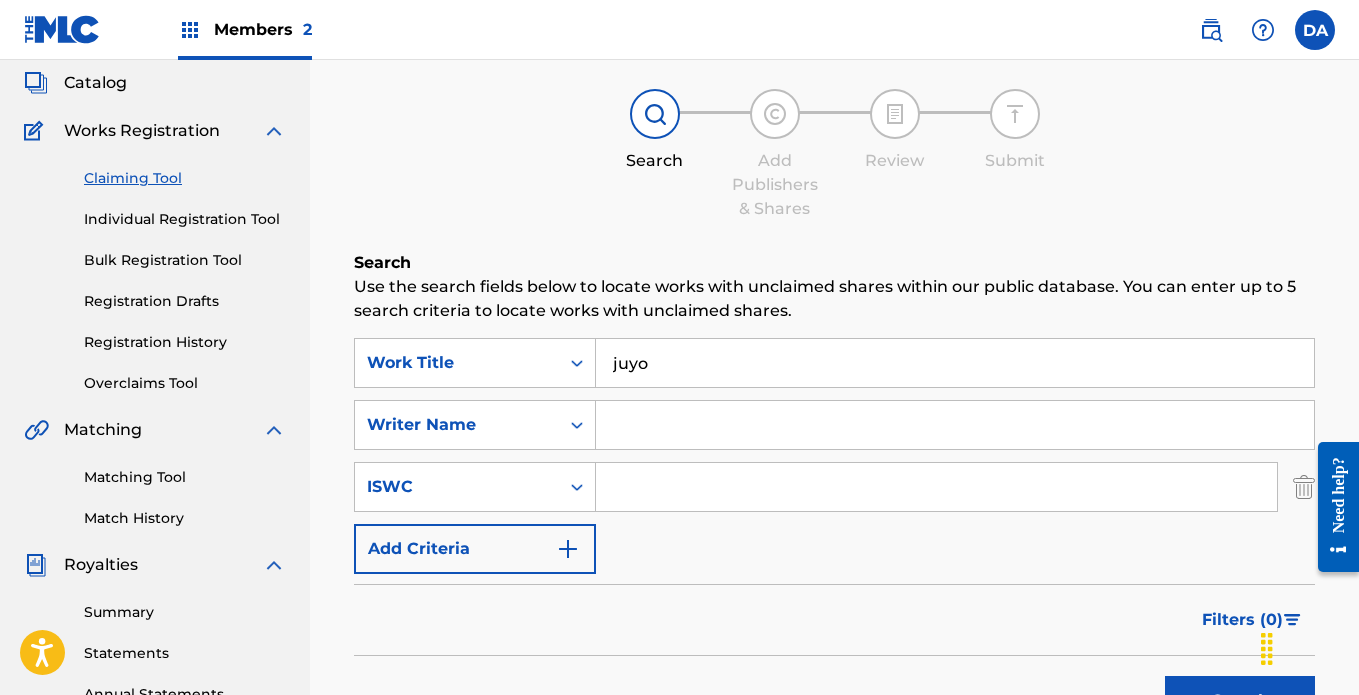 click at bounding box center (955, 425) 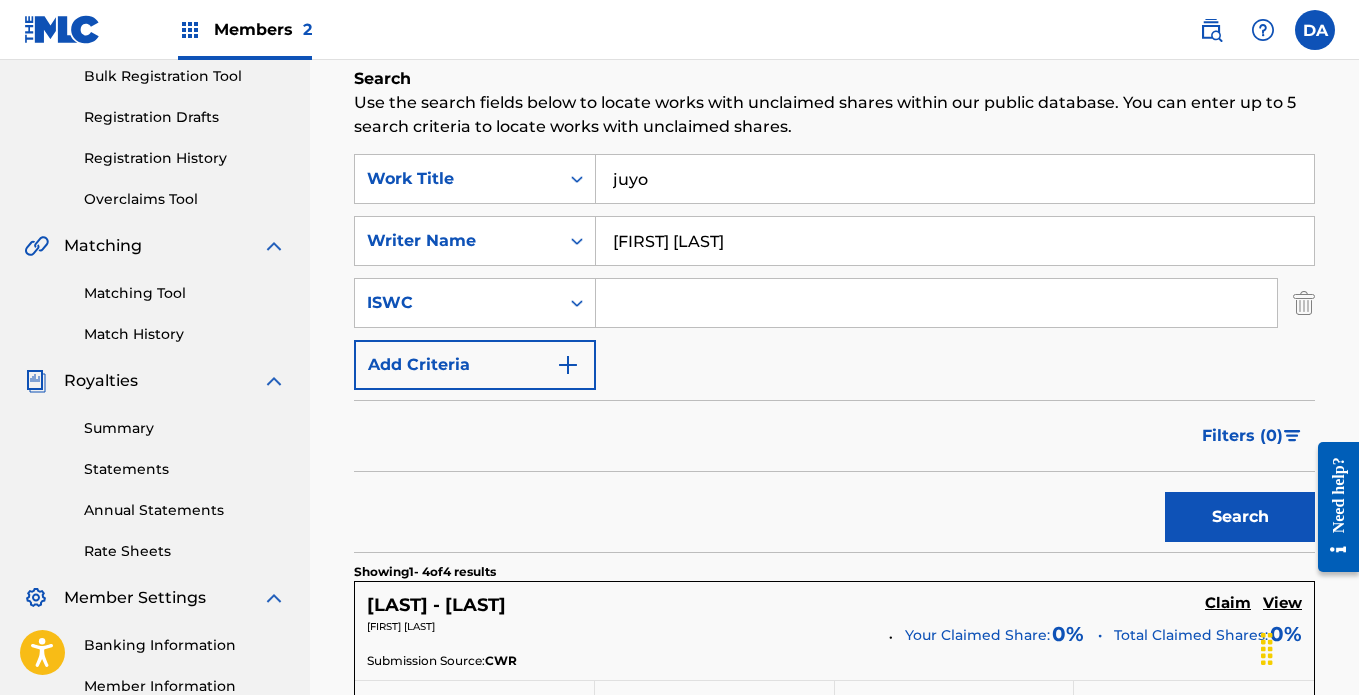 scroll, scrollTop: 316, scrollLeft: 0, axis: vertical 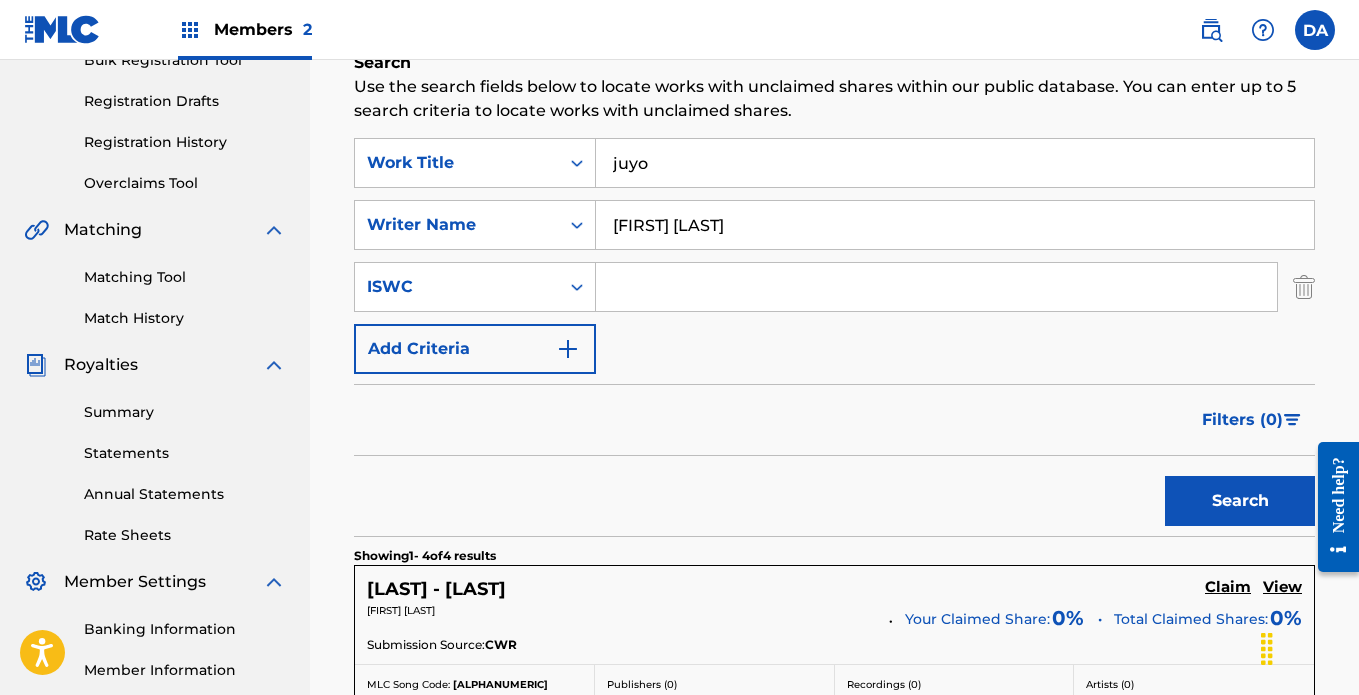 click on "Search" at bounding box center [1240, 501] 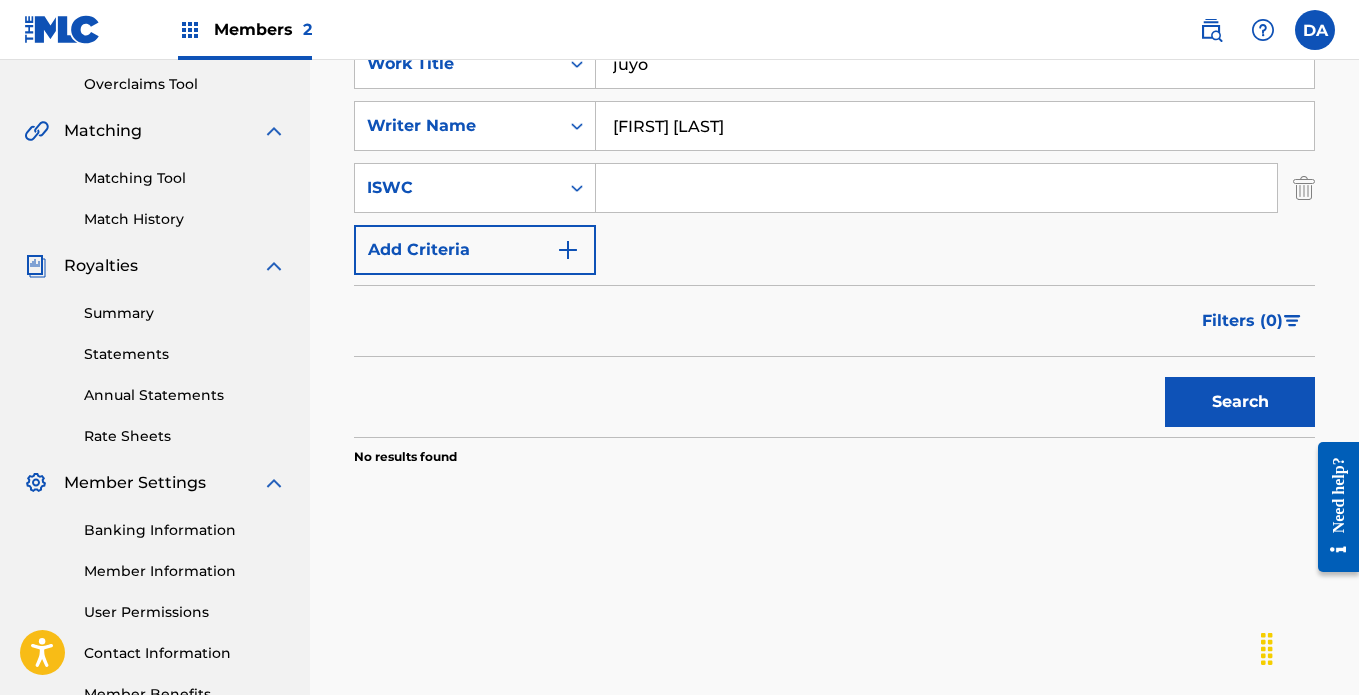 scroll, scrollTop: 416, scrollLeft: 0, axis: vertical 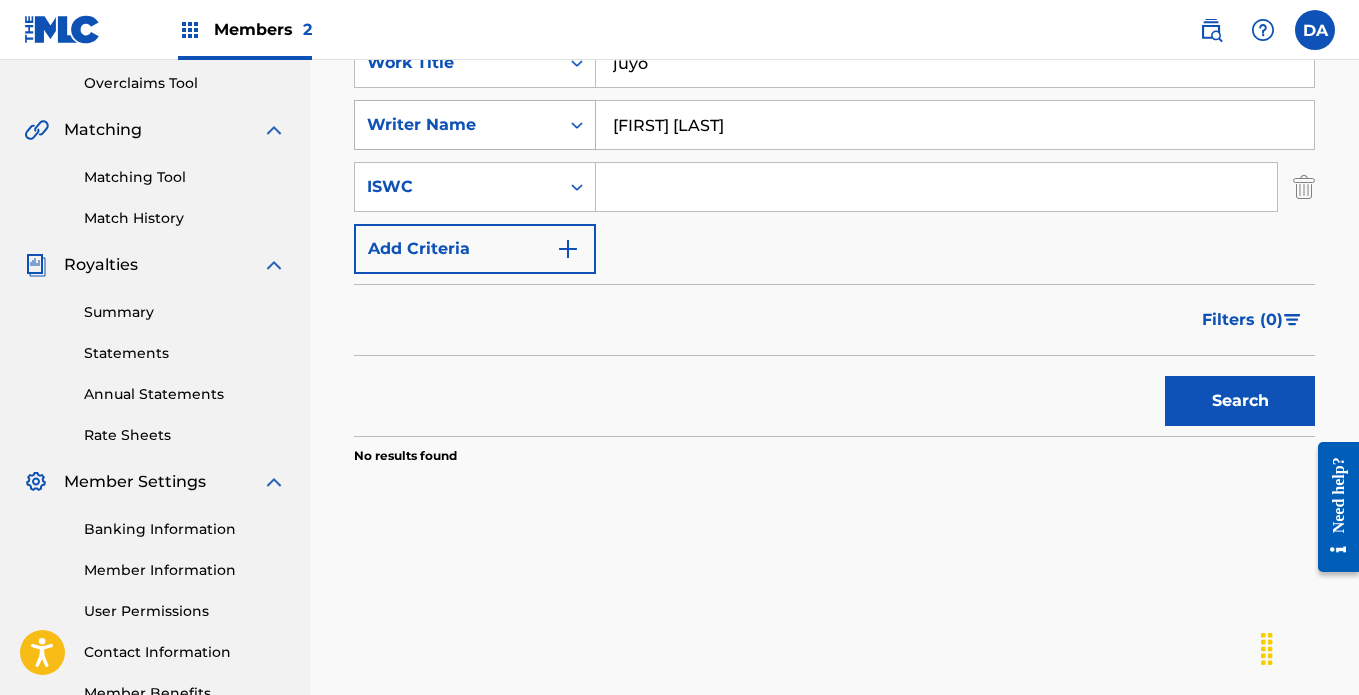 drag, startPoint x: 686, startPoint y: 124, endPoint x: 511, endPoint y: 120, distance: 175.04572 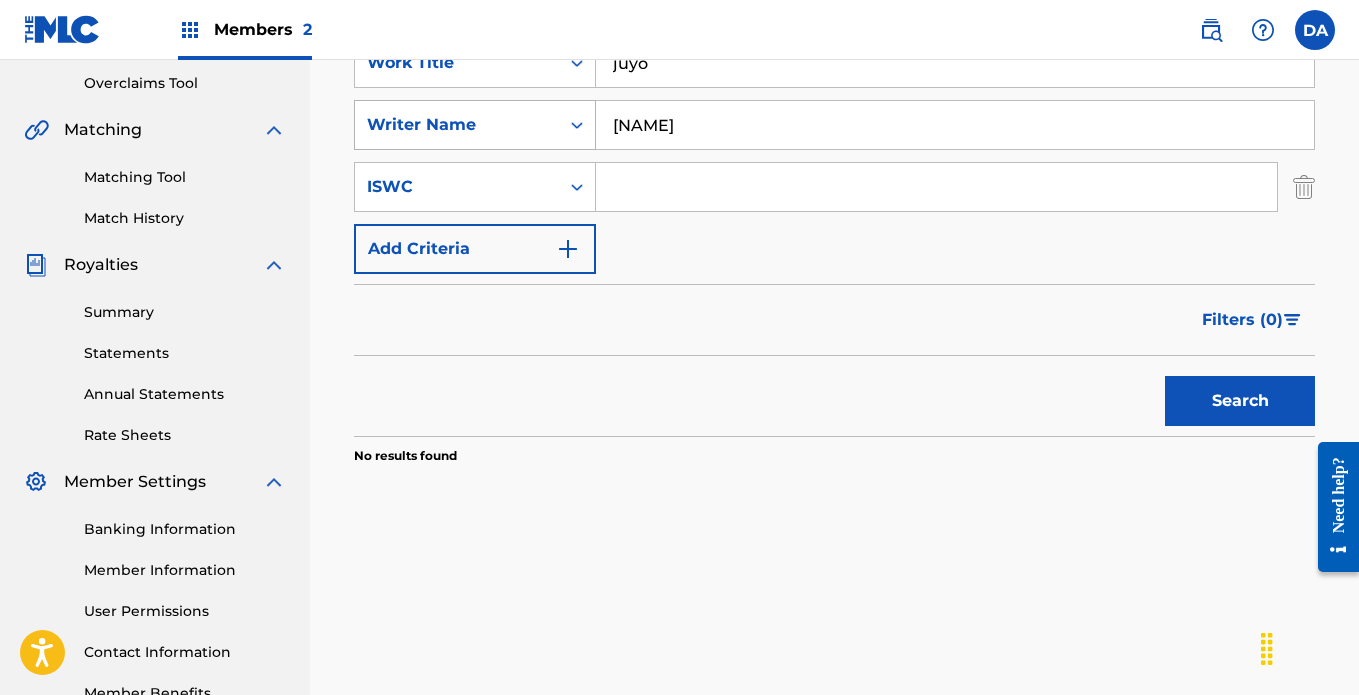 type on "[NAME]" 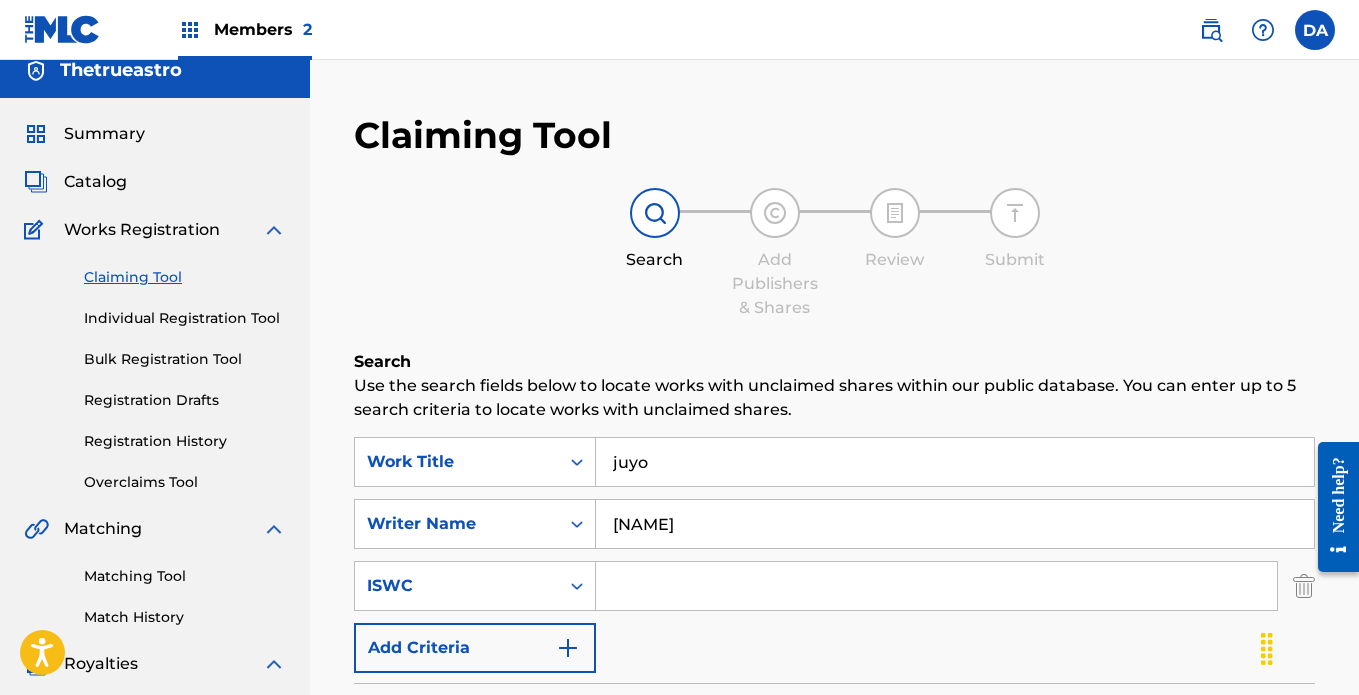 scroll, scrollTop: 16, scrollLeft: 0, axis: vertical 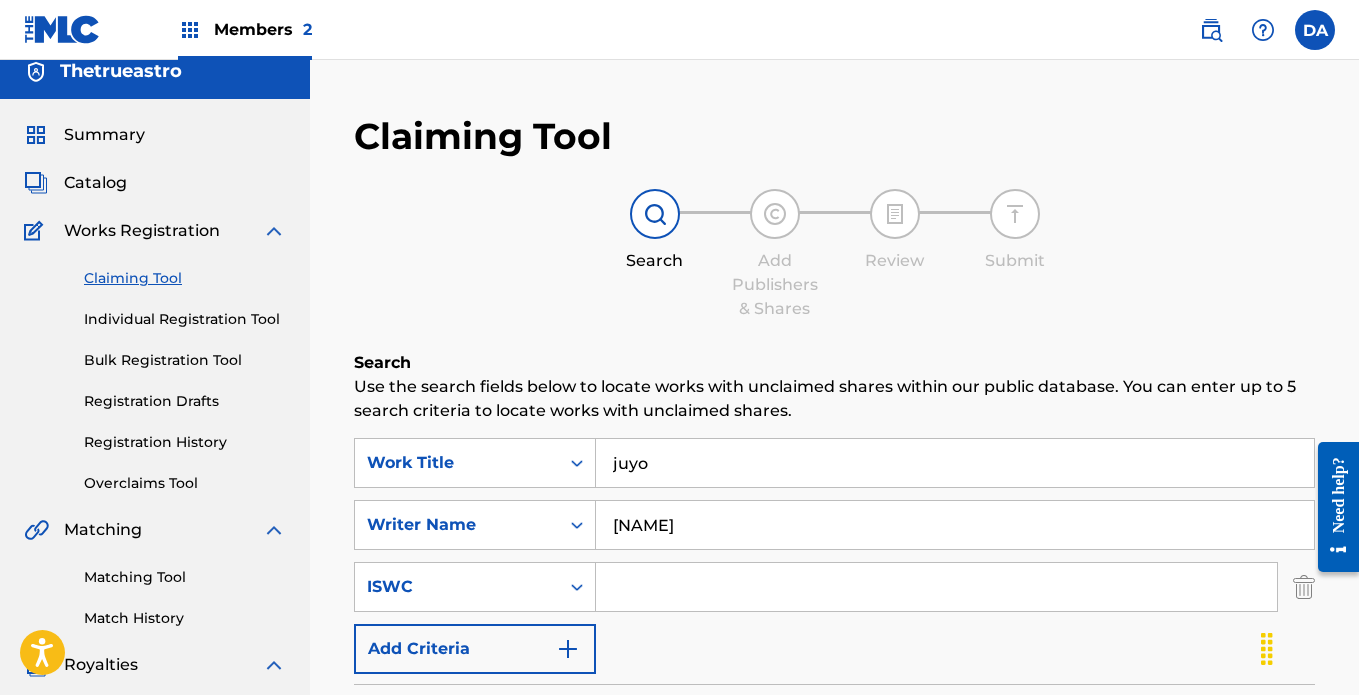 click on "Individual Registration Tool" at bounding box center [185, 319] 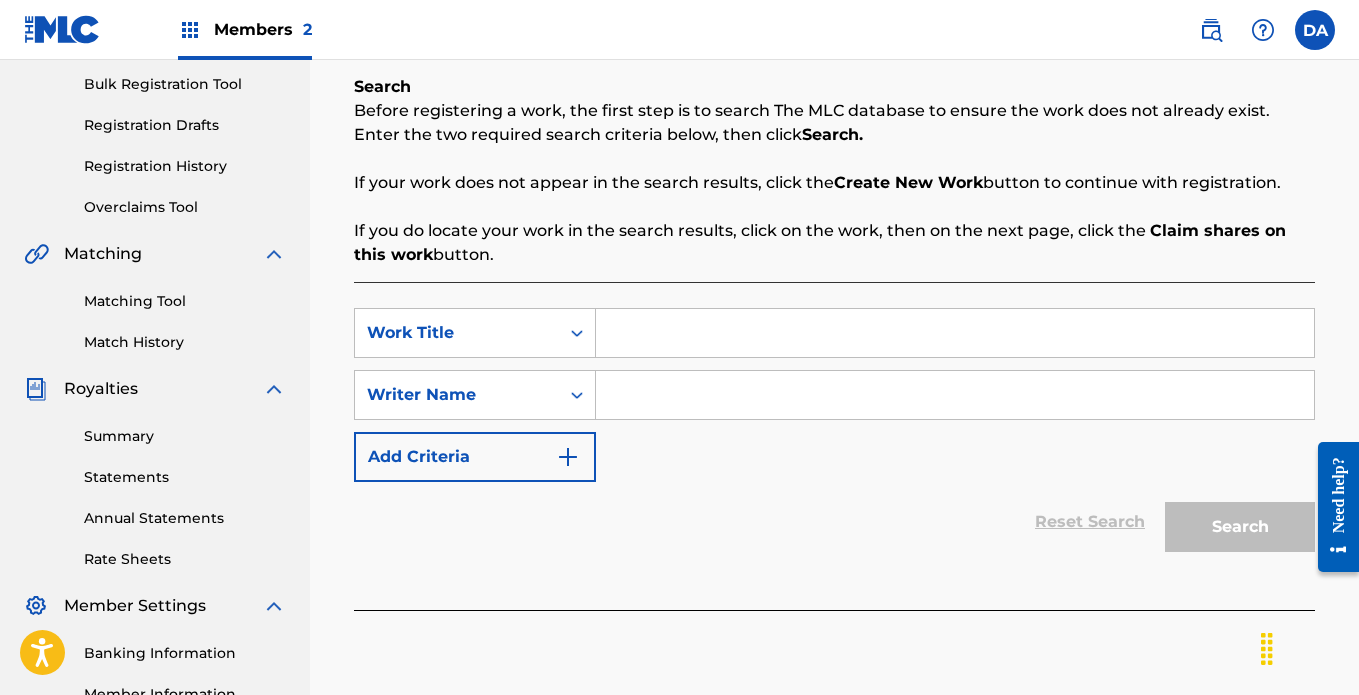 scroll, scrollTop: 400, scrollLeft: 0, axis: vertical 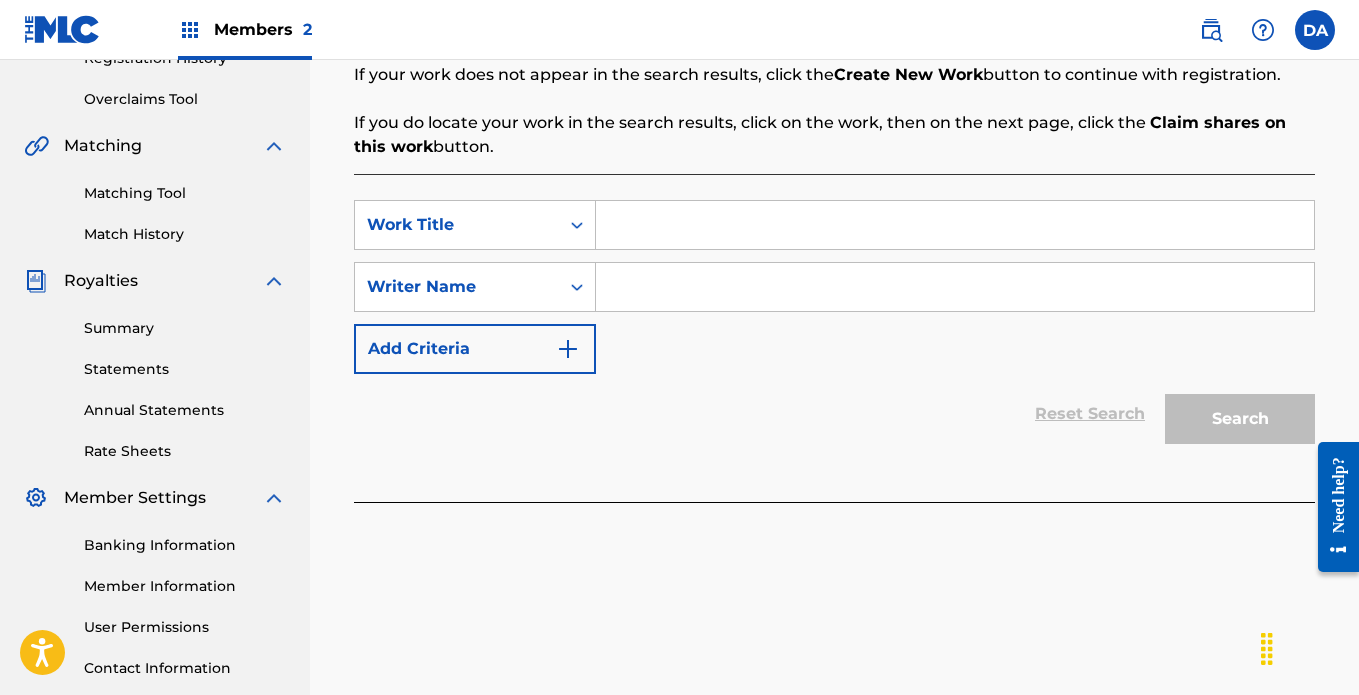 click at bounding box center (955, 225) 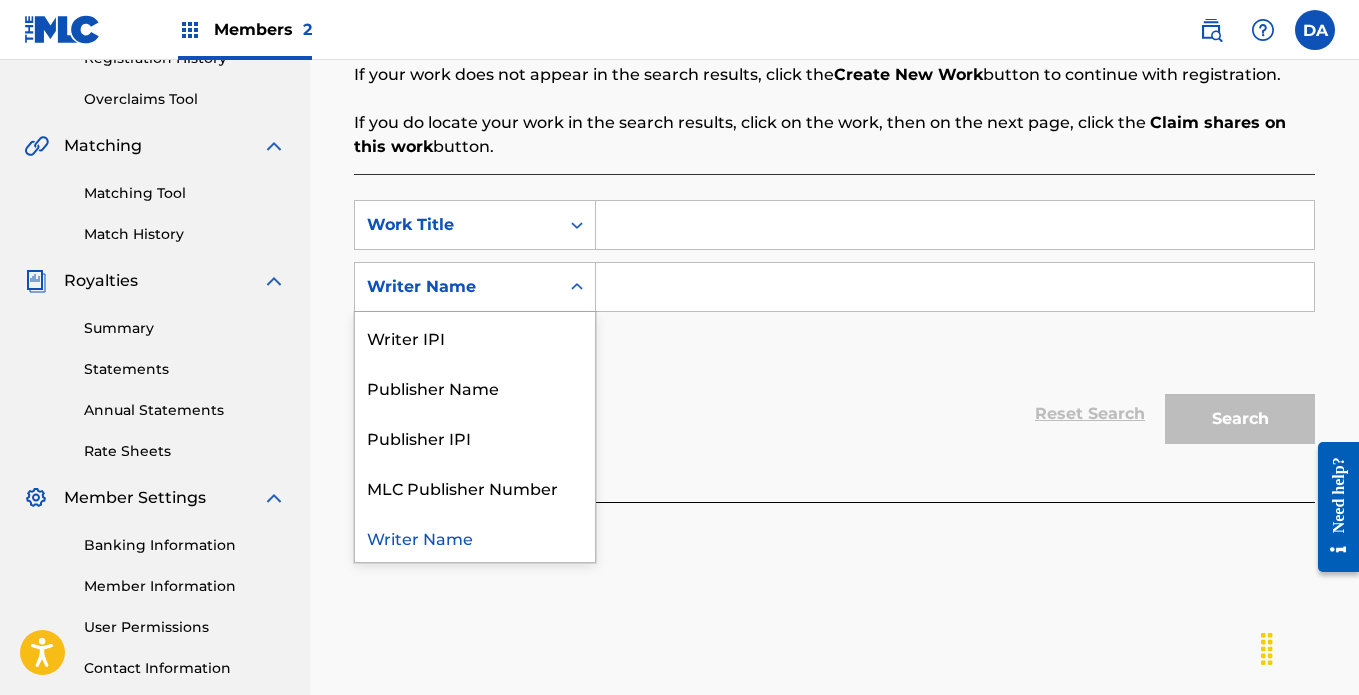 click 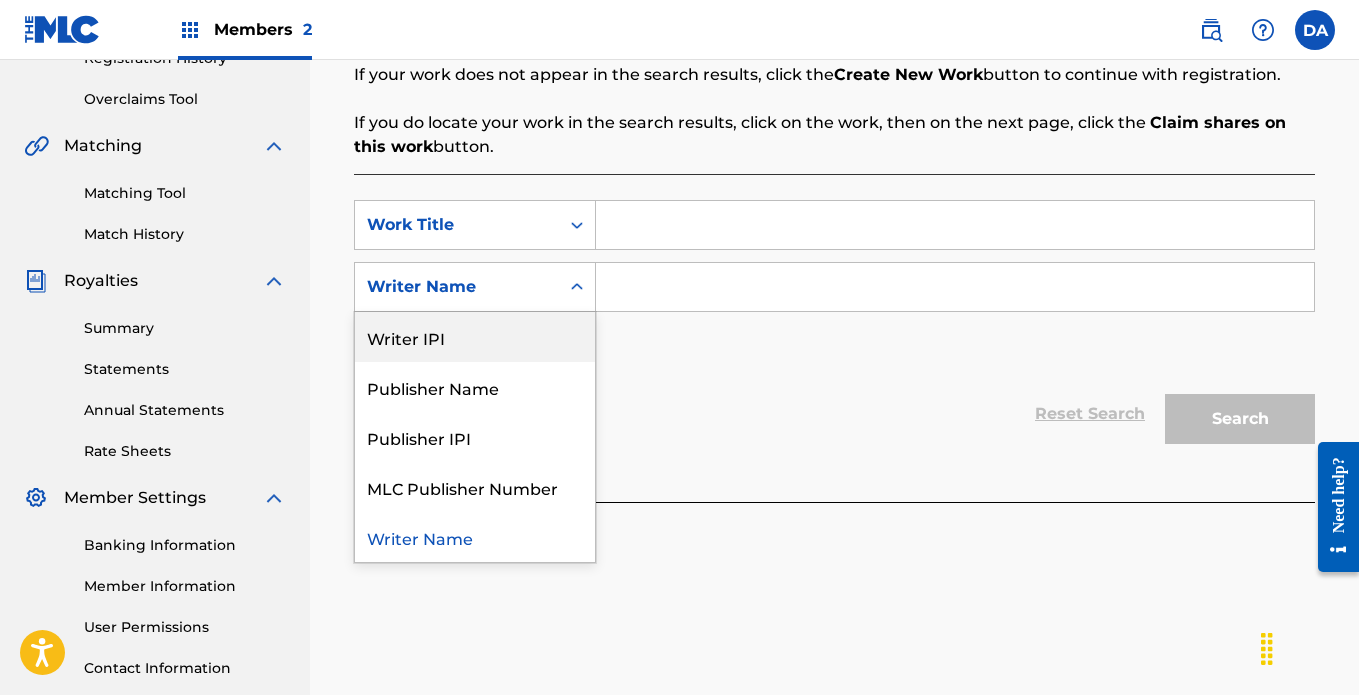 click on "Writer IPI" at bounding box center [475, 337] 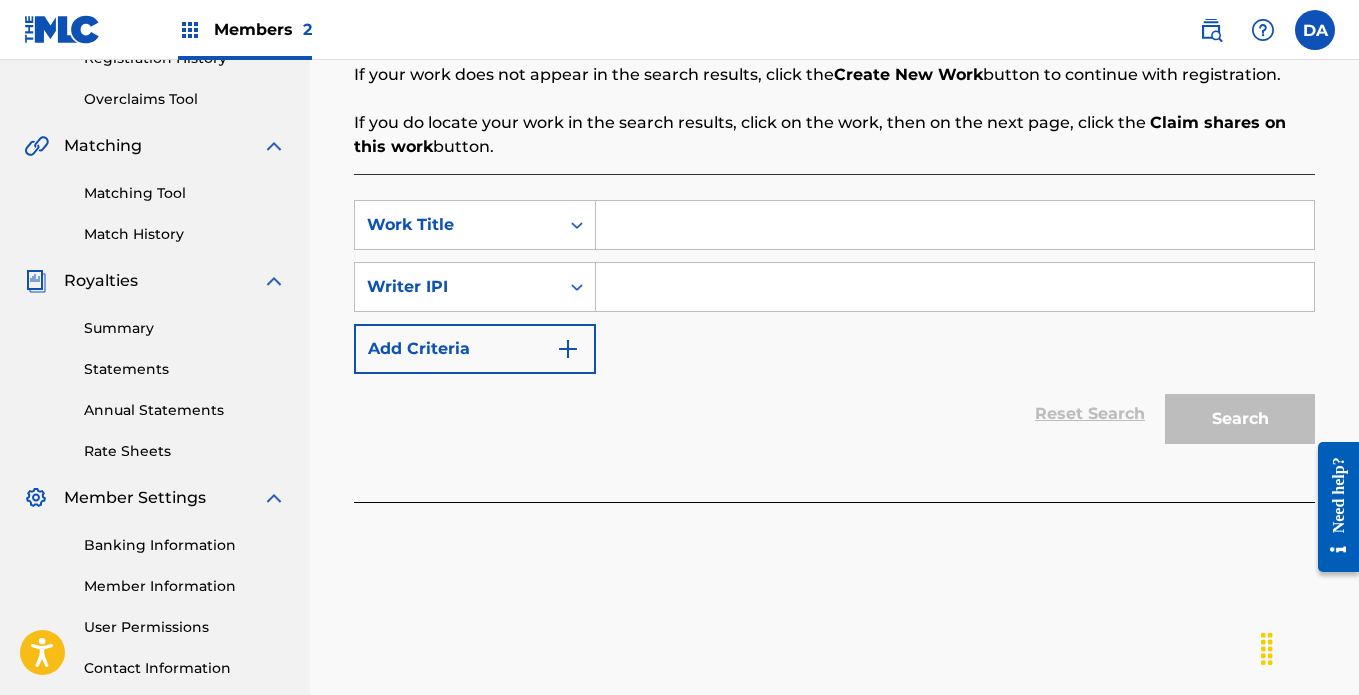click at bounding box center (955, 287) 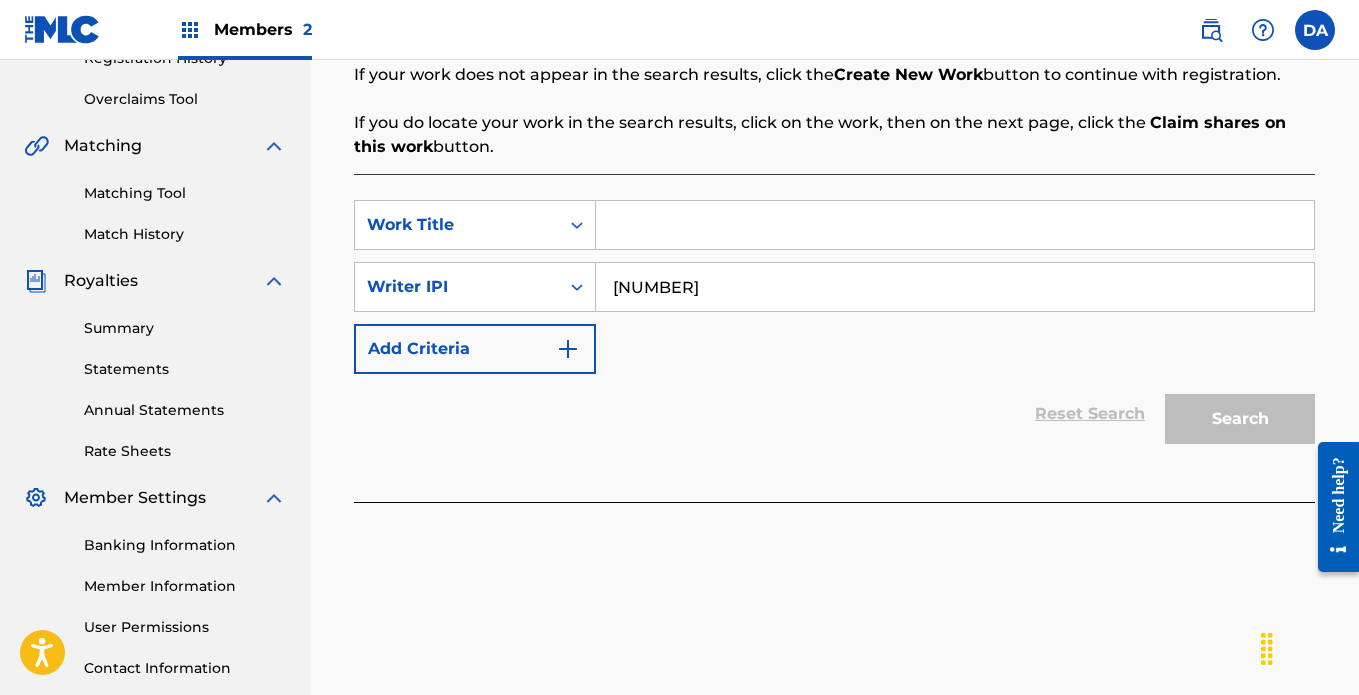 click on "[NUMBER]" at bounding box center (955, 287) 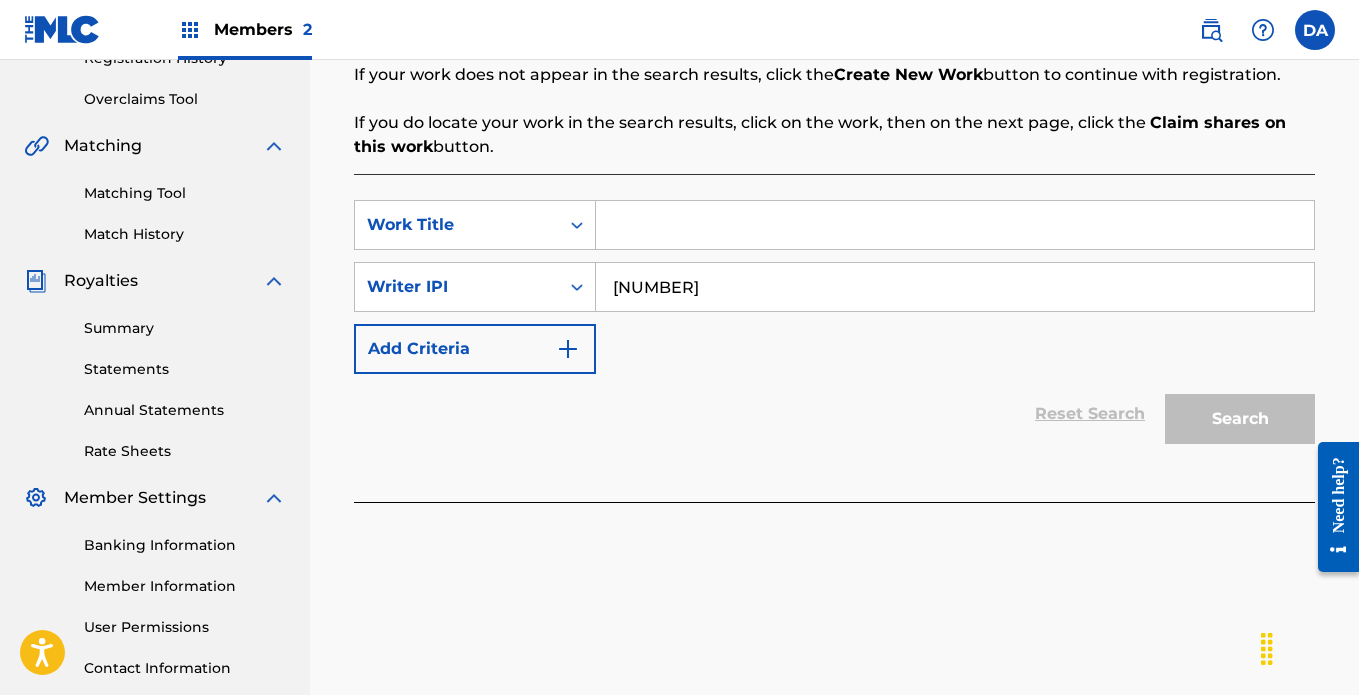 type on "[NUMBER]" 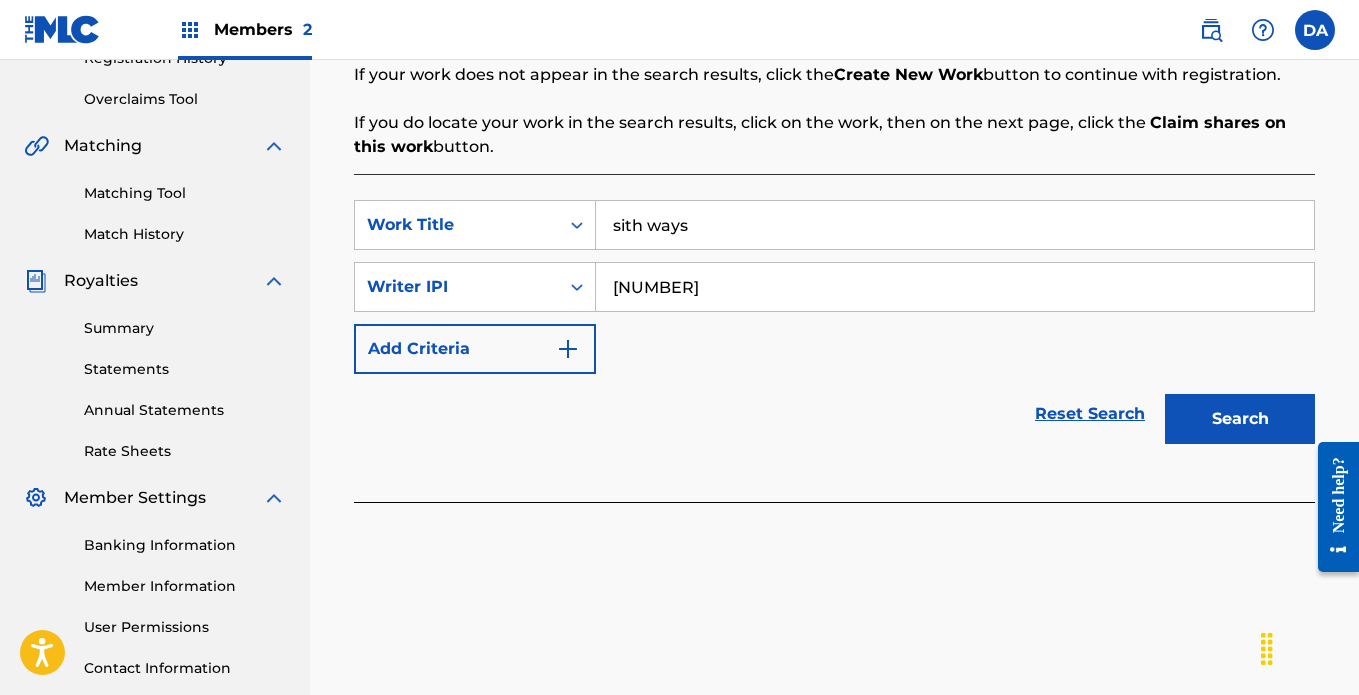 type on "sith ways" 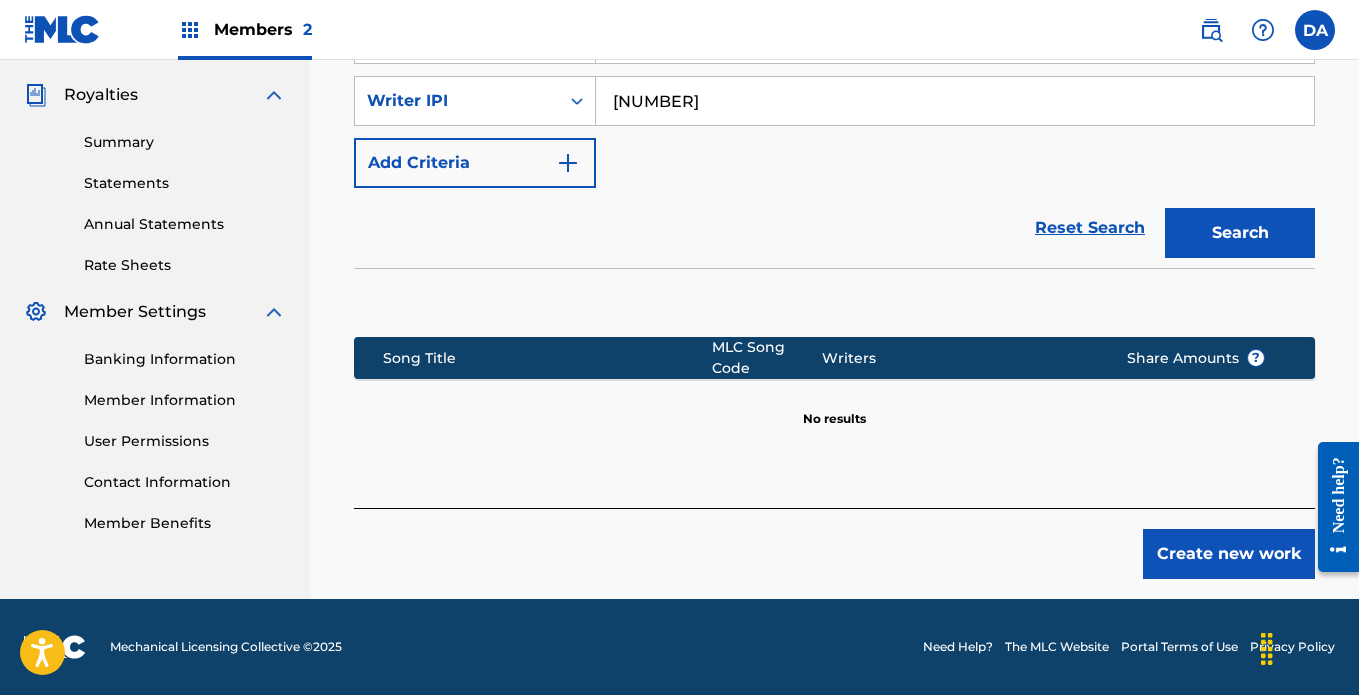 scroll, scrollTop: 486, scrollLeft: 0, axis: vertical 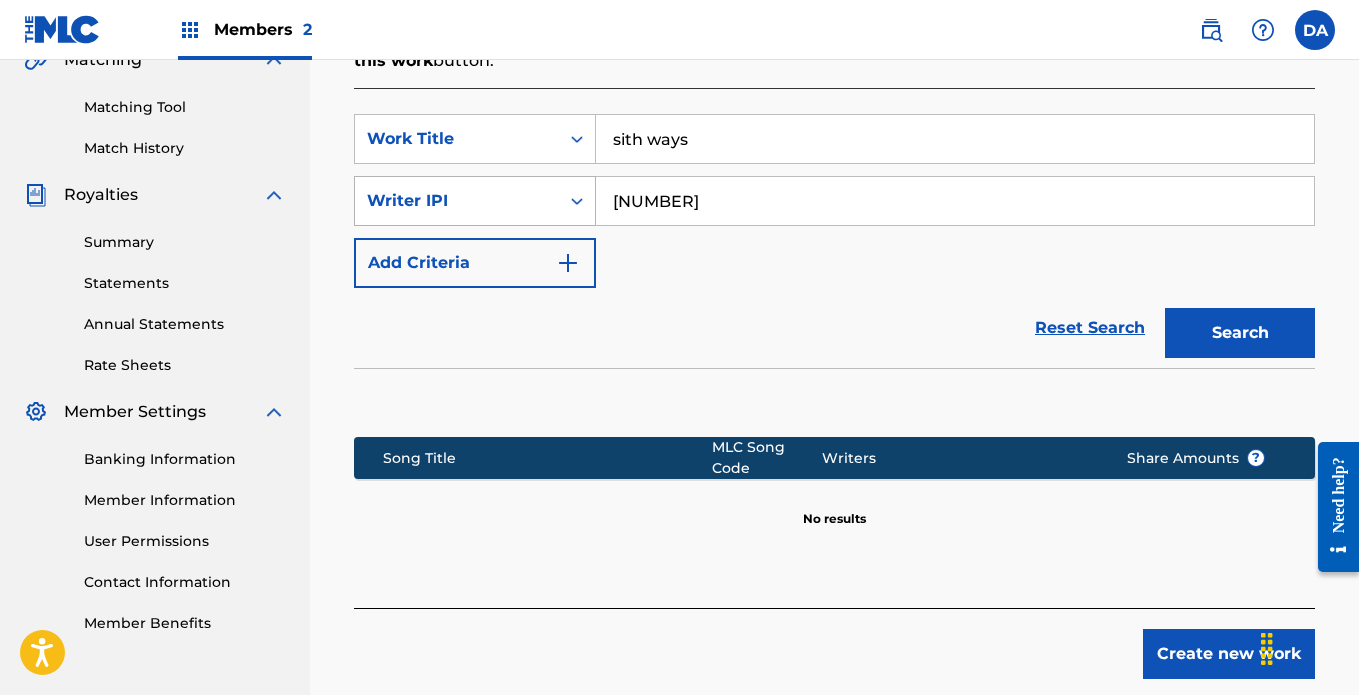 drag, startPoint x: 747, startPoint y: 191, endPoint x: 496, endPoint y: 192, distance: 251.002 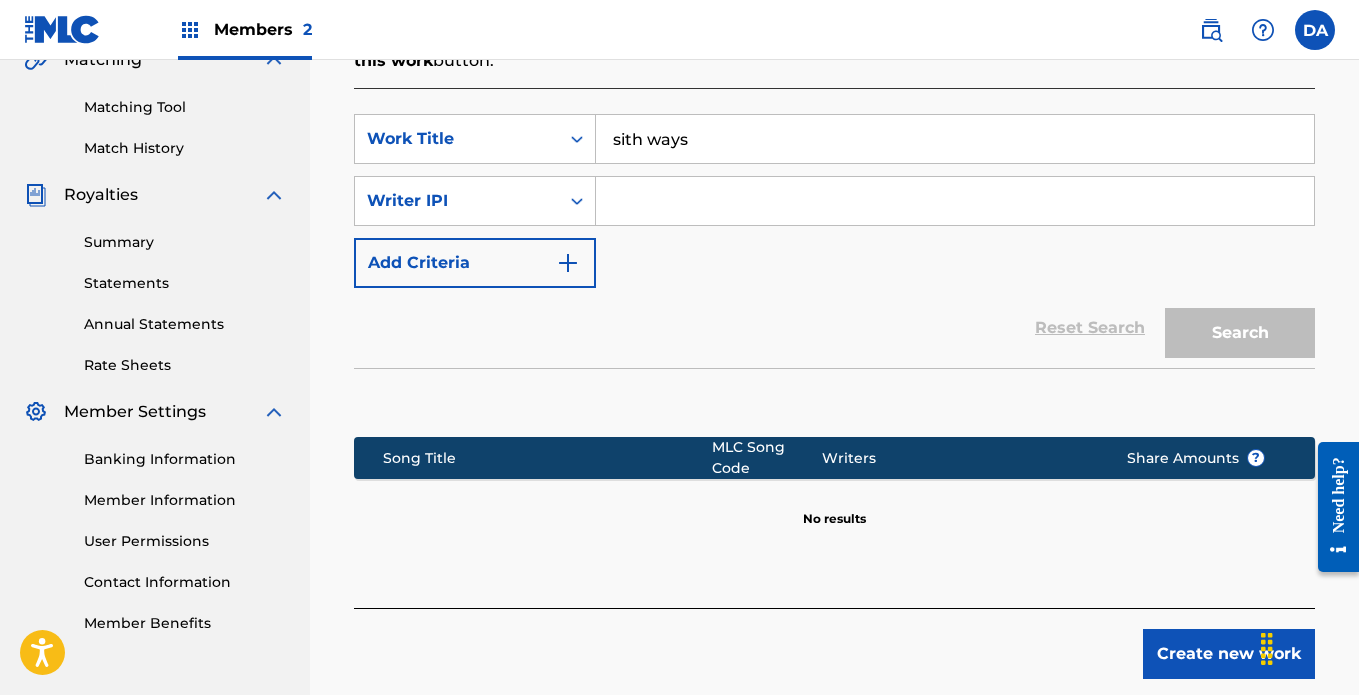 type 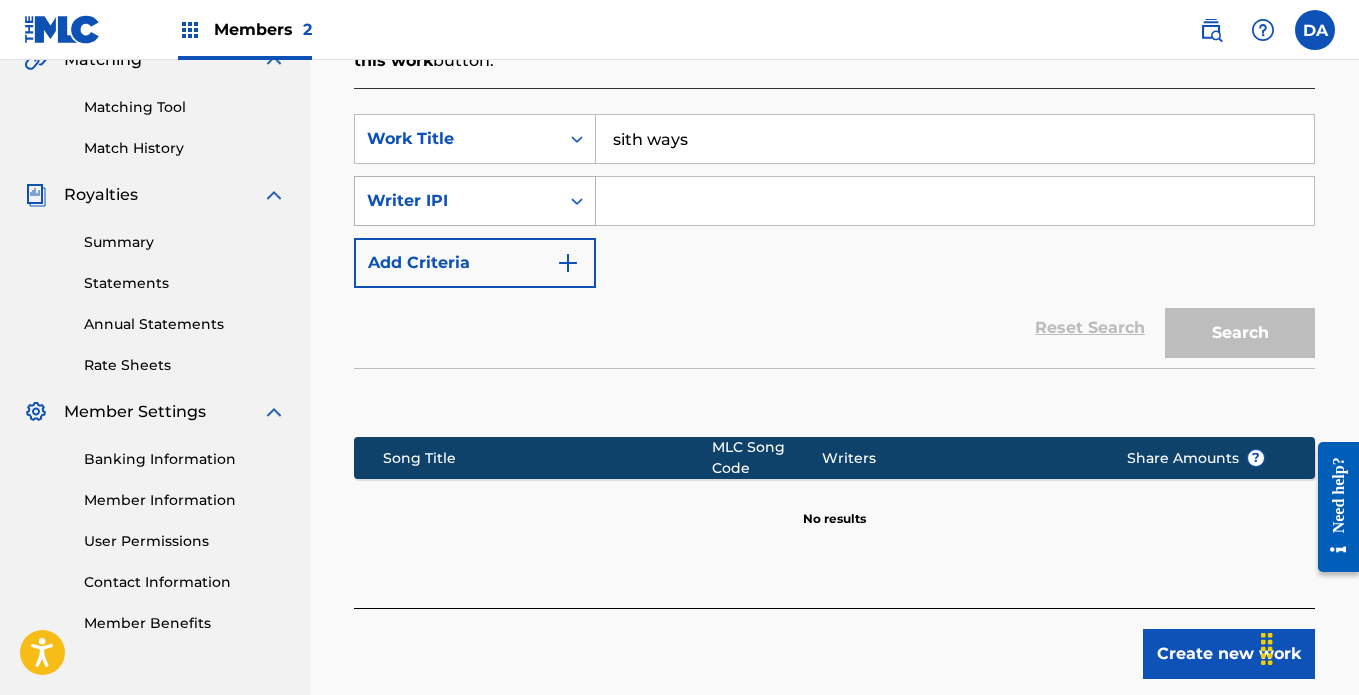 click on "Writer IPI" at bounding box center [457, 201] 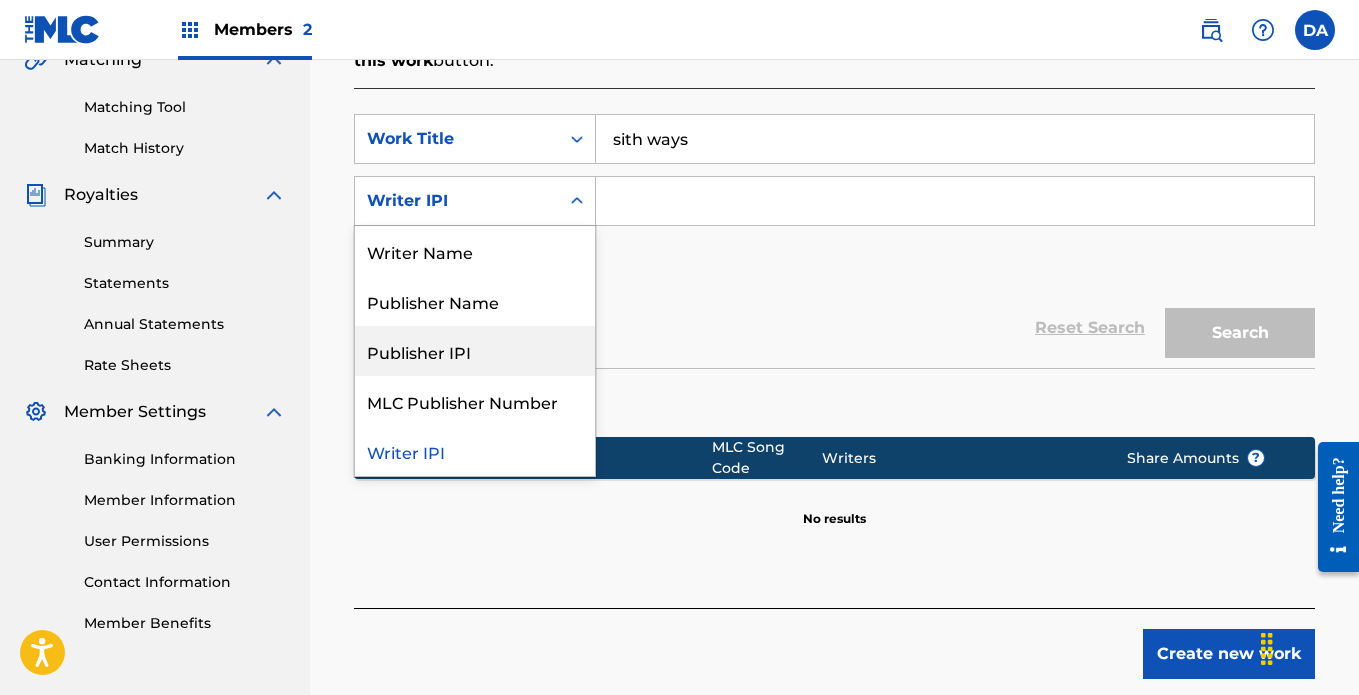click on "Publisher IPI" at bounding box center [475, 351] 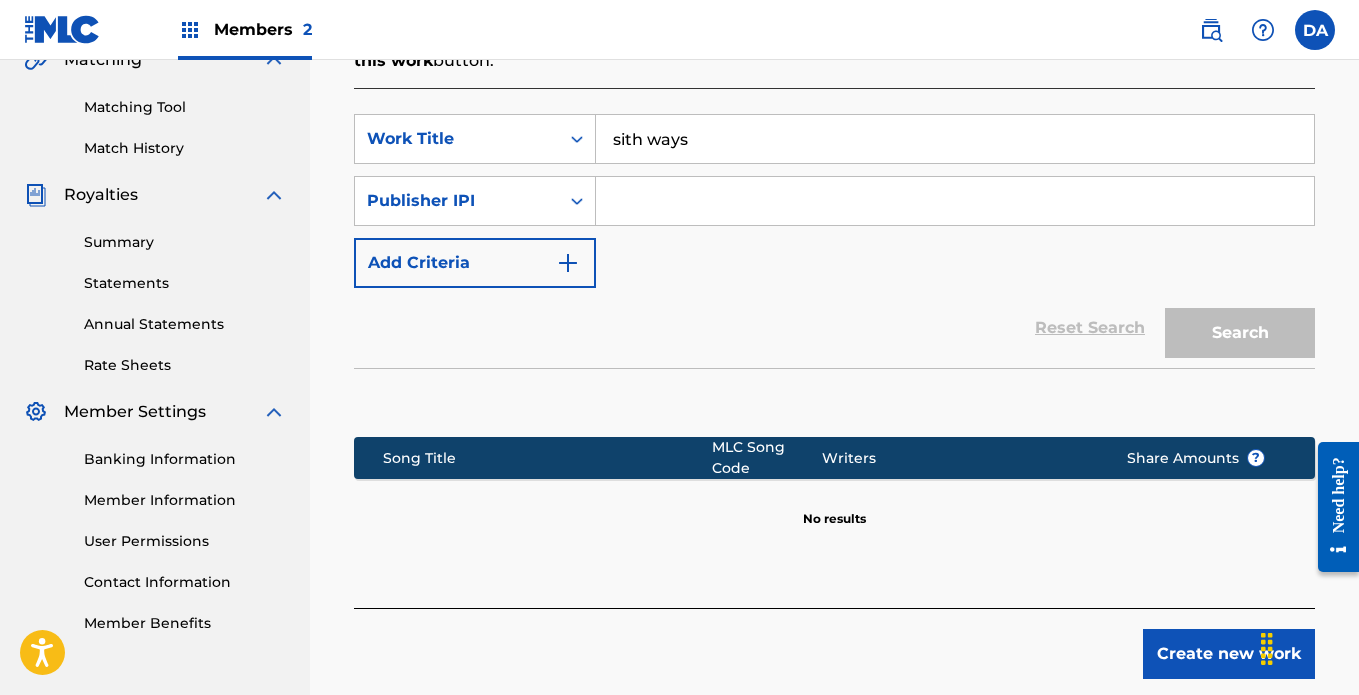 click at bounding box center (955, 201) 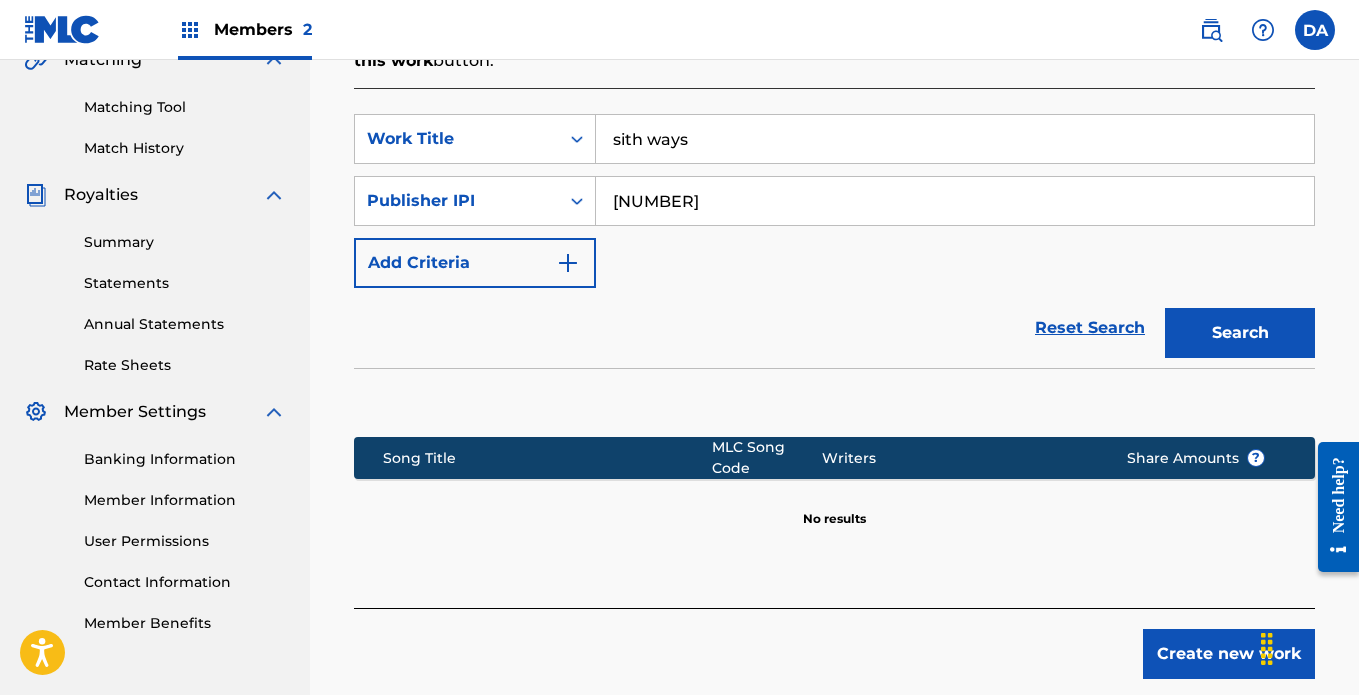 click on "Search" at bounding box center [1240, 333] 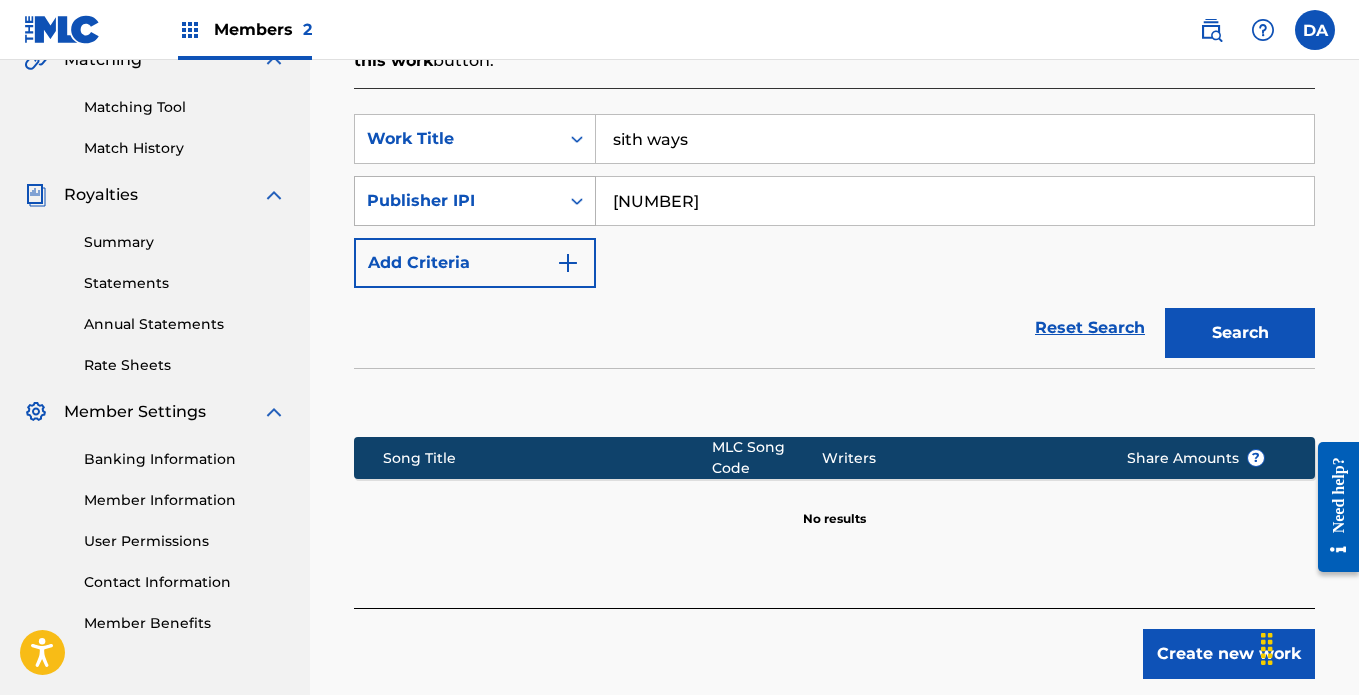 click on "Publisher IPI" at bounding box center (457, 201) 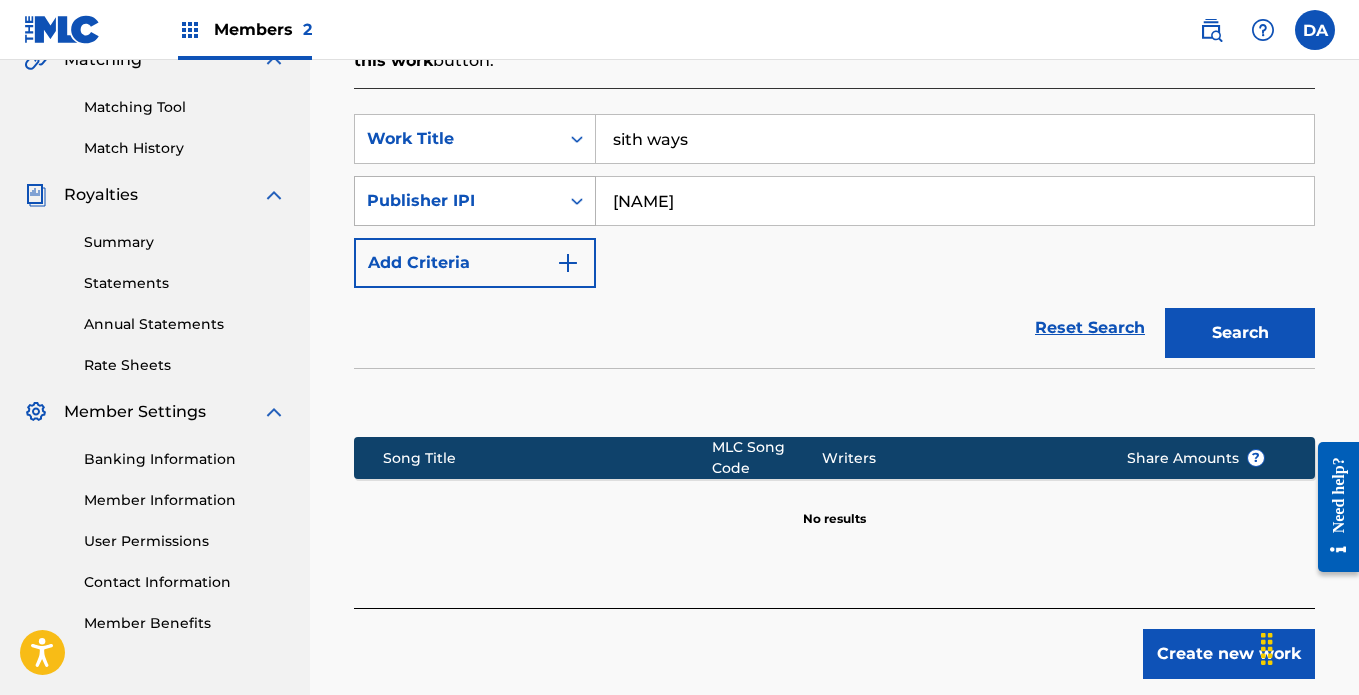 type on "[NAME]" 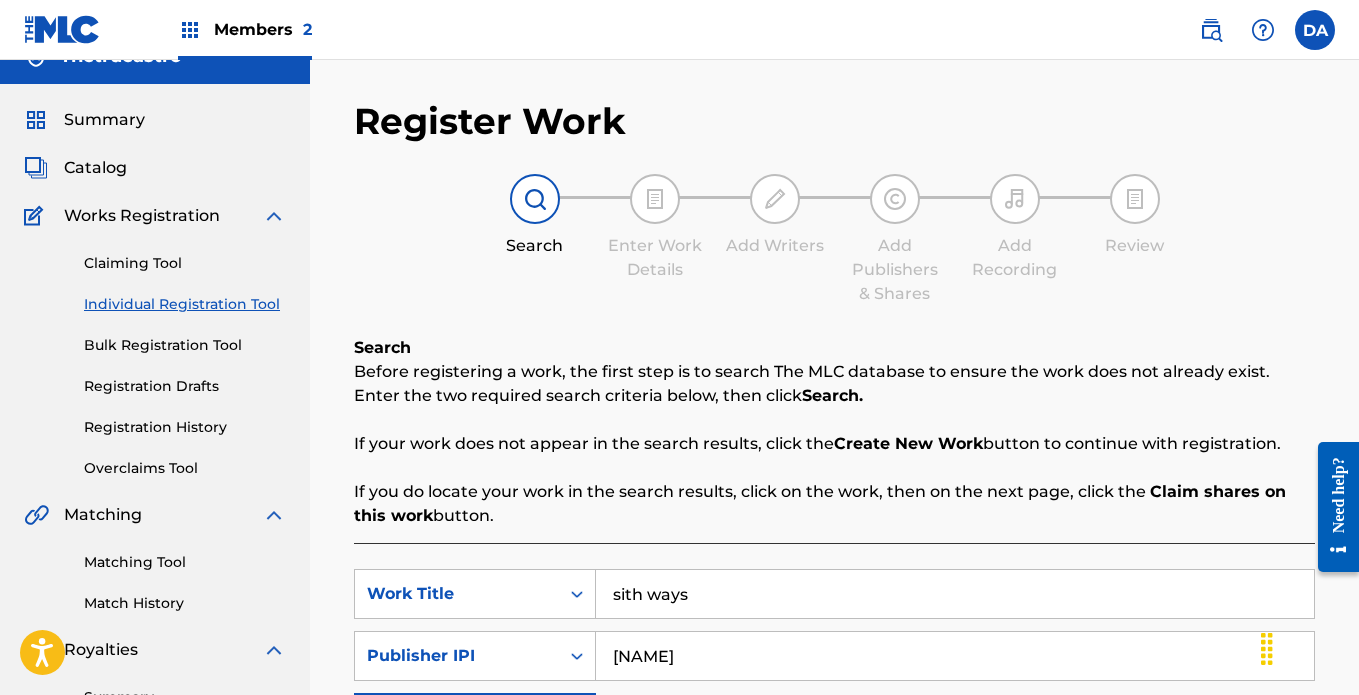 scroll, scrollTop: 0, scrollLeft: 0, axis: both 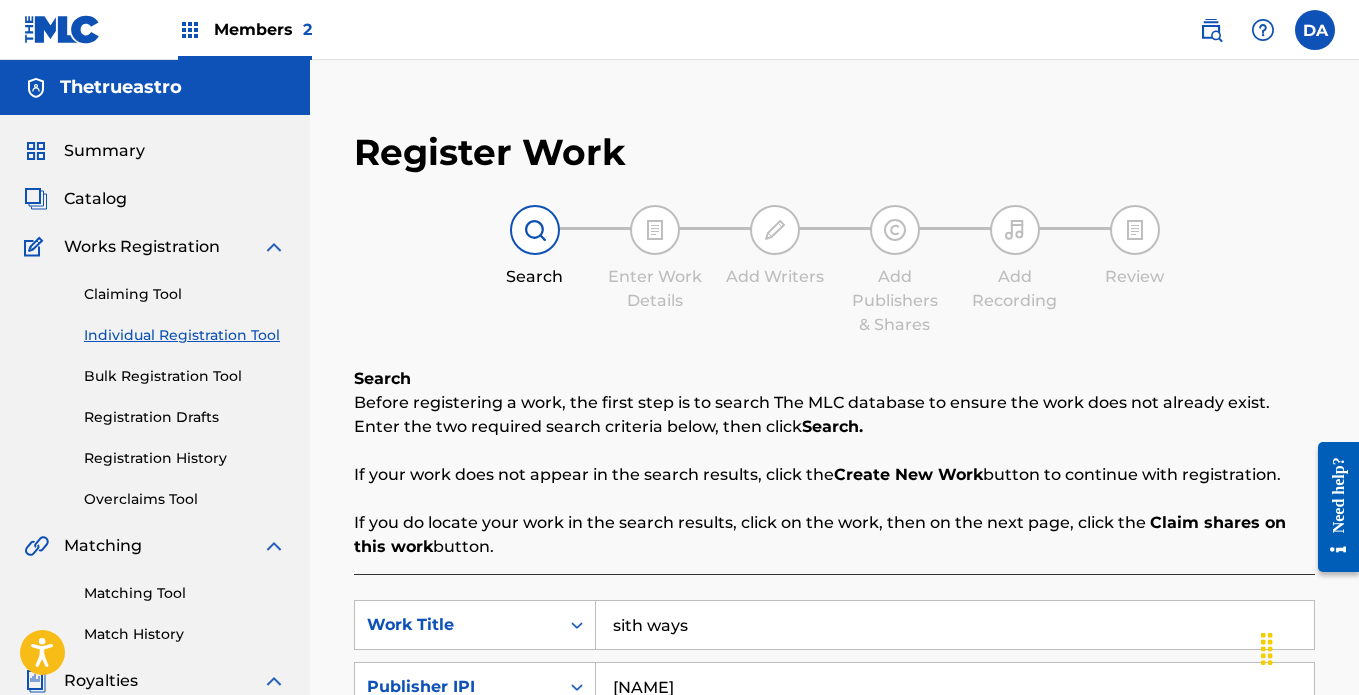 click on "Summary Catalog Works Registration Claiming Tool Individual Registration Tool Bulk Registration Tool Registration Drafts Registration History Overclaims Tool Matching Matching Tool Match History Royalties Summary Statements Annual Statements Rate Sheets Member Settings Banking Information Member Information User Permissions Contact Information Member Benefits" at bounding box center [155, 629] 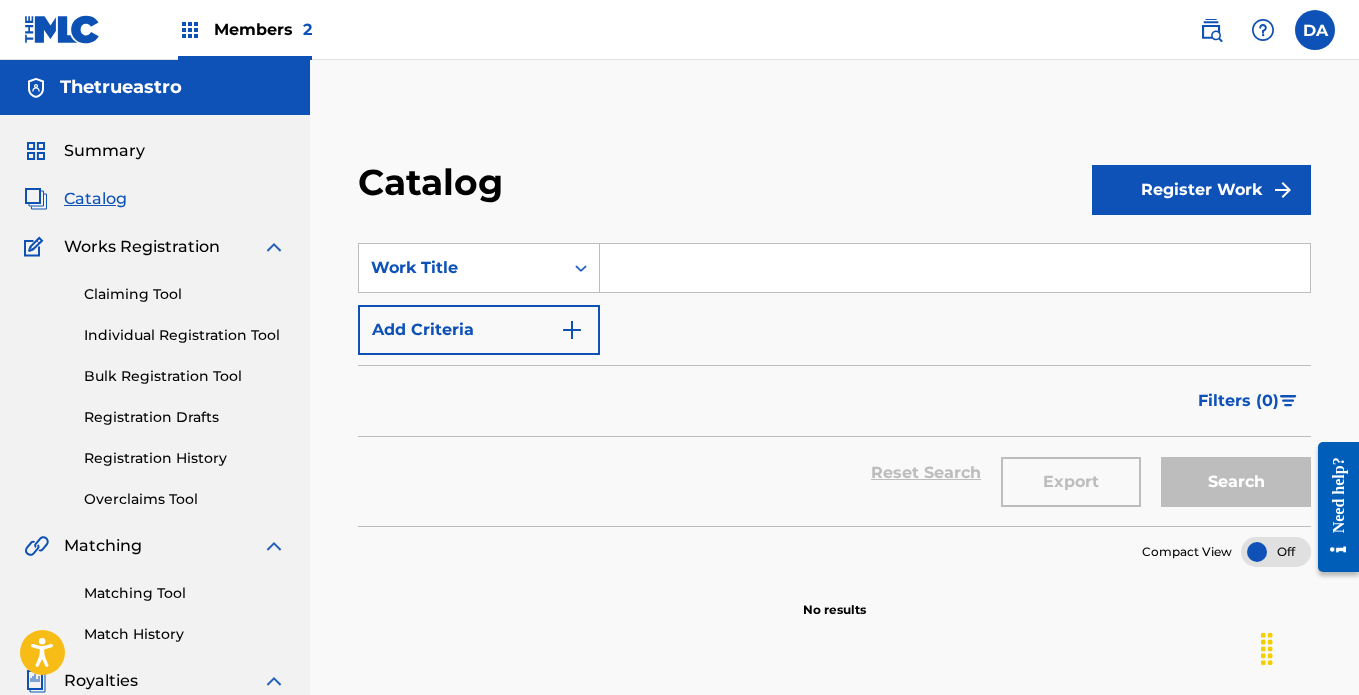 click on "Summary Catalog Works Registration Claiming Tool Individual Registration Tool Bulk Registration Tool Registration Drafts Registration History Overclaims Tool Matching Matching Tool Match History Royalties Summary Statements Annual Statements Rate Sheets Member Settings Banking Information Member Information User Permissions Contact Information Member Benefits" at bounding box center [155, 629] 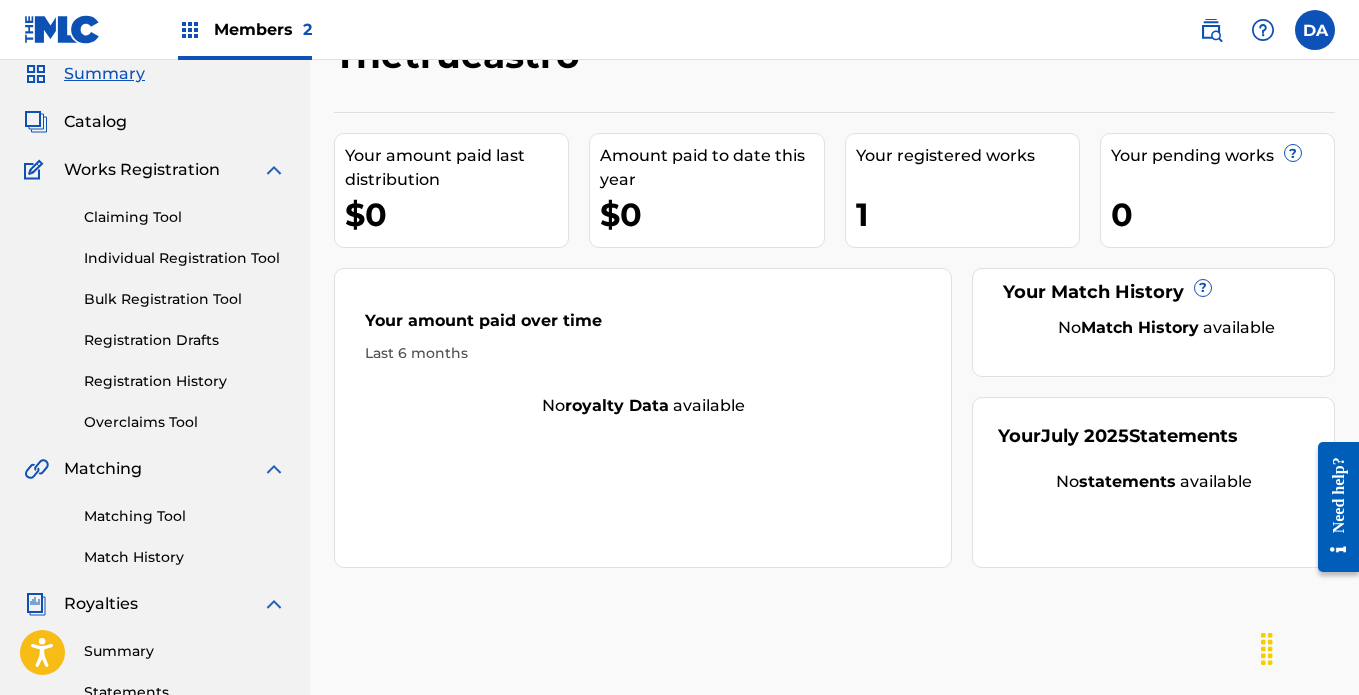 scroll, scrollTop: 0, scrollLeft: 0, axis: both 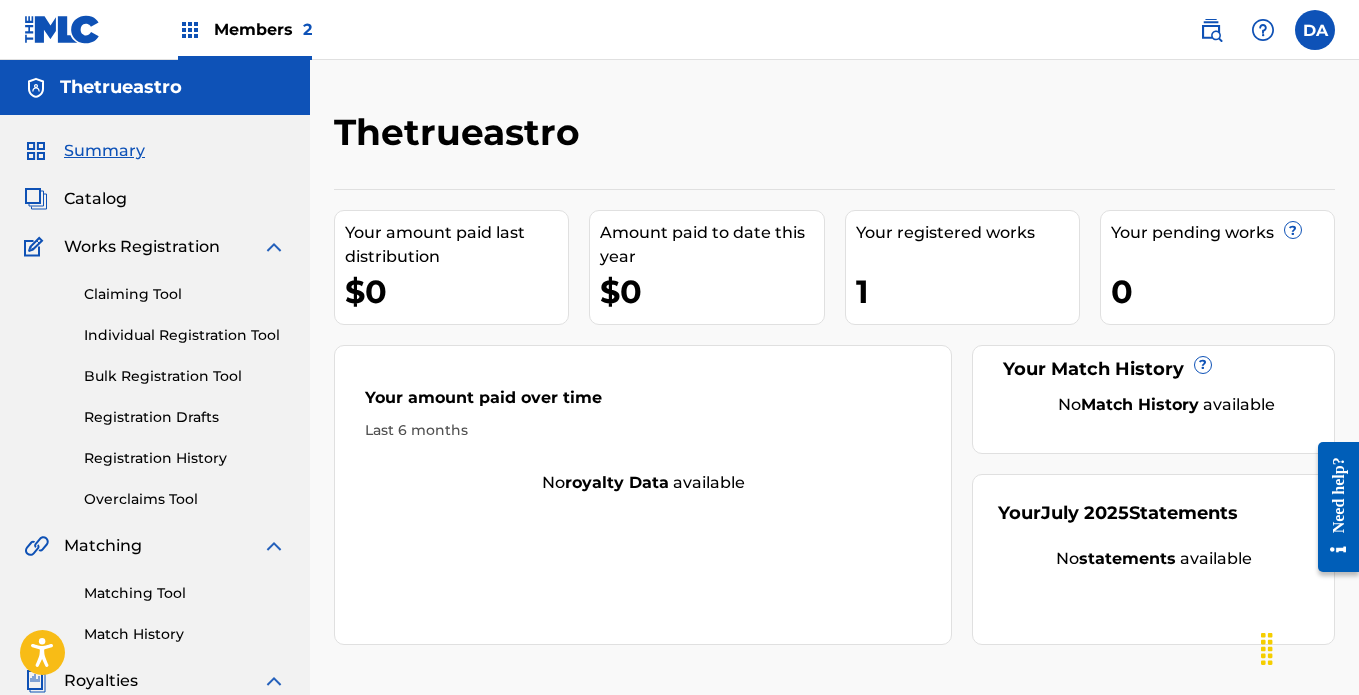 click at bounding box center (1315, 30) 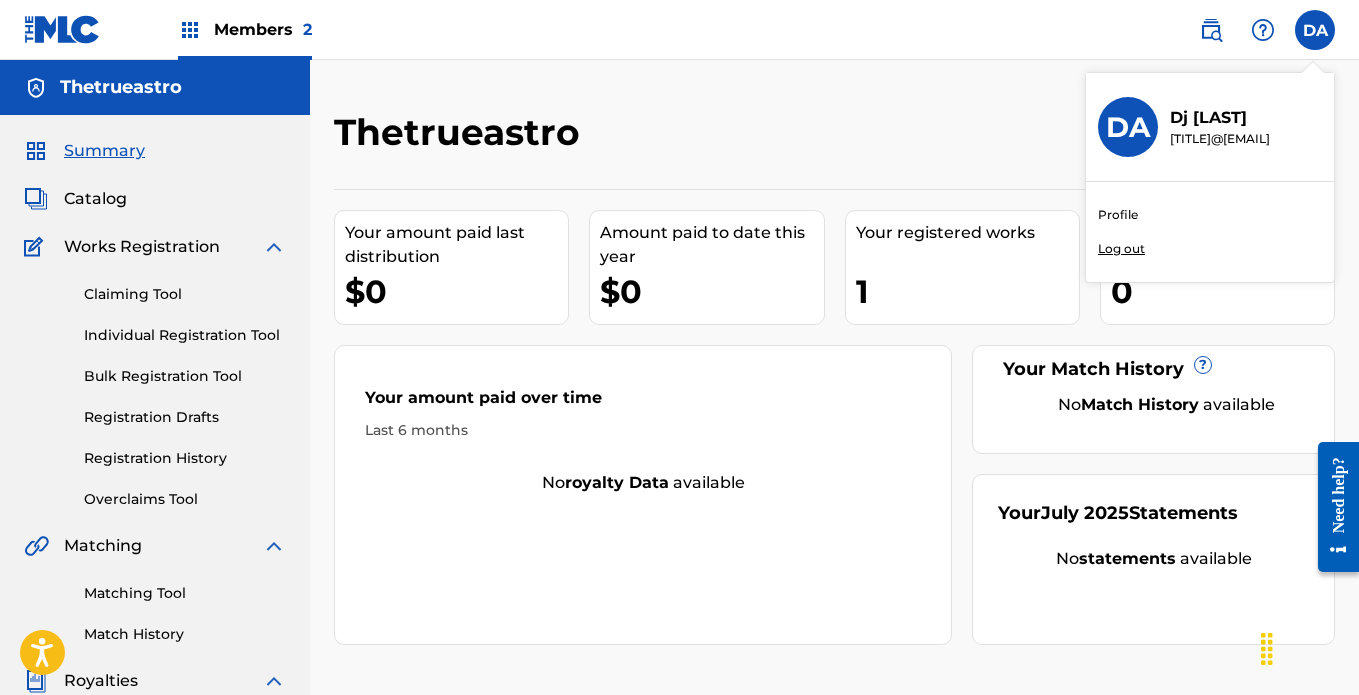 click on "Profile" at bounding box center (1118, 215) 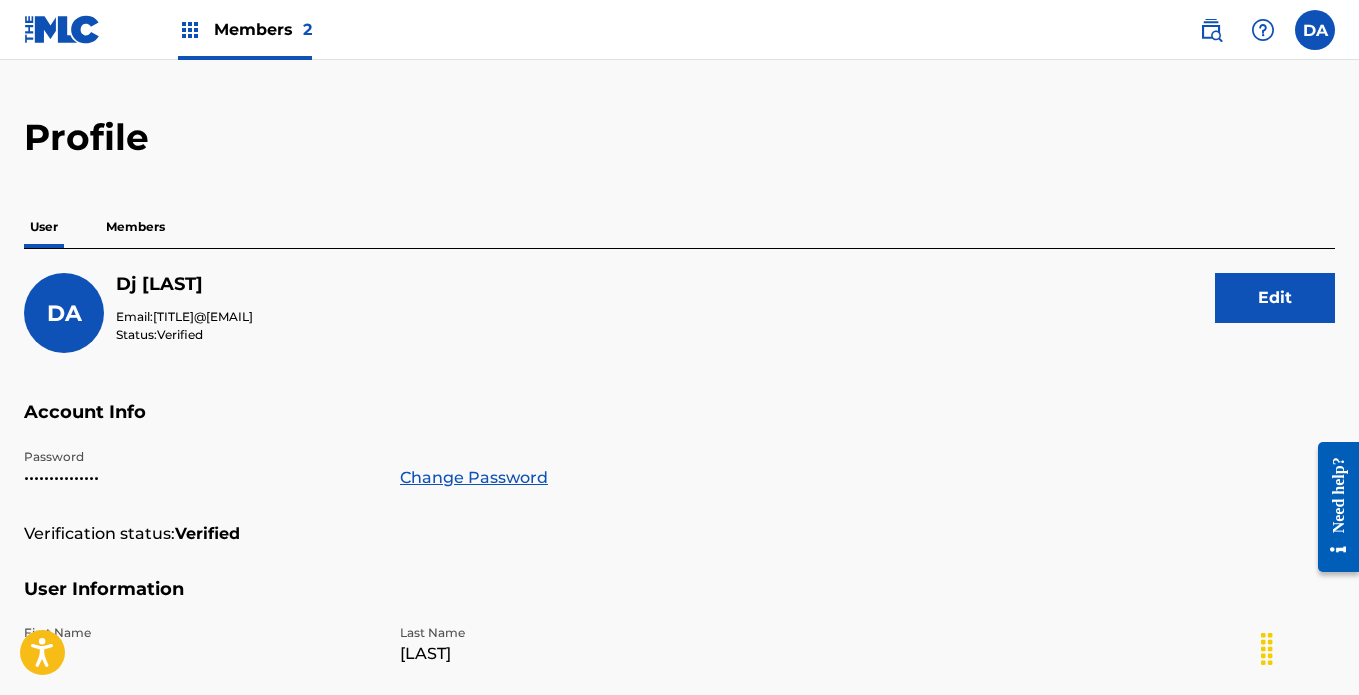 scroll, scrollTop: 0, scrollLeft: 0, axis: both 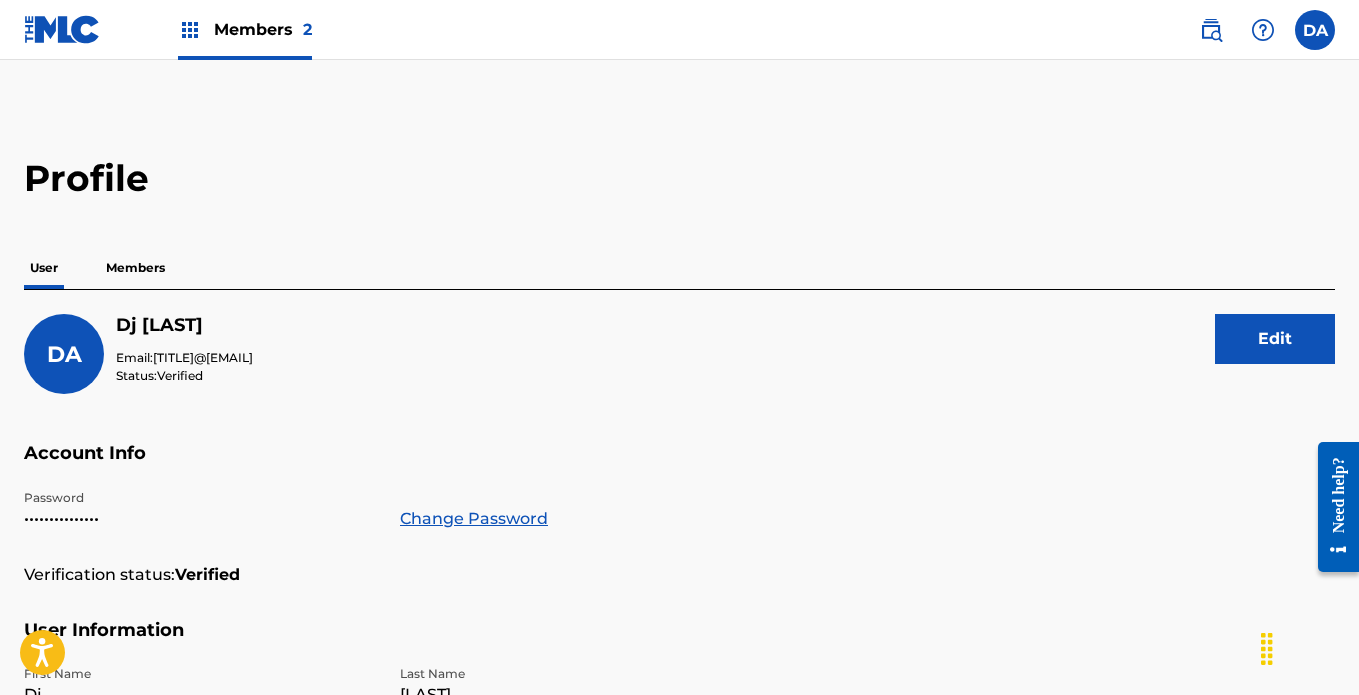 click on "Members" at bounding box center (135, 268) 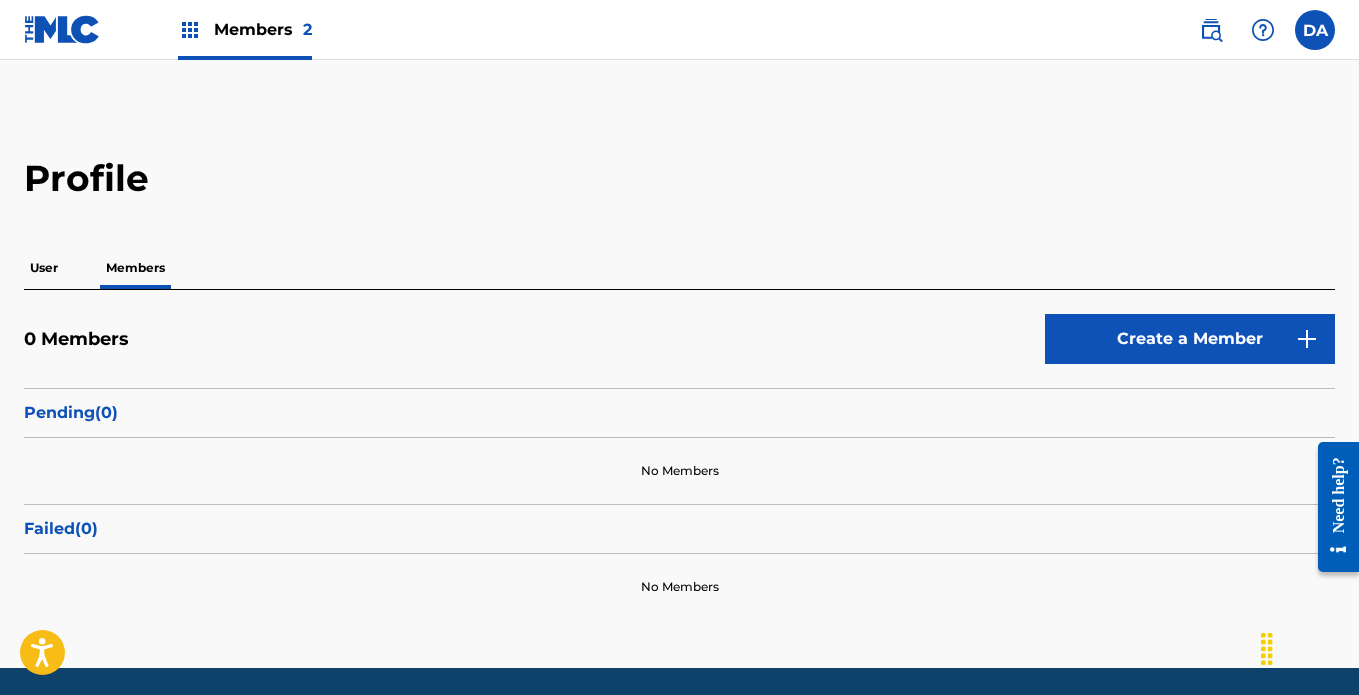 click on "User" at bounding box center (44, 268) 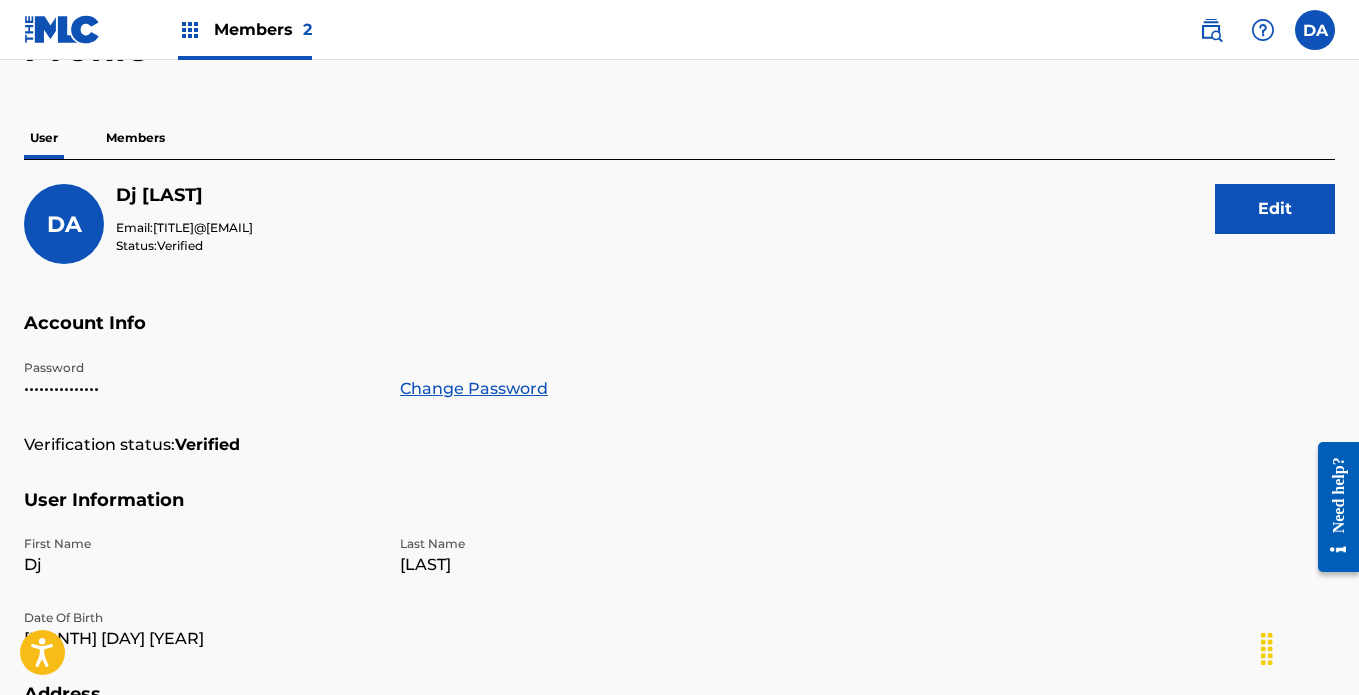 scroll, scrollTop: 0, scrollLeft: 0, axis: both 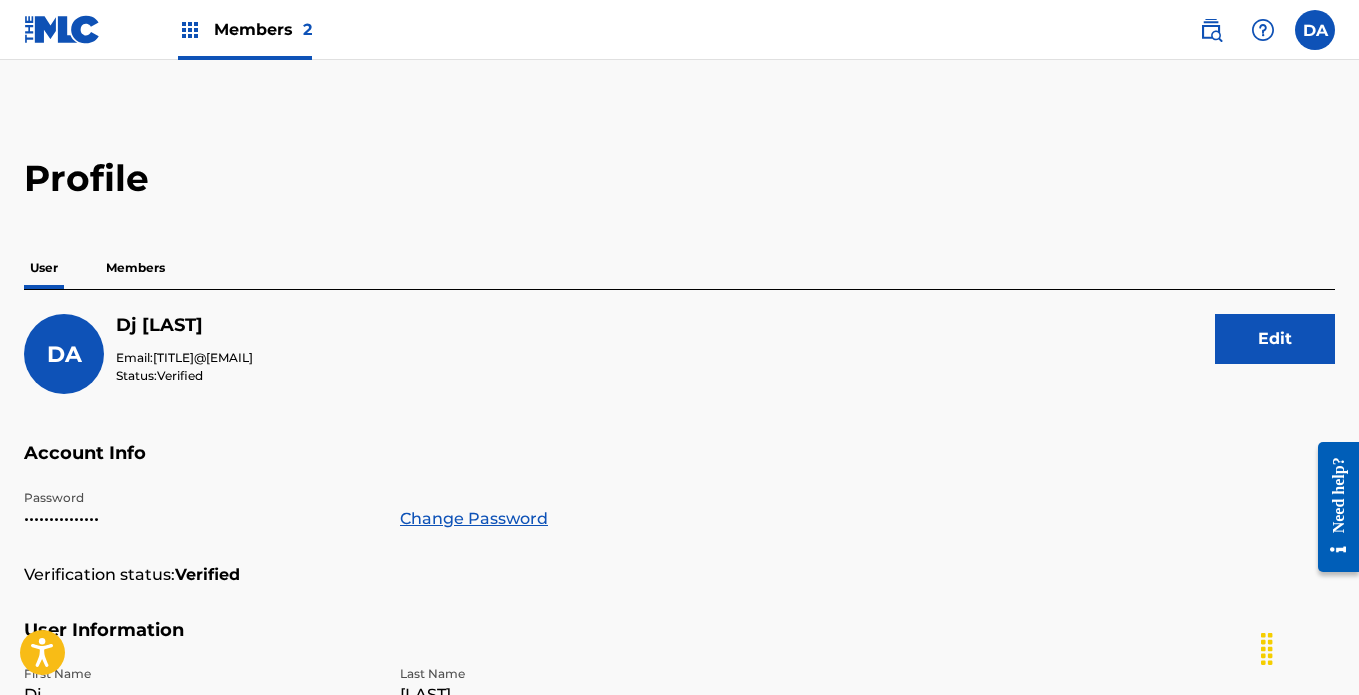 click at bounding box center (62, 29) 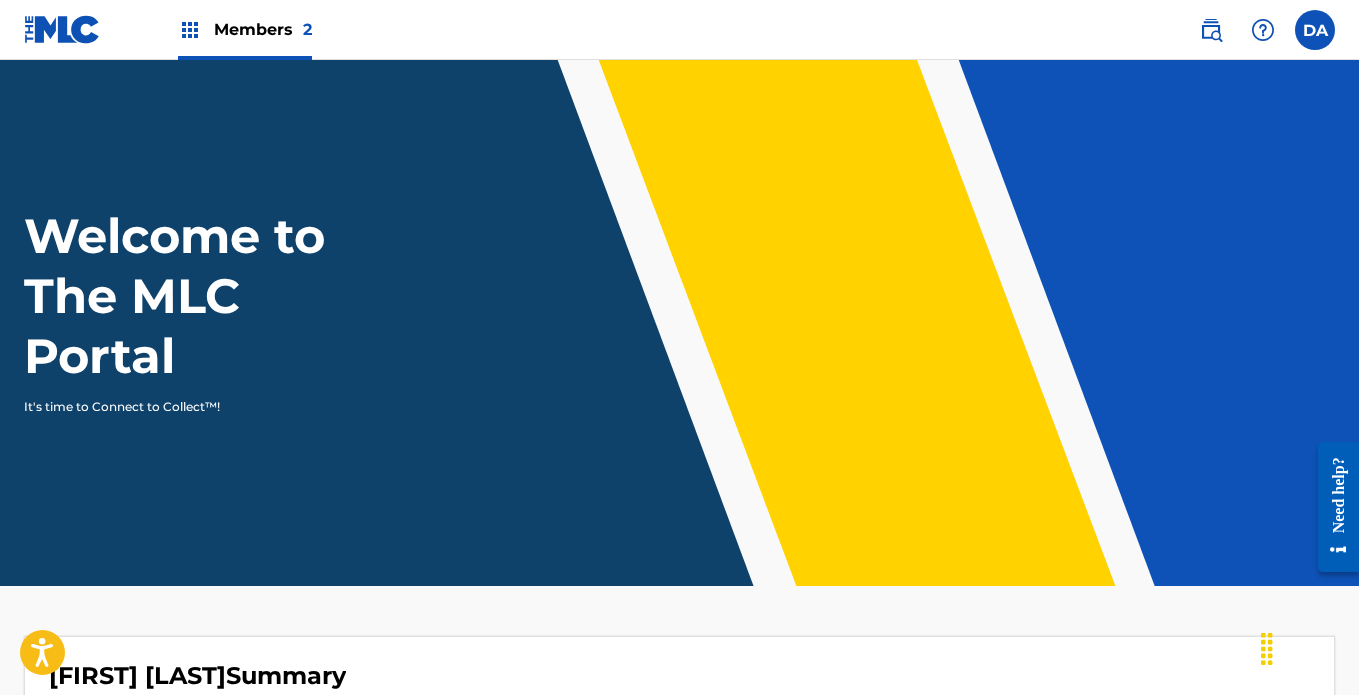 click at bounding box center (1211, 30) 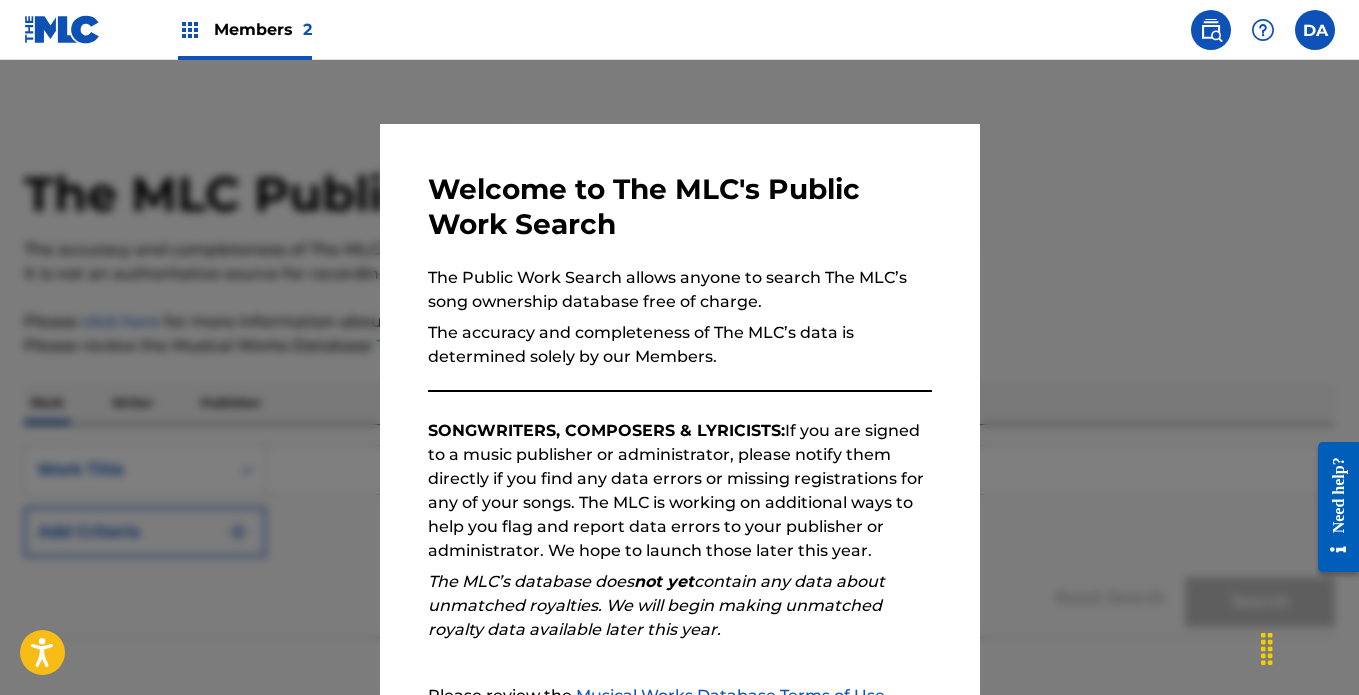 click at bounding box center [679, 407] 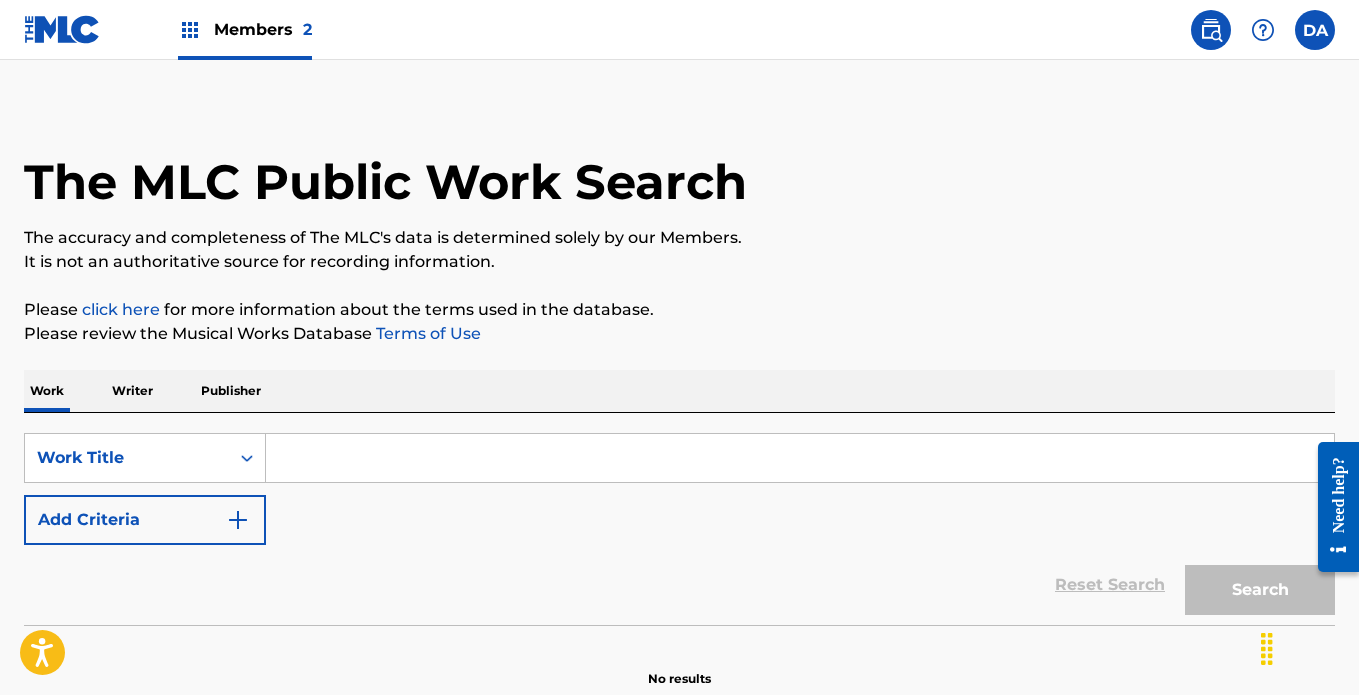 scroll, scrollTop: 11, scrollLeft: 0, axis: vertical 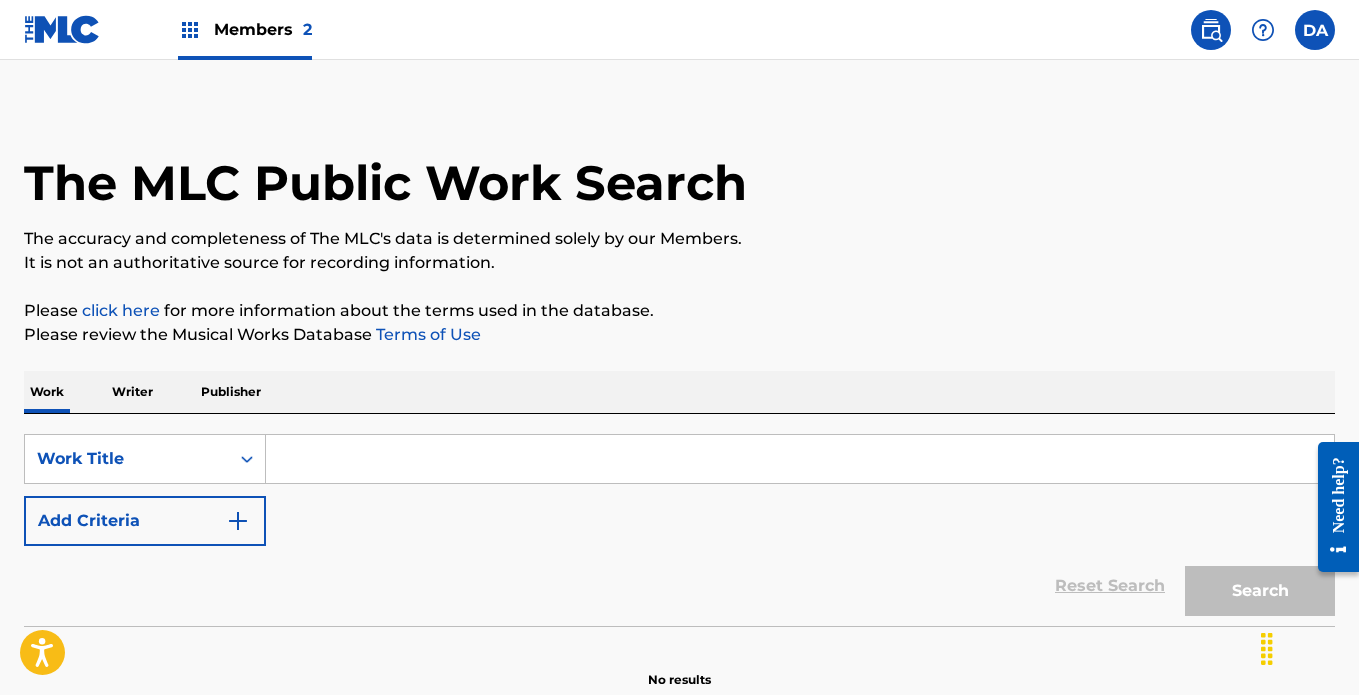 click at bounding box center (800, 459) 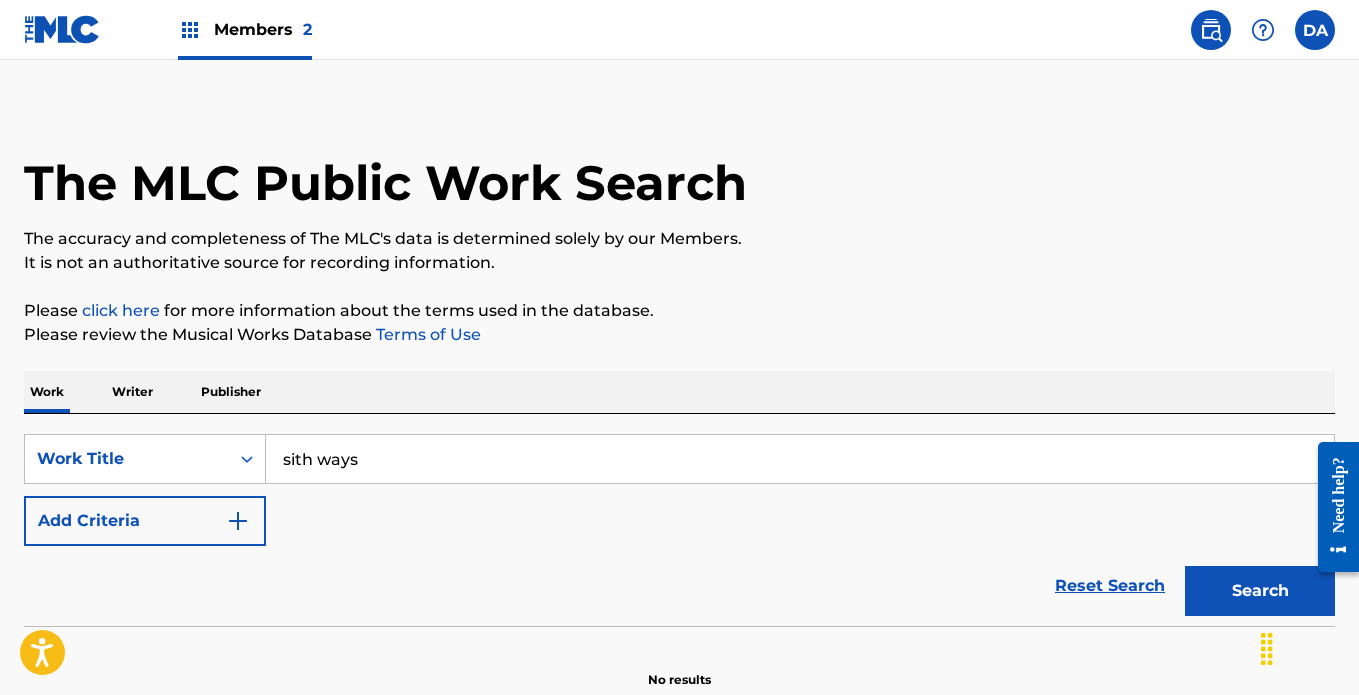 scroll, scrollTop: 111, scrollLeft: 0, axis: vertical 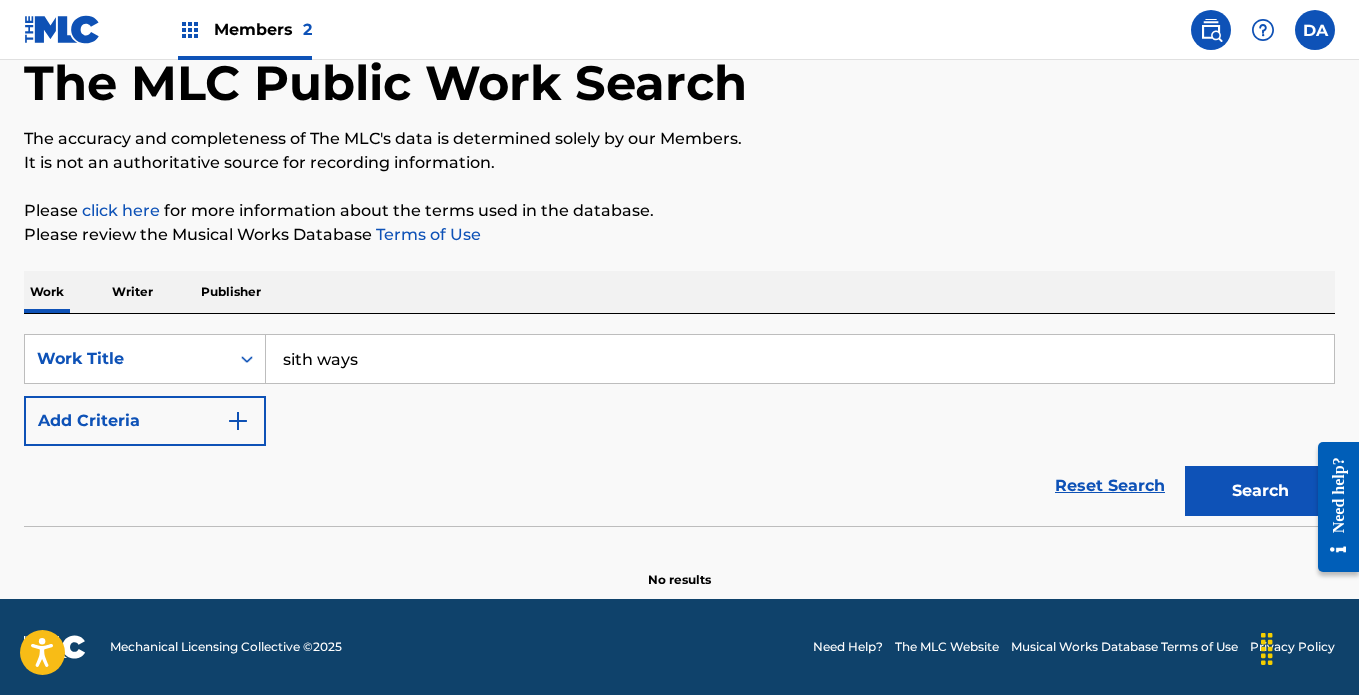 type on "sith ways" 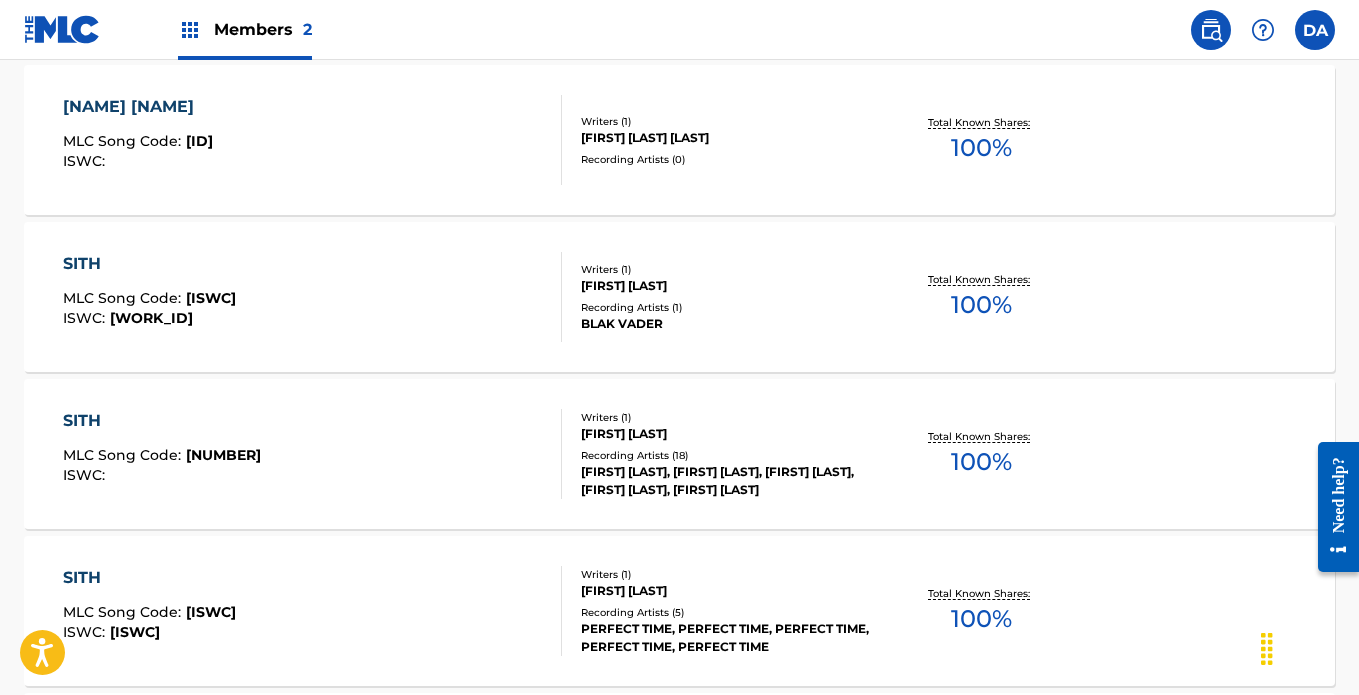 scroll, scrollTop: 311, scrollLeft: 0, axis: vertical 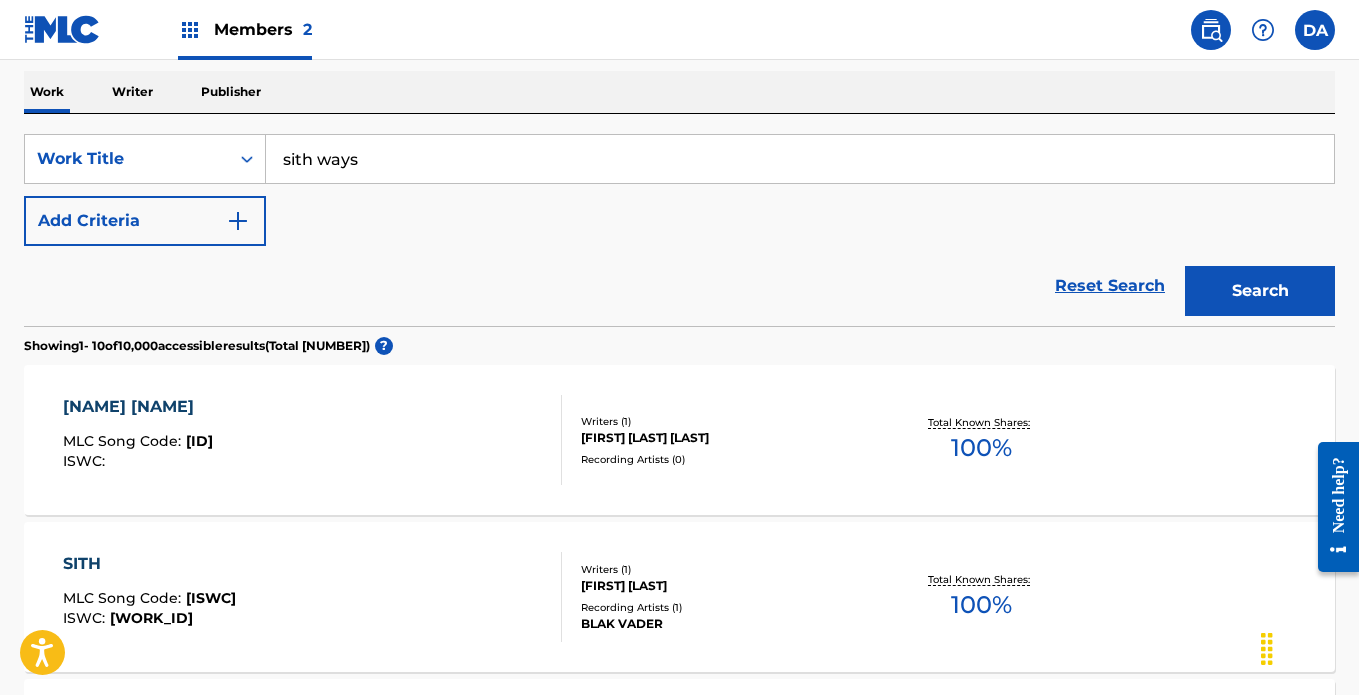 click at bounding box center [238, 221] 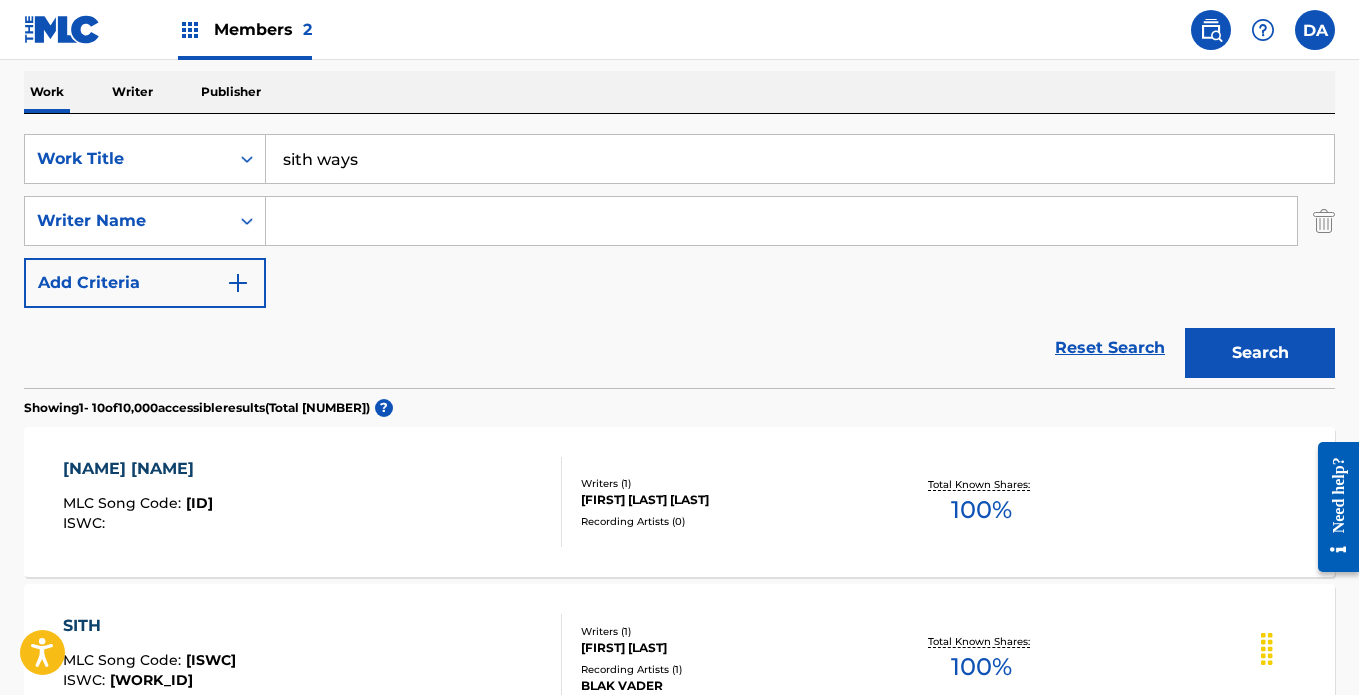 click at bounding box center (781, 221) 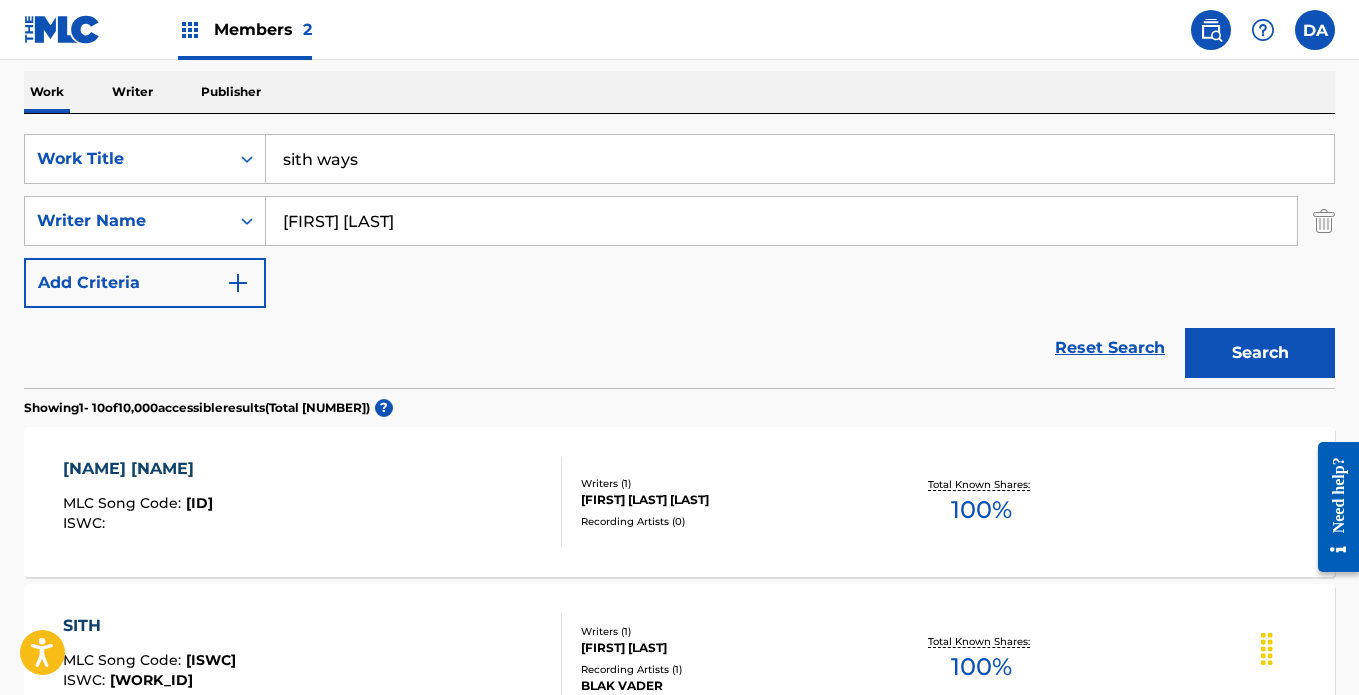 click on "Search" at bounding box center (1260, 353) 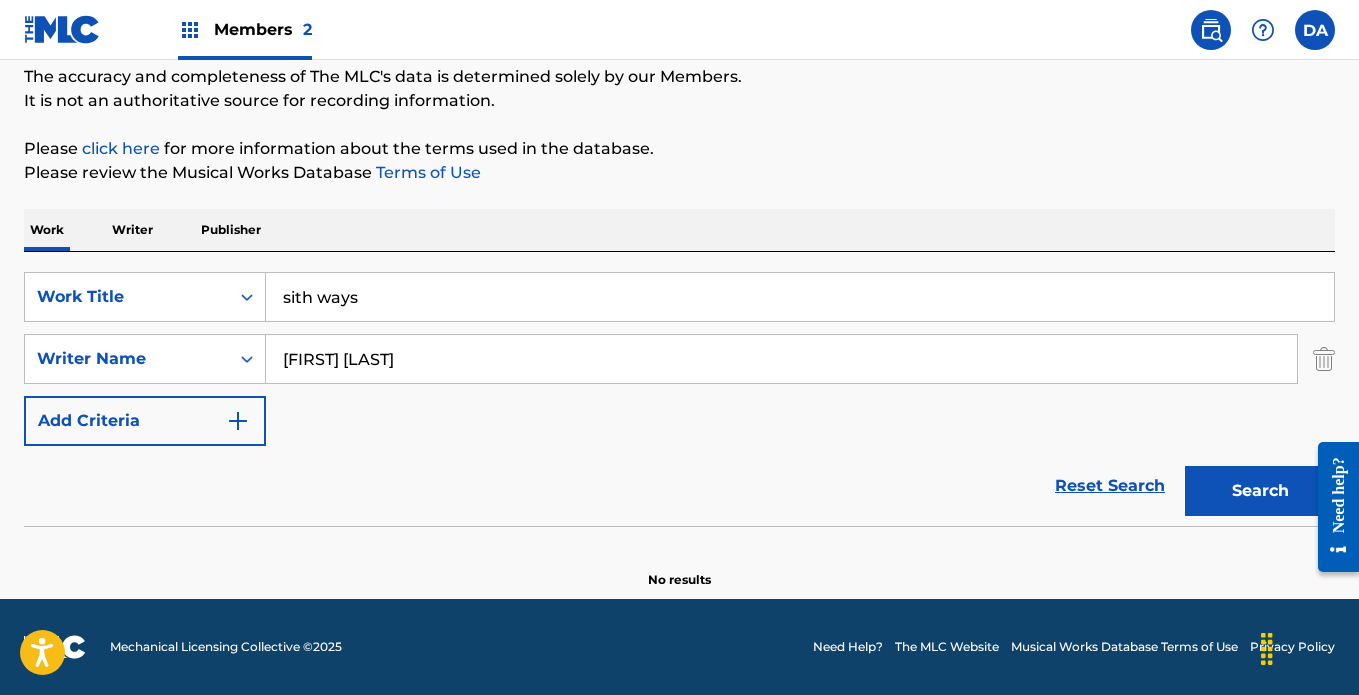 scroll, scrollTop: 173, scrollLeft: 0, axis: vertical 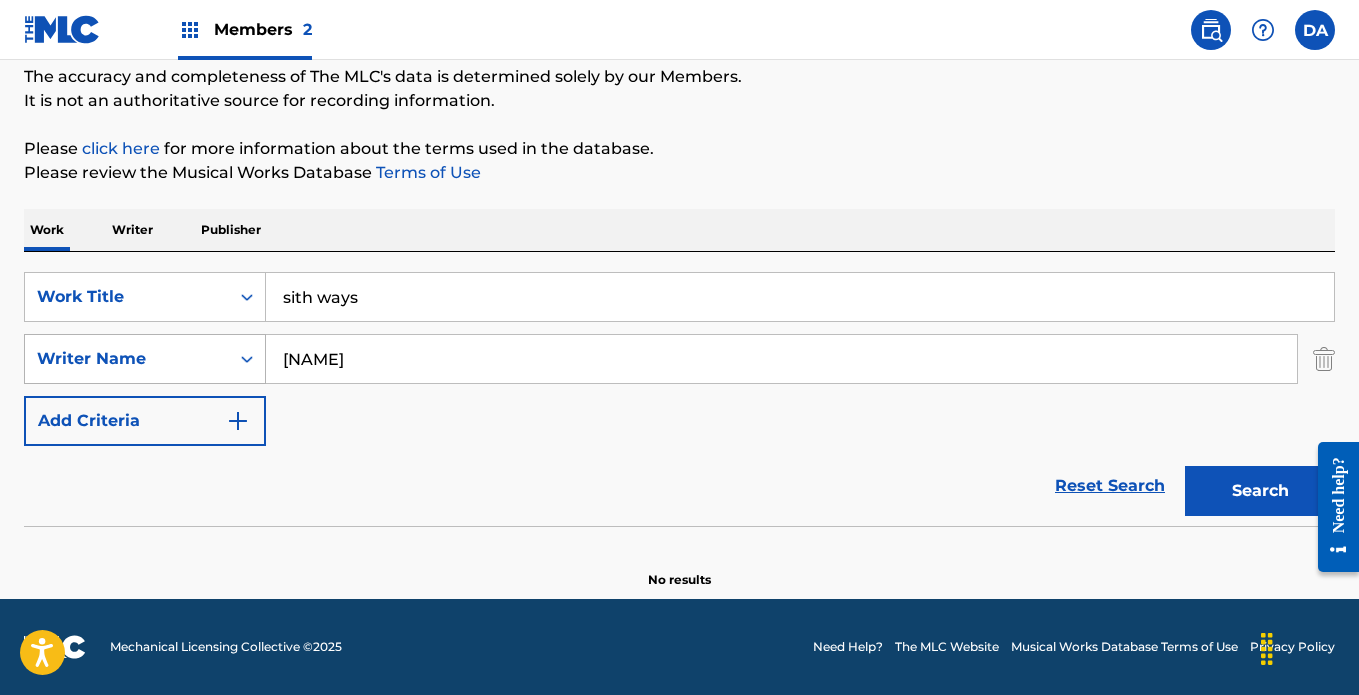 type on "[NAME]" 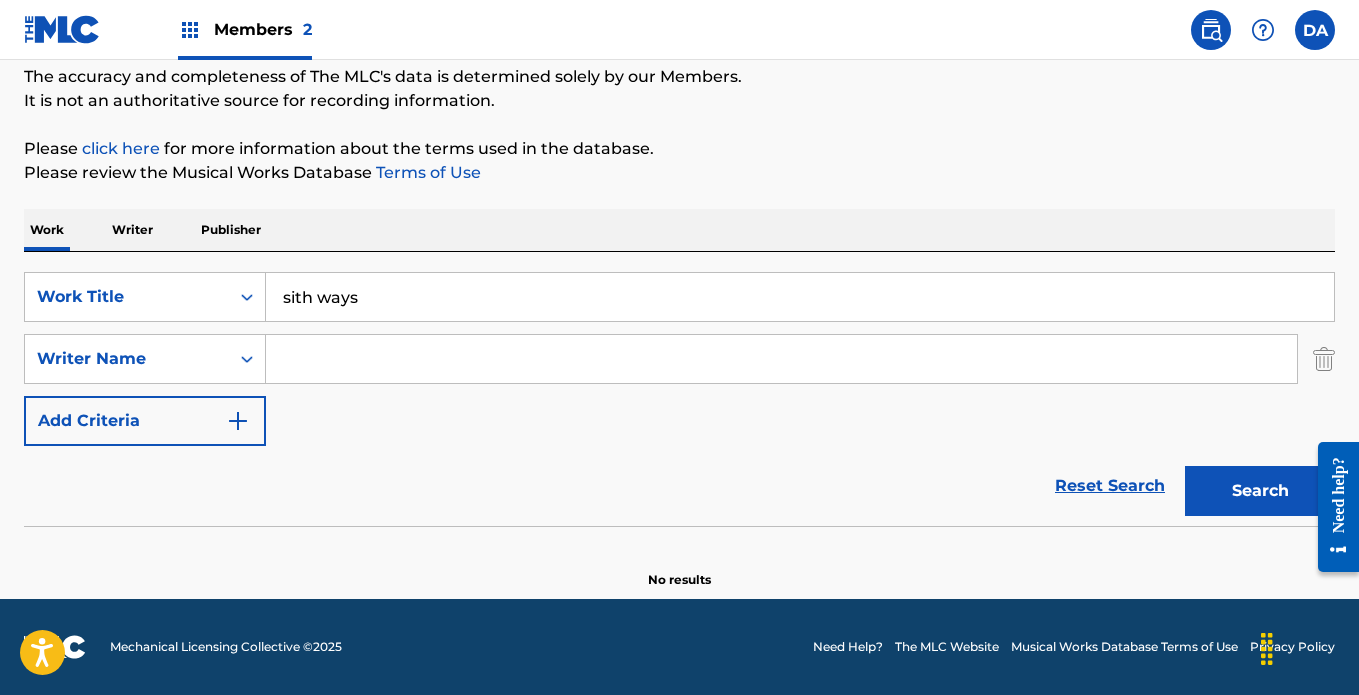 type 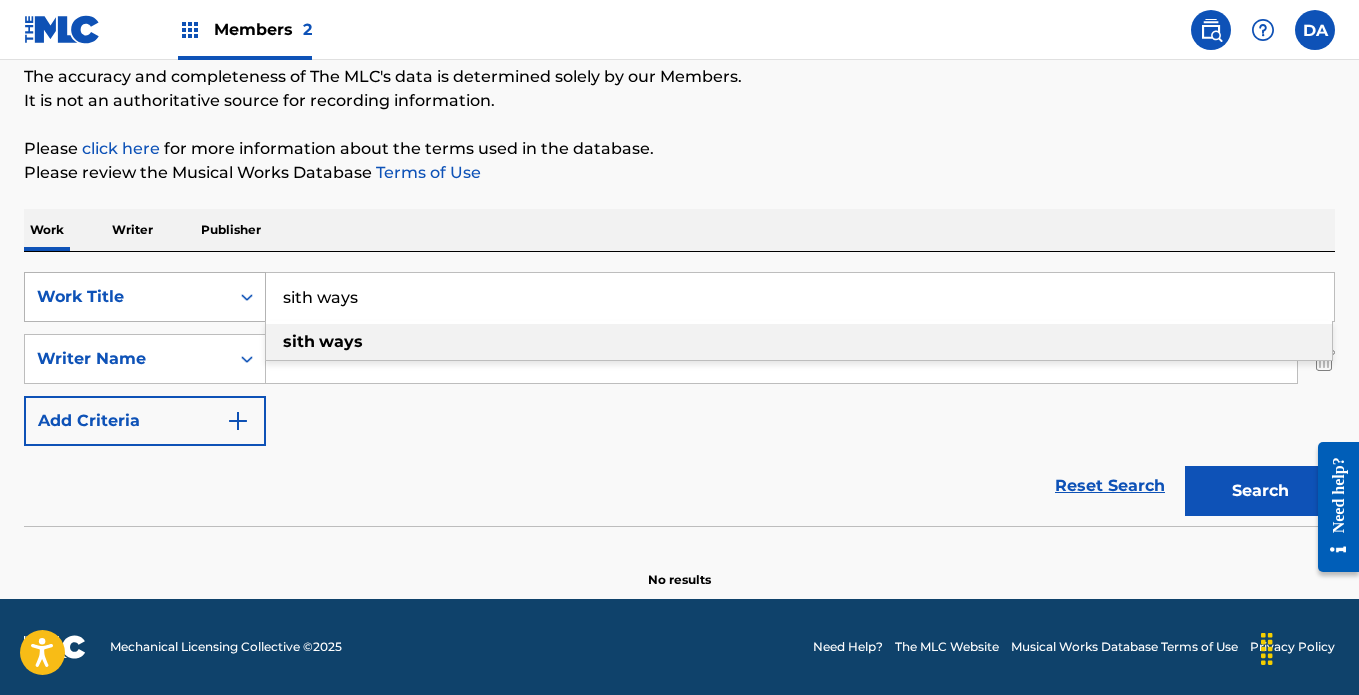 drag, startPoint x: 389, startPoint y: 284, endPoint x: 227, endPoint y: 296, distance: 162.44383 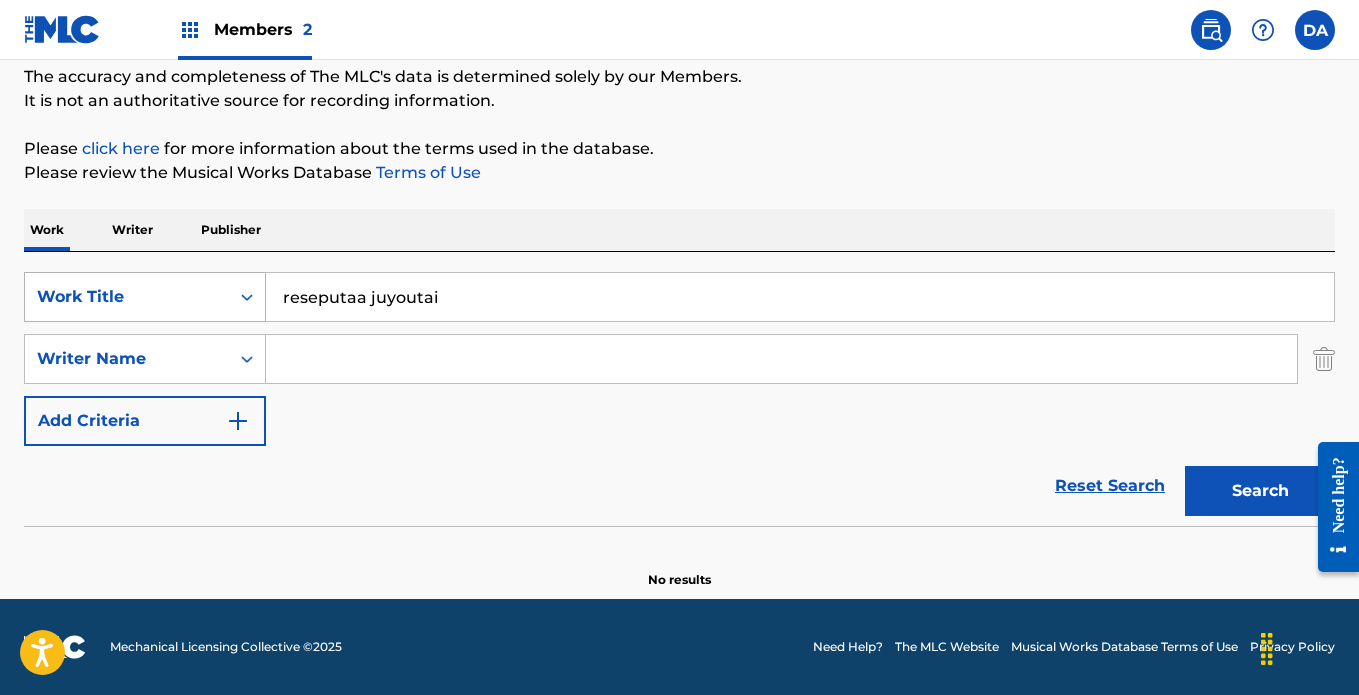drag, startPoint x: 491, startPoint y: 285, endPoint x: 239, endPoint y: 281, distance: 252.03174 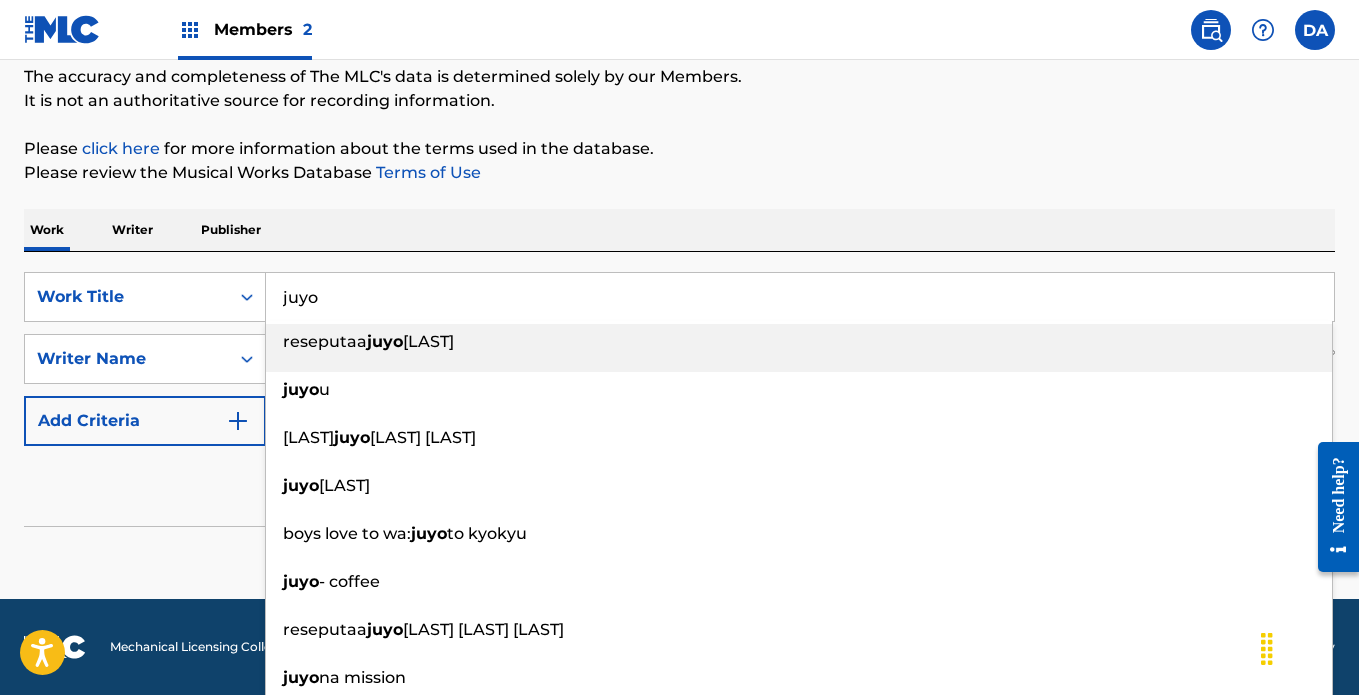 type on "juyo" 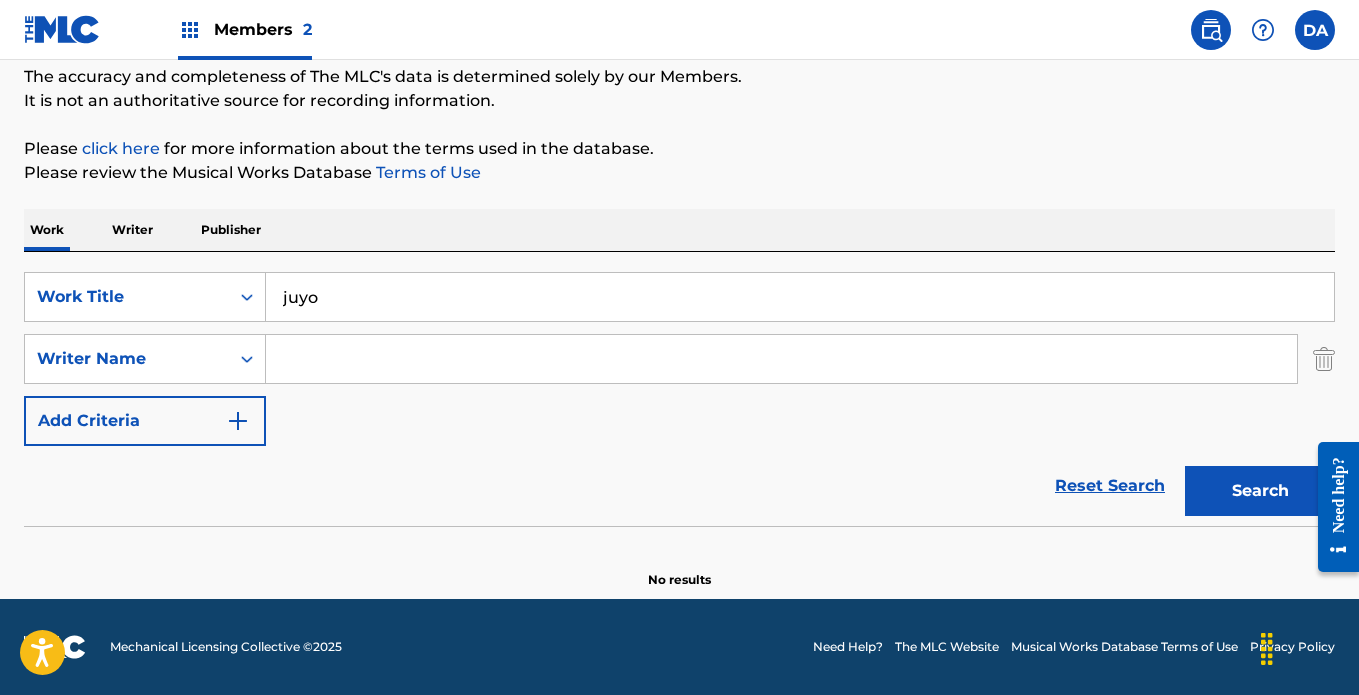 click on "Search" at bounding box center [1260, 491] 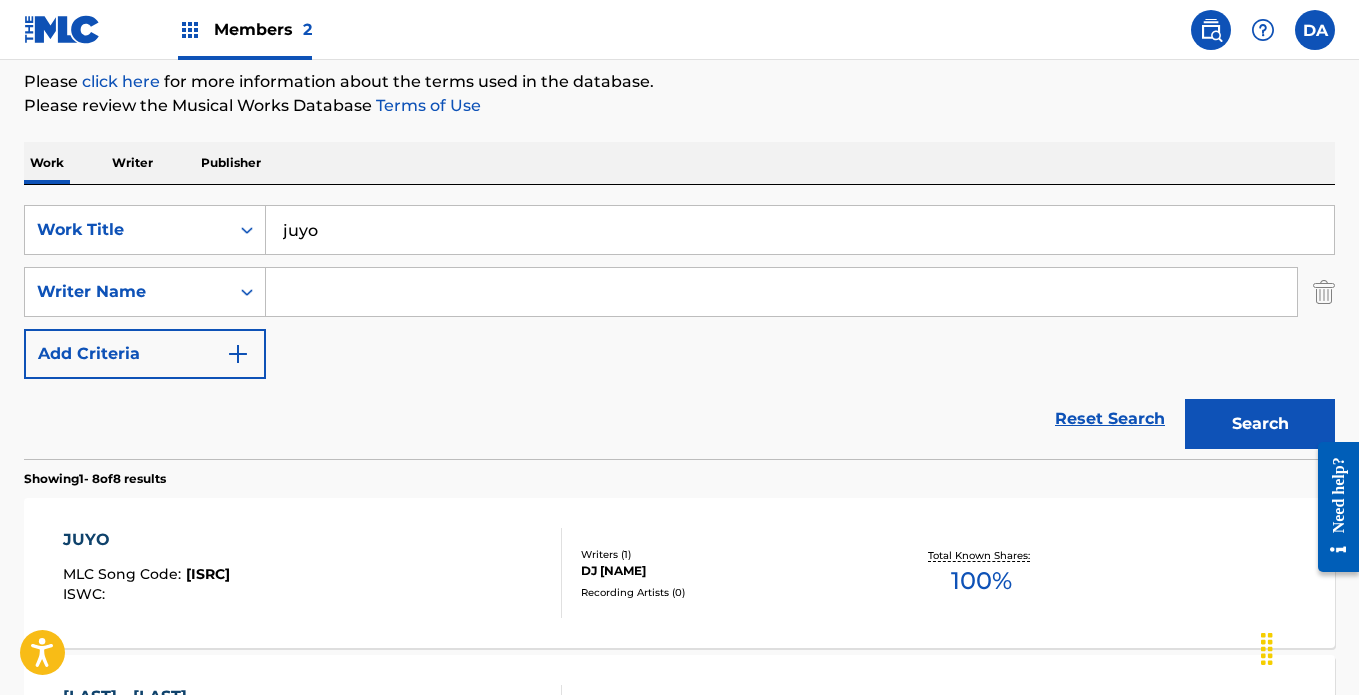 scroll, scrollTop: 373, scrollLeft: 0, axis: vertical 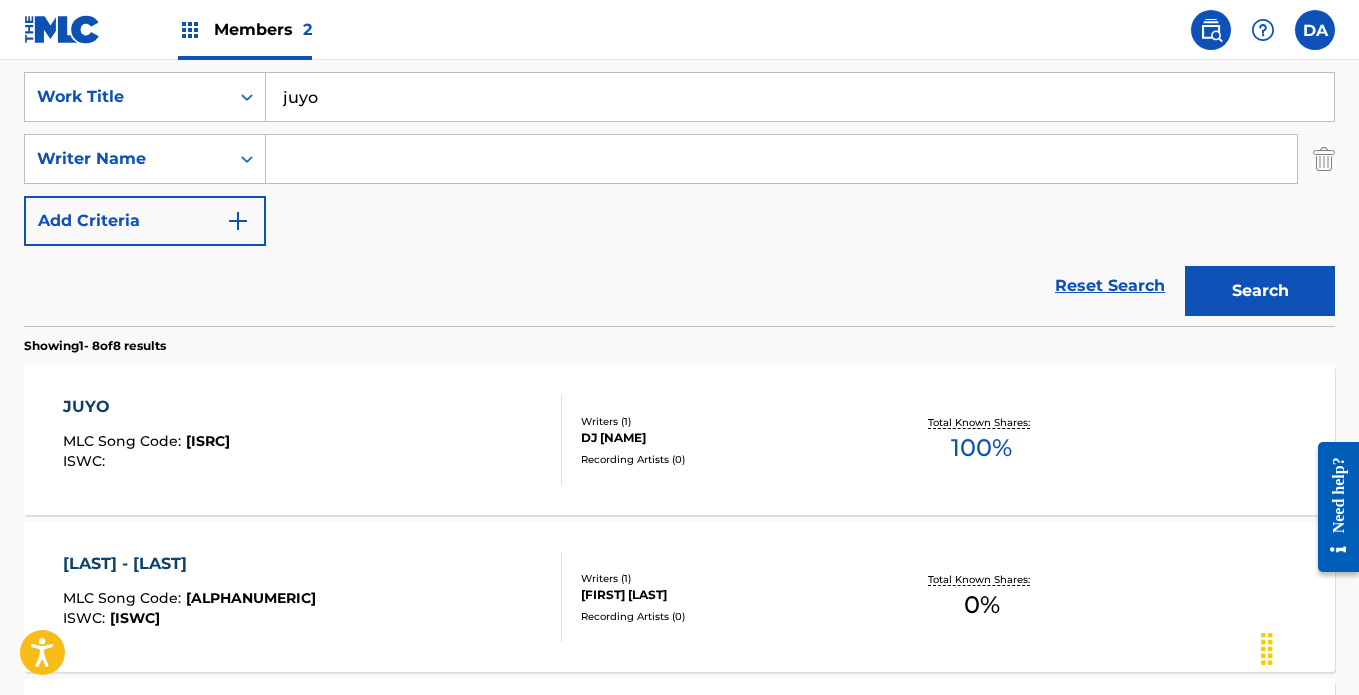 click on "MLC Song Code : [ISWC] ISWC : Writers ( 1 ) [FIRST] [LAST] Recording Artists ( 0 ) Total Known Shares: 100 %" at bounding box center (679, 440) 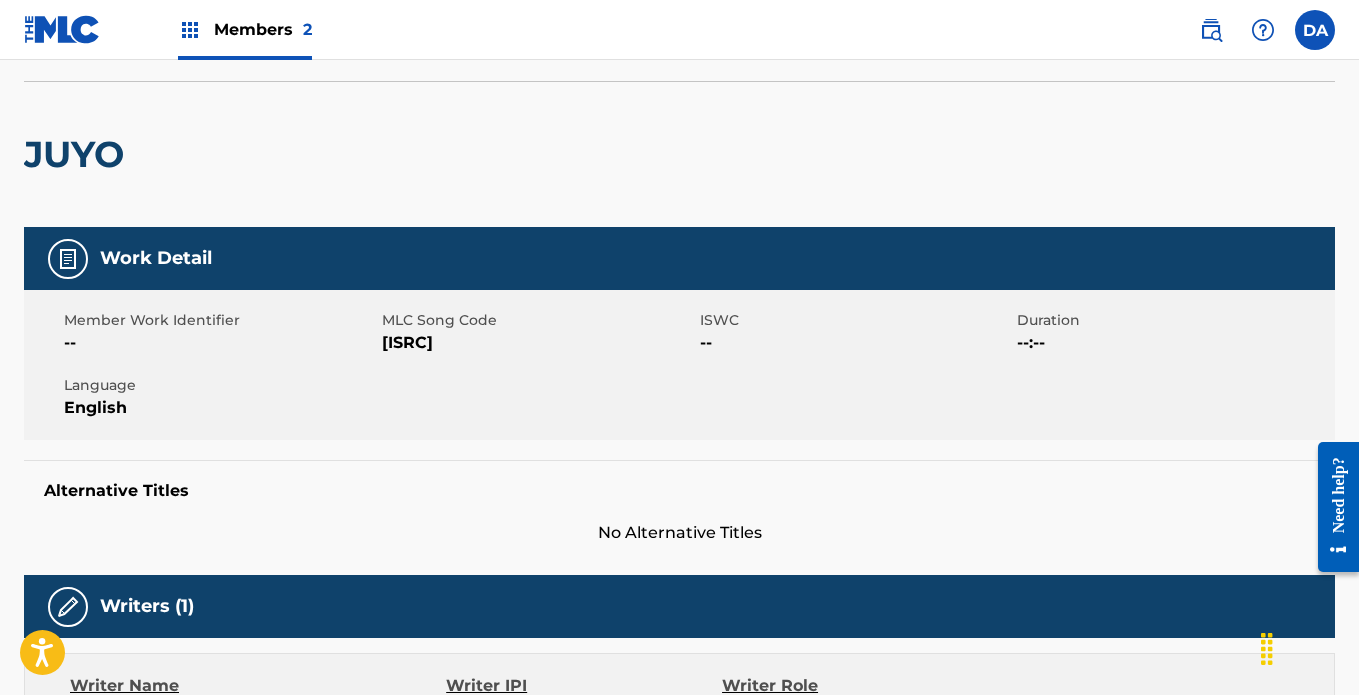 scroll, scrollTop: 126, scrollLeft: 0, axis: vertical 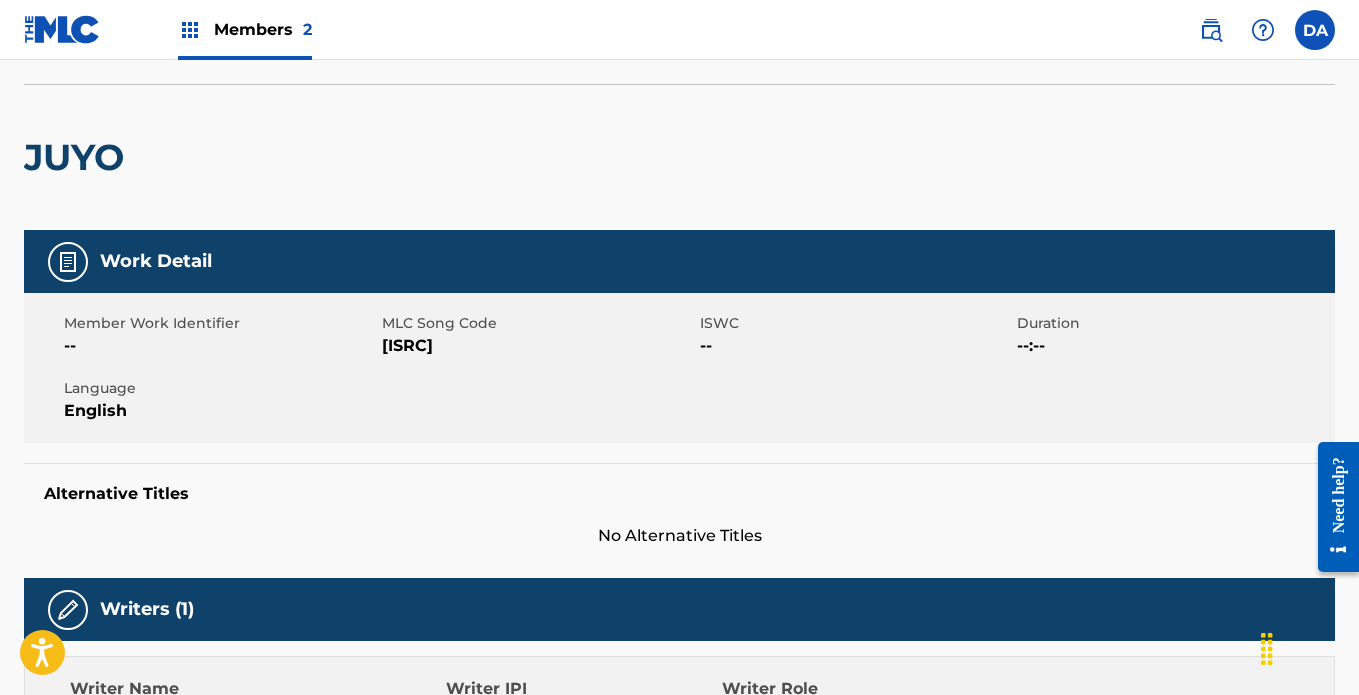 click at bounding box center (1211, 30) 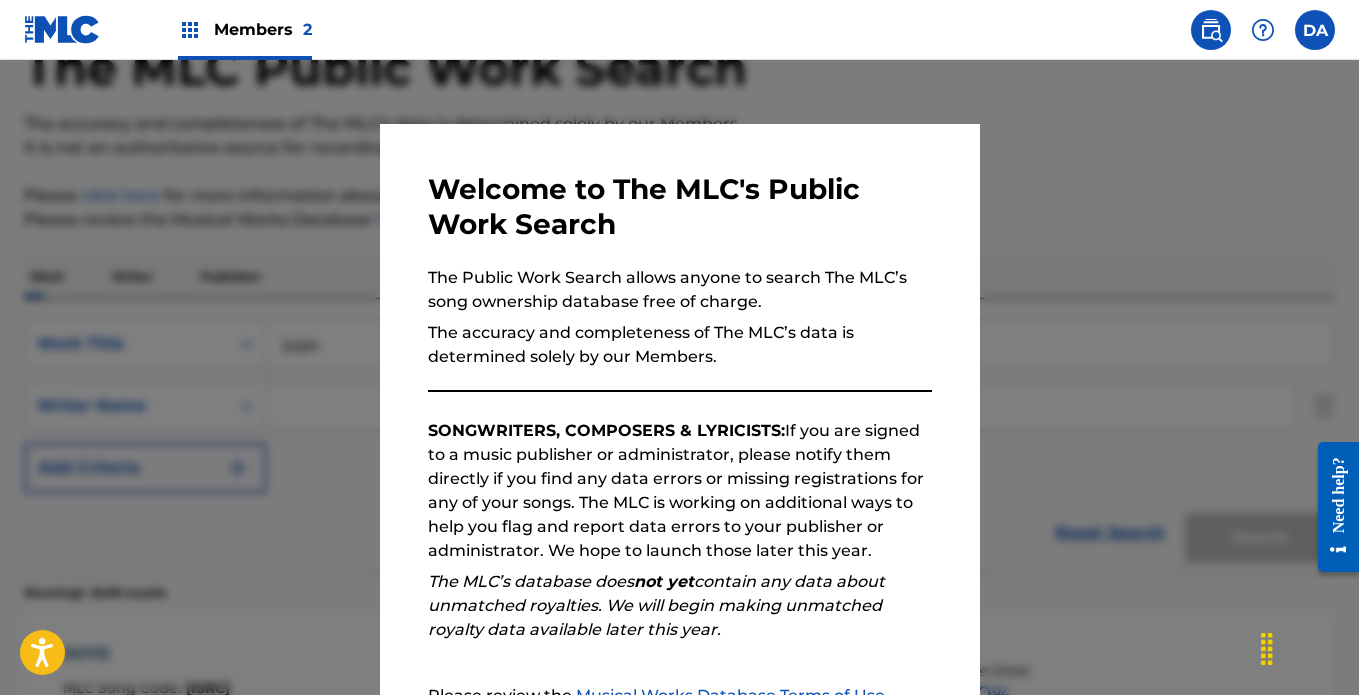 scroll, scrollTop: 0, scrollLeft: 0, axis: both 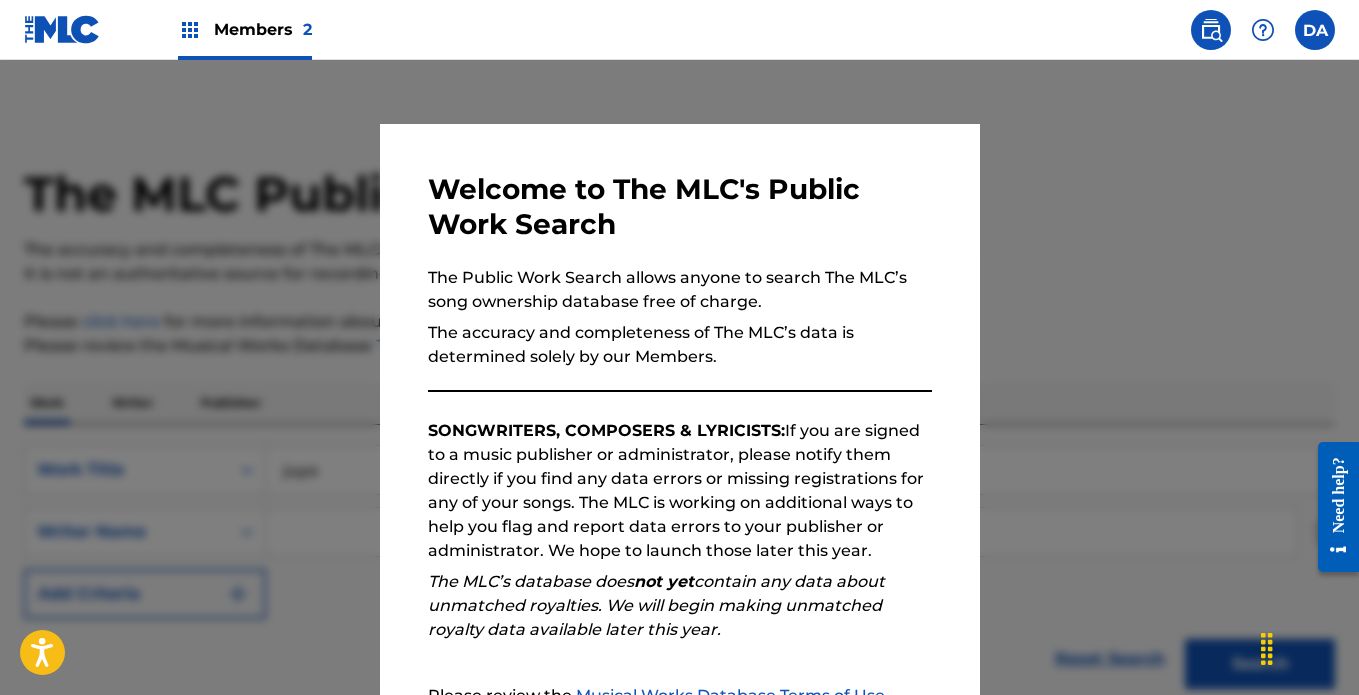 click on "Members    2" at bounding box center (245, 29) 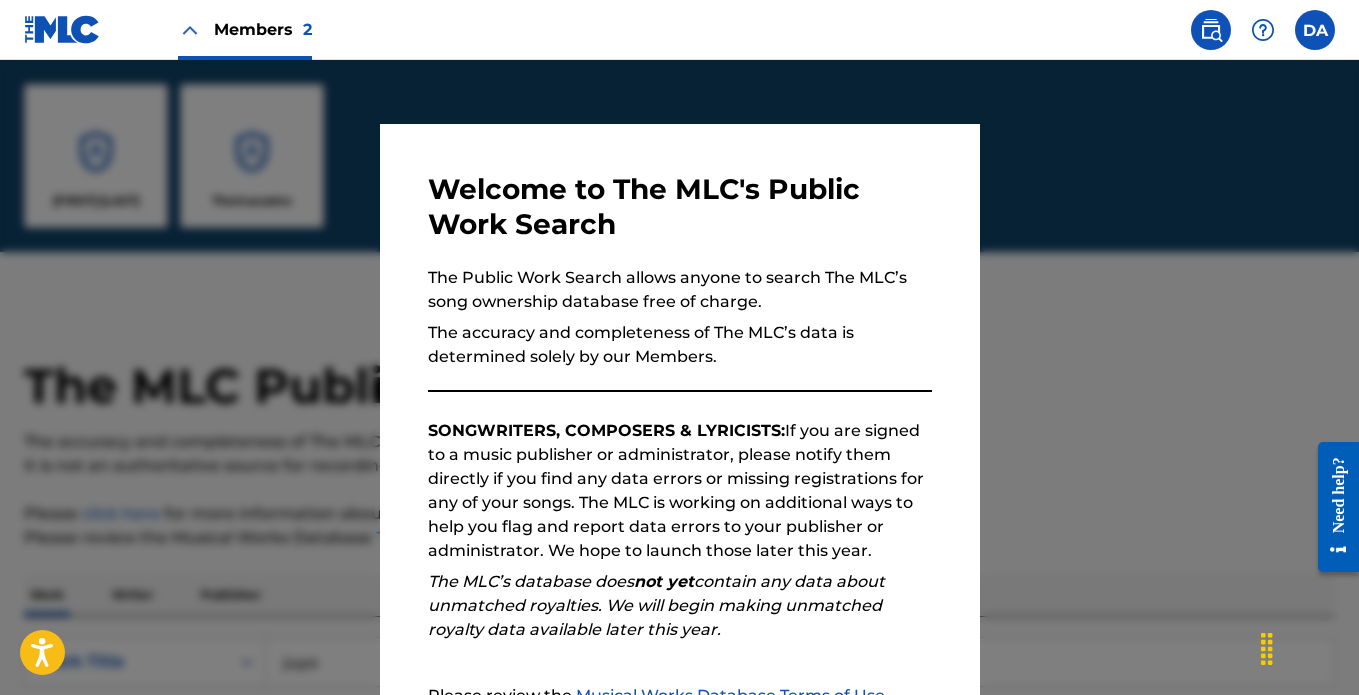 click at bounding box center (679, 407) 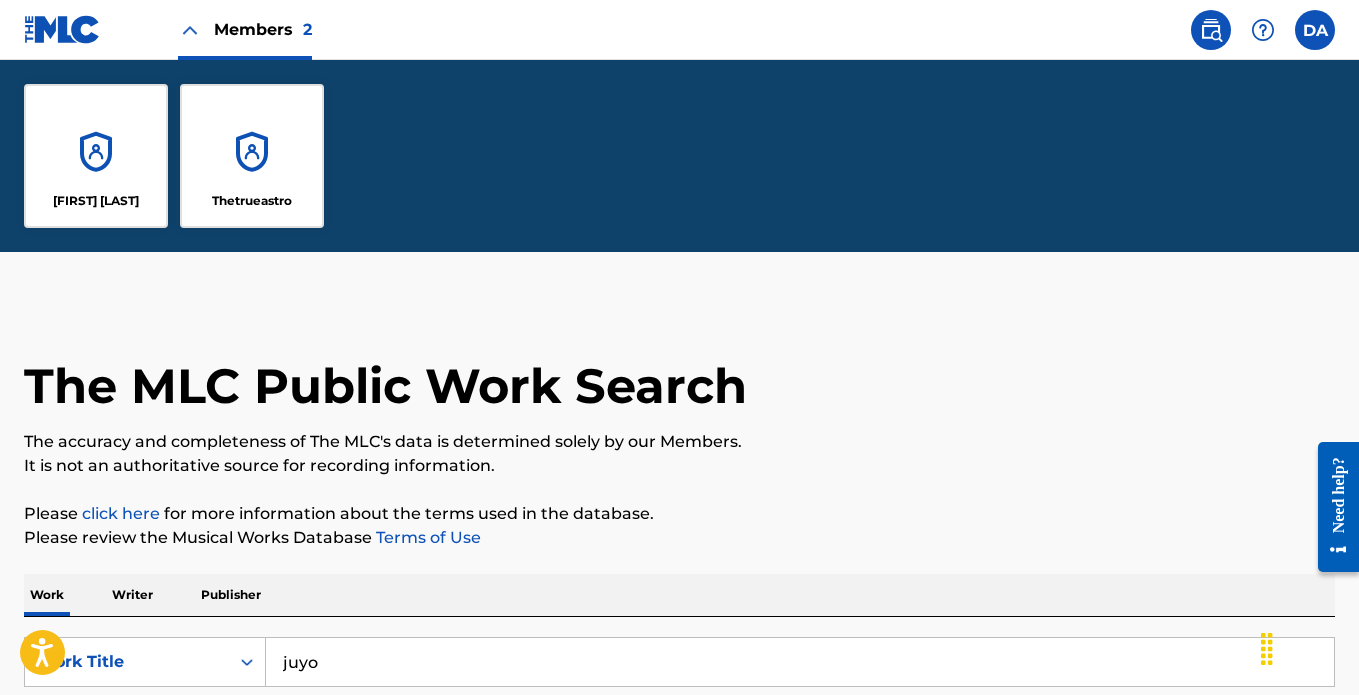 click at bounding box center [62, 29] 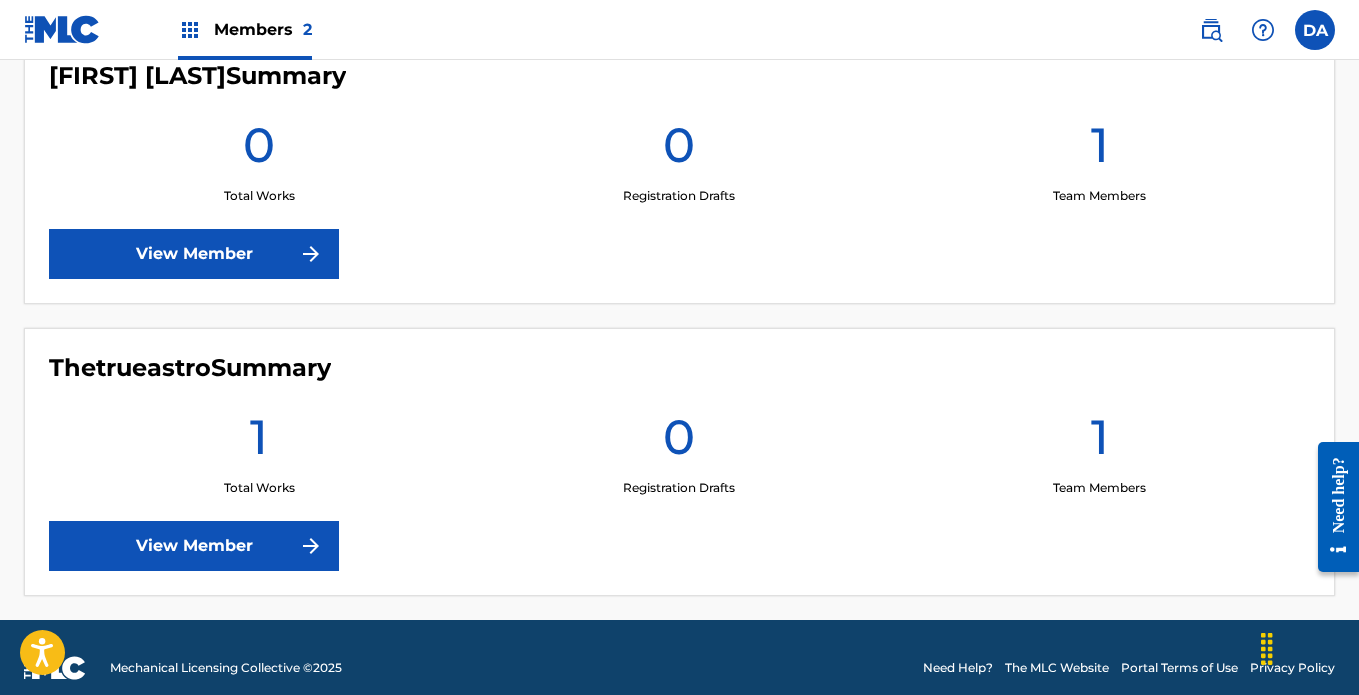 scroll, scrollTop: 621, scrollLeft: 0, axis: vertical 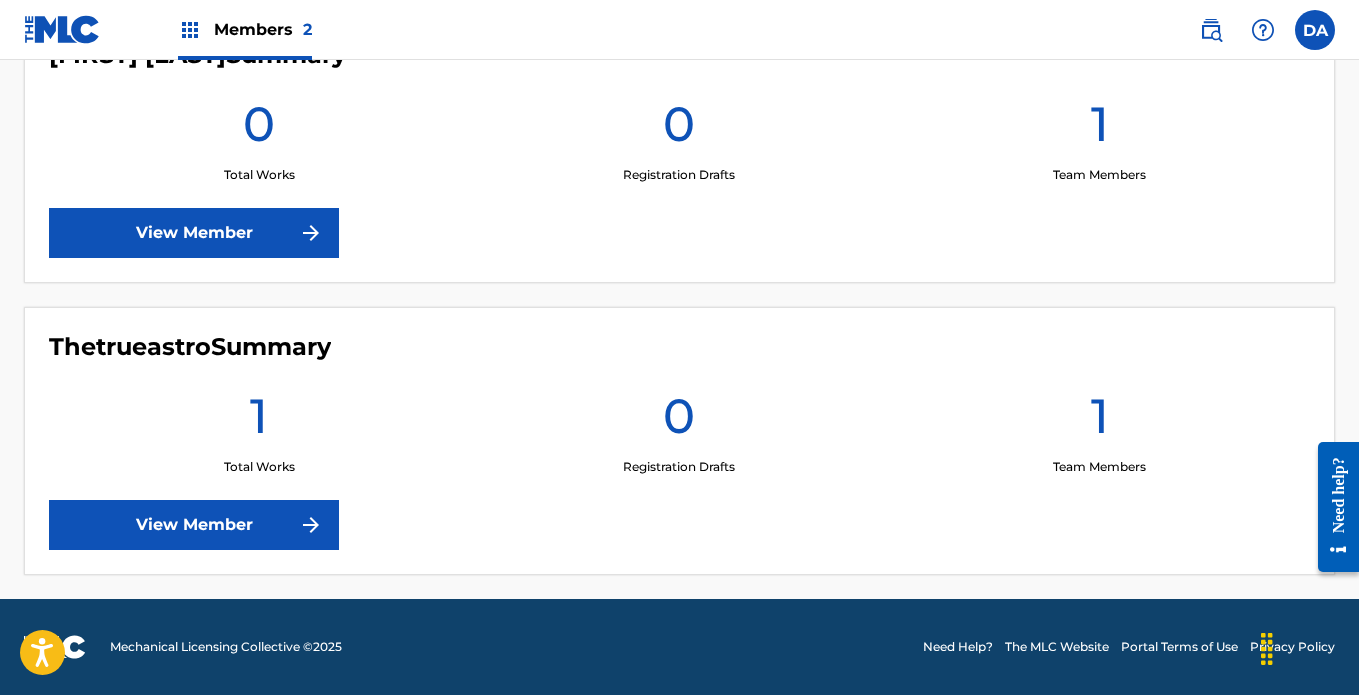 click on "View Member" at bounding box center (194, 233) 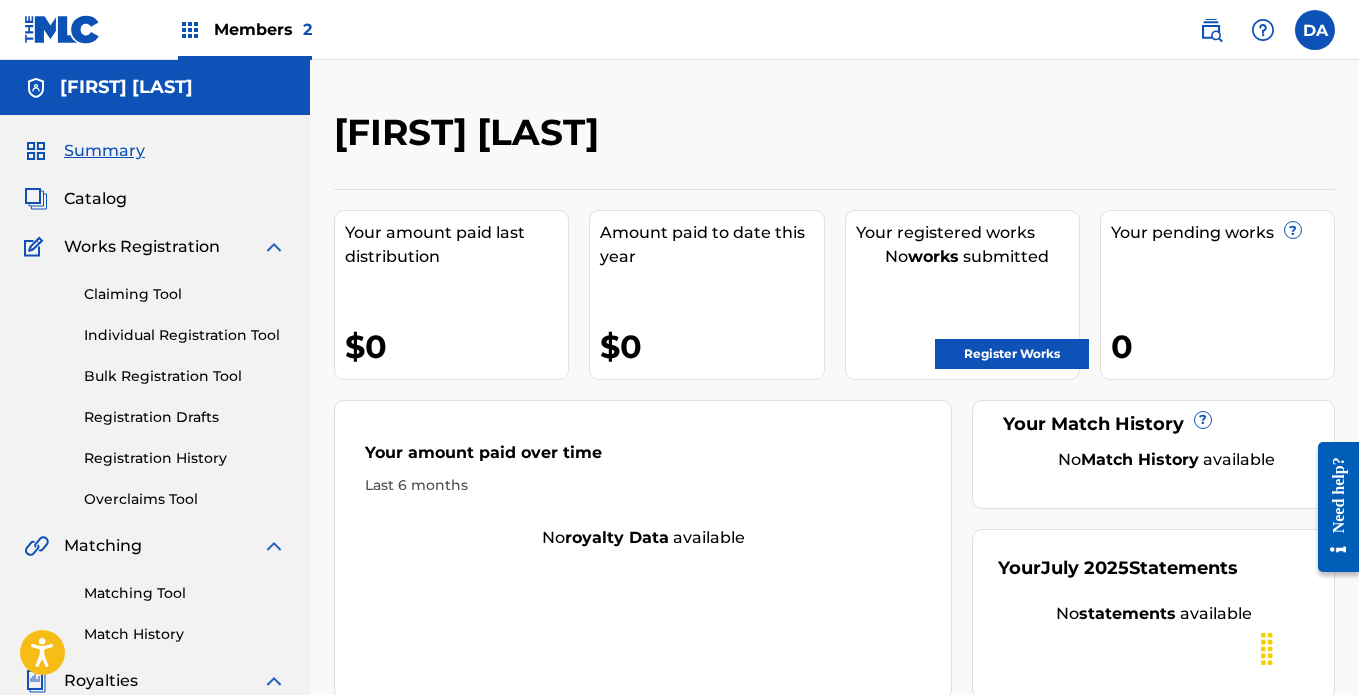 click at bounding box center (62, 29) 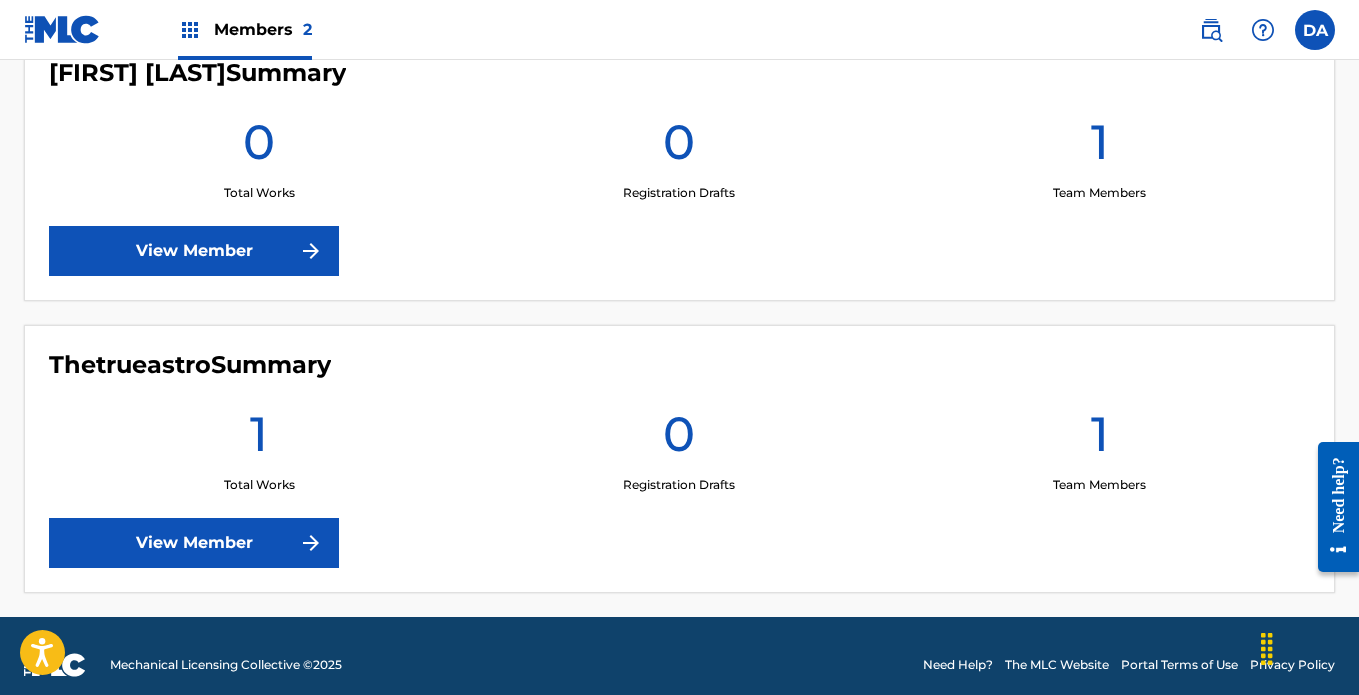 scroll, scrollTop: 621, scrollLeft: 0, axis: vertical 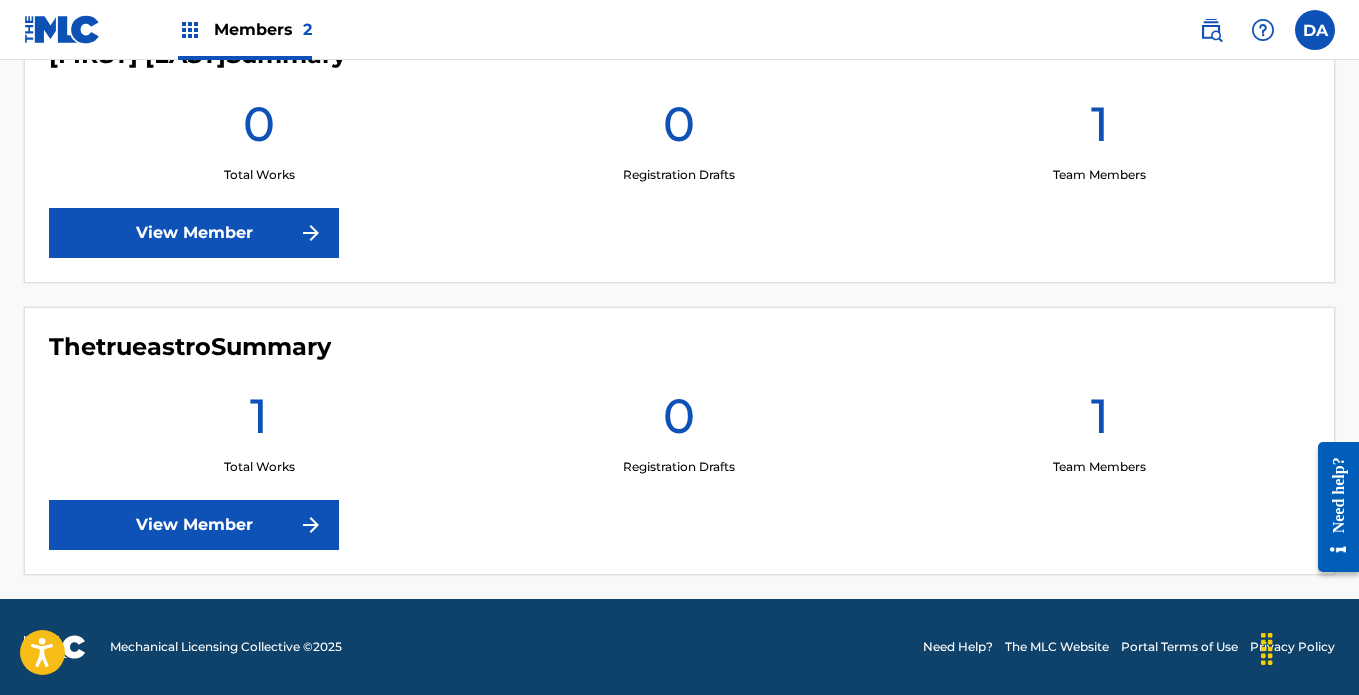 click on "View Member" at bounding box center (194, 525) 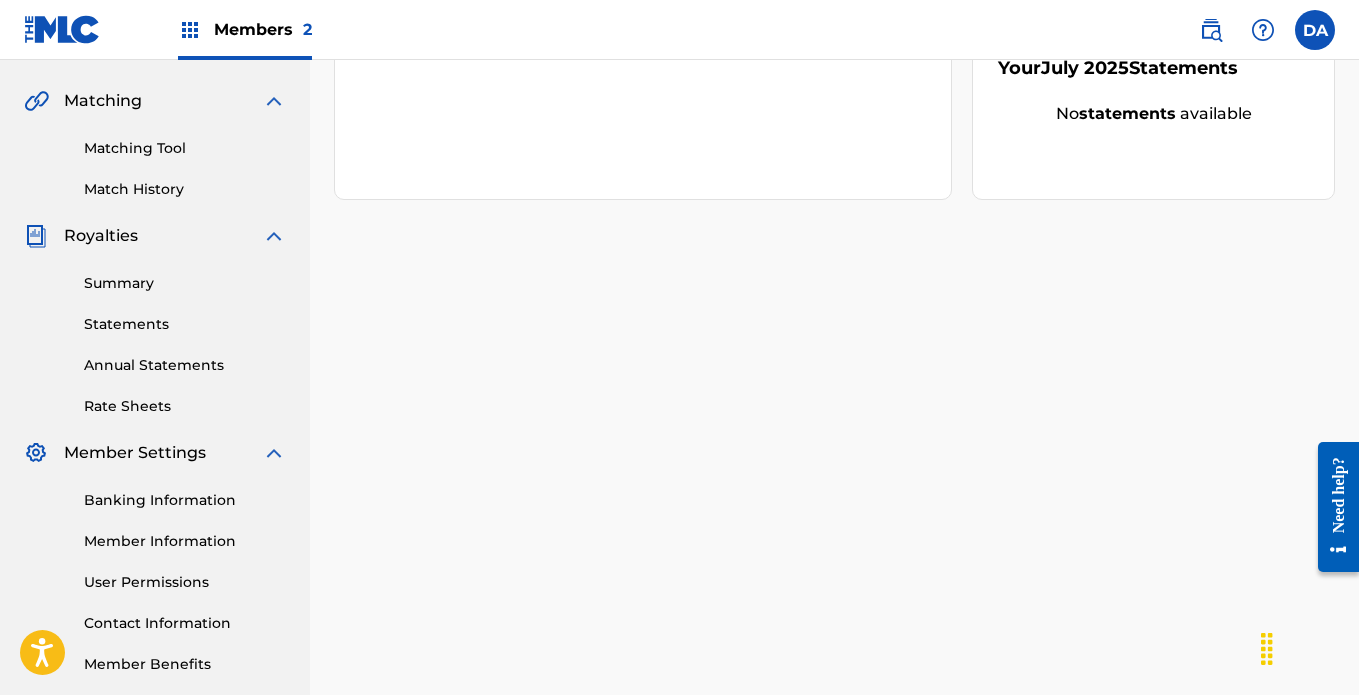 scroll, scrollTop: 345, scrollLeft: 0, axis: vertical 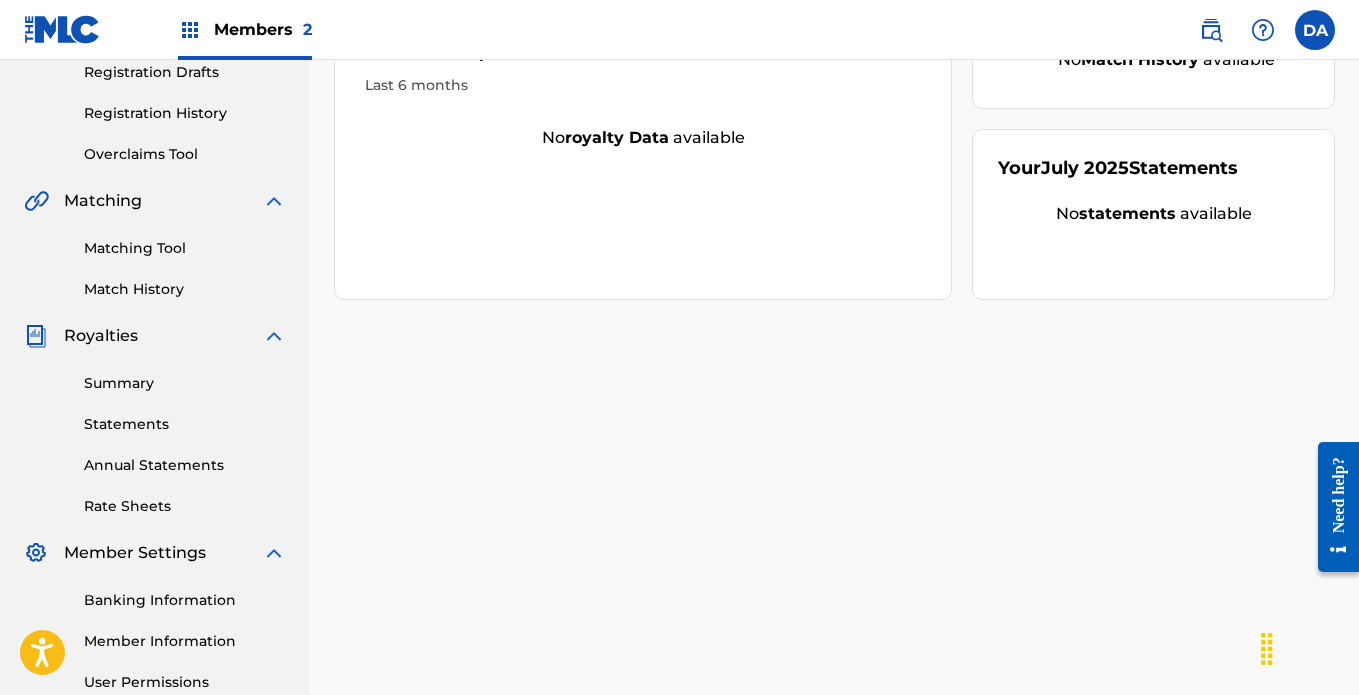 click on "Match History" at bounding box center [185, 289] 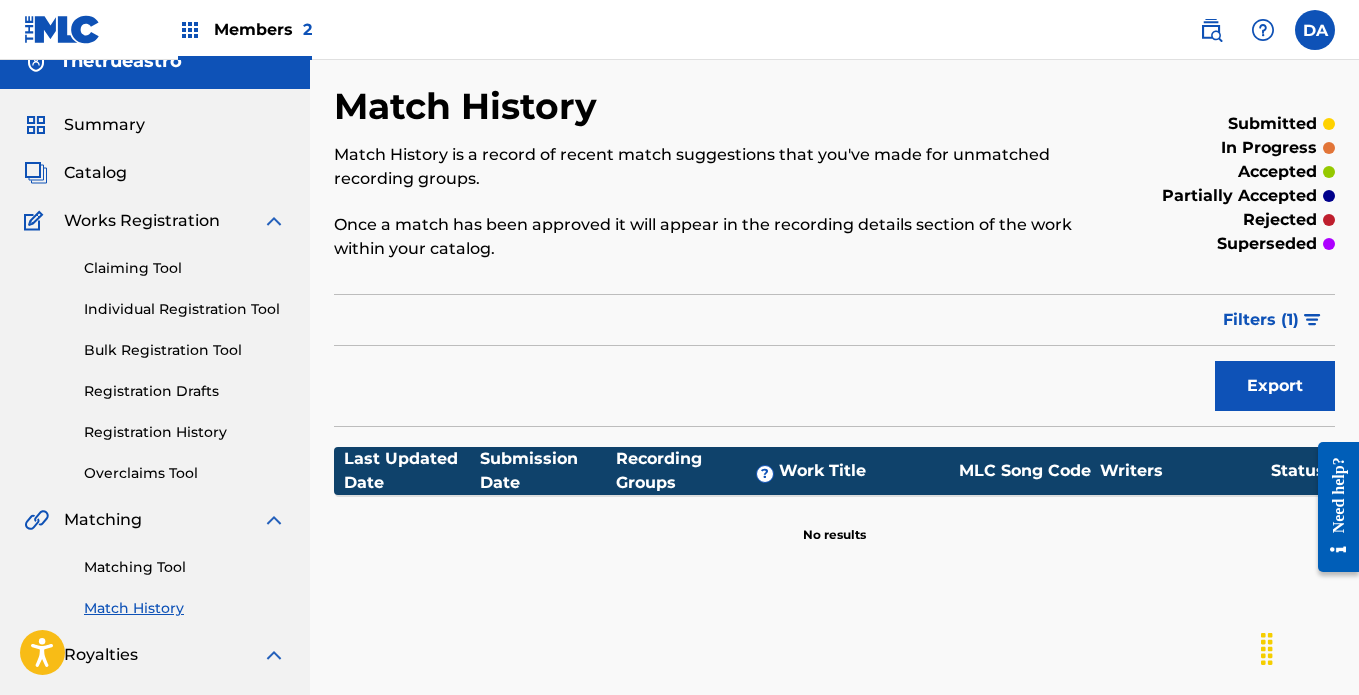 scroll, scrollTop: 0, scrollLeft: 0, axis: both 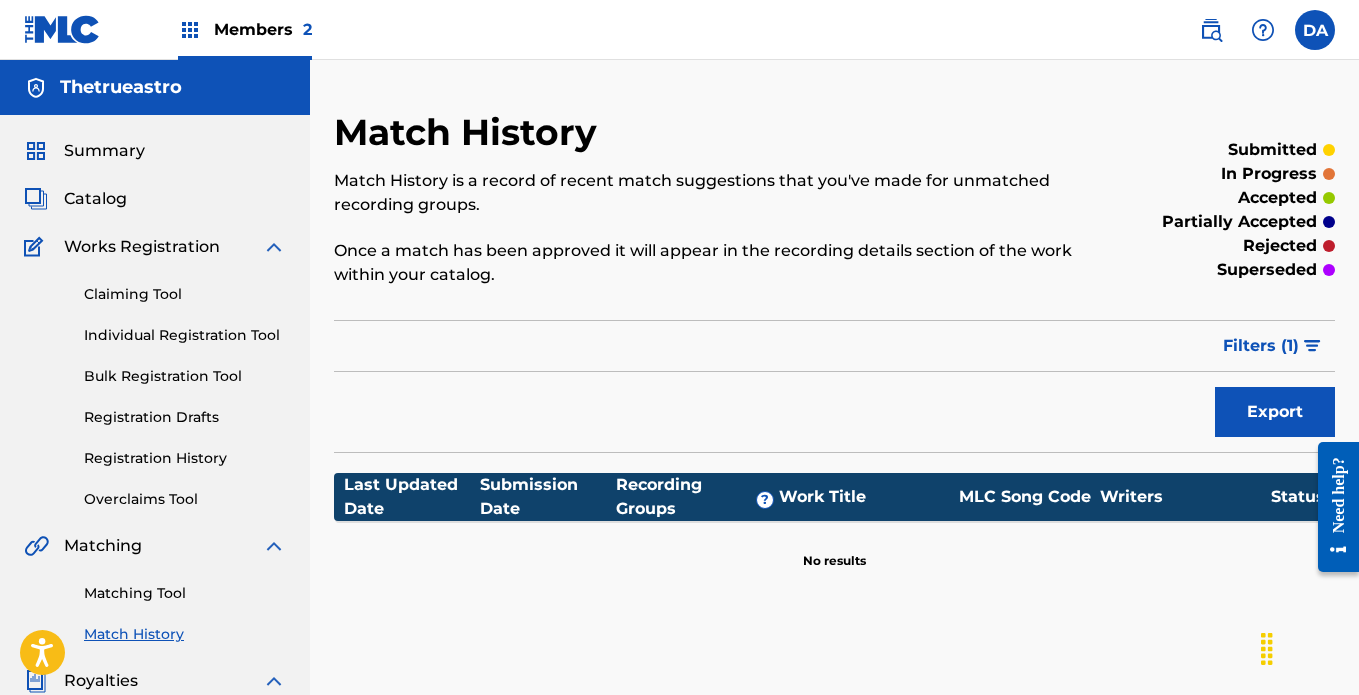 click on "Claiming Tool" at bounding box center [185, 294] 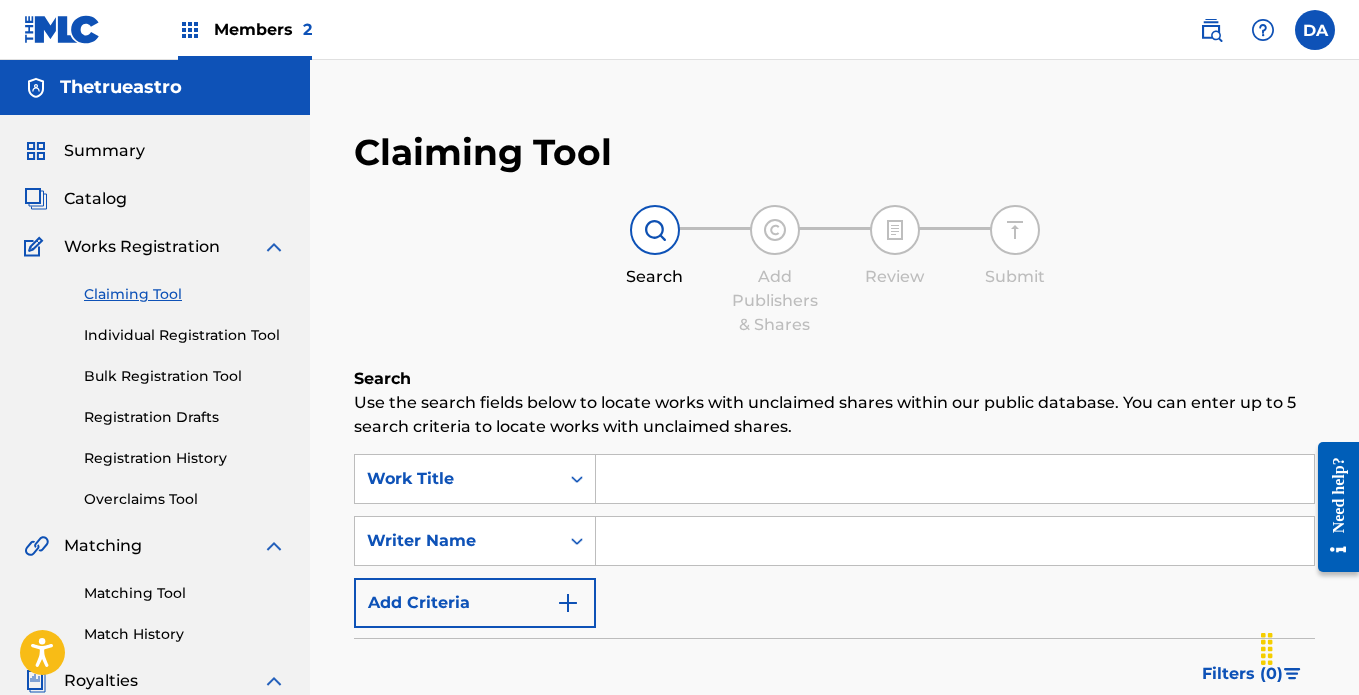 click on "Individual Registration Tool" at bounding box center [185, 335] 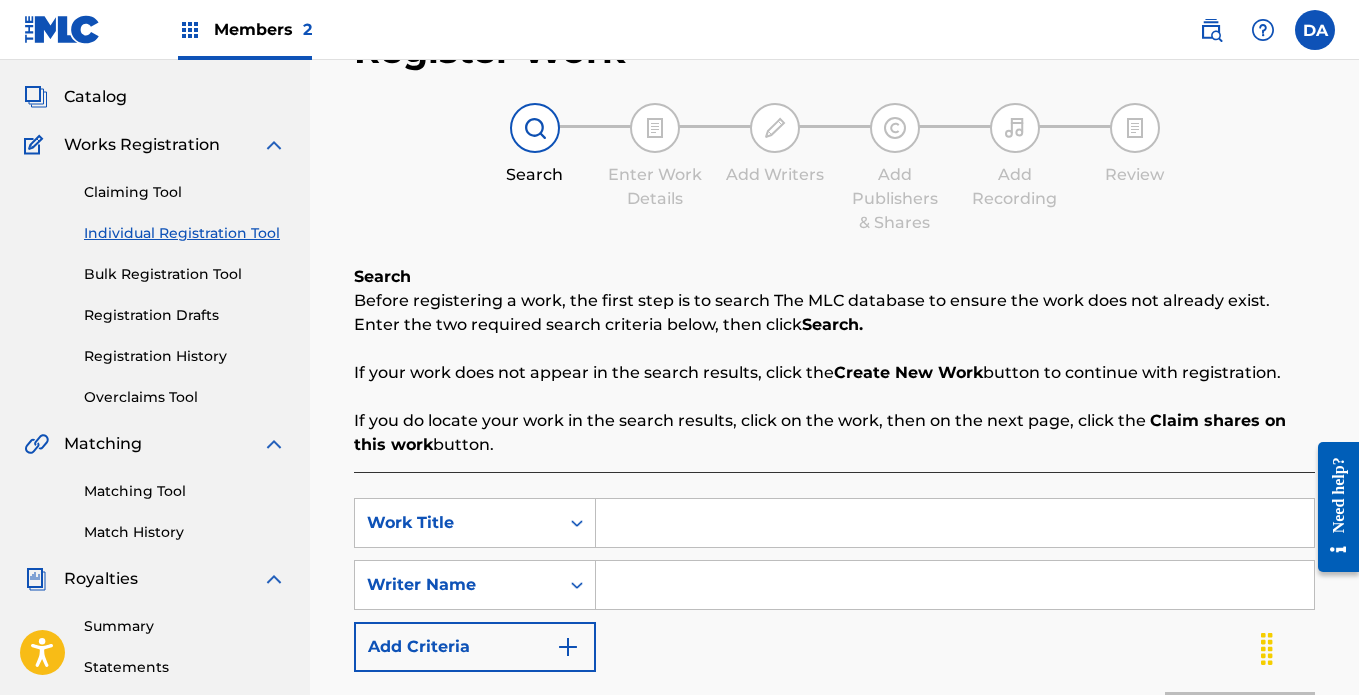 scroll, scrollTop: 300, scrollLeft: 0, axis: vertical 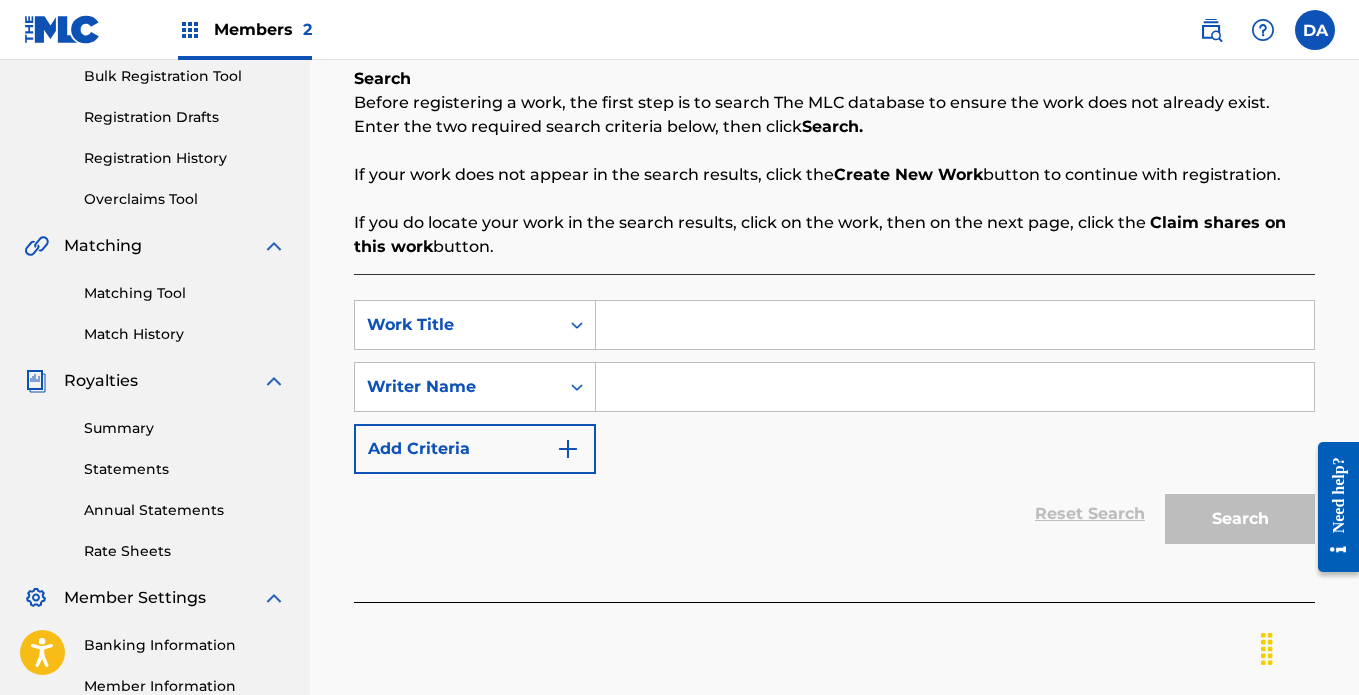 click at bounding box center (955, 325) 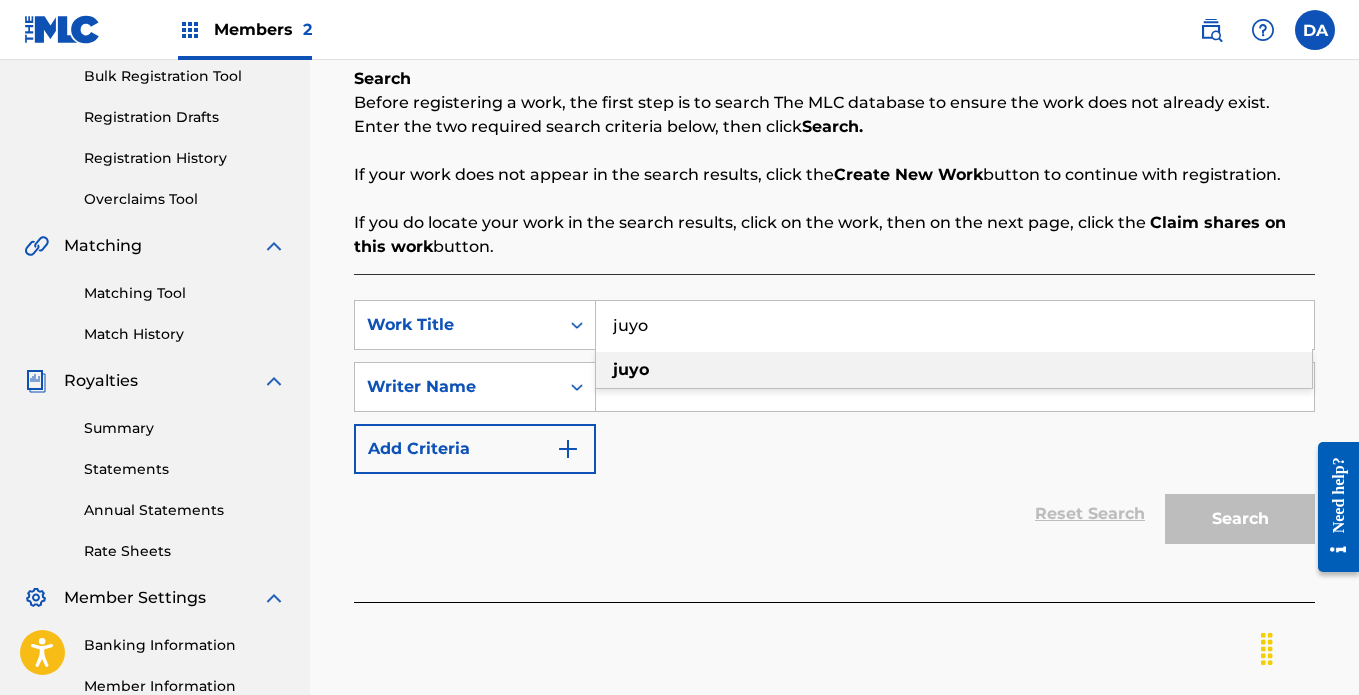 type on "juyo" 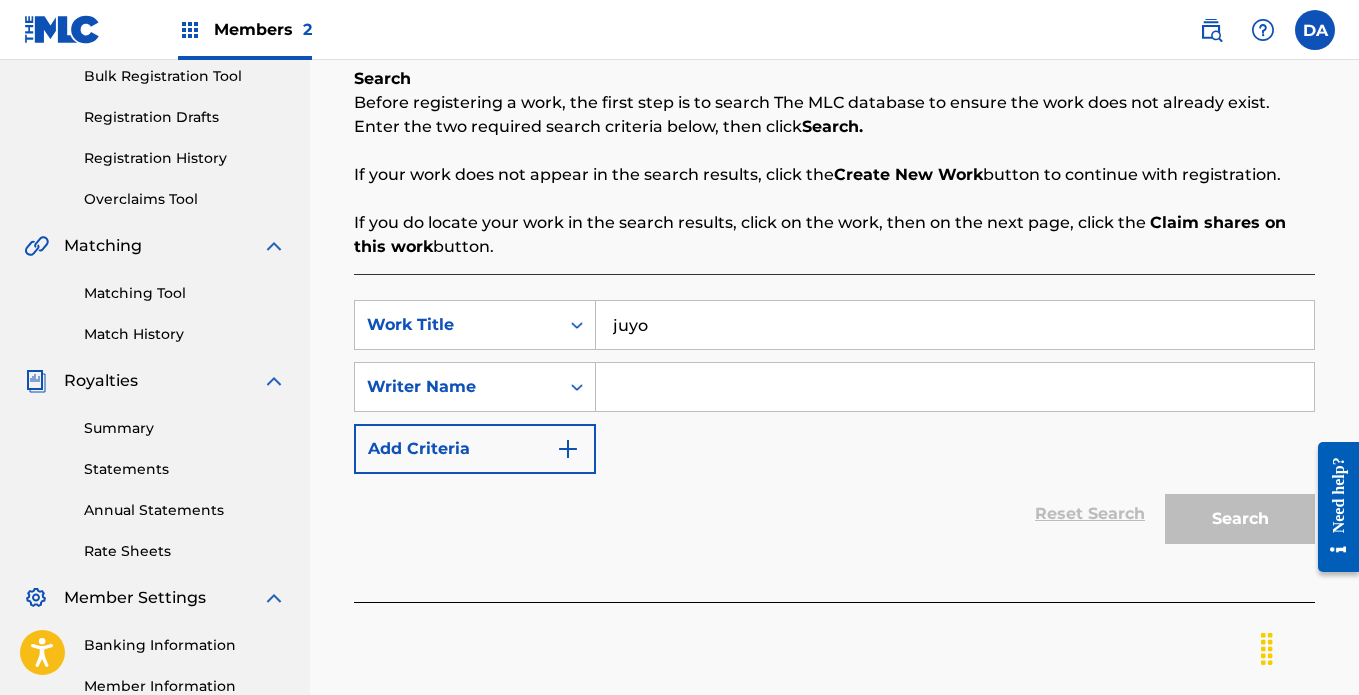 click at bounding box center (955, 387) 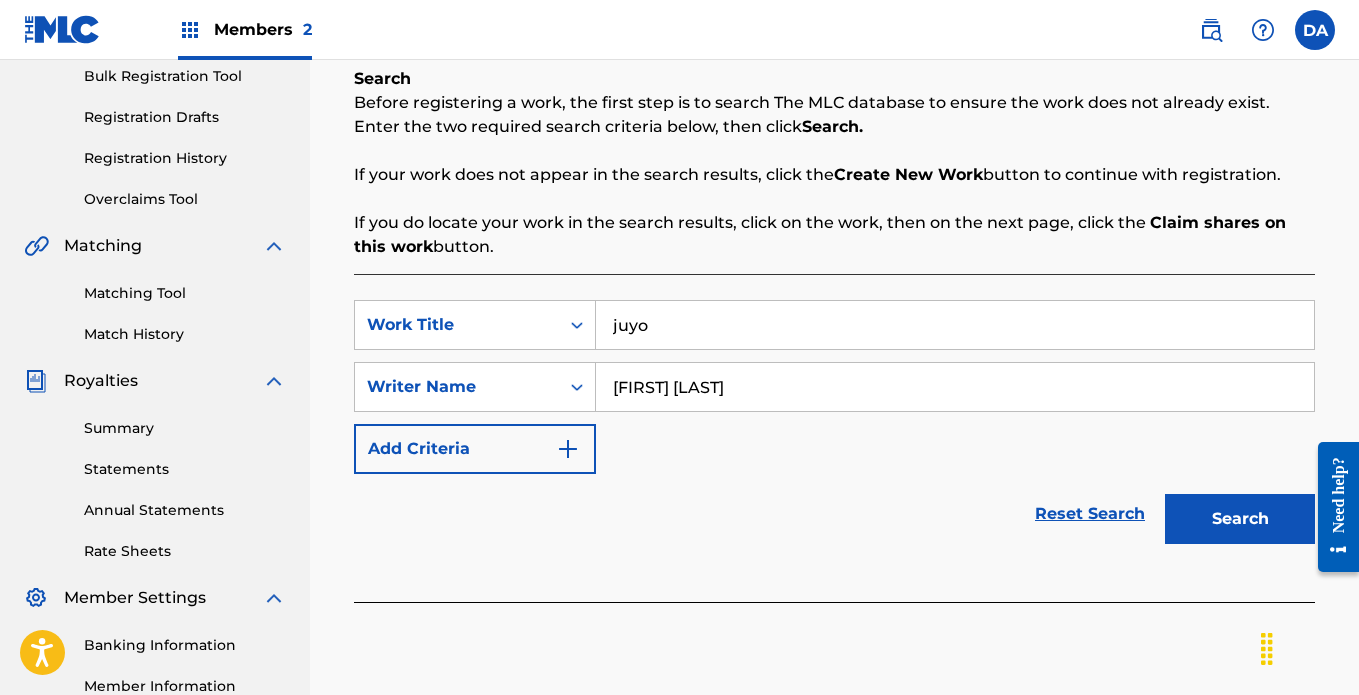 click on "Search" at bounding box center [1240, 519] 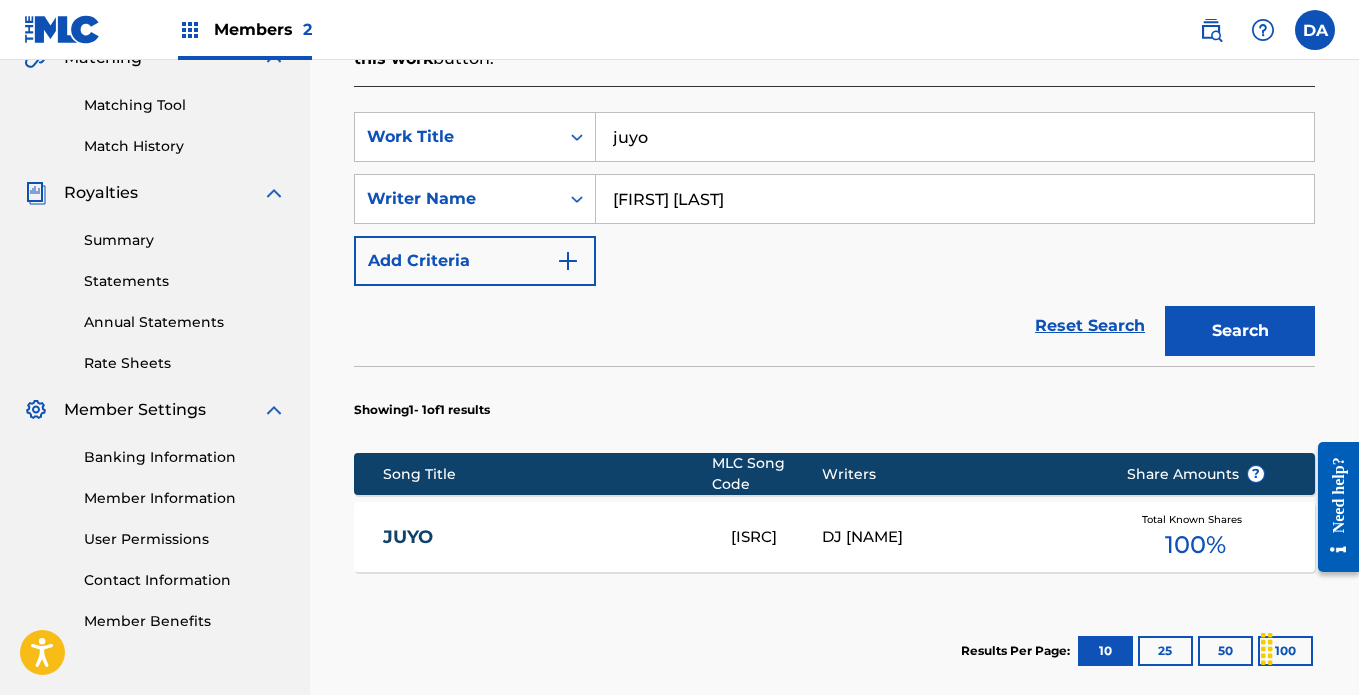 scroll, scrollTop: 500, scrollLeft: 0, axis: vertical 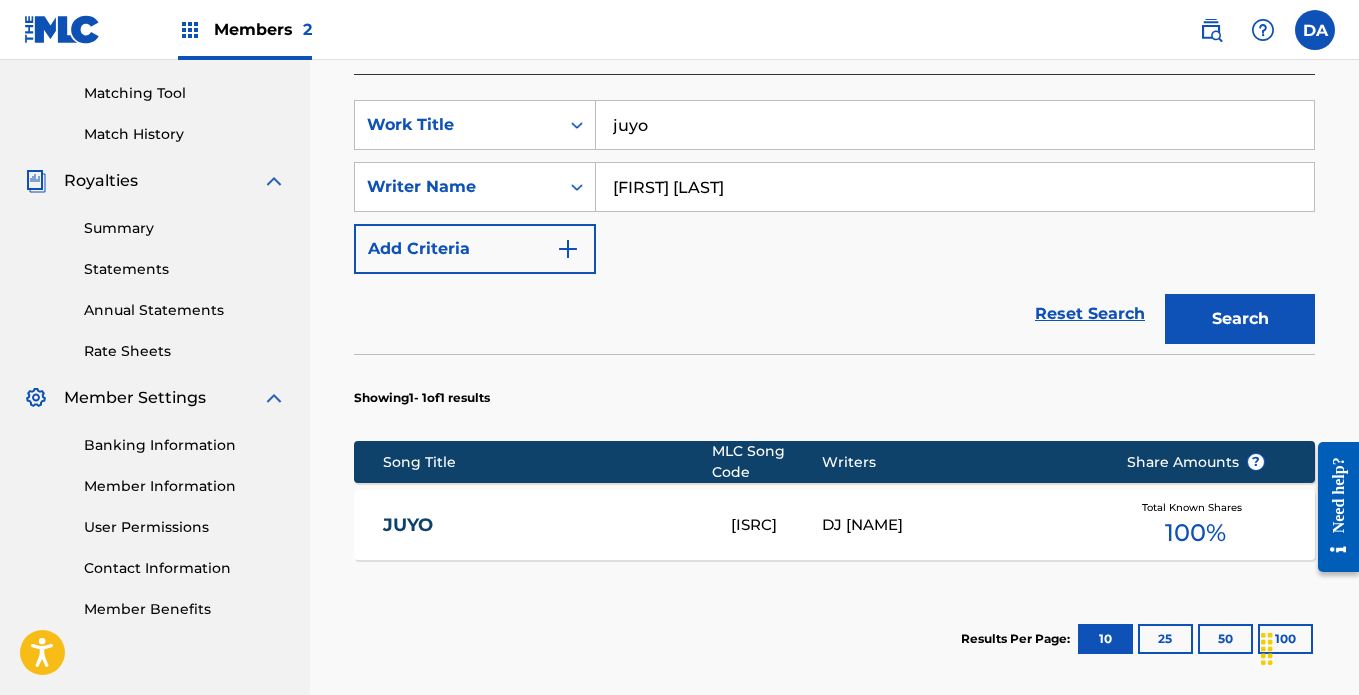 click on "100 %" at bounding box center (1195, 533) 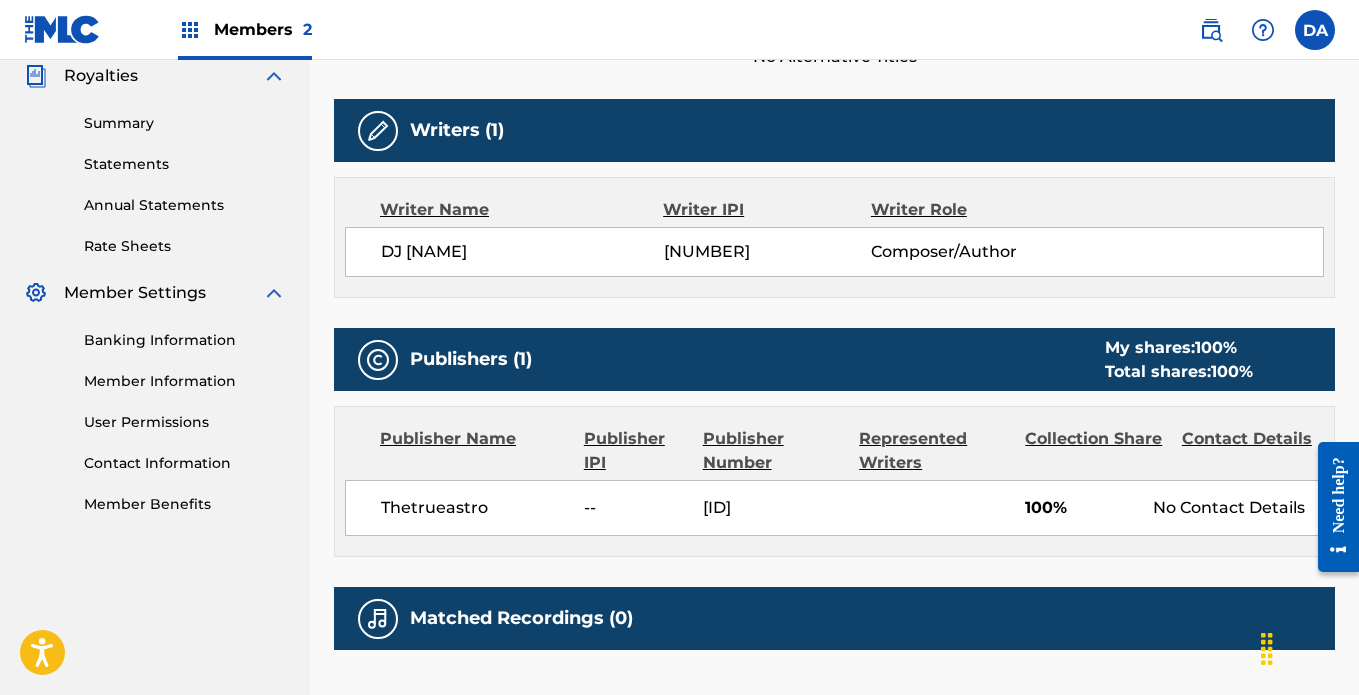 scroll, scrollTop: 700, scrollLeft: 0, axis: vertical 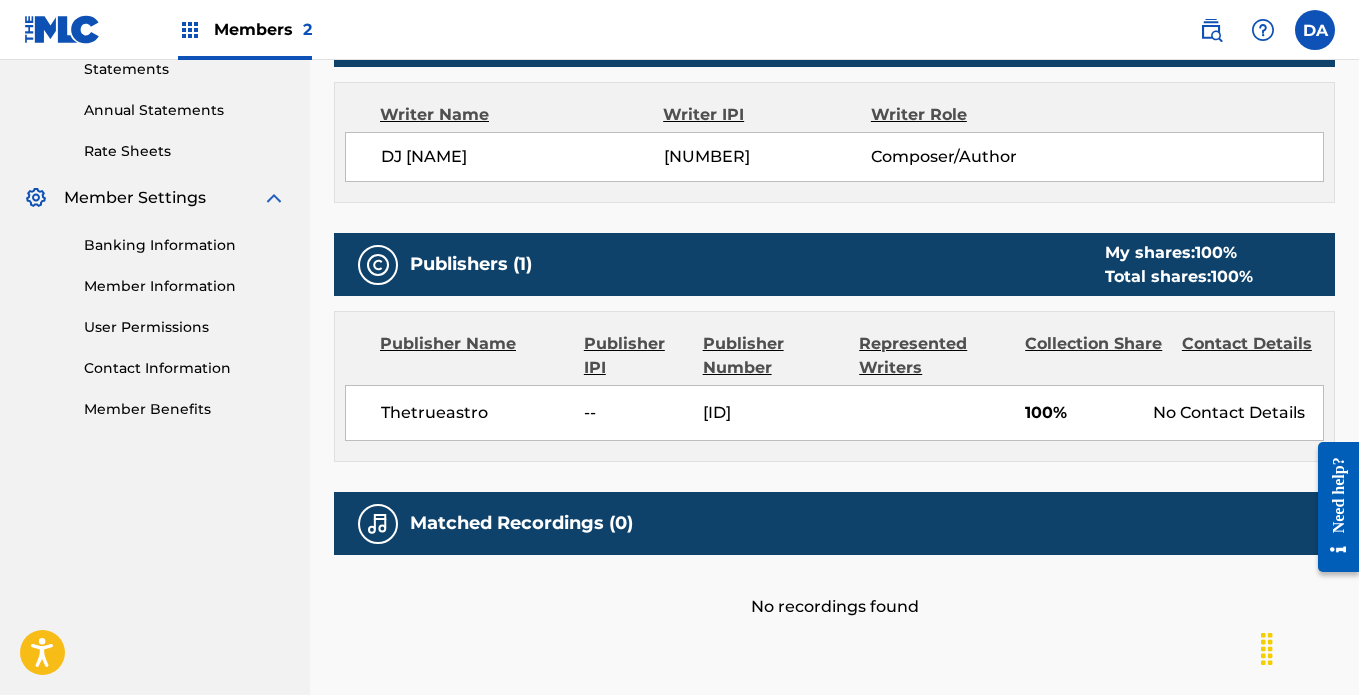 click on "Publisher IPI" at bounding box center [636, 356] 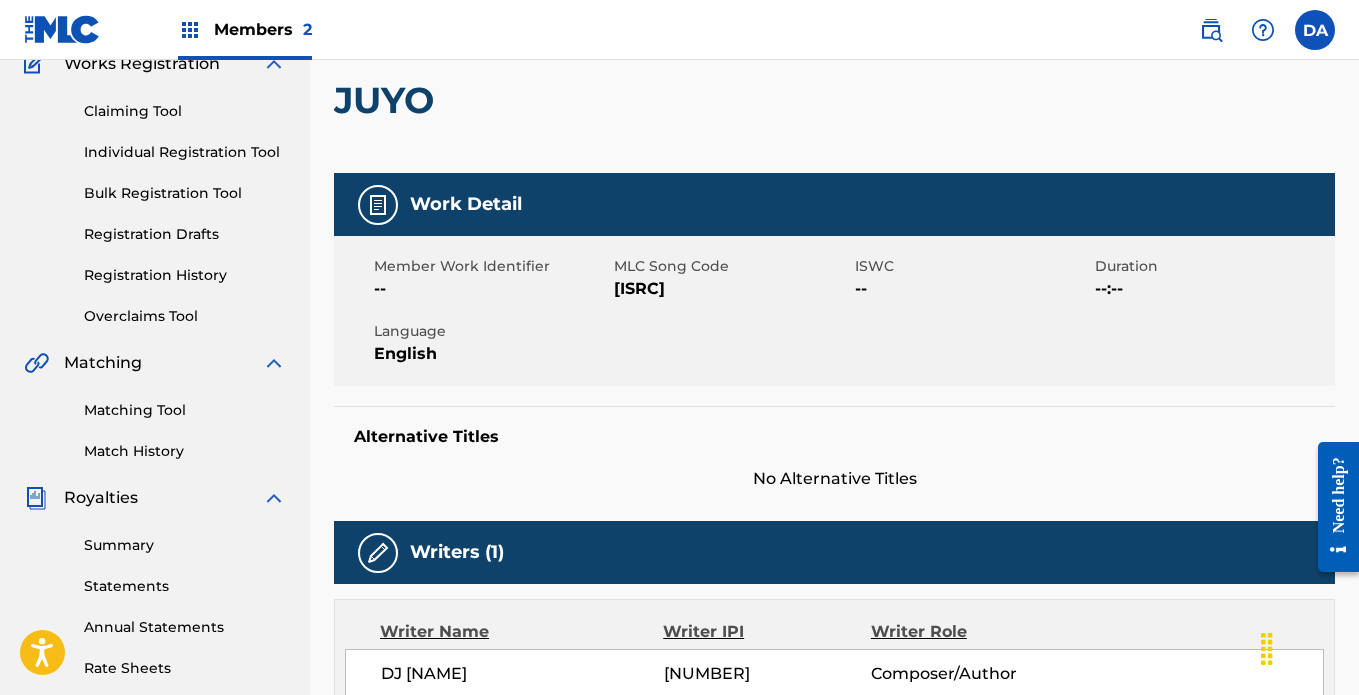 scroll, scrollTop: 0, scrollLeft: 0, axis: both 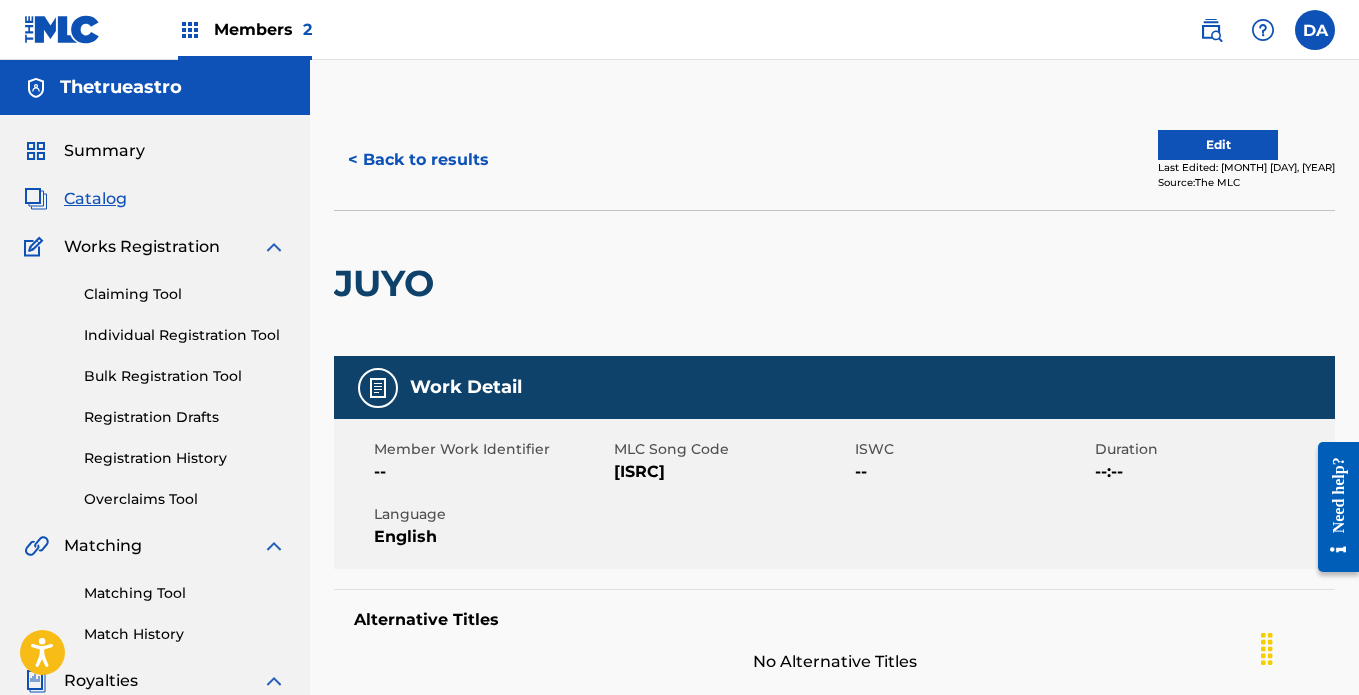 click on "Edit" at bounding box center (1218, 145) 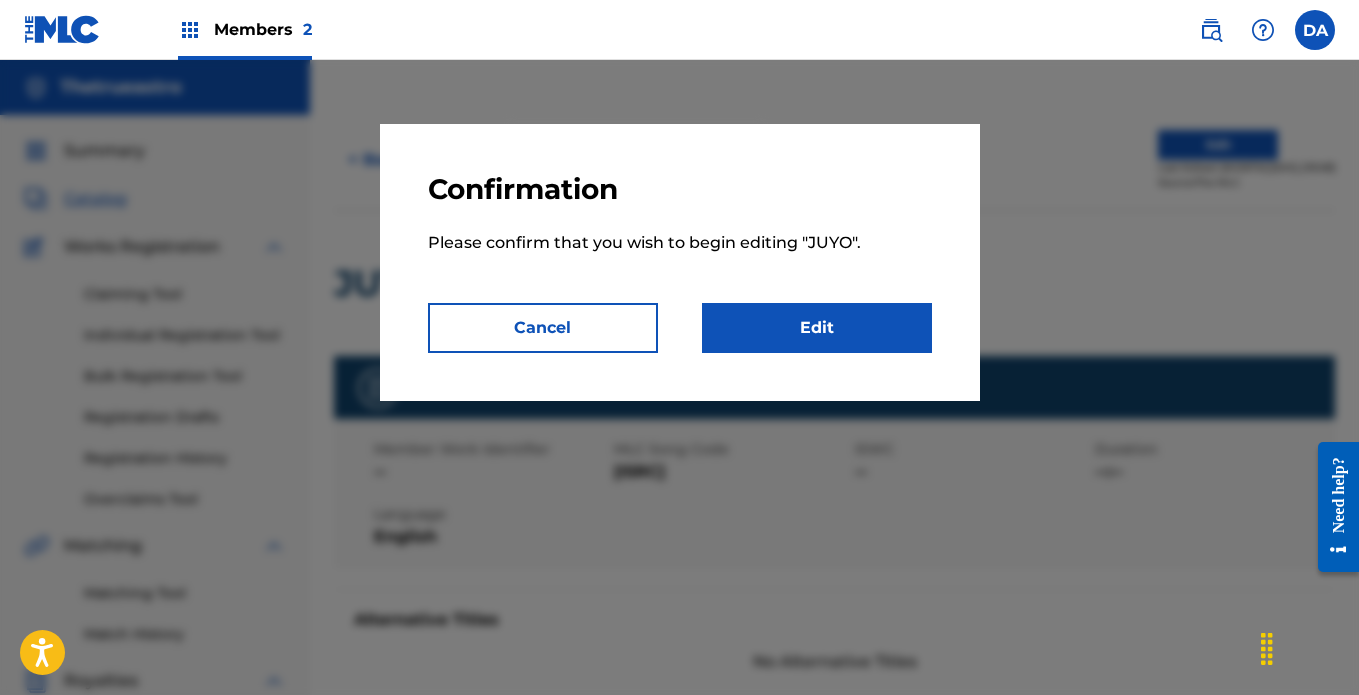 click on "Cancel" at bounding box center (543, 328) 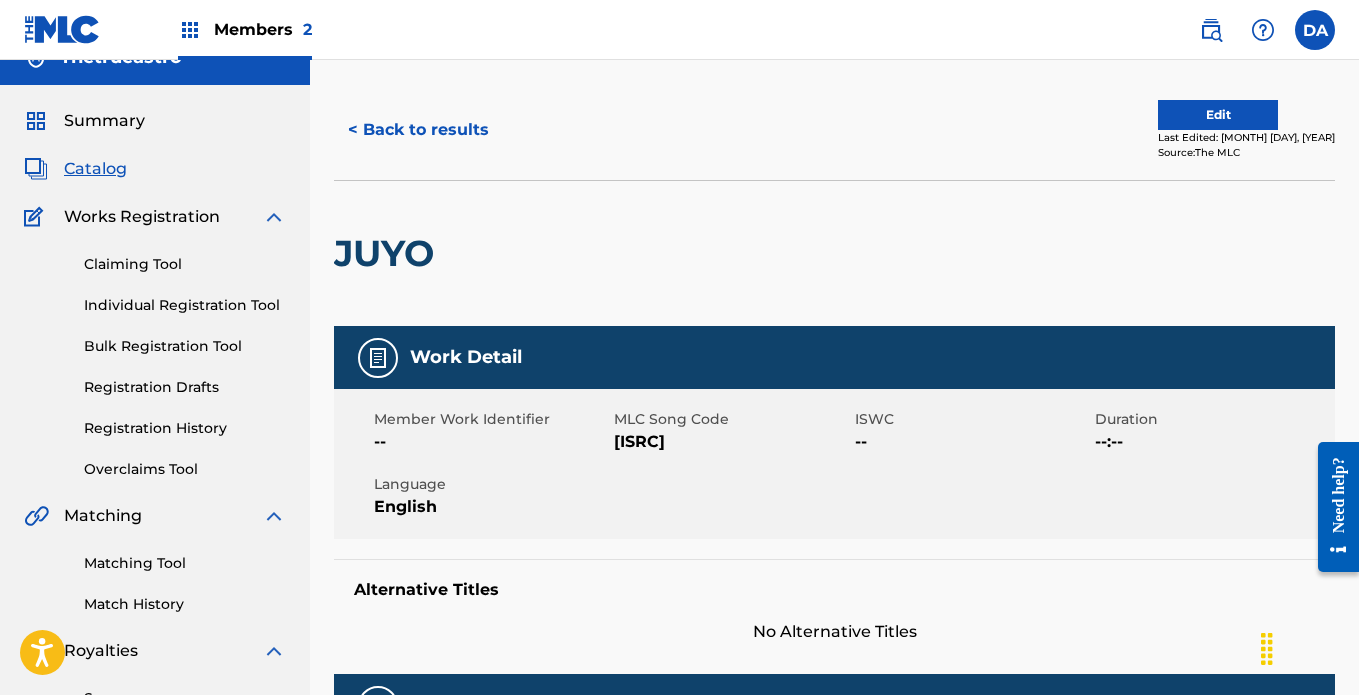 scroll, scrollTop: 0, scrollLeft: 0, axis: both 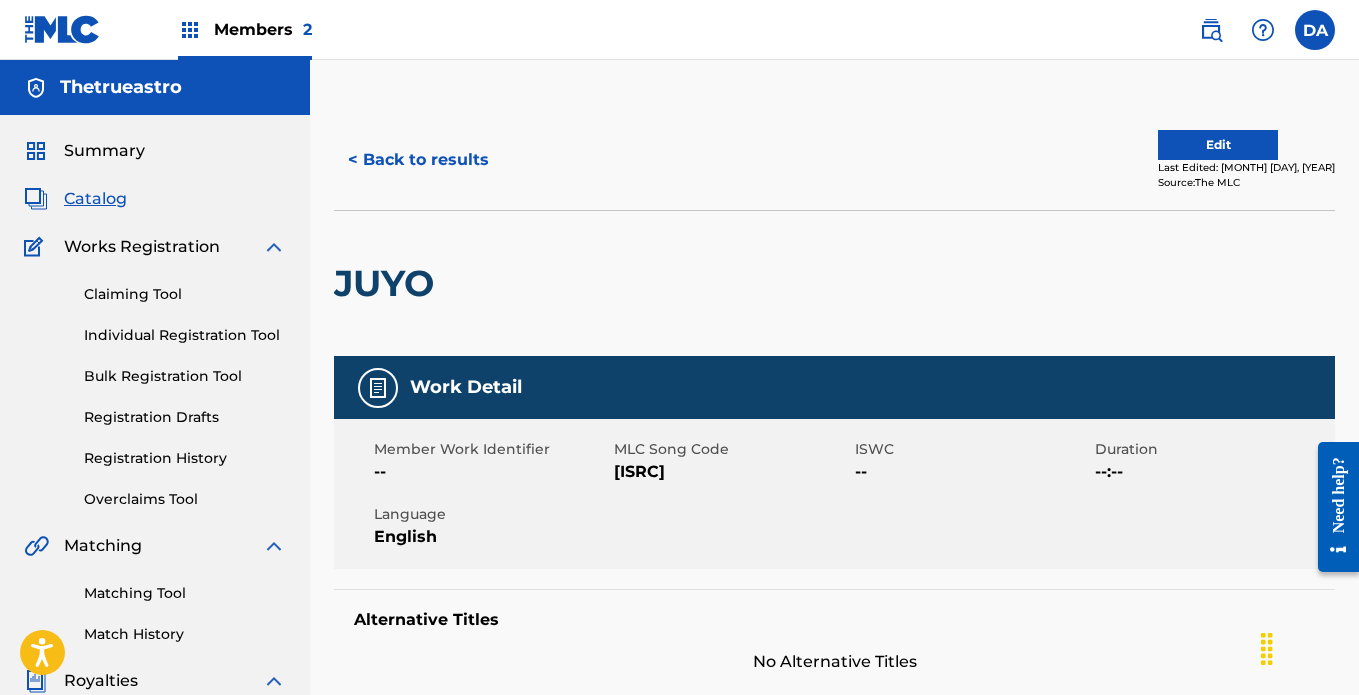 click on "< Back to results" at bounding box center (418, 160) 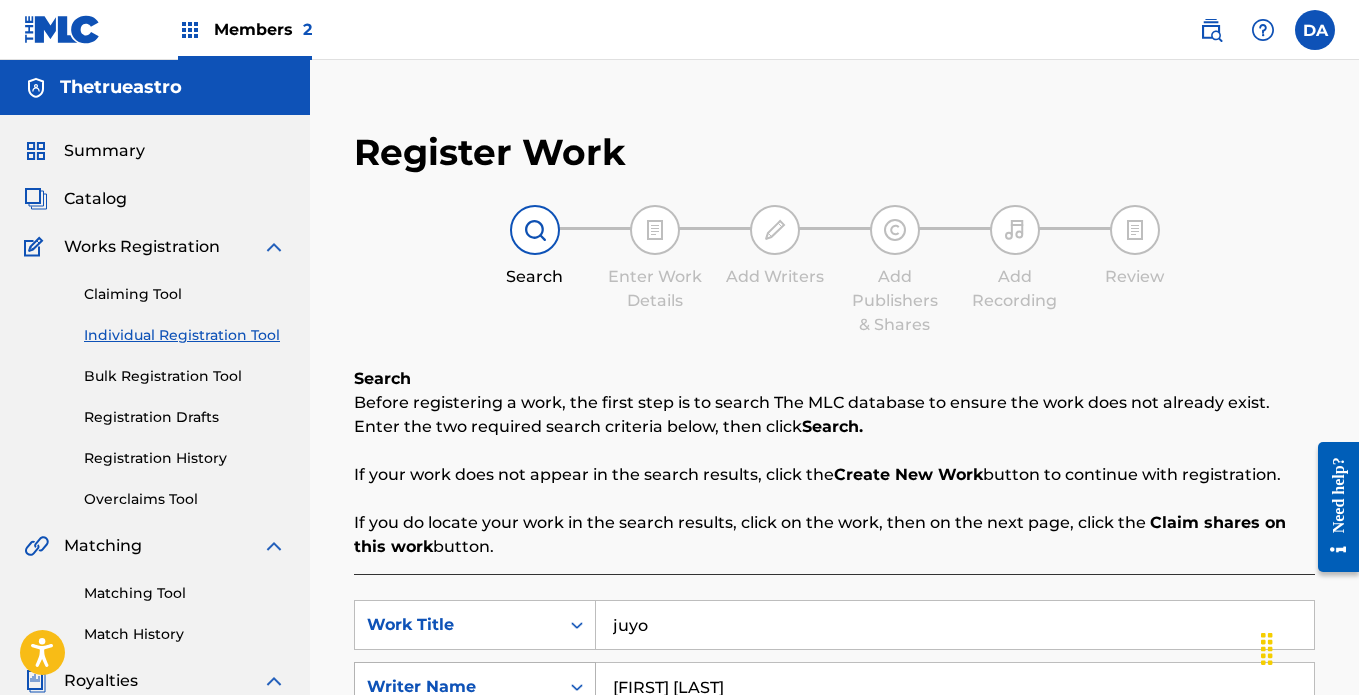scroll, scrollTop: 500, scrollLeft: 0, axis: vertical 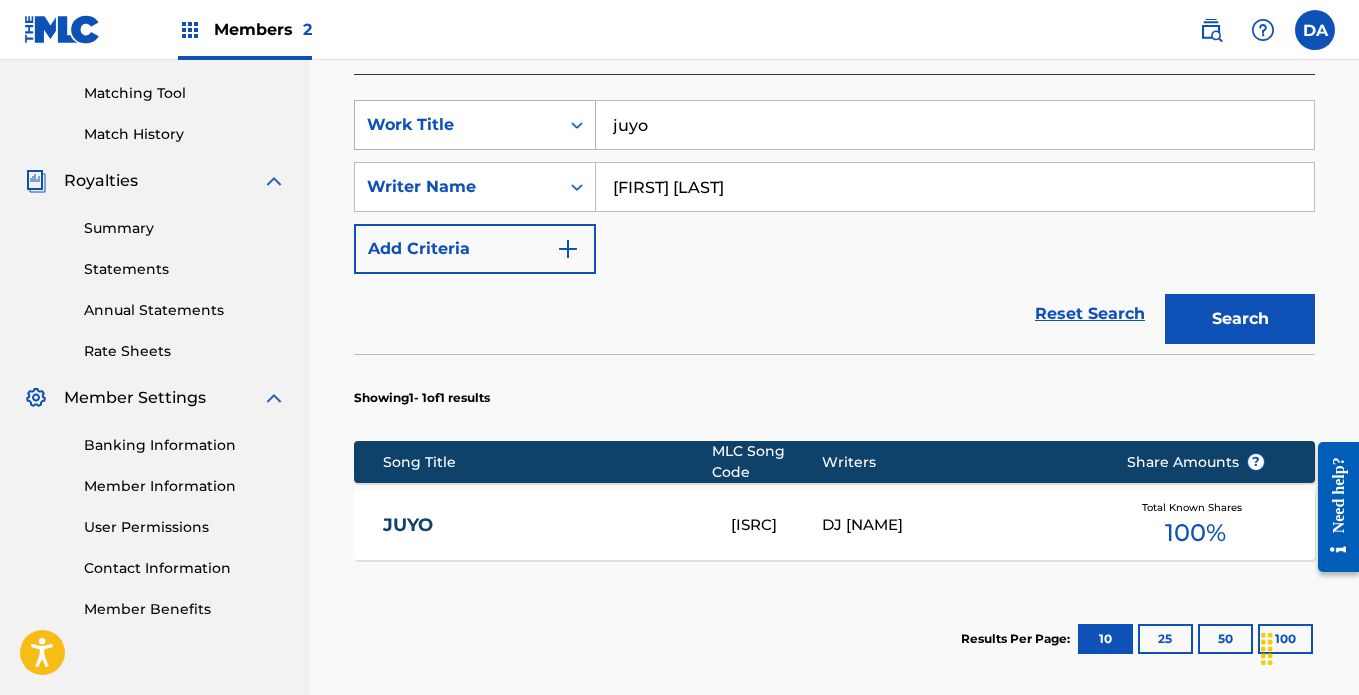 drag, startPoint x: 741, startPoint y: 130, endPoint x: 568, endPoint y: 141, distance: 173.34937 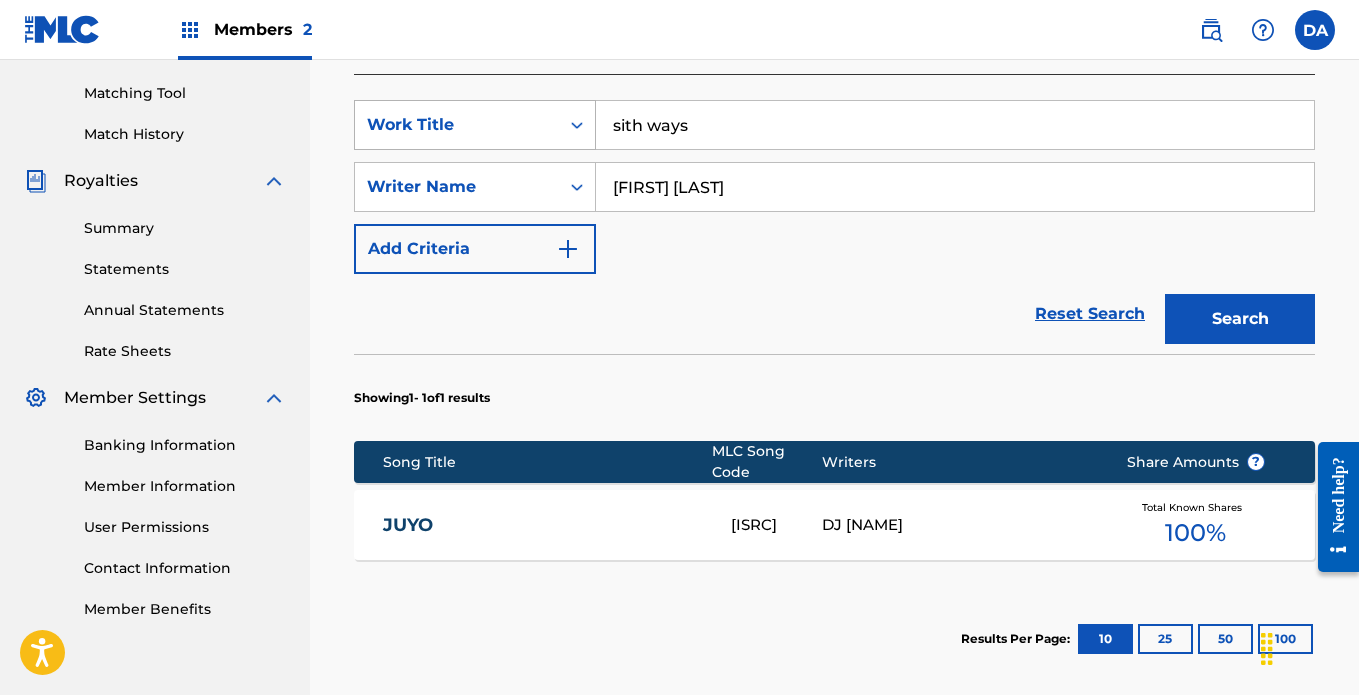 click on "Search" at bounding box center (1240, 319) 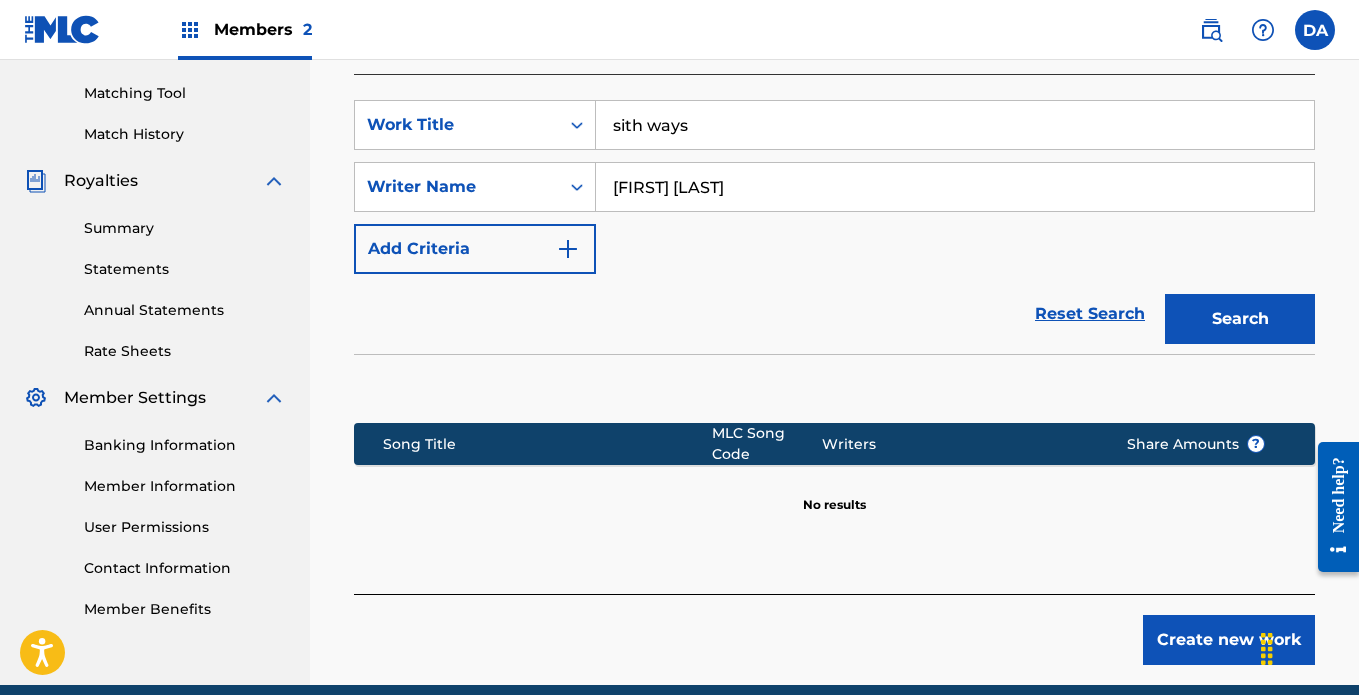 click on "Search" at bounding box center [1240, 319] 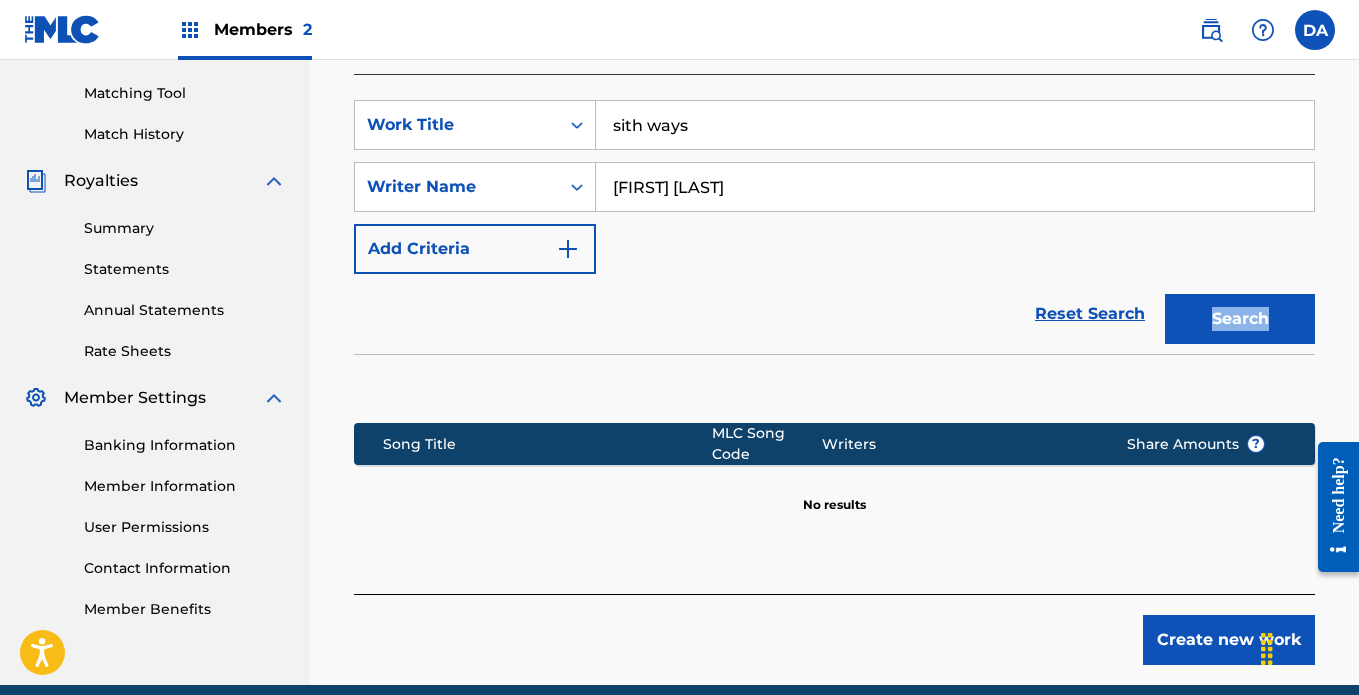 click on "Search" at bounding box center (1235, 314) 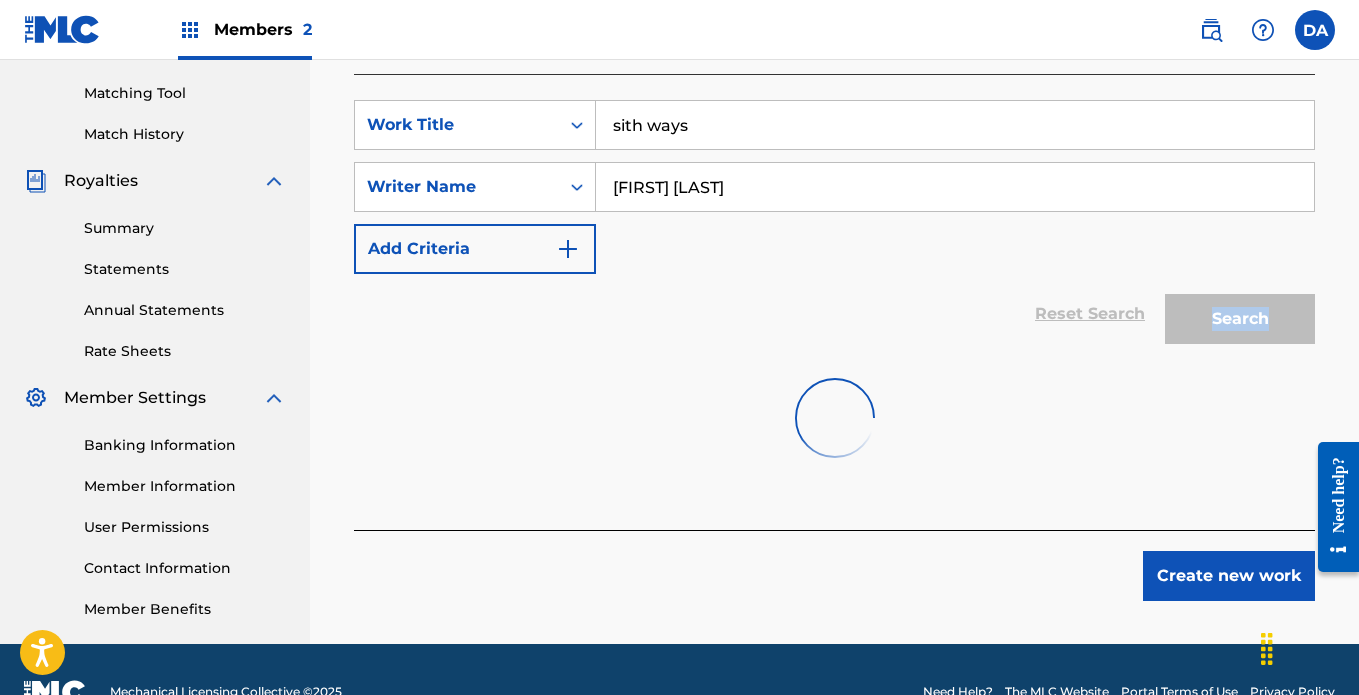 click on "Search" at bounding box center (1240, 319) 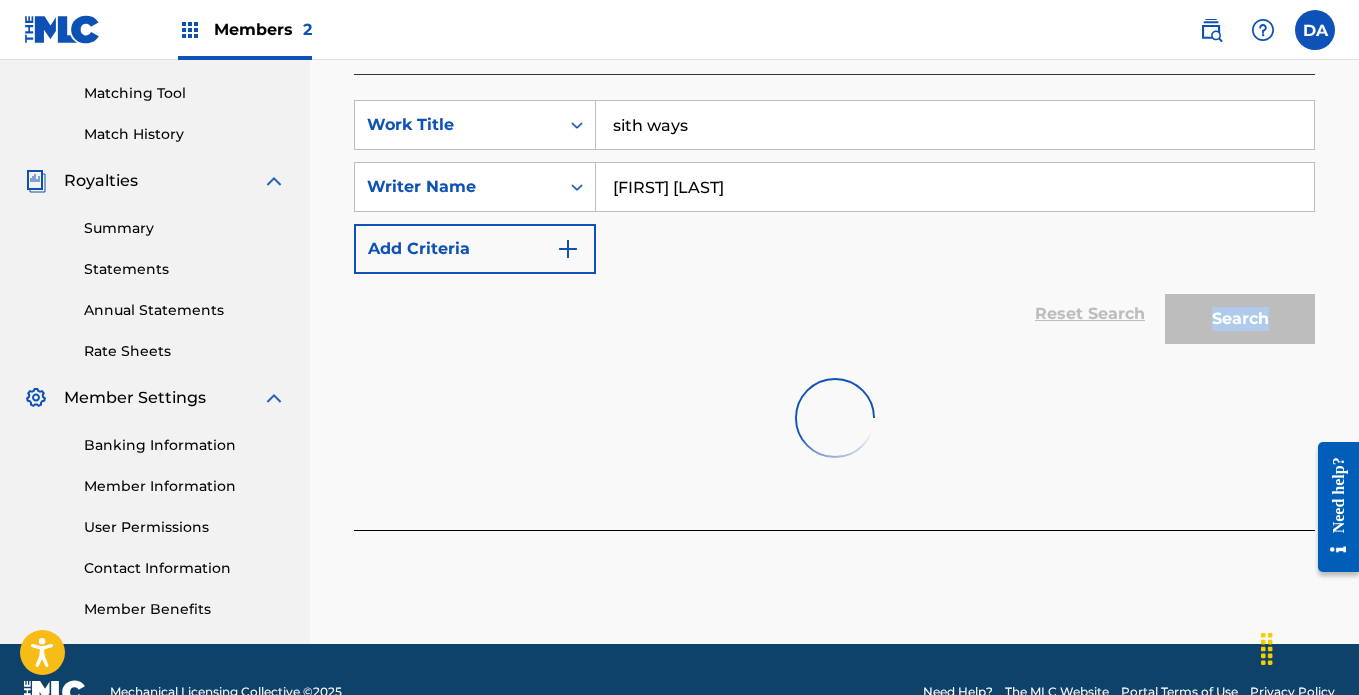 click on "Search" at bounding box center (1235, 314) 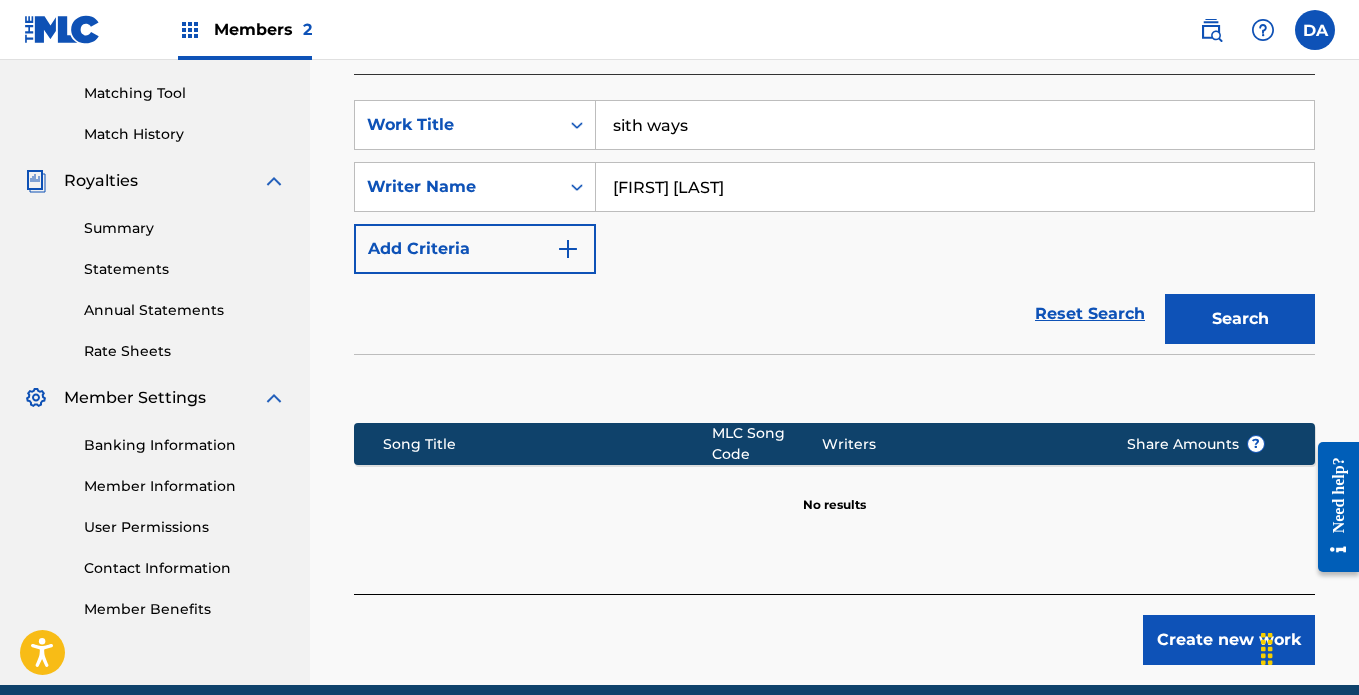 drag, startPoint x: 713, startPoint y: 135, endPoint x: 623, endPoint y: 123, distance: 90.79648 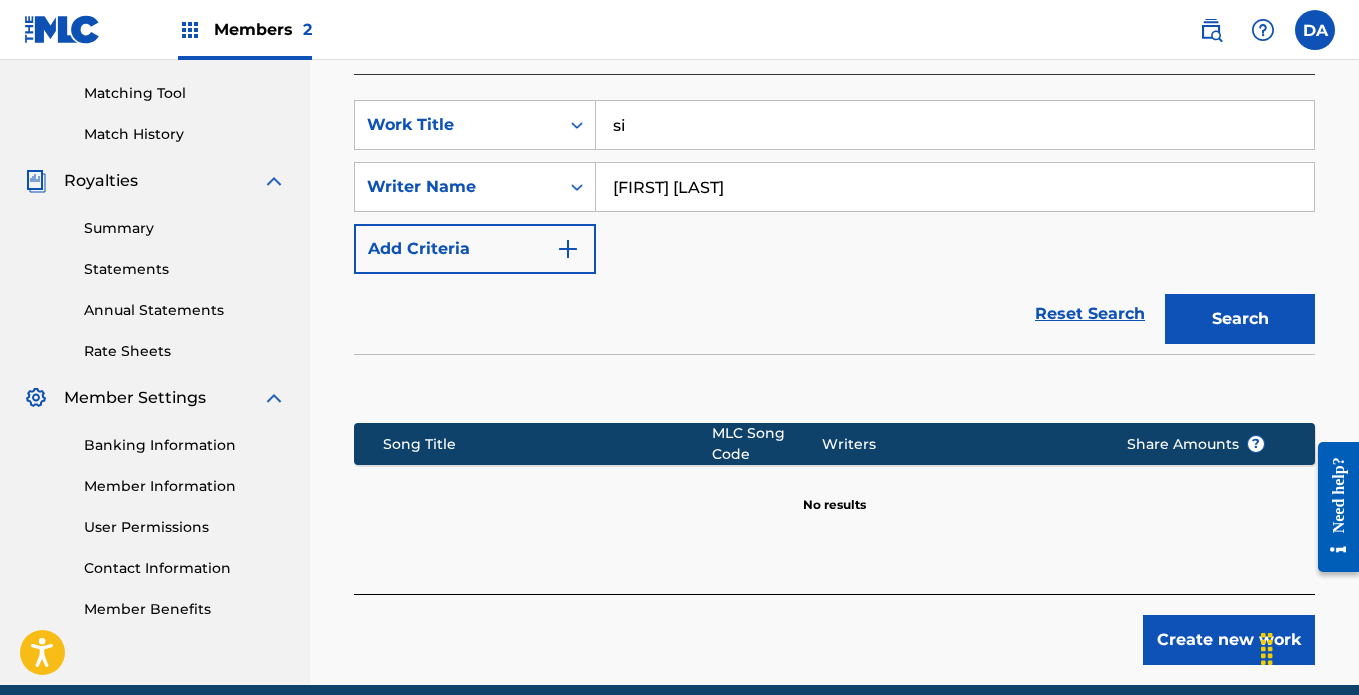 type on "s" 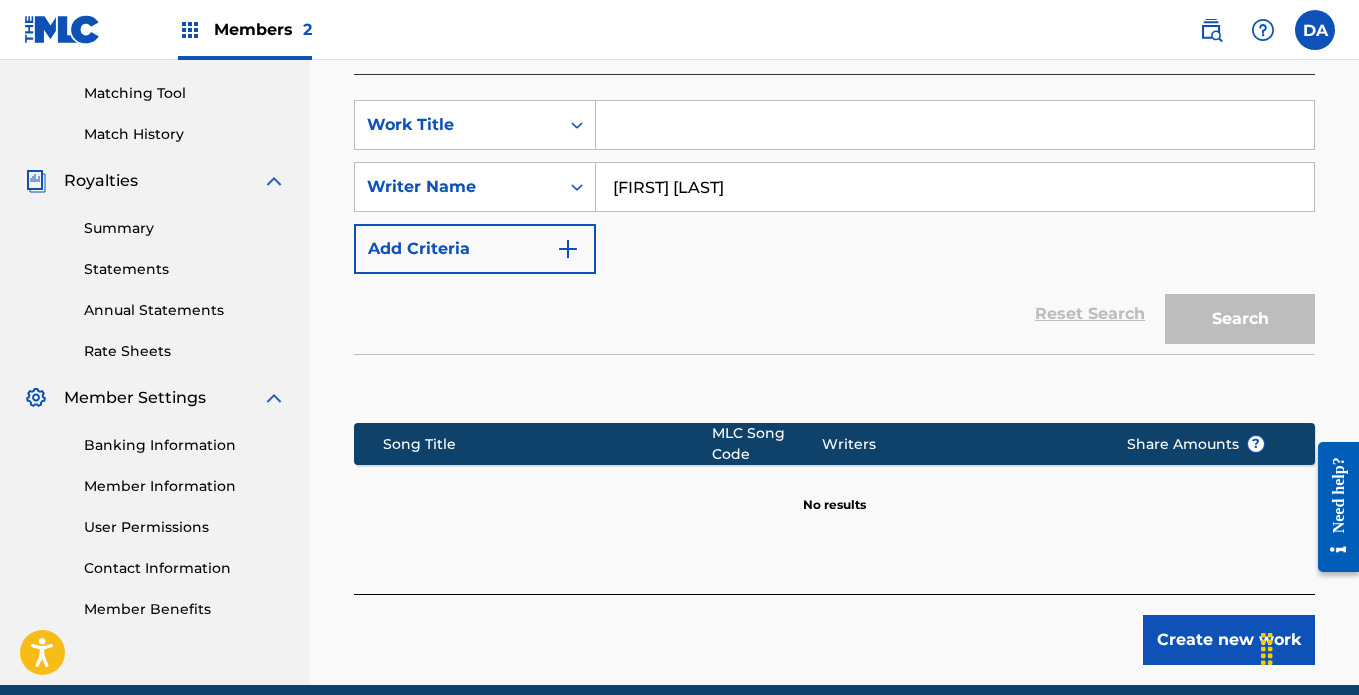 type 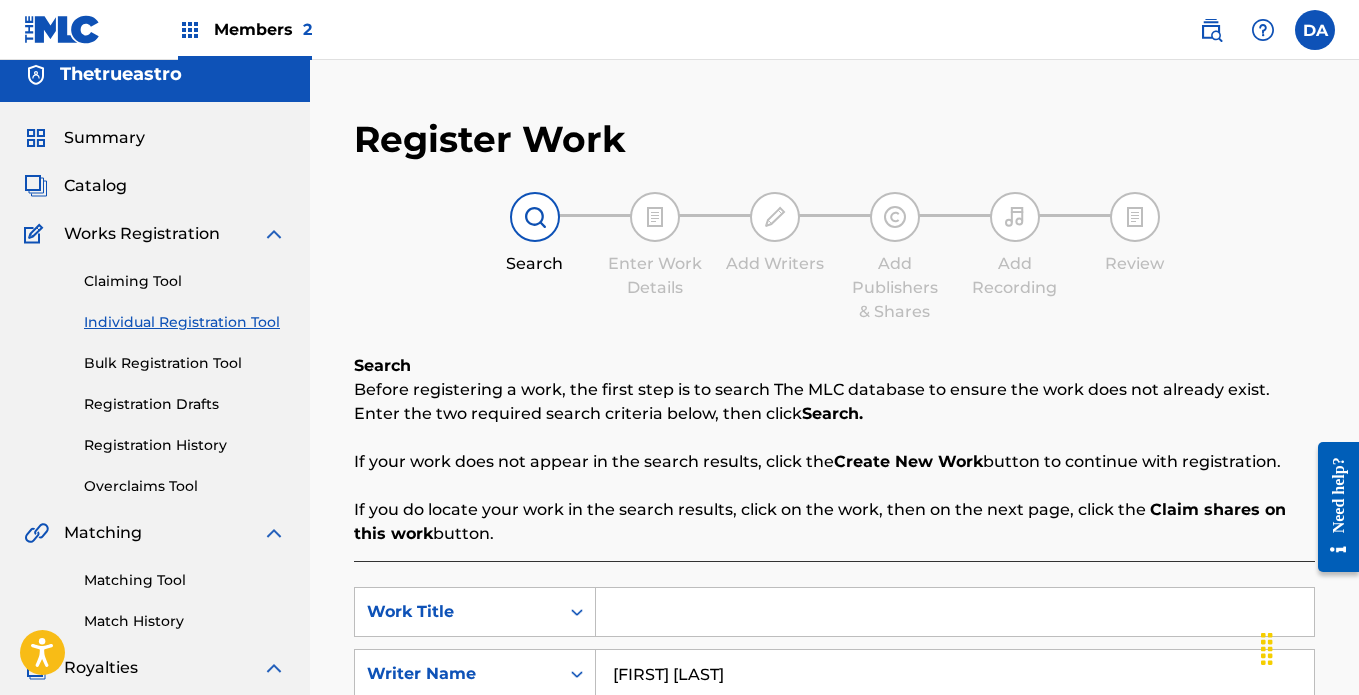 scroll, scrollTop: 0, scrollLeft: 0, axis: both 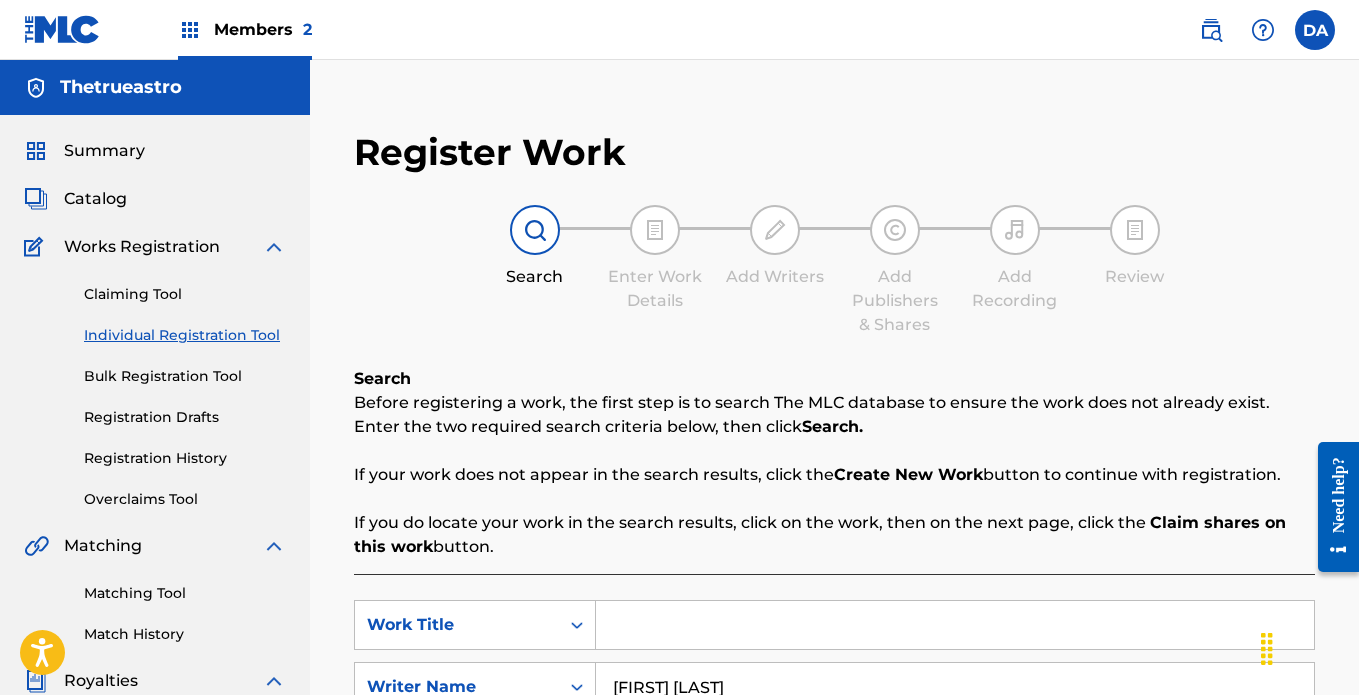 click on "Claiming Tool" at bounding box center (185, 294) 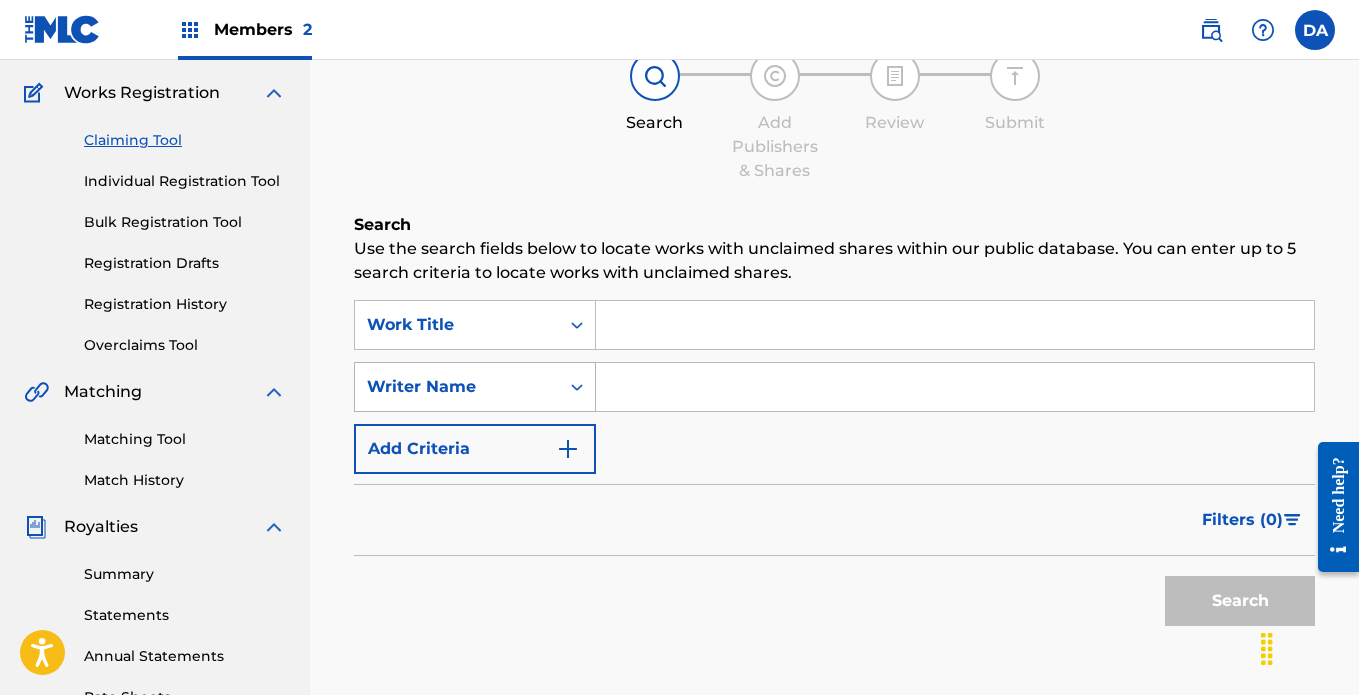scroll, scrollTop: 200, scrollLeft: 0, axis: vertical 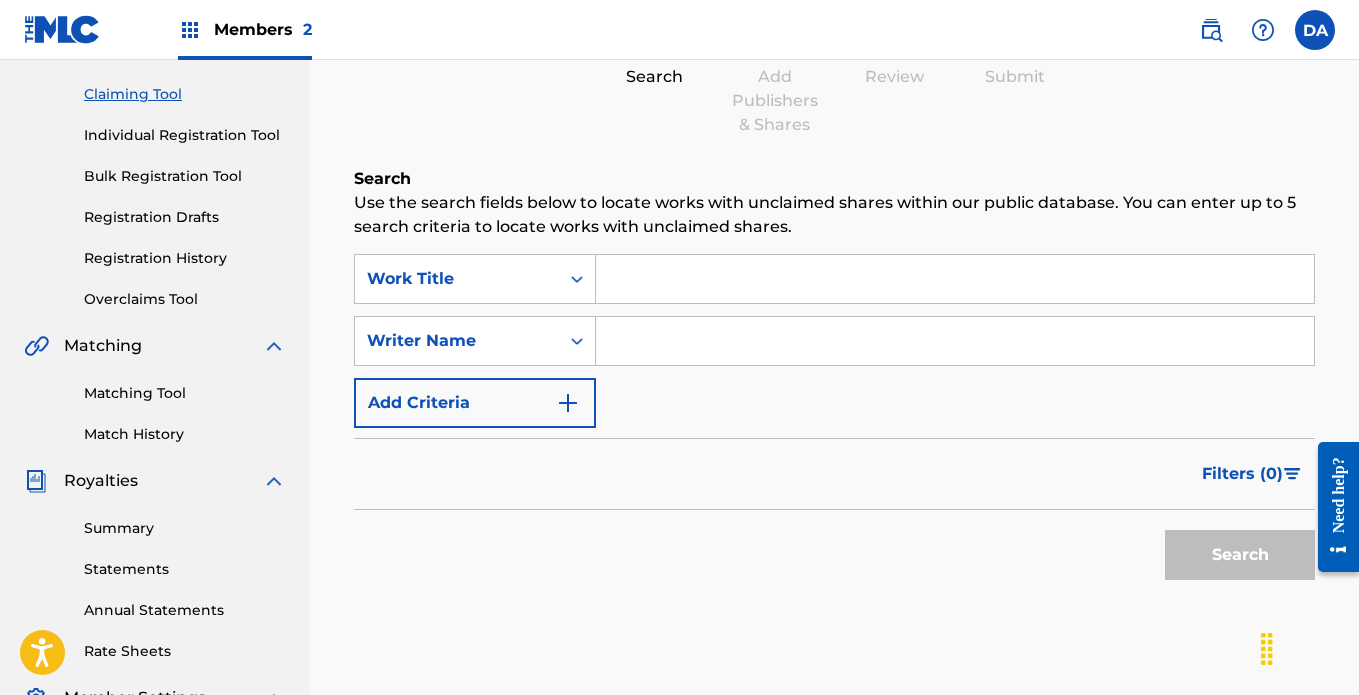 click at bounding box center (955, 341) 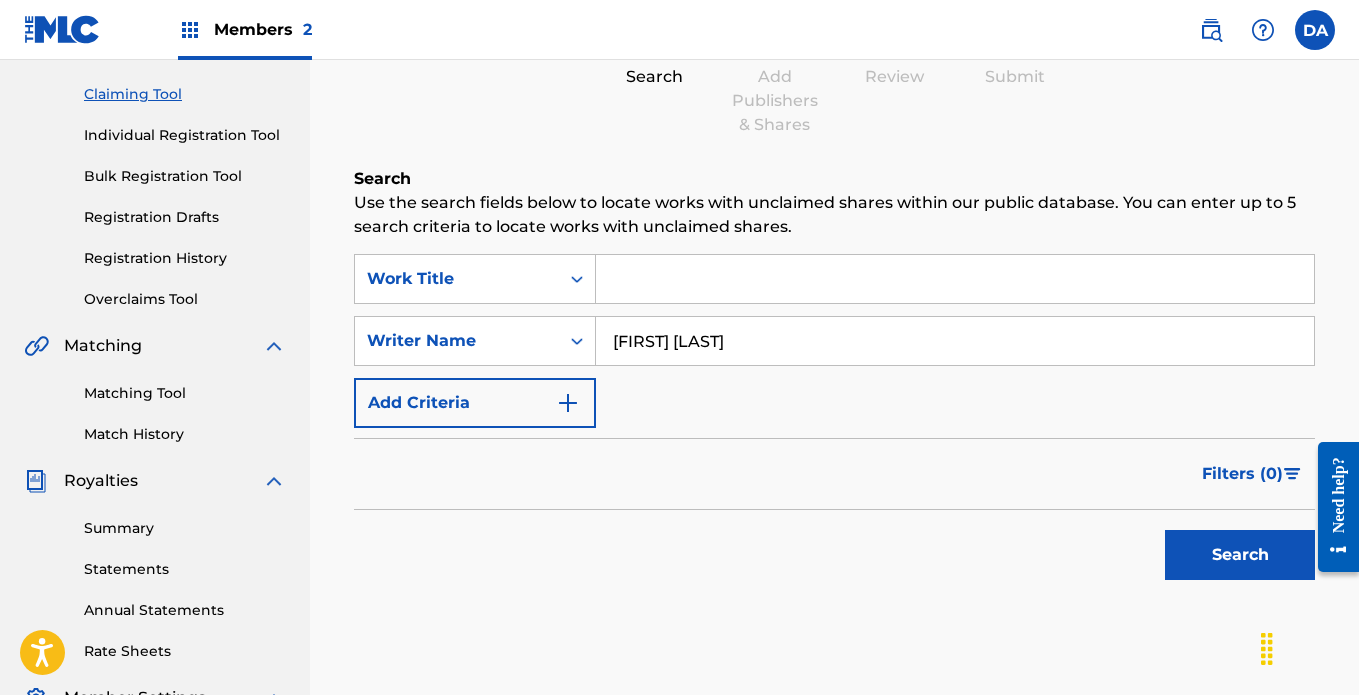 click on "Search" at bounding box center (1240, 555) 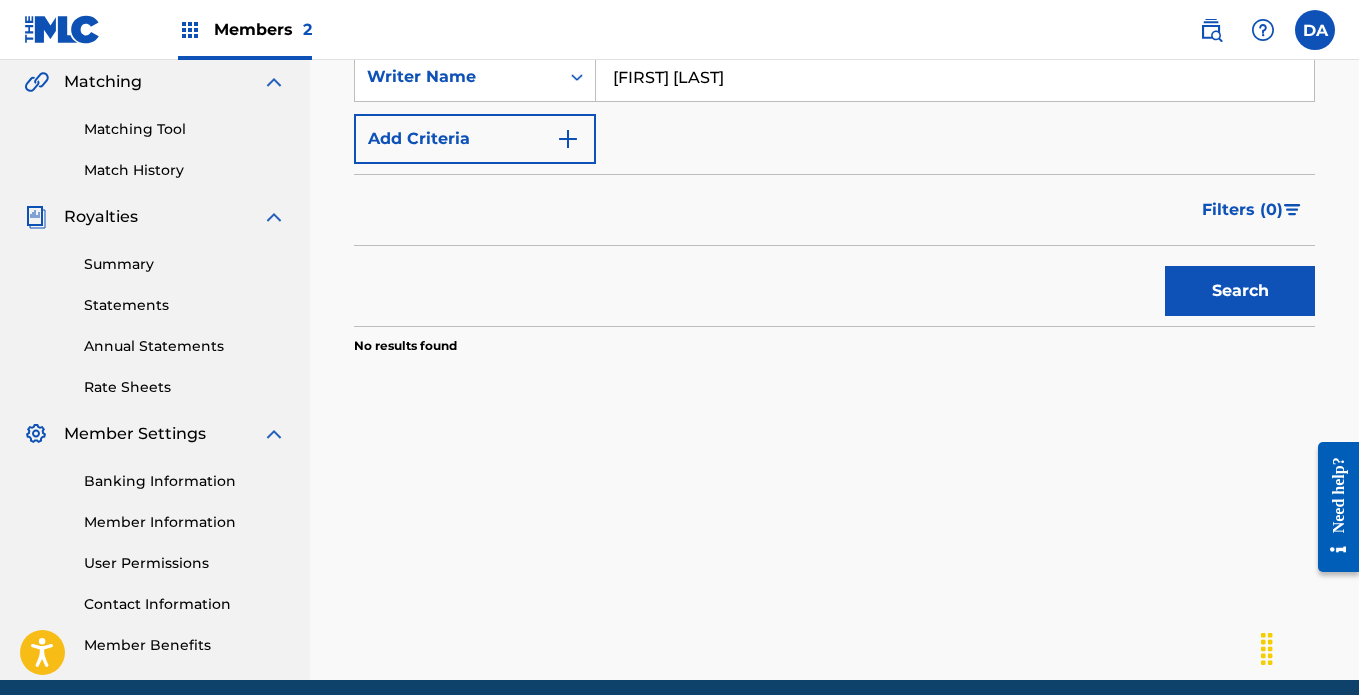 scroll, scrollTop: 345, scrollLeft: 0, axis: vertical 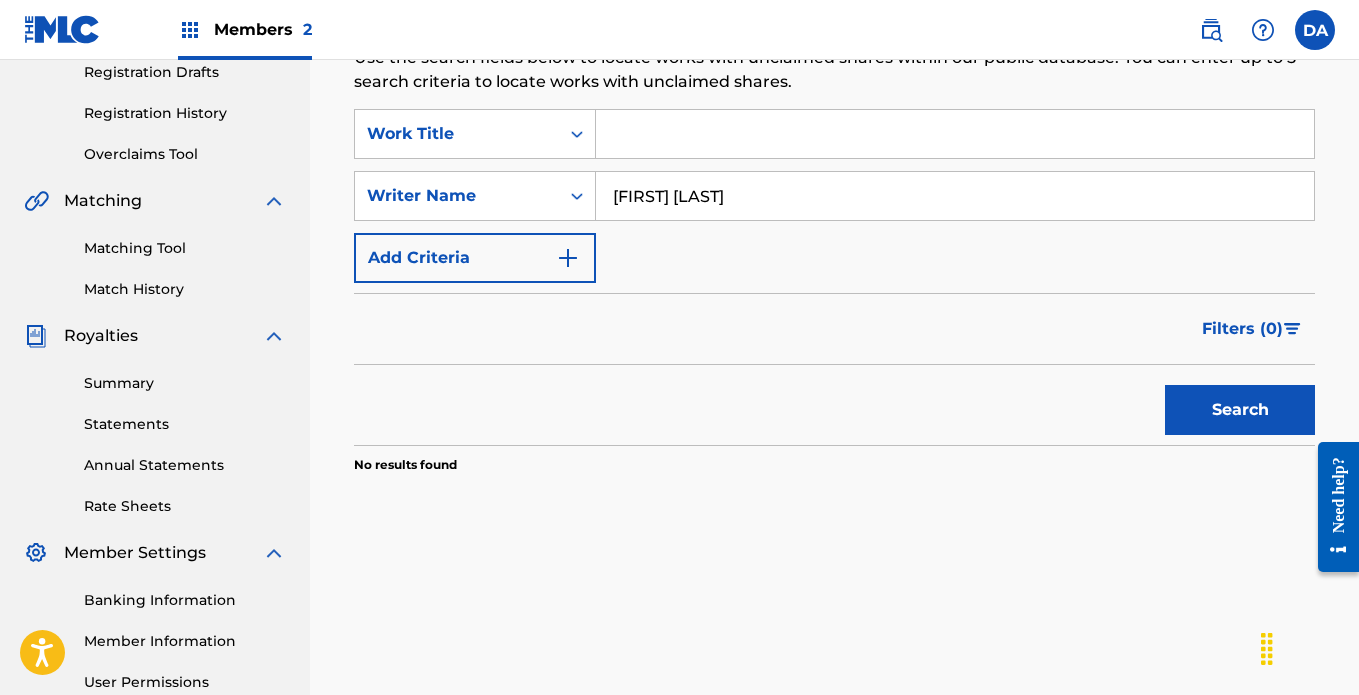 drag, startPoint x: 679, startPoint y: 196, endPoint x: 598, endPoint y: 194, distance: 81.02469 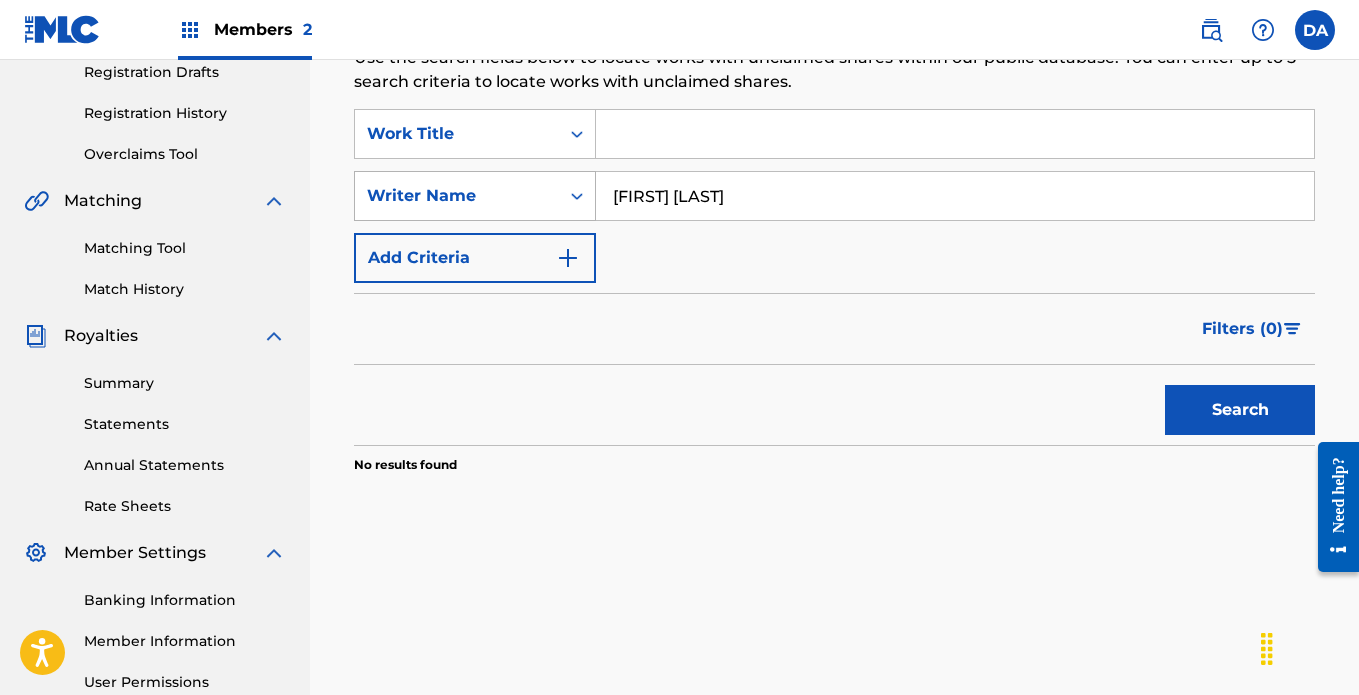 click at bounding box center (577, 196) 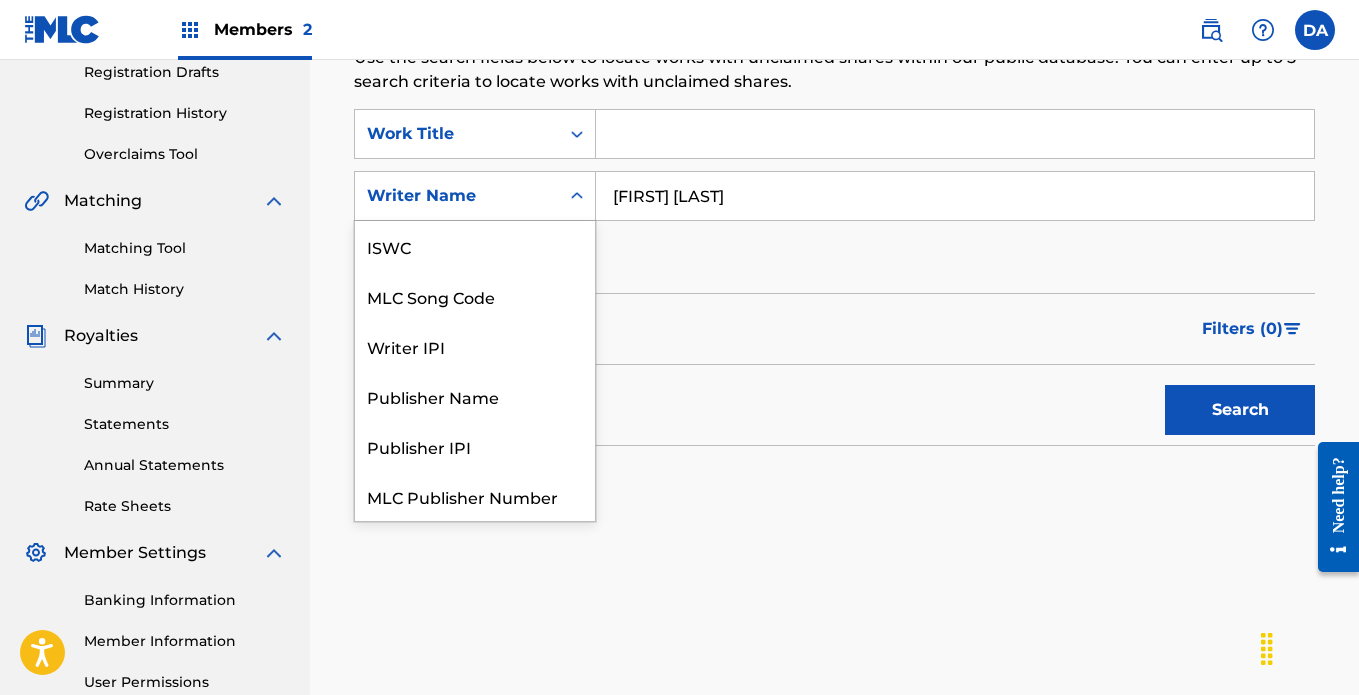 scroll, scrollTop: 50, scrollLeft: 0, axis: vertical 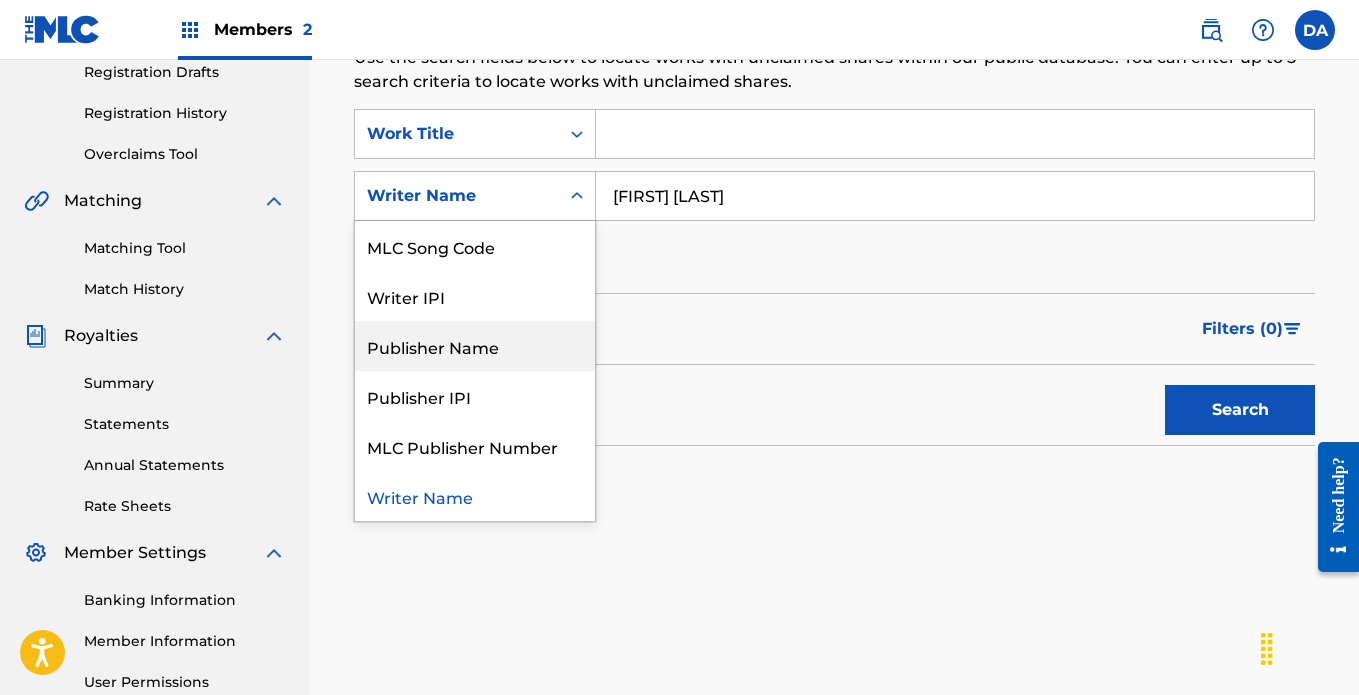 click on "Publisher Name" at bounding box center (475, 346) 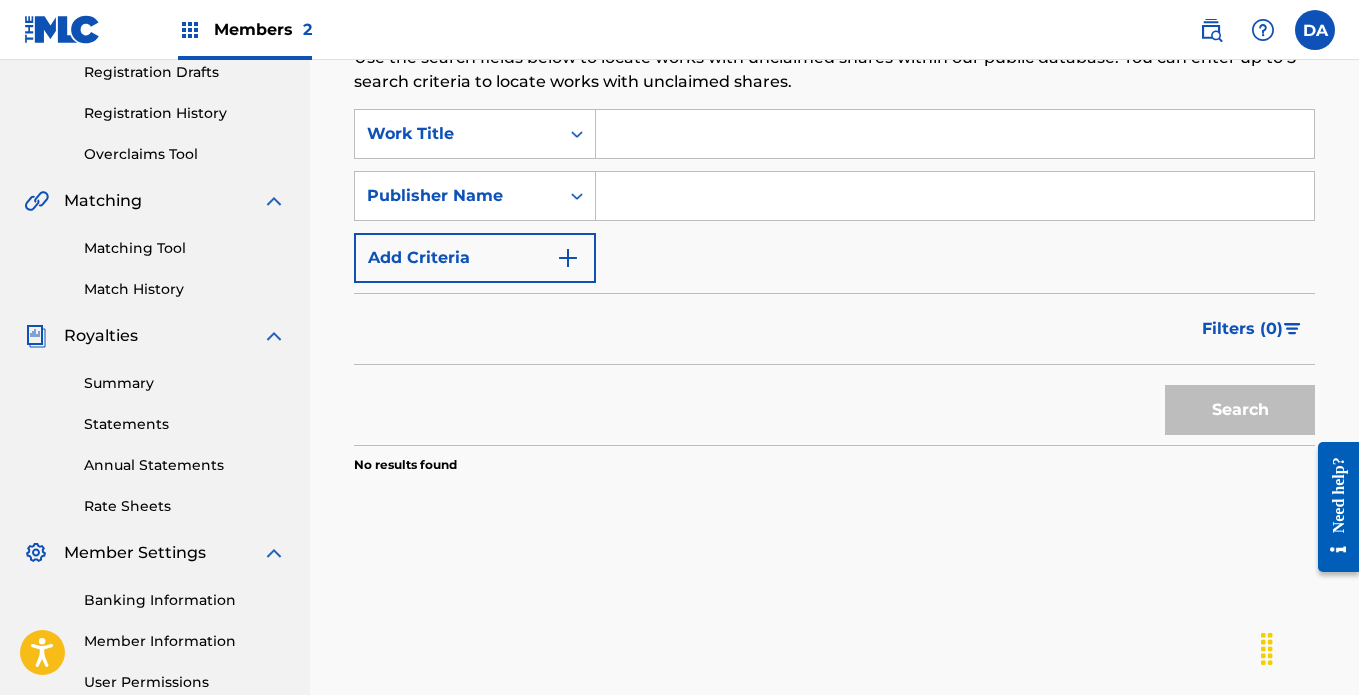 click at bounding box center [955, 196] 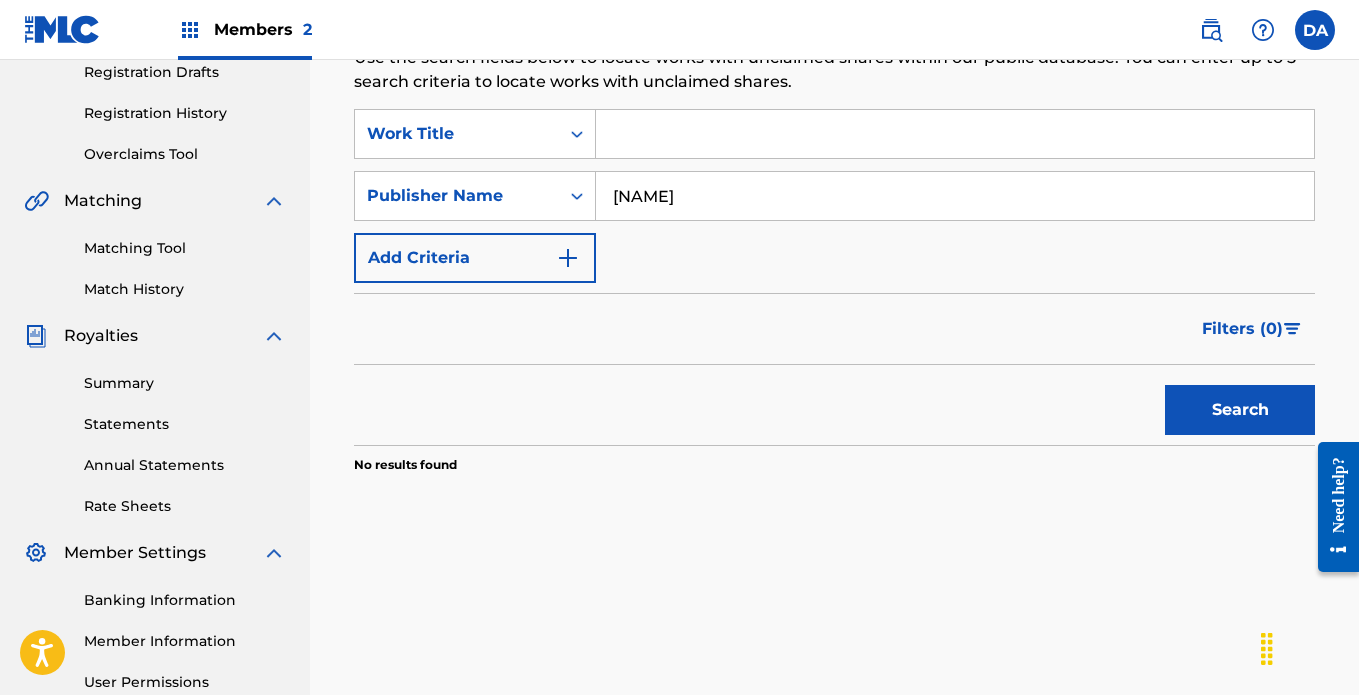 type on "[NAME]" 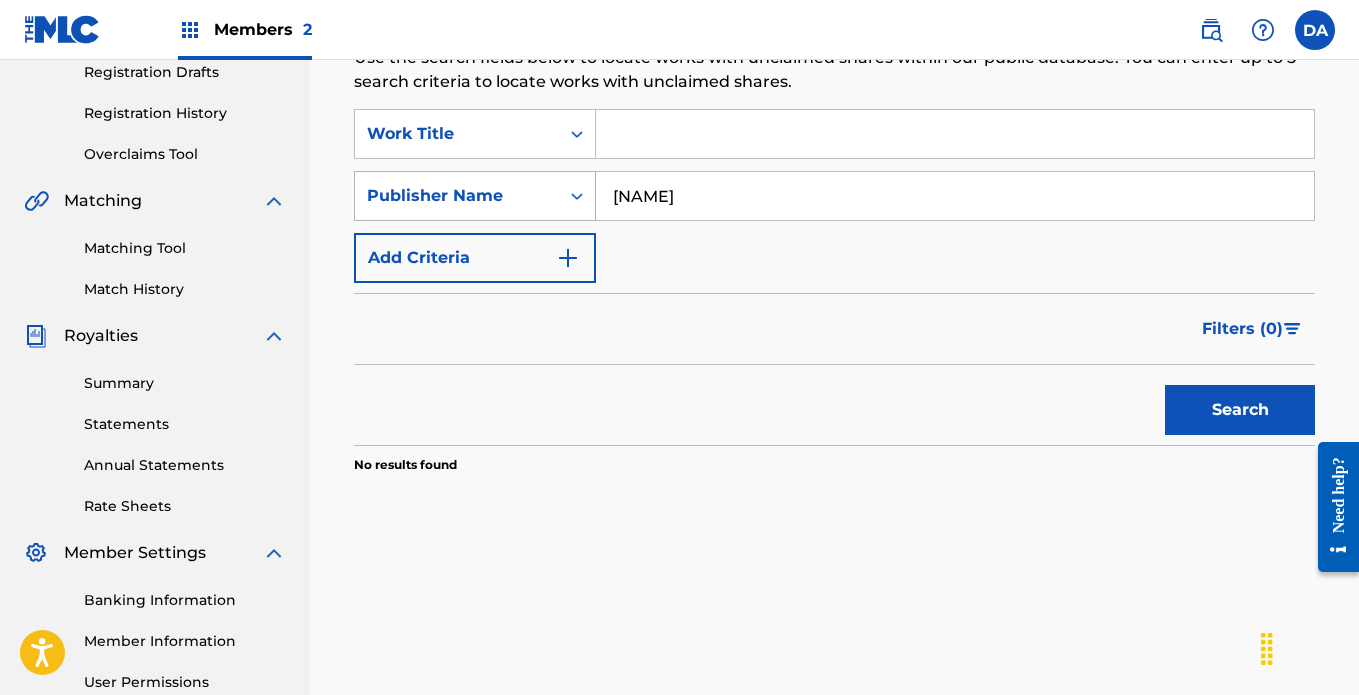 click on "Publisher Name" at bounding box center [457, 196] 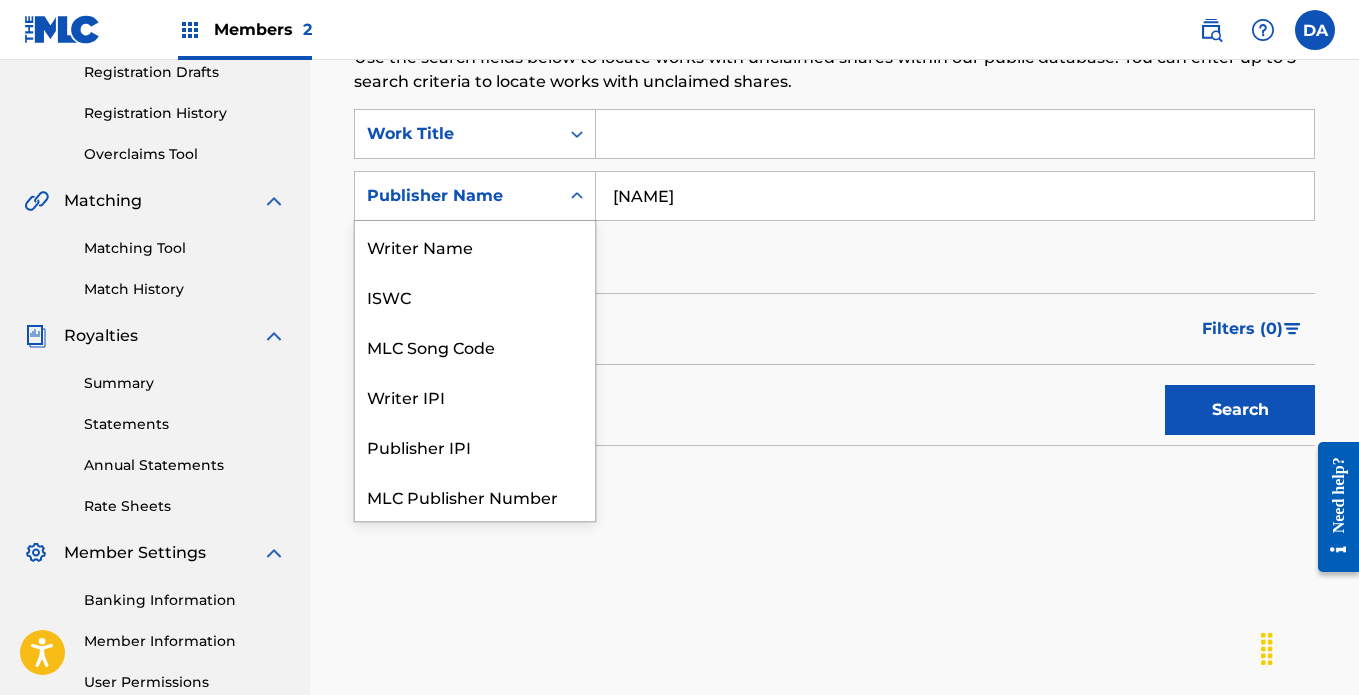 scroll, scrollTop: 50, scrollLeft: 0, axis: vertical 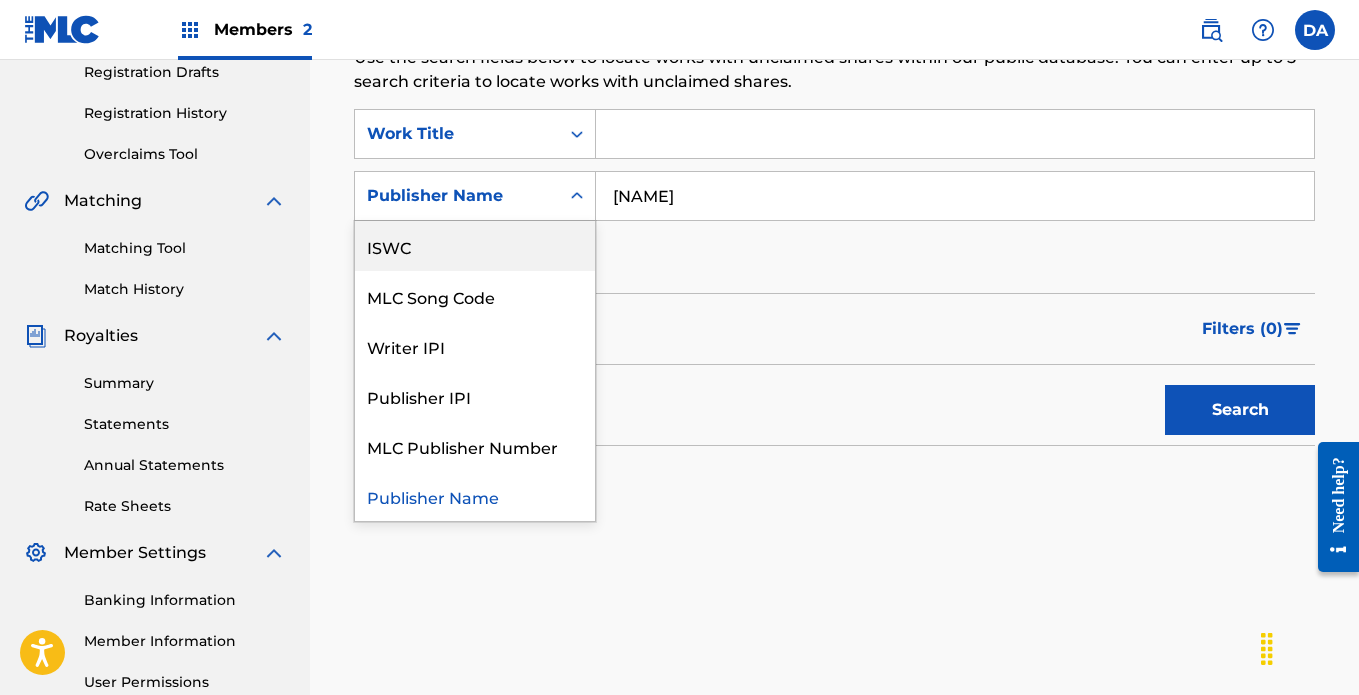 click on "Claiming Tool Search Add Publishers & Shares Review Submit Search Use the search fields below to locate works with unclaimed shares within our public database. You can enter up
to 5 search criteria to locate works with unclaimed shares. SearchWithCriteriabf07bfd7-8e83-4d27-af33-9593876f8ca5 Work Title SearchWithCriteria5b12b120-c1e1-4b4b-ab1d-1cf217a5a34c 7 results available. Use Up and Down to choose options, press Enter to select the currently focused option, press Escape to exit the menu, press Tab to select the option and exit the menu. Publisher Name Writer Name ISWC MLC Song Code Writer IPI Publisher IPI MLC Publisher Number Publisher Name thetrueastro Add Criteria Filter Claim Search Filters Include works claimed by my Member Remove Filters Apply Filters Filters ( 0 ) Search No results found" at bounding box center (834, 179) 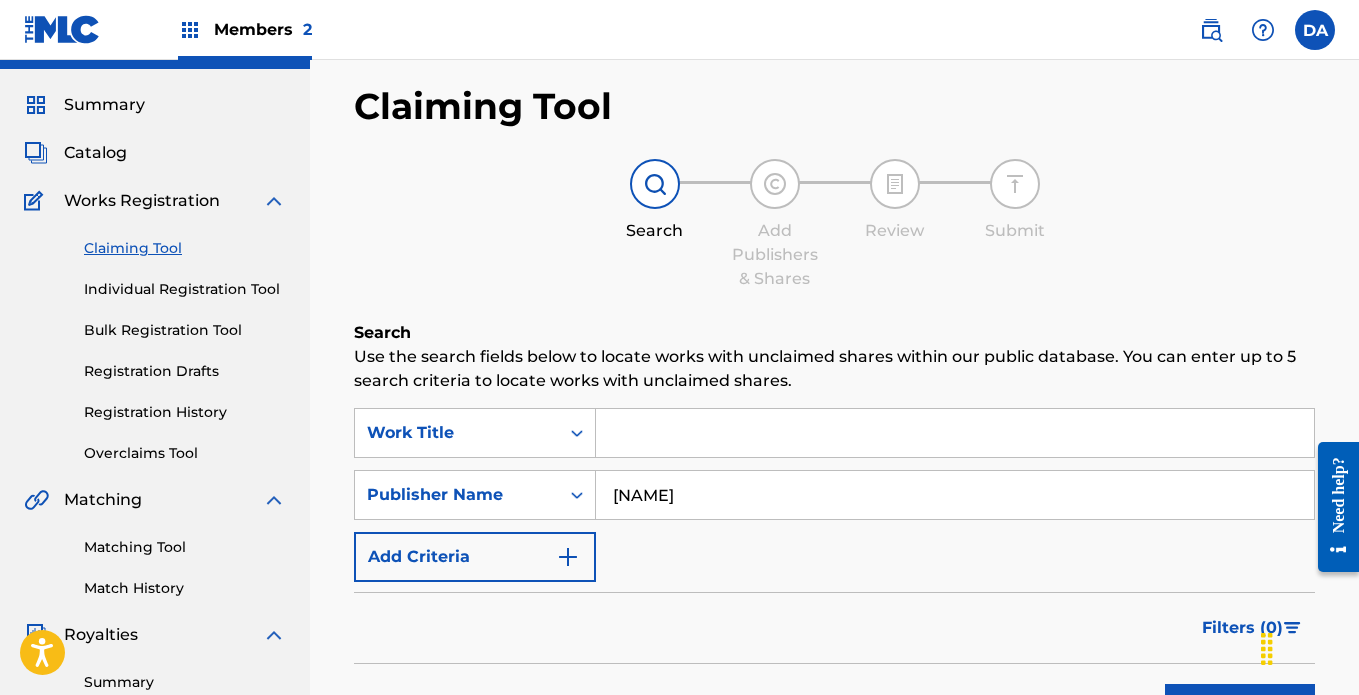 scroll, scrollTop: 45, scrollLeft: 0, axis: vertical 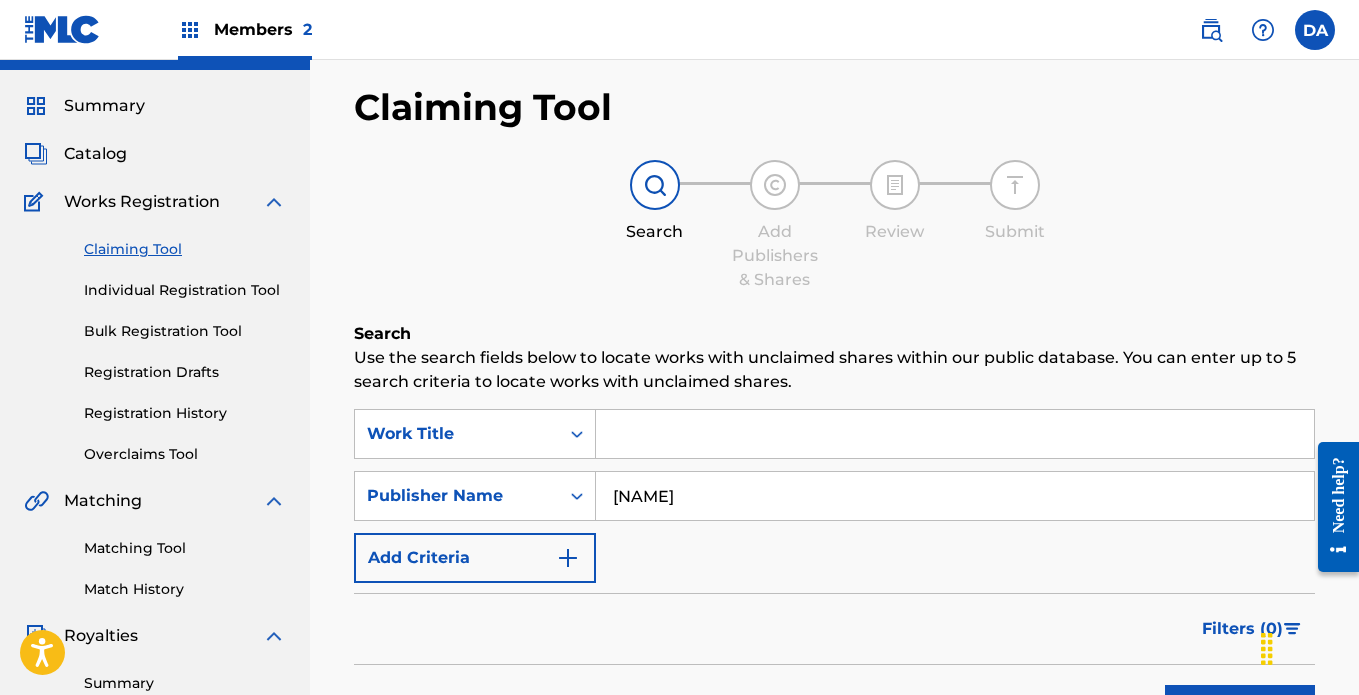 click on "Catalog" at bounding box center (95, 154) 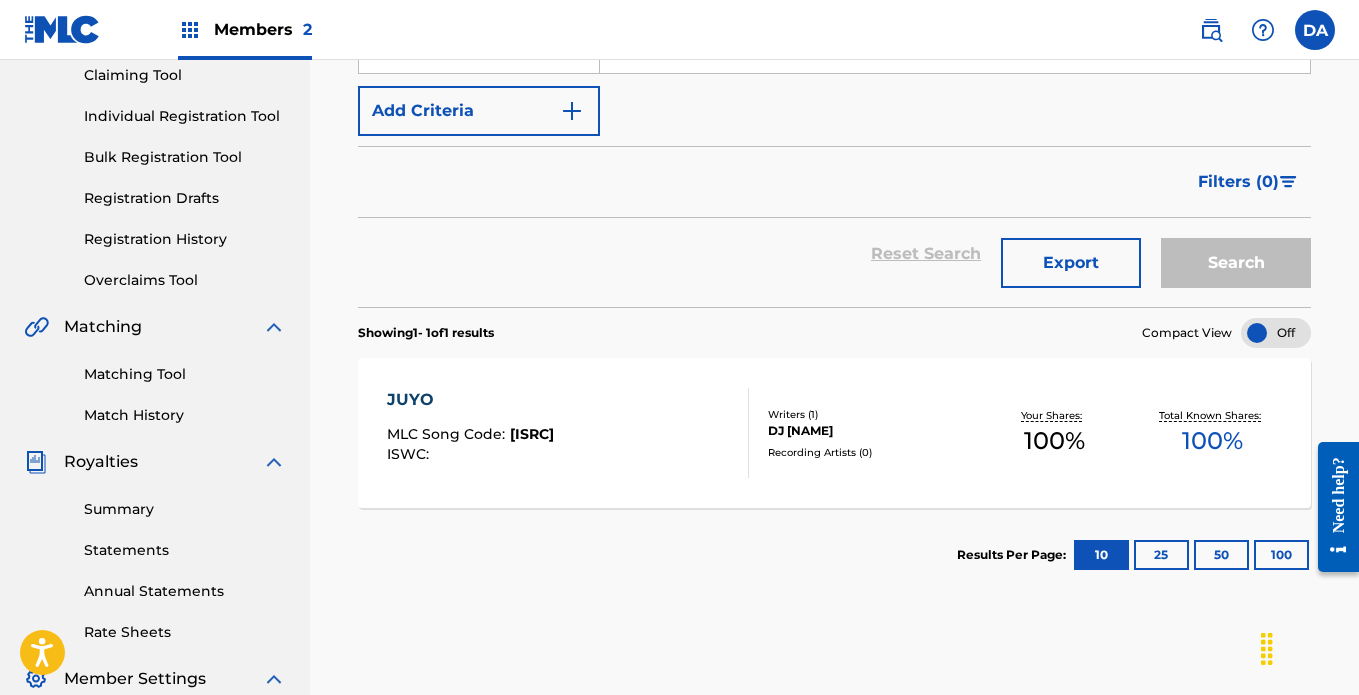 scroll, scrollTop: 200, scrollLeft: 0, axis: vertical 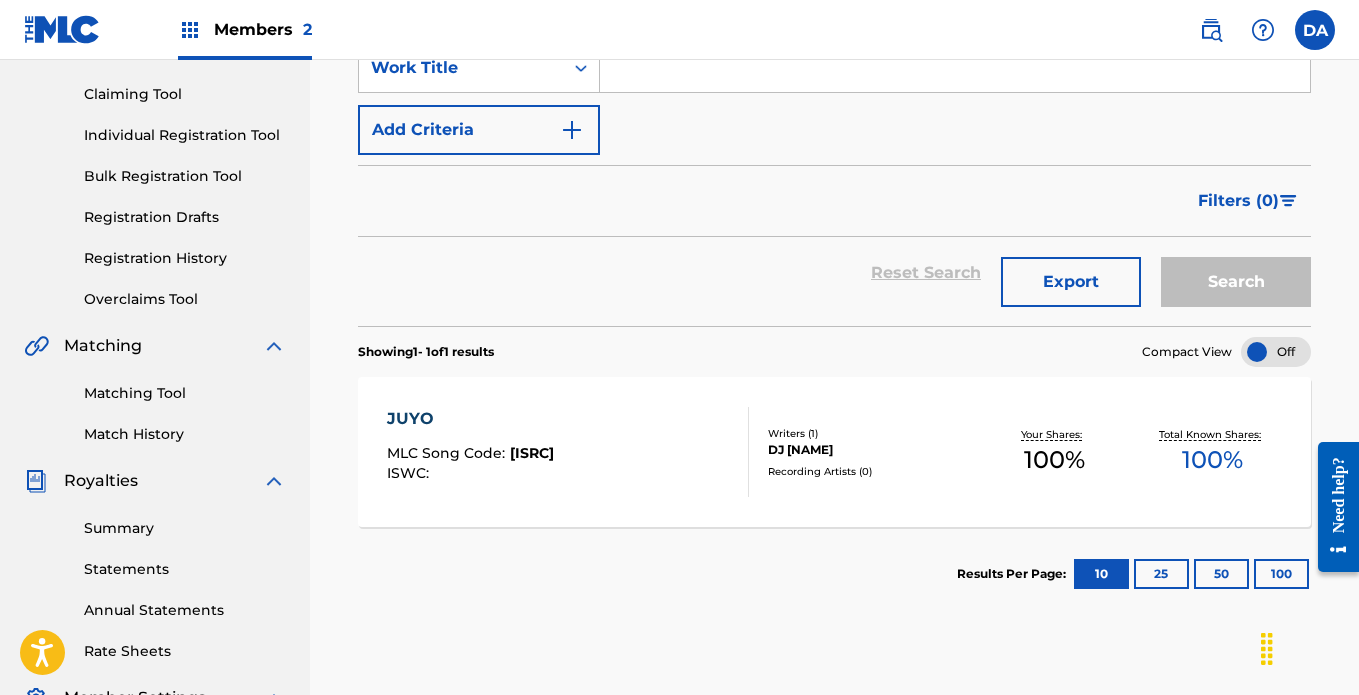 click on "Individual Registration Tool" at bounding box center [185, 135] 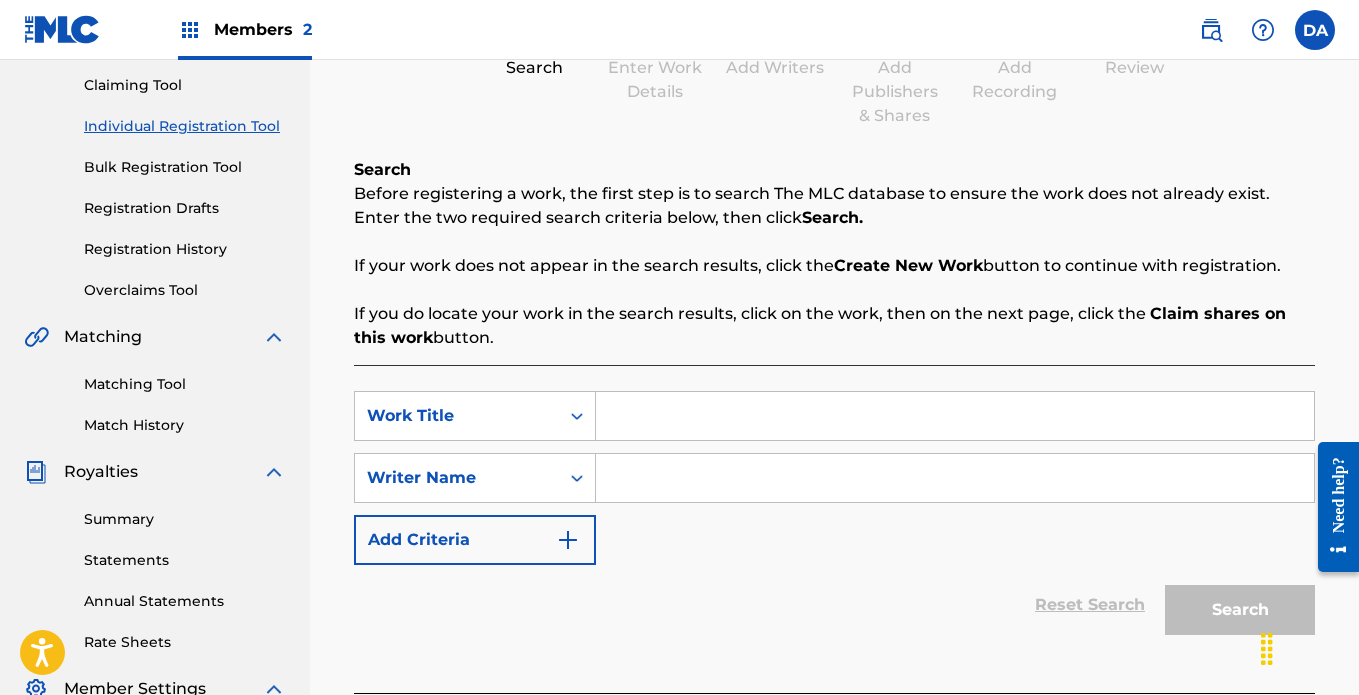 scroll, scrollTop: 300, scrollLeft: 0, axis: vertical 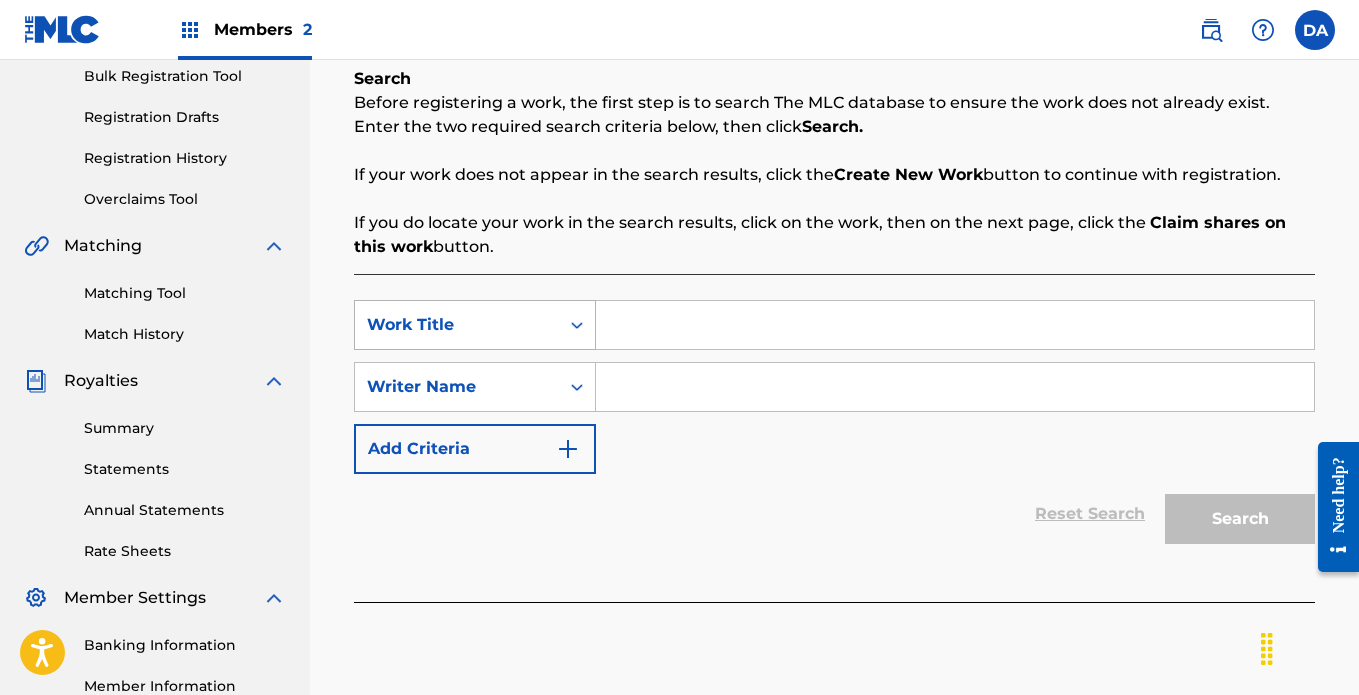 click at bounding box center (577, 325) 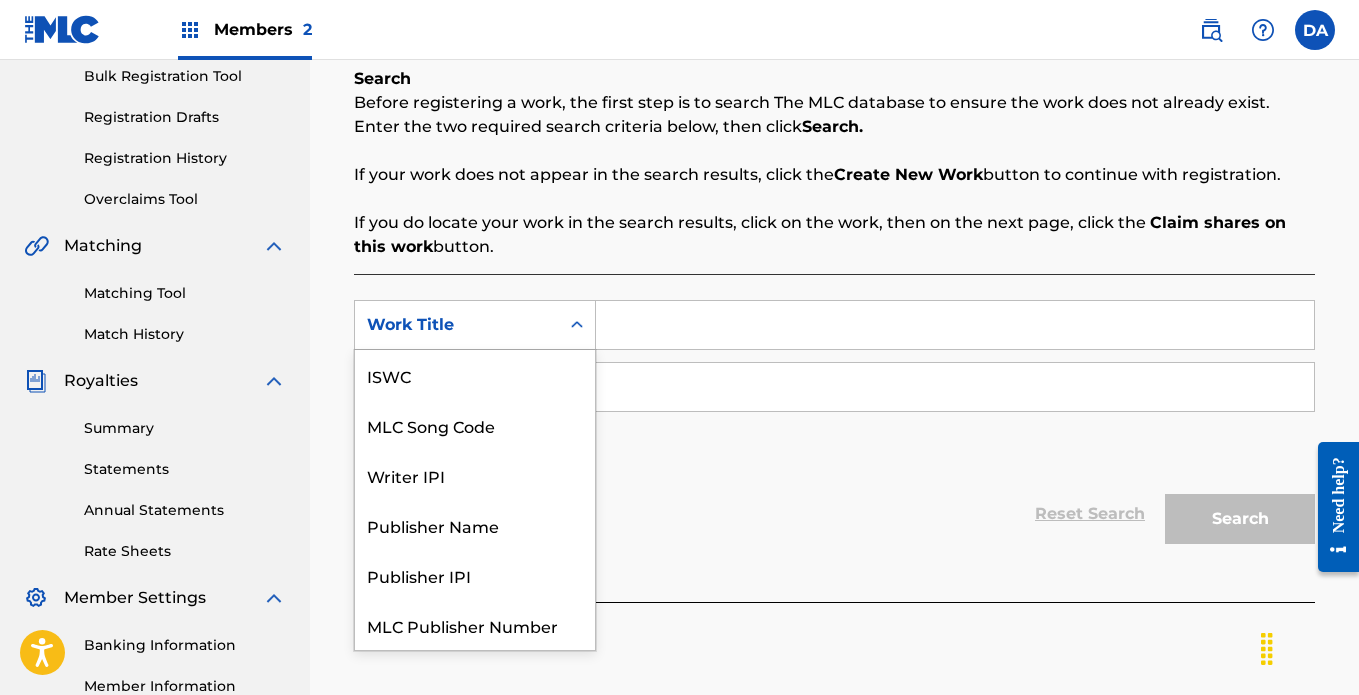 scroll, scrollTop: 50, scrollLeft: 0, axis: vertical 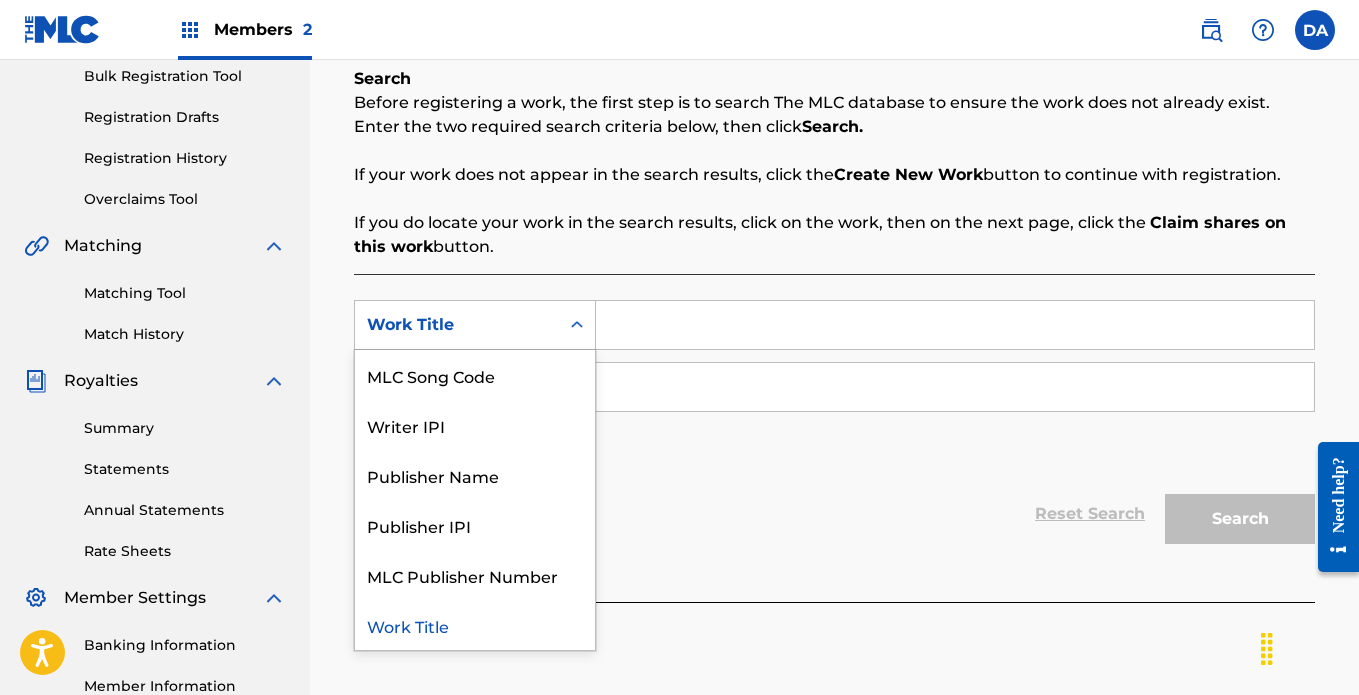 click 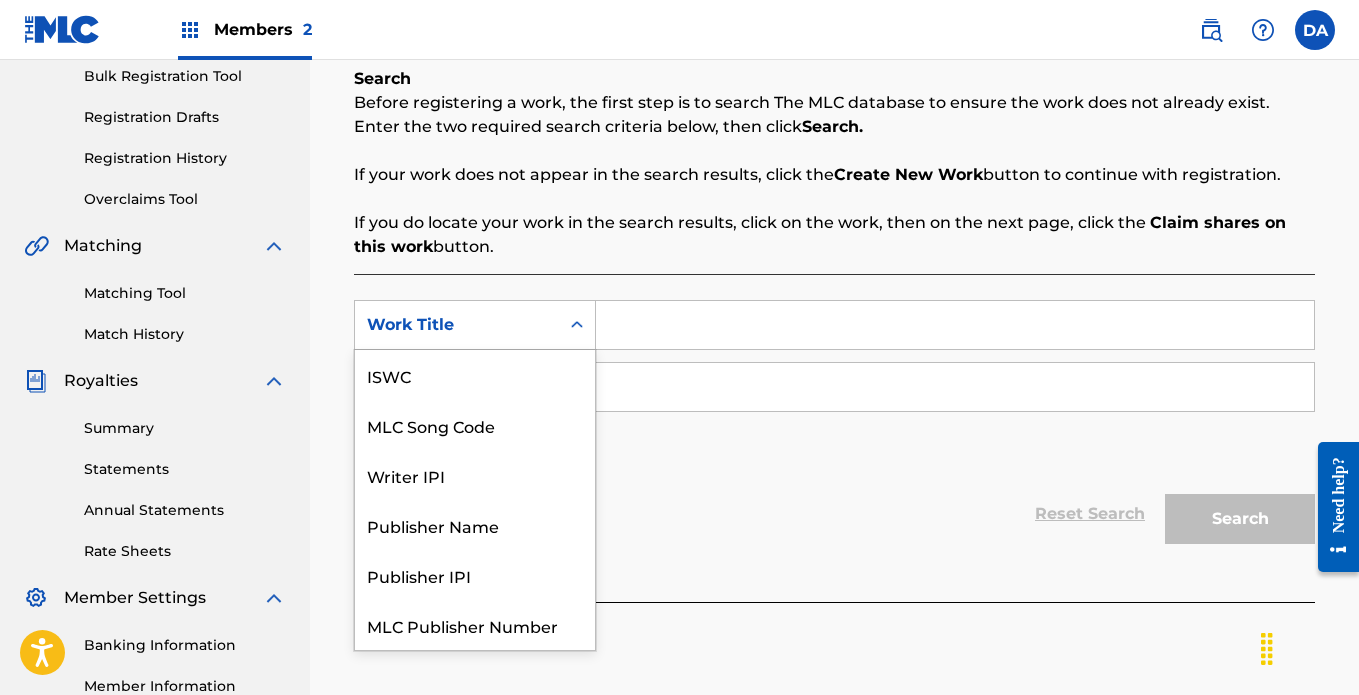 click on "Work Title" at bounding box center (457, 325) 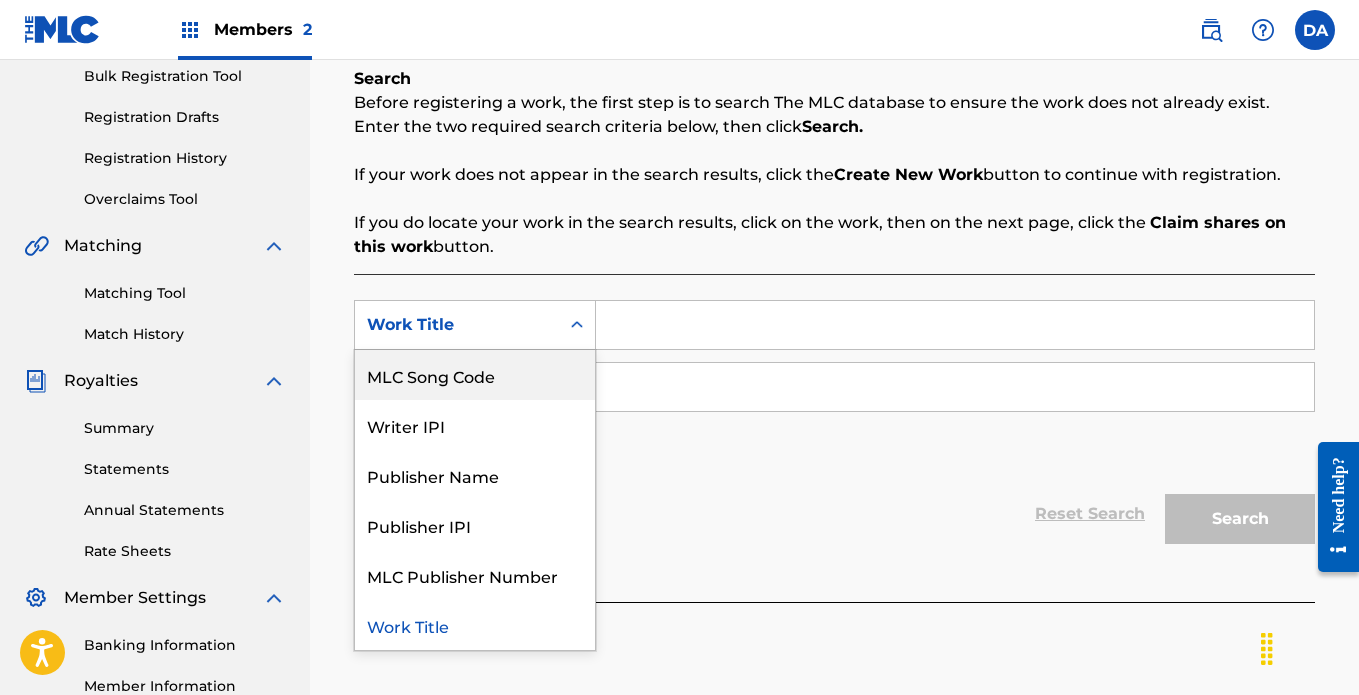 click at bounding box center [955, 325] 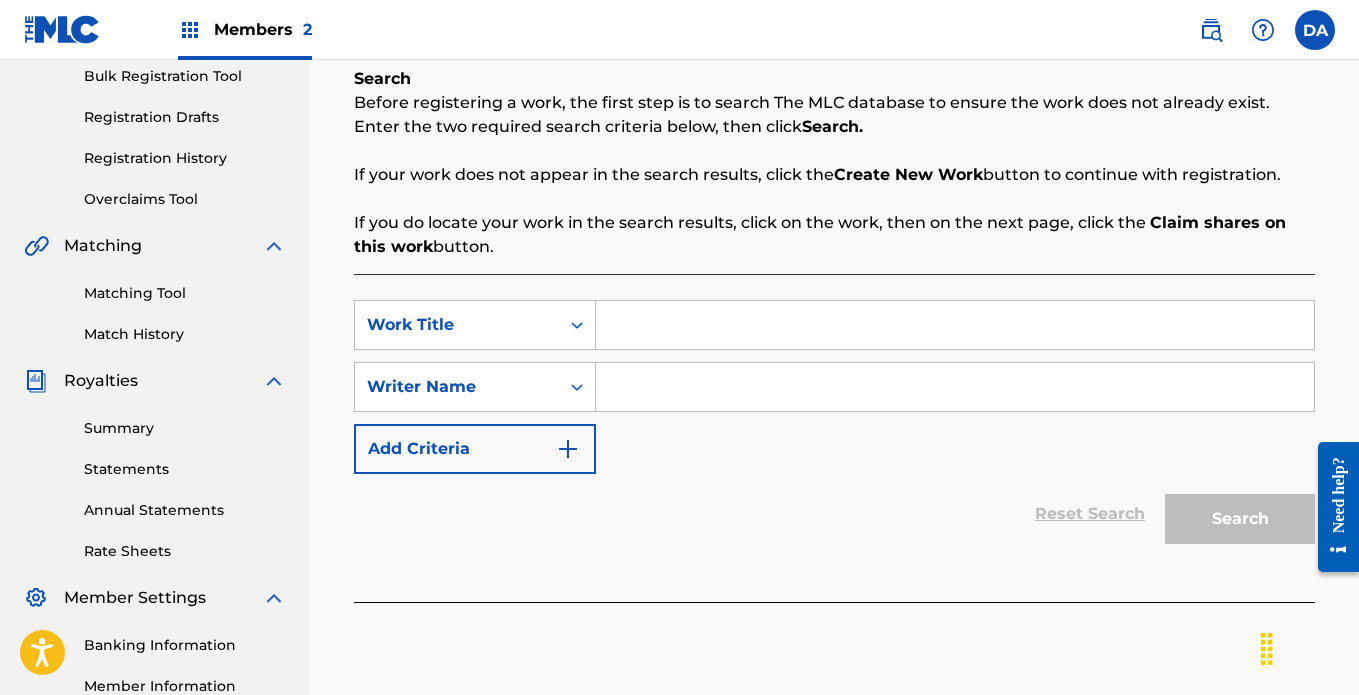 click at bounding box center (955, 325) 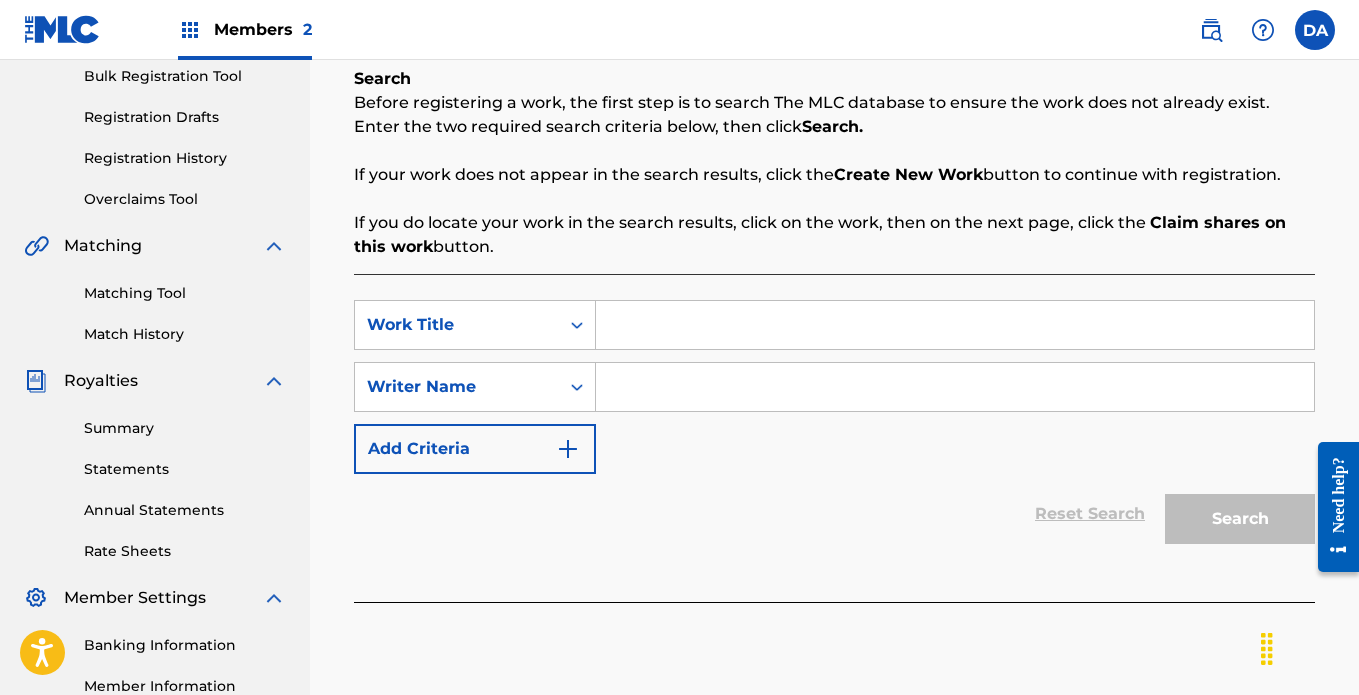paste on "[NAME] [NAME]" 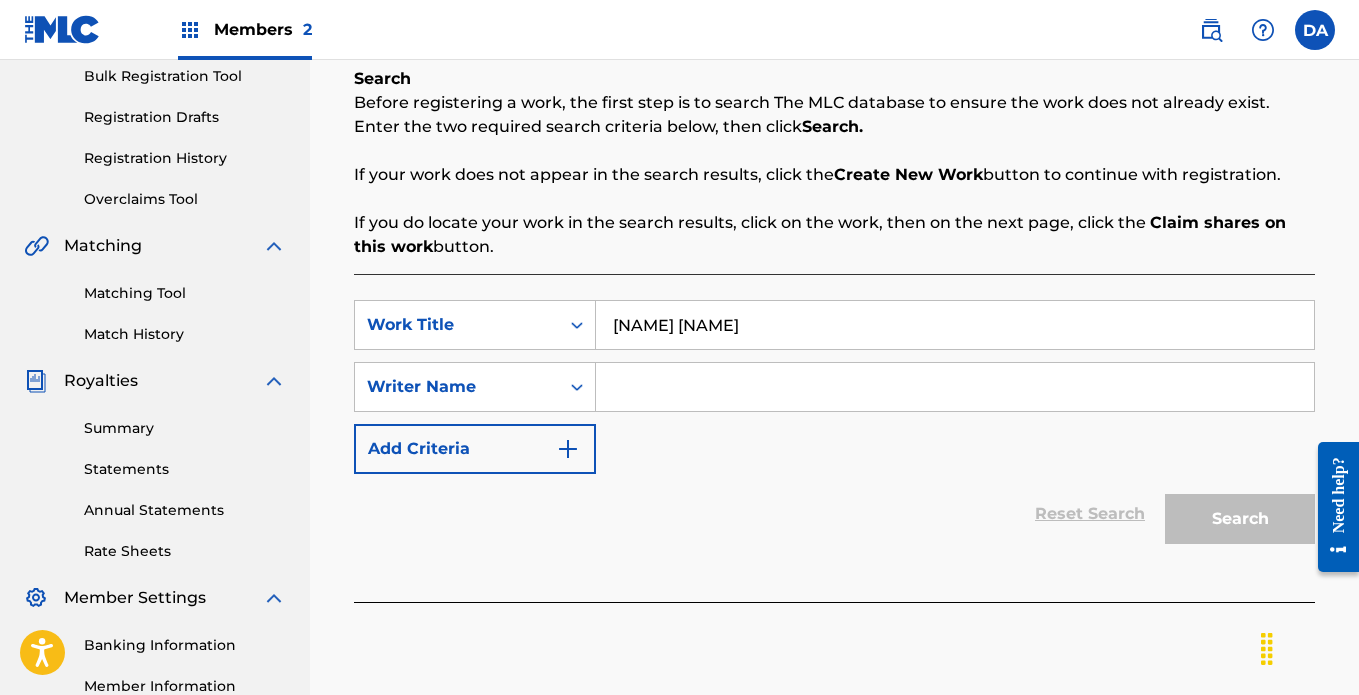 type on "[NAME] [NAME]" 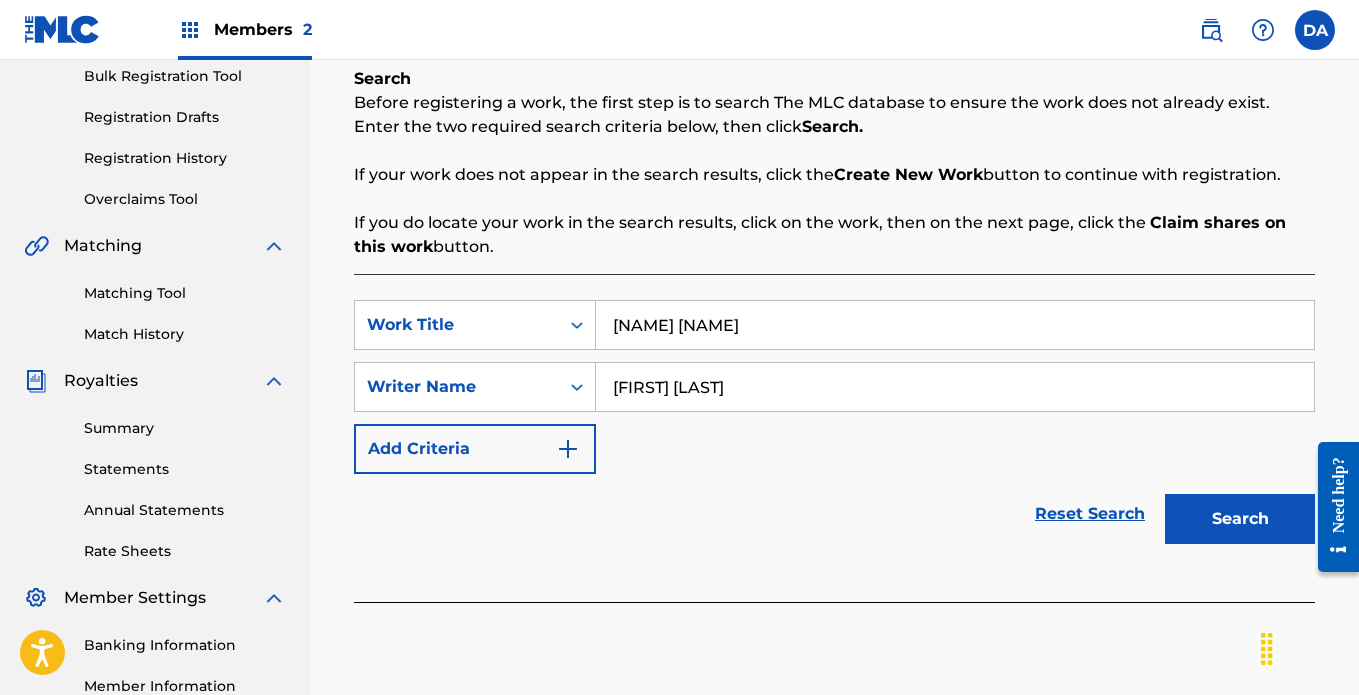 click on "Search" at bounding box center (1240, 519) 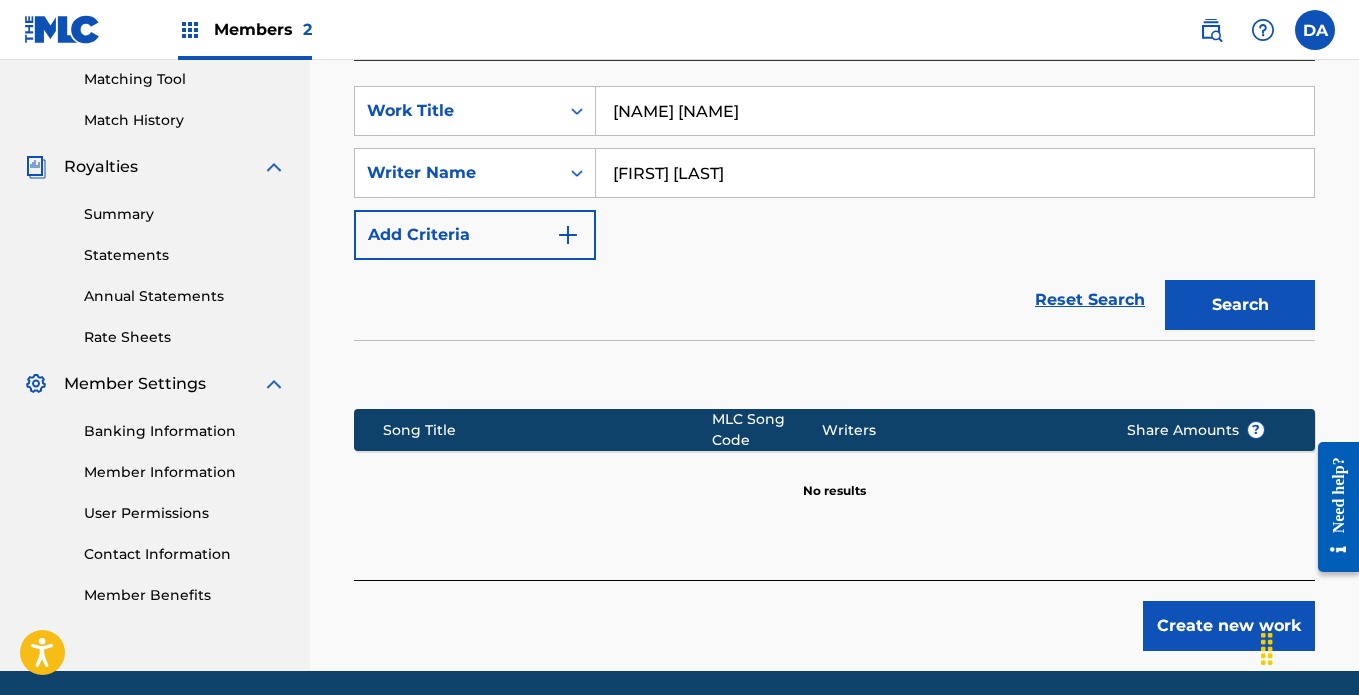 scroll, scrollTop: 586, scrollLeft: 0, axis: vertical 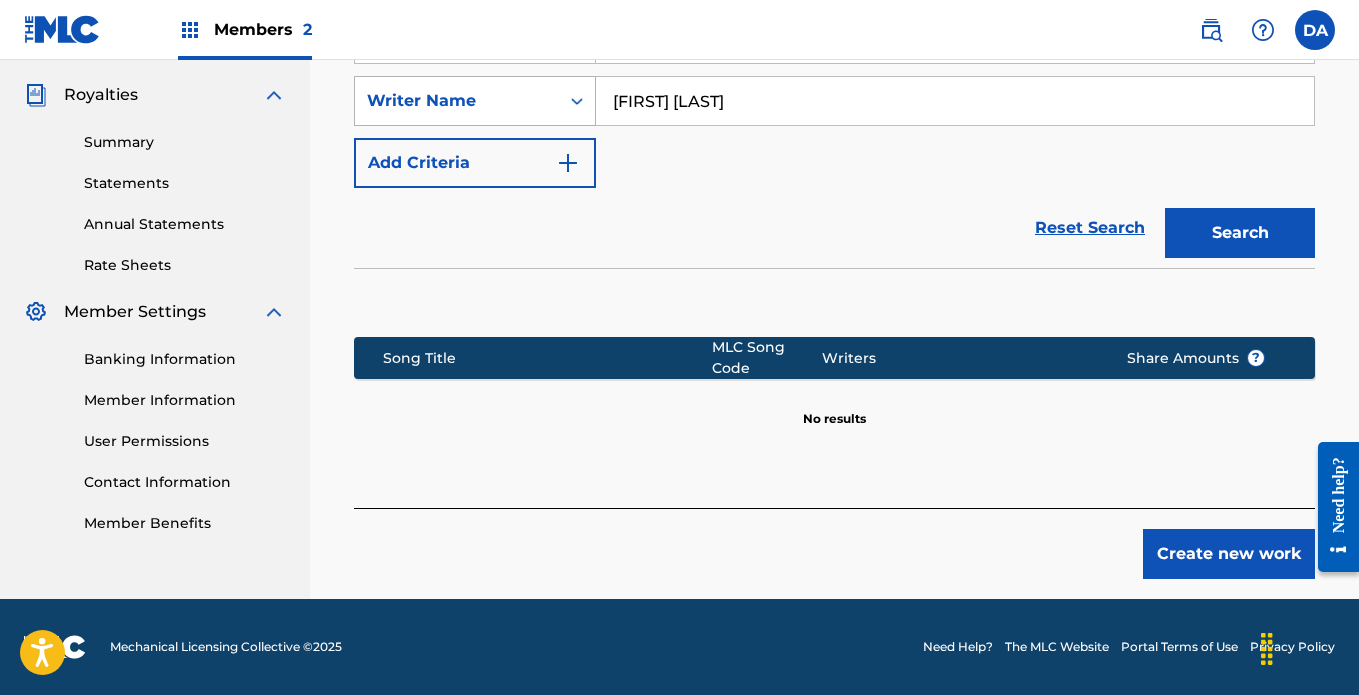 drag, startPoint x: 707, startPoint y: 100, endPoint x: 585, endPoint y: 102, distance: 122.016396 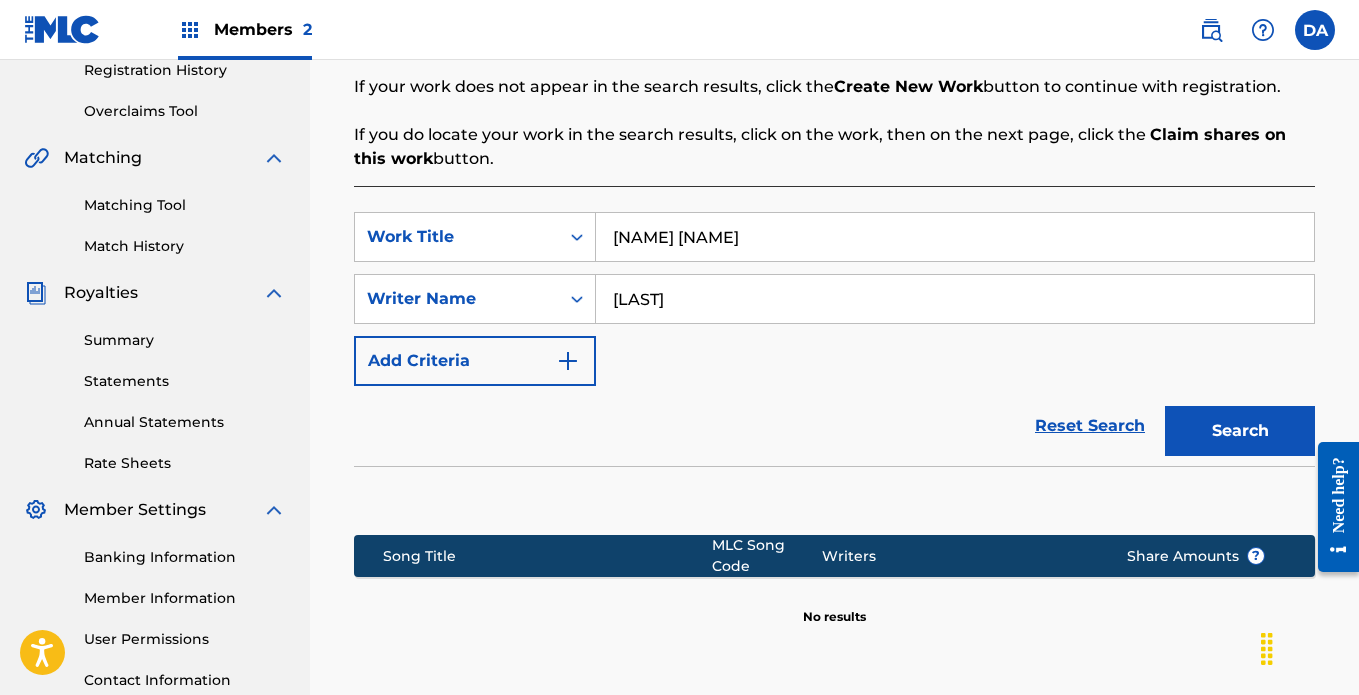scroll, scrollTop: 386, scrollLeft: 0, axis: vertical 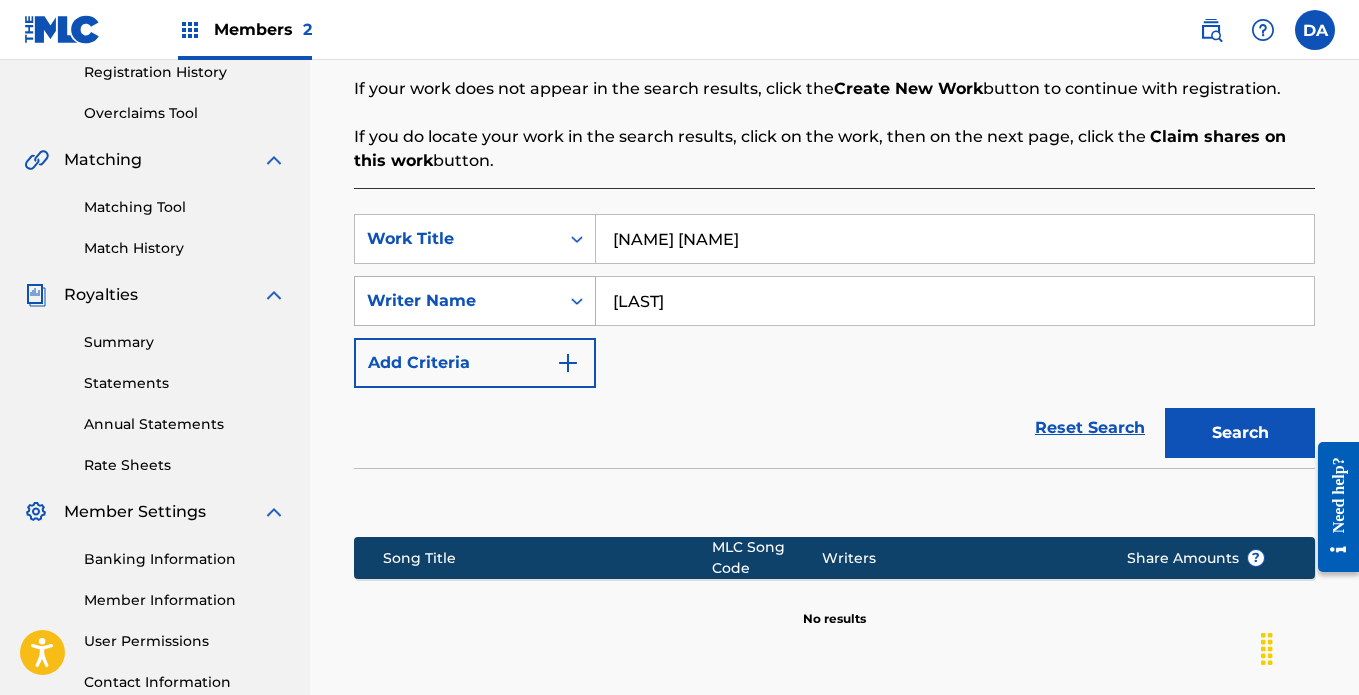 drag, startPoint x: 685, startPoint y: 293, endPoint x: 590, endPoint y: 313, distance: 97.082436 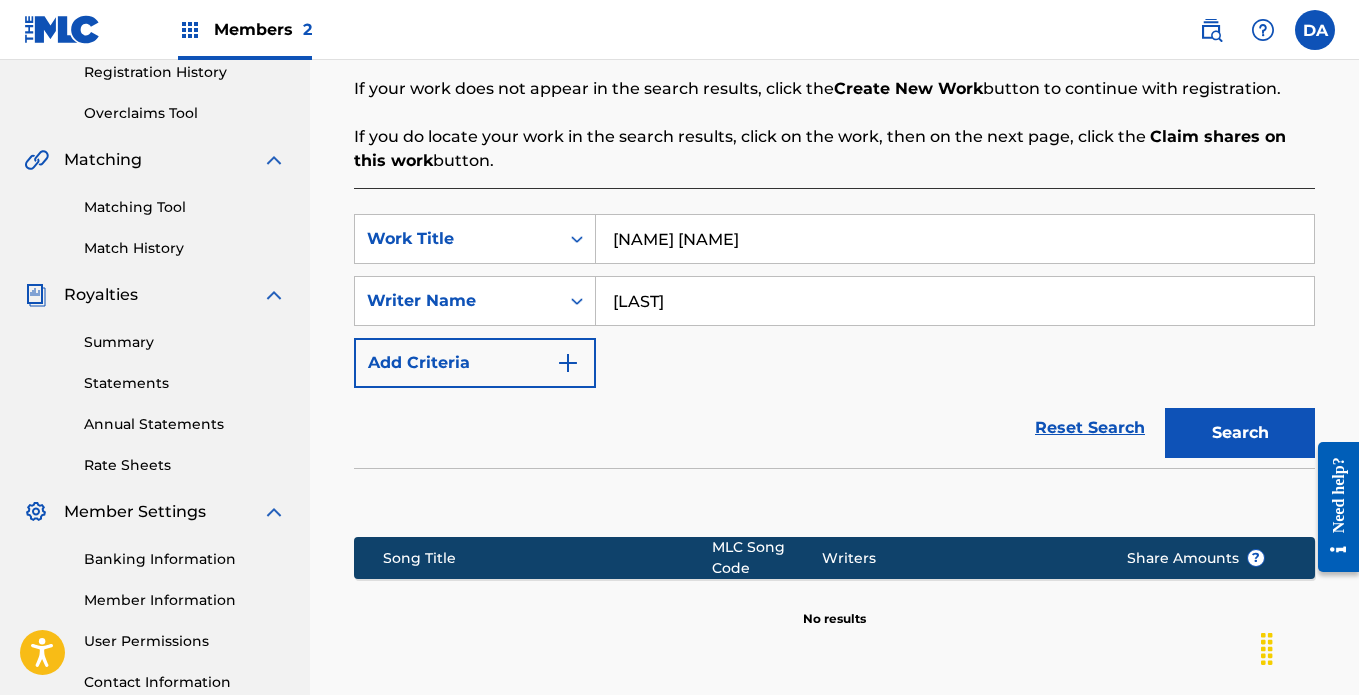 paste on "[LAST] [FIRST] [LAST]" 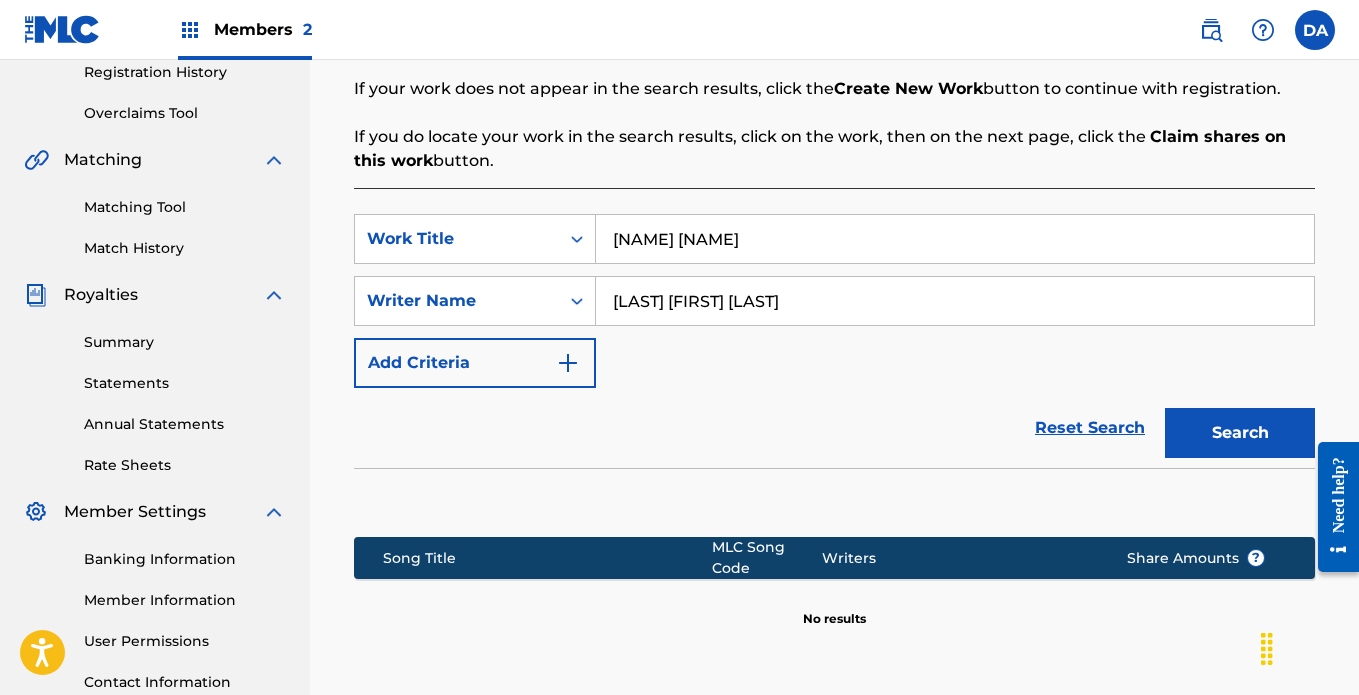 type on "[LAST] [FIRST] [LAST]" 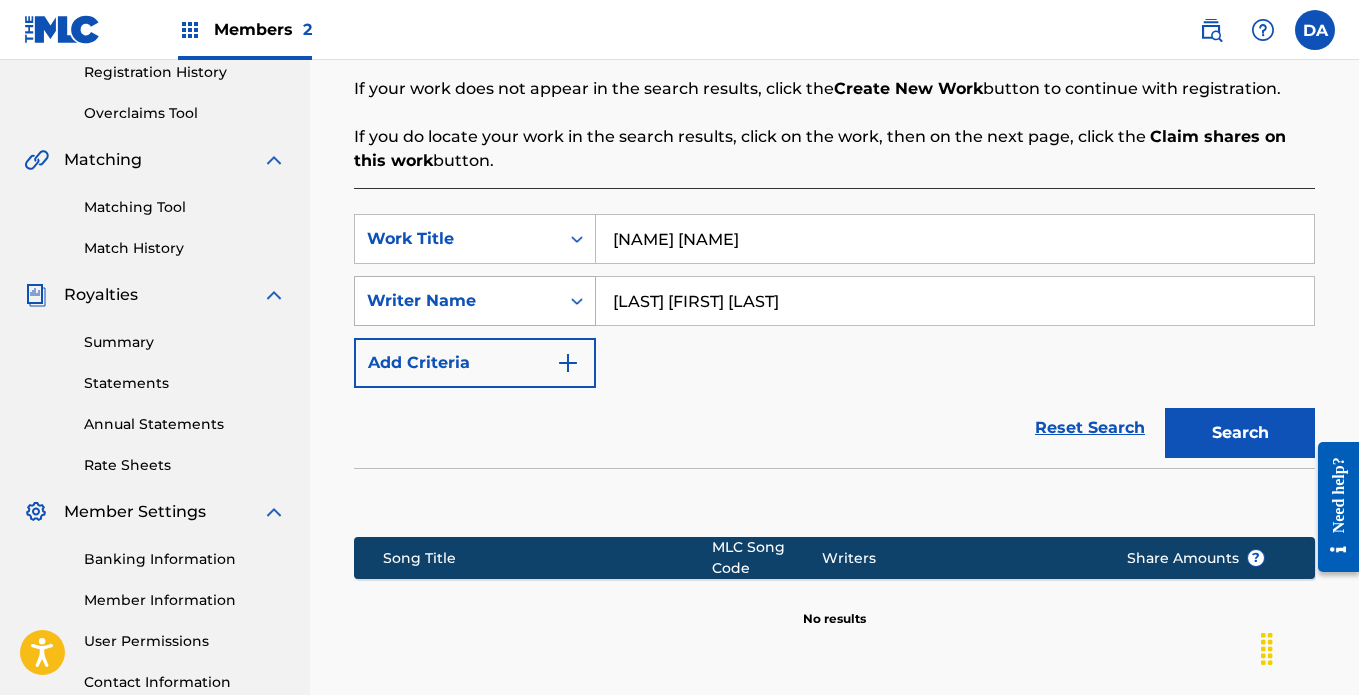 click on "Writer Name" at bounding box center (457, 301) 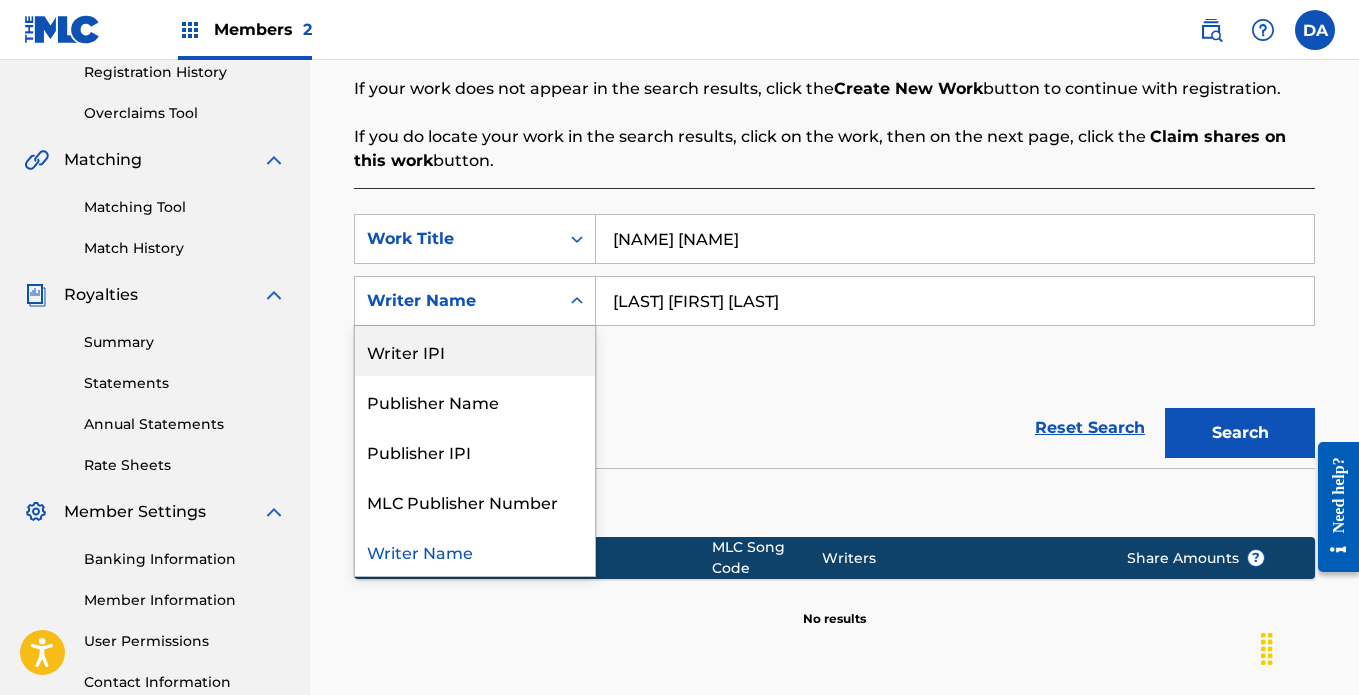 click on "Writer IPI" at bounding box center (475, 351) 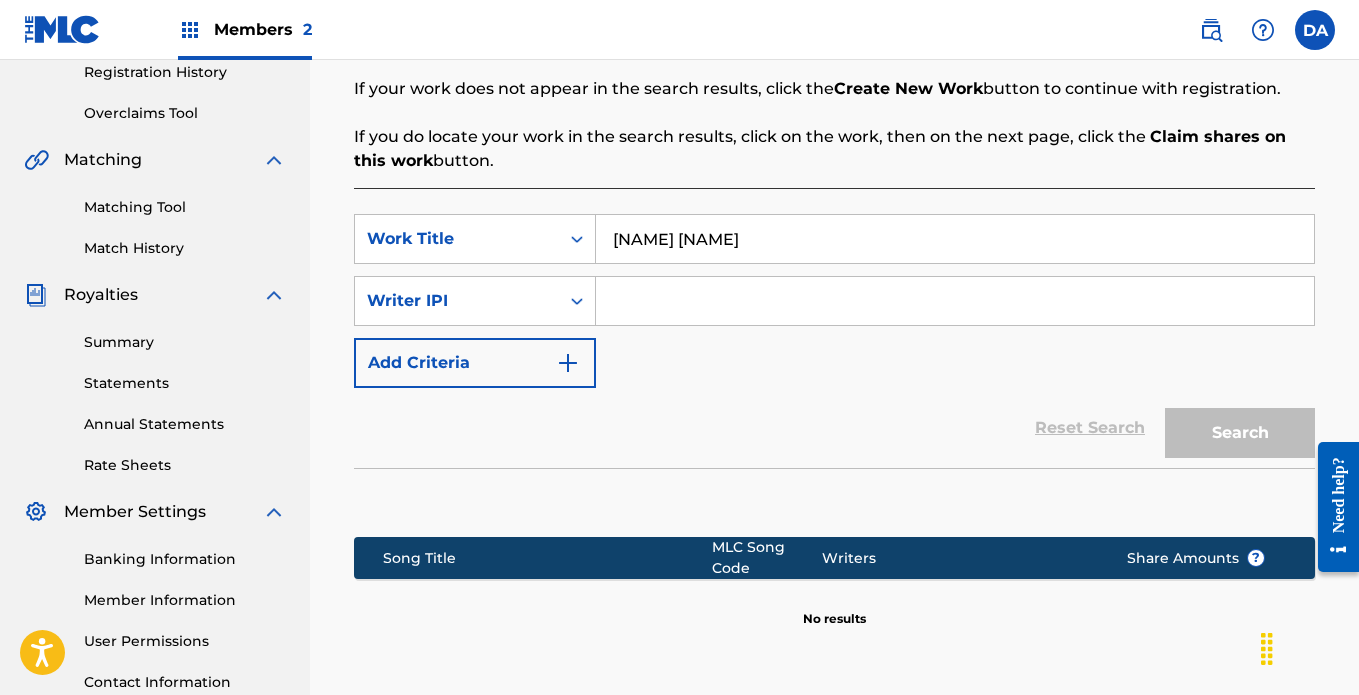 click at bounding box center [955, 301] 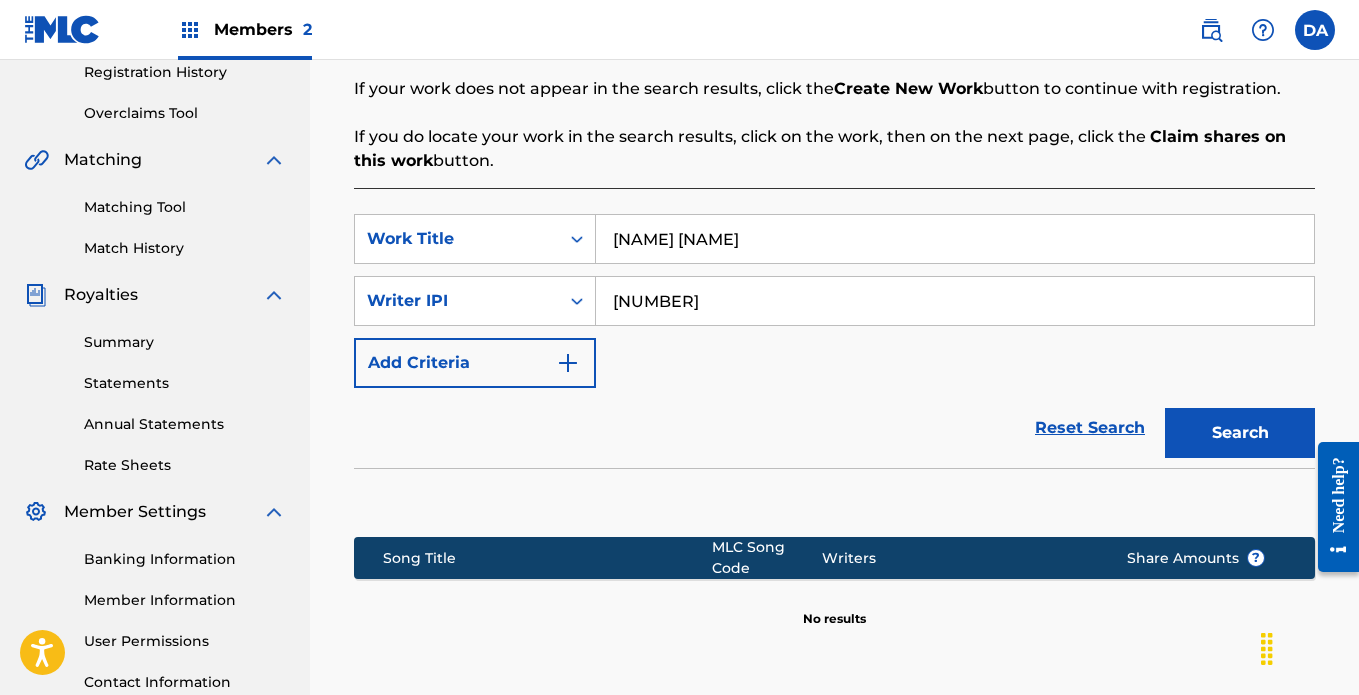 type on "[NUMBER]" 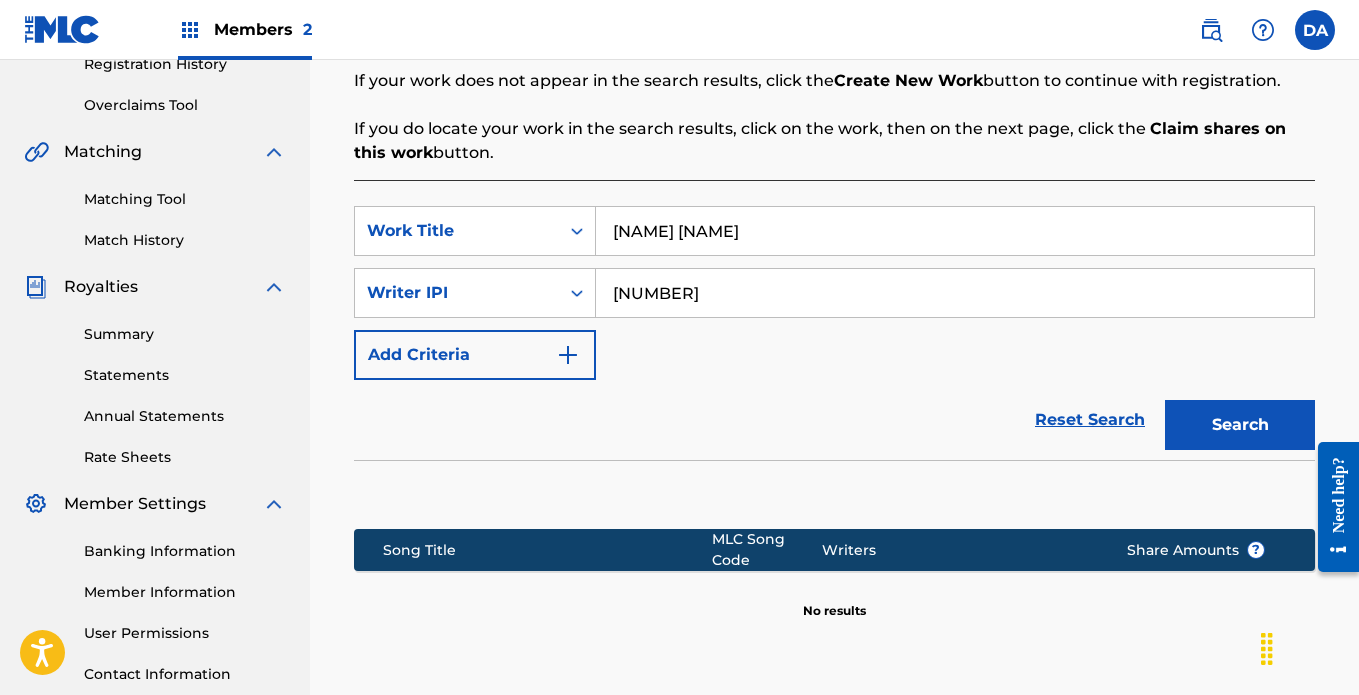 scroll, scrollTop: 386, scrollLeft: 0, axis: vertical 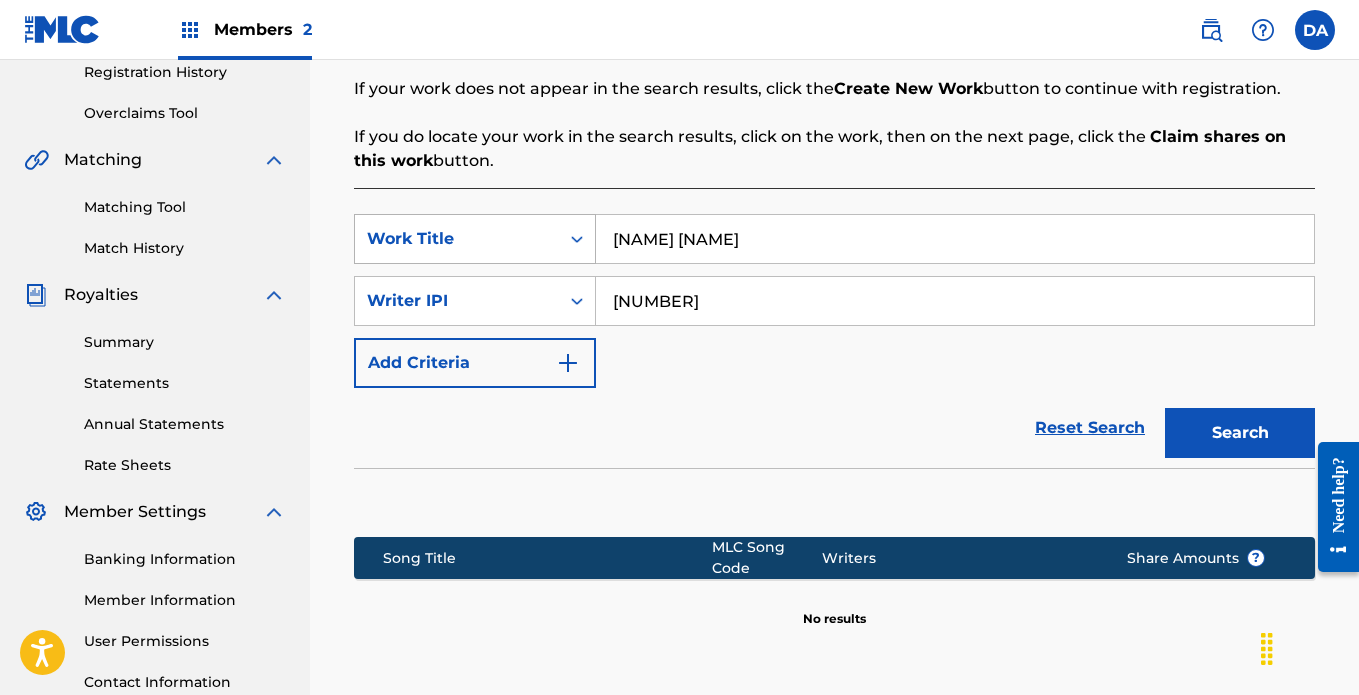 drag, startPoint x: 699, startPoint y: 230, endPoint x: 554, endPoint y: 219, distance: 145.41664 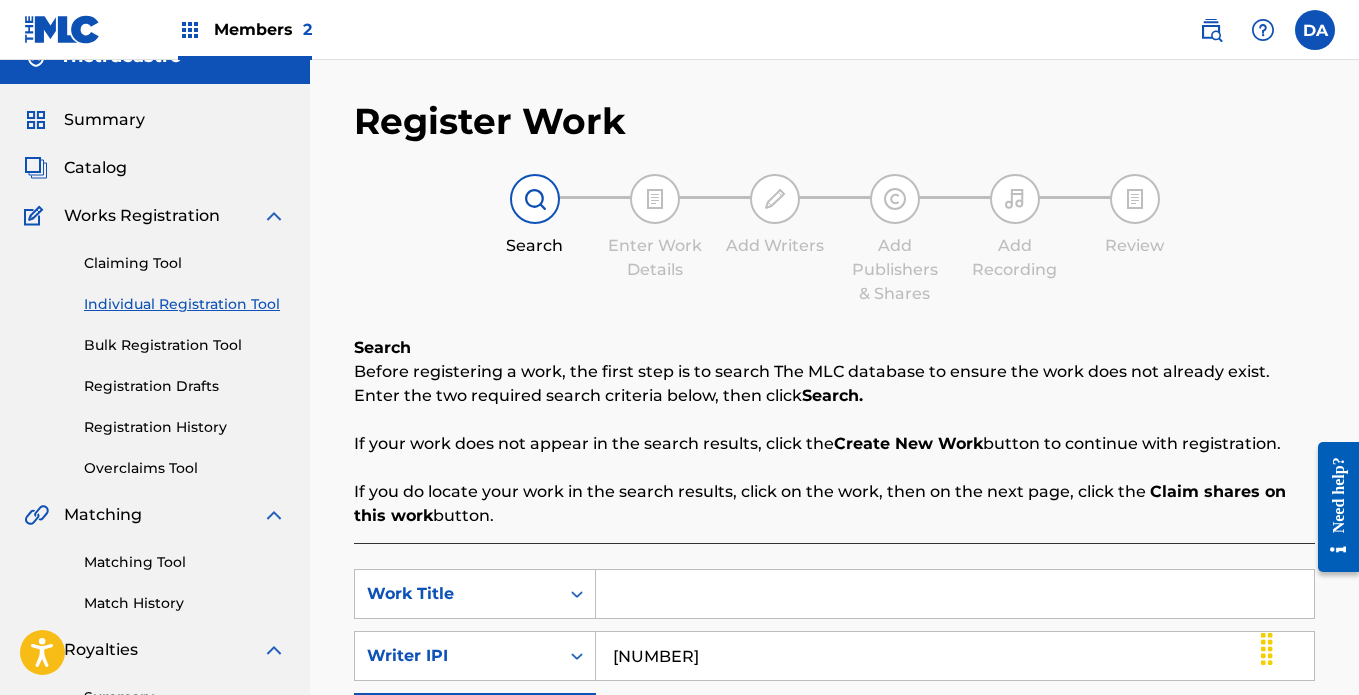 scroll, scrollTop: 0, scrollLeft: 0, axis: both 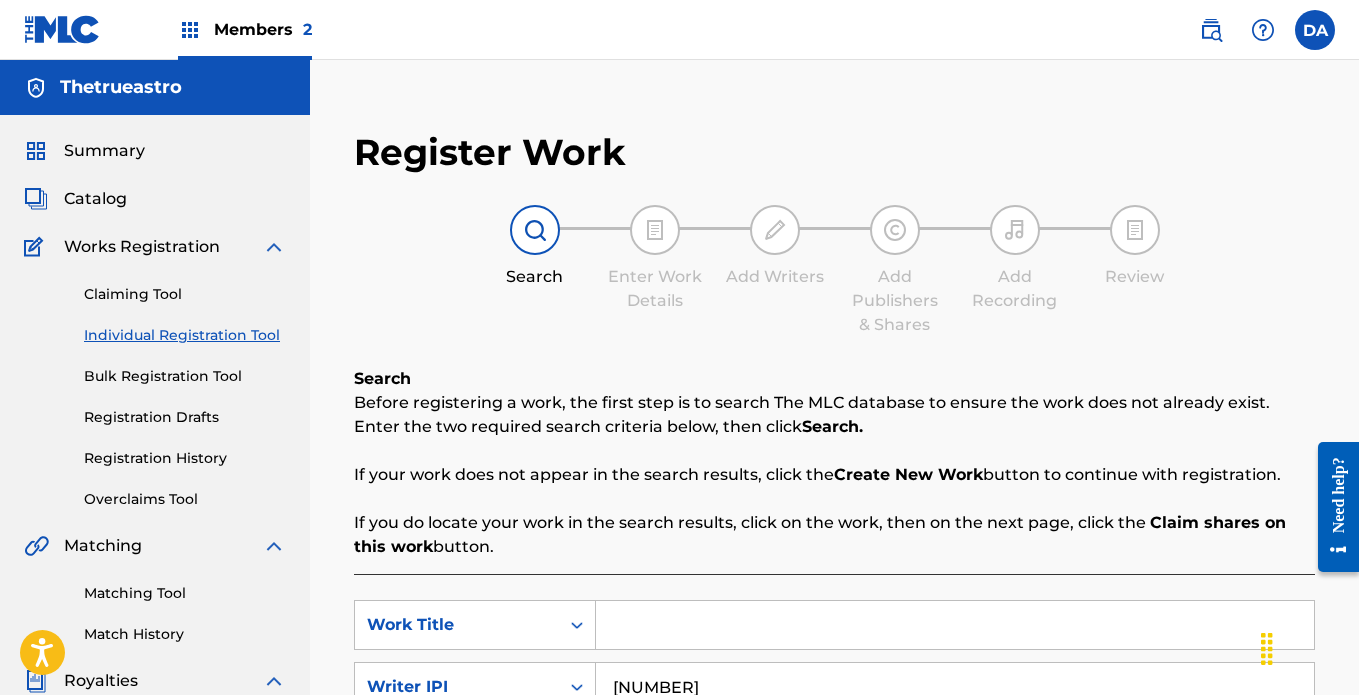 type 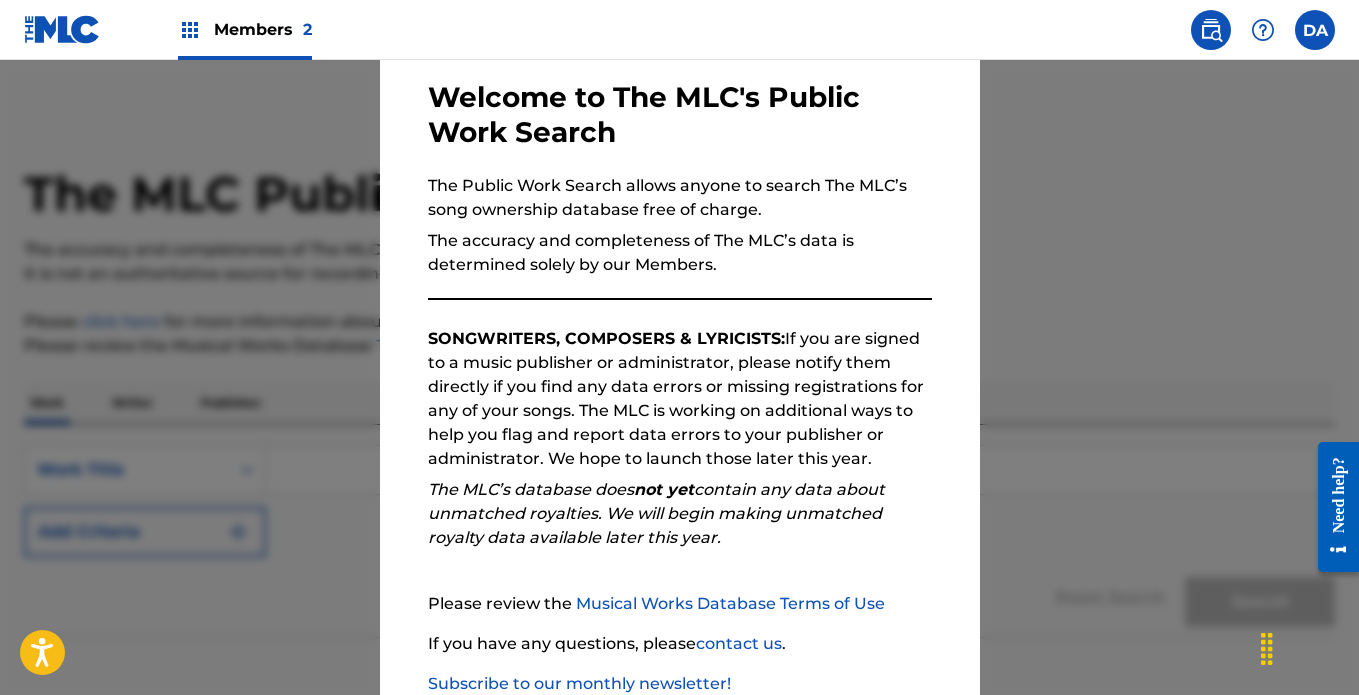 scroll, scrollTop: 220, scrollLeft: 0, axis: vertical 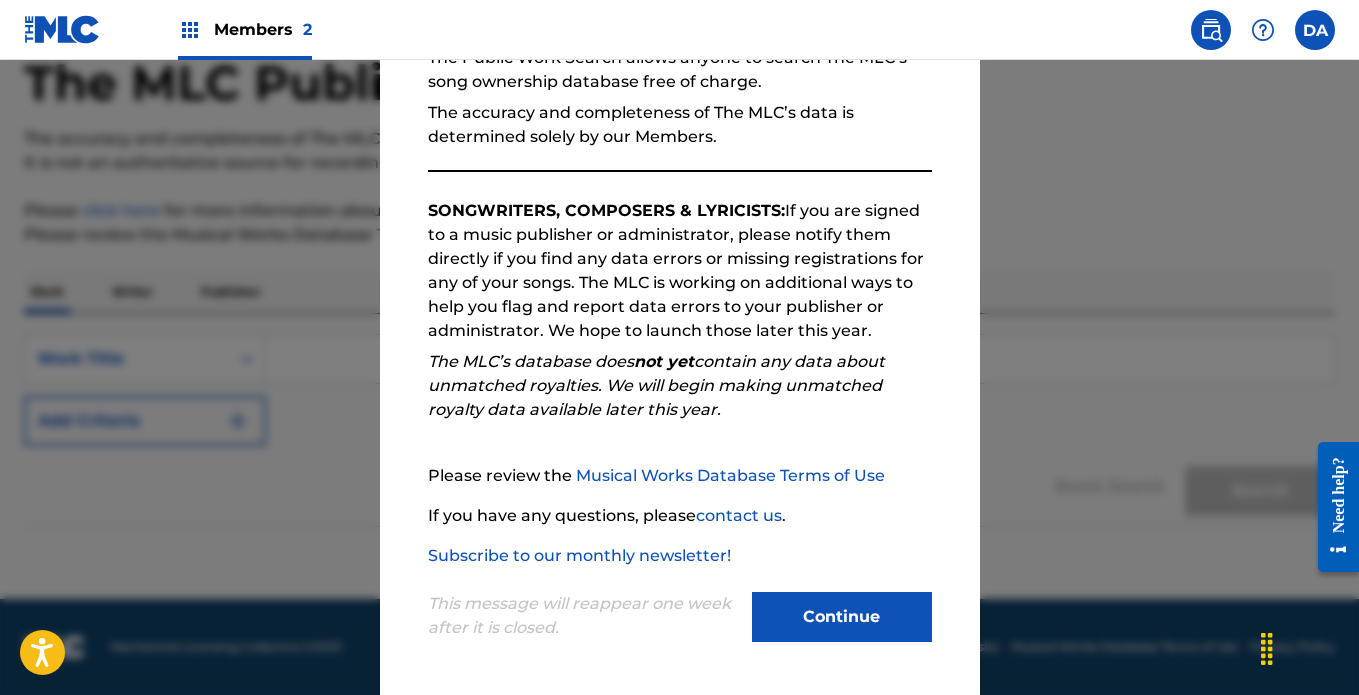 click on "Continue" at bounding box center (842, 617) 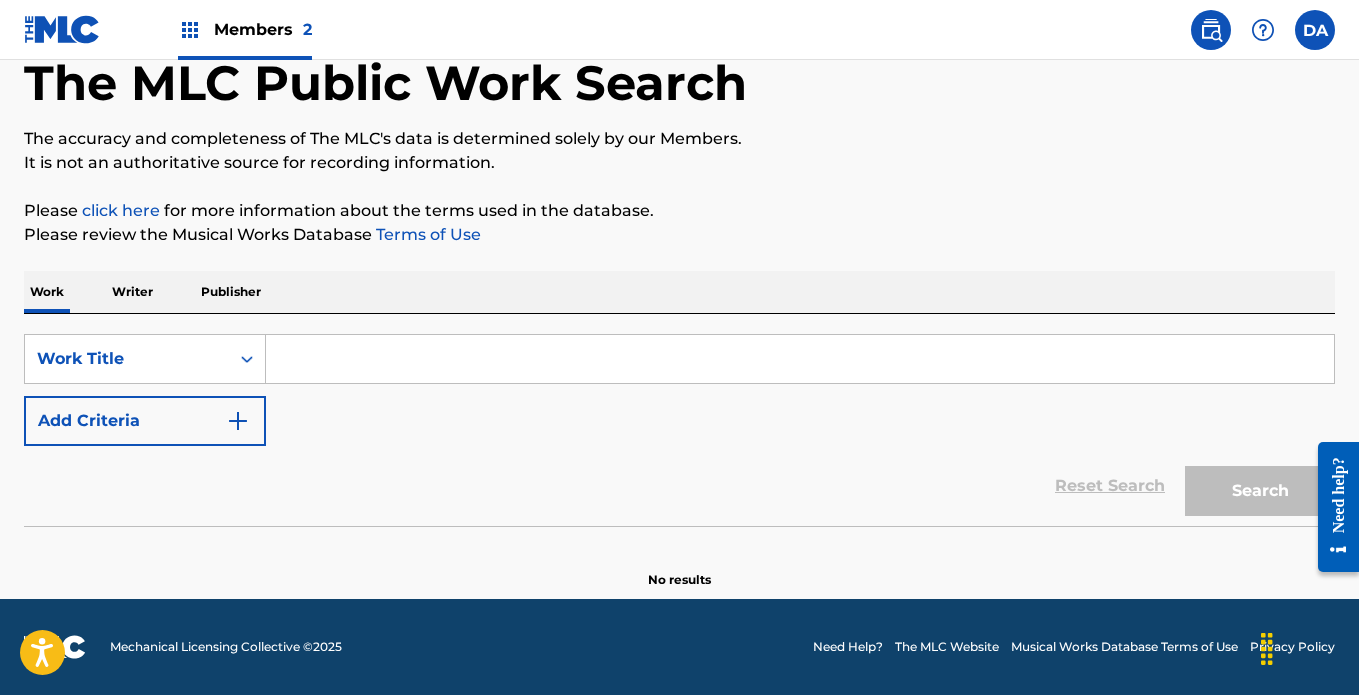 click at bounding box center (800, 359) 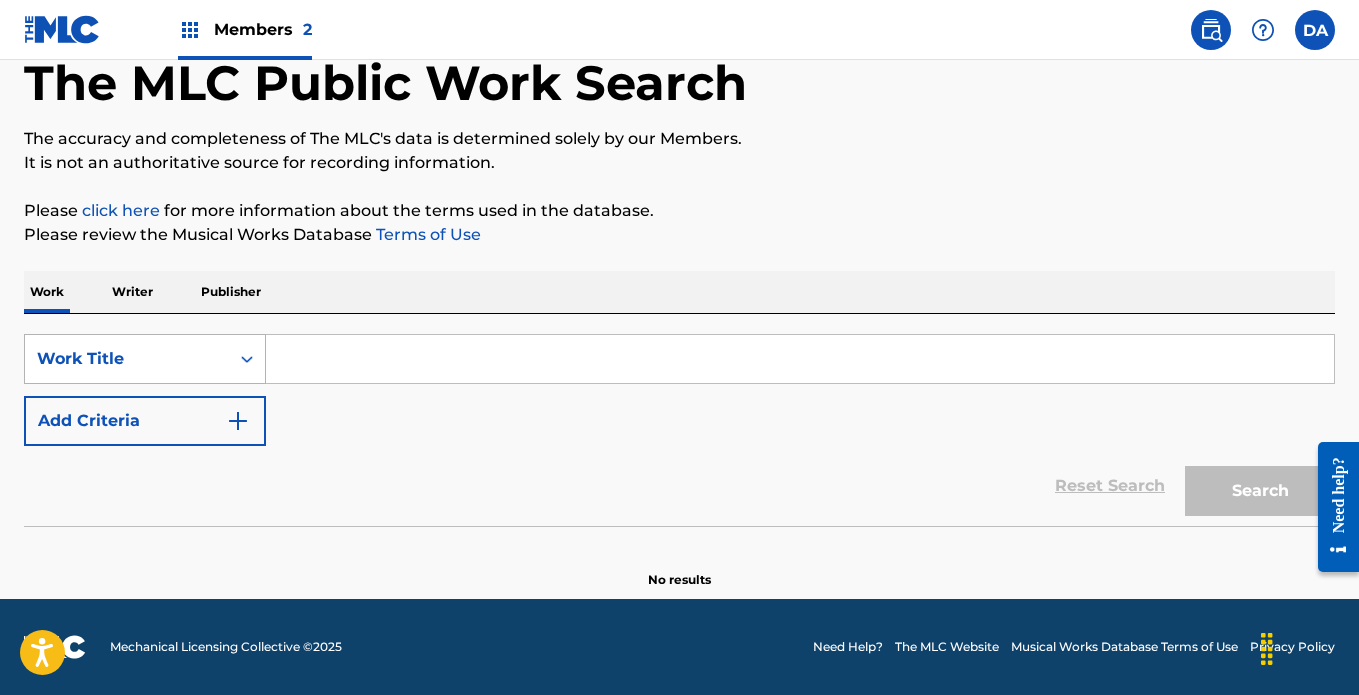 click on "Work Title" at bounding box center (127, 359) 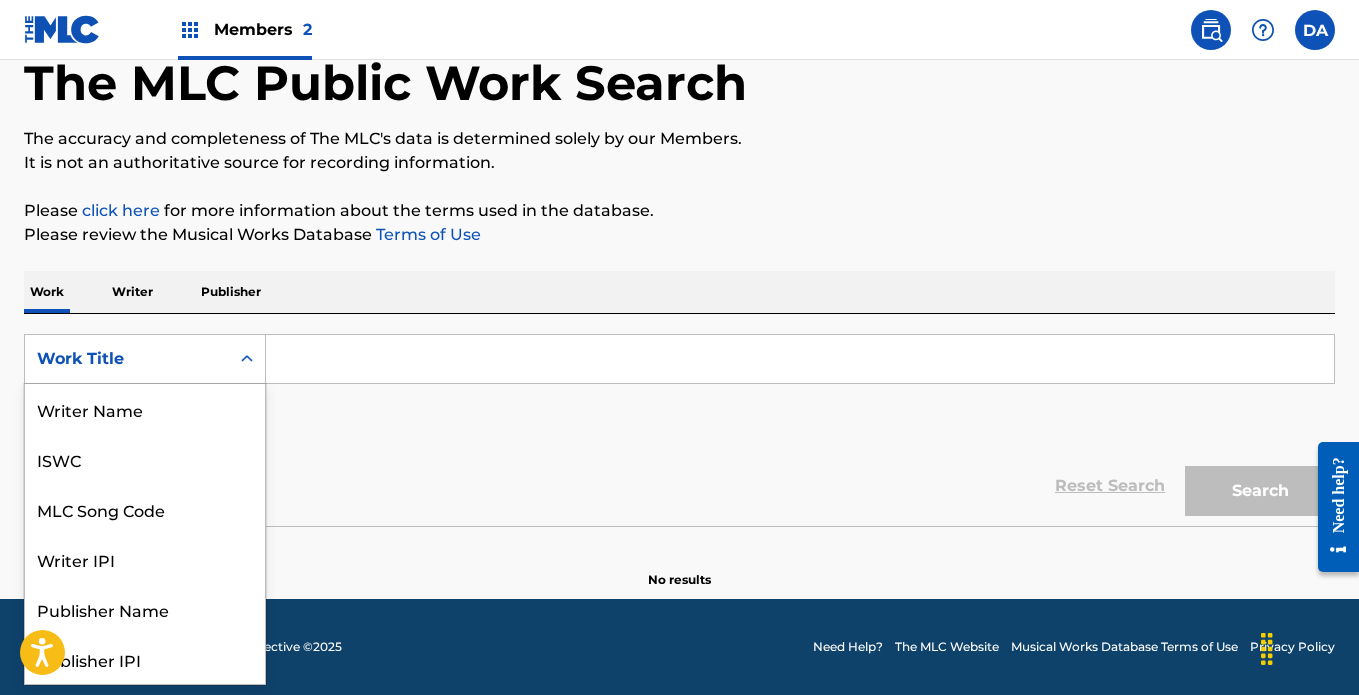 scroll, scrollTop: 100, scrollLeft: 0, axis: vertical 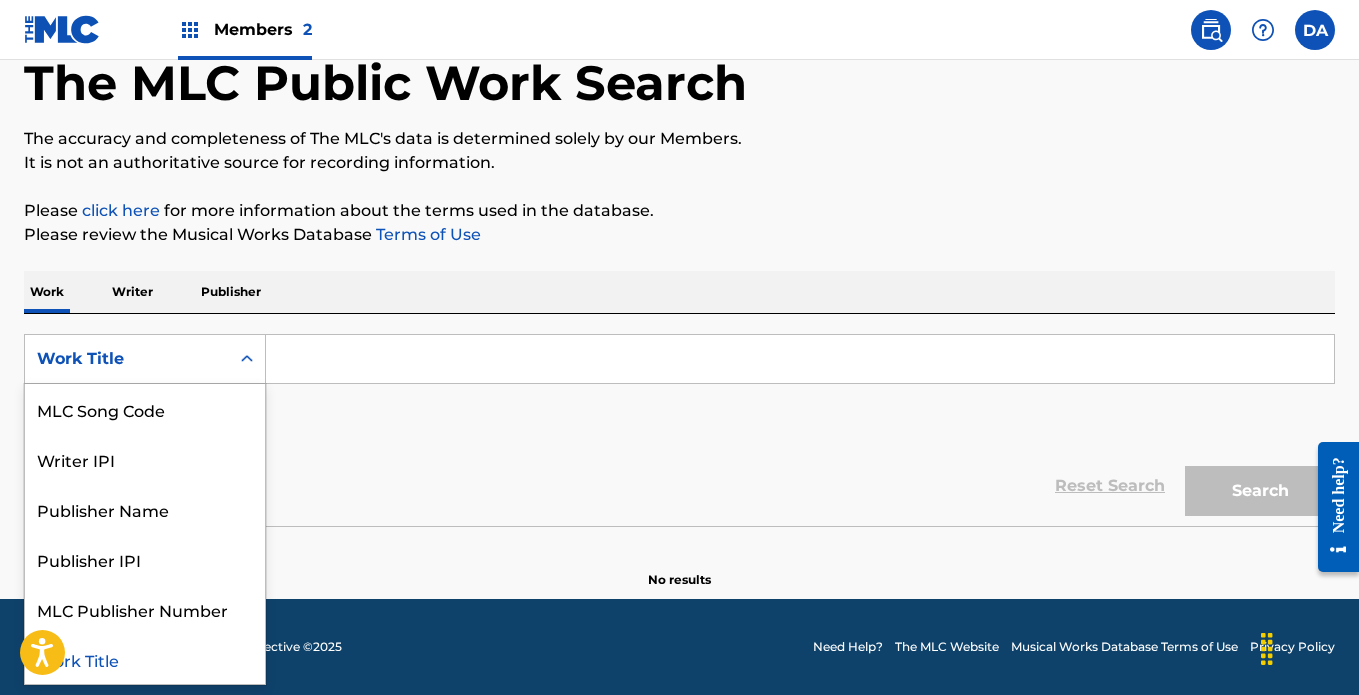click on "Work Title" at bounding box center [127, 359] 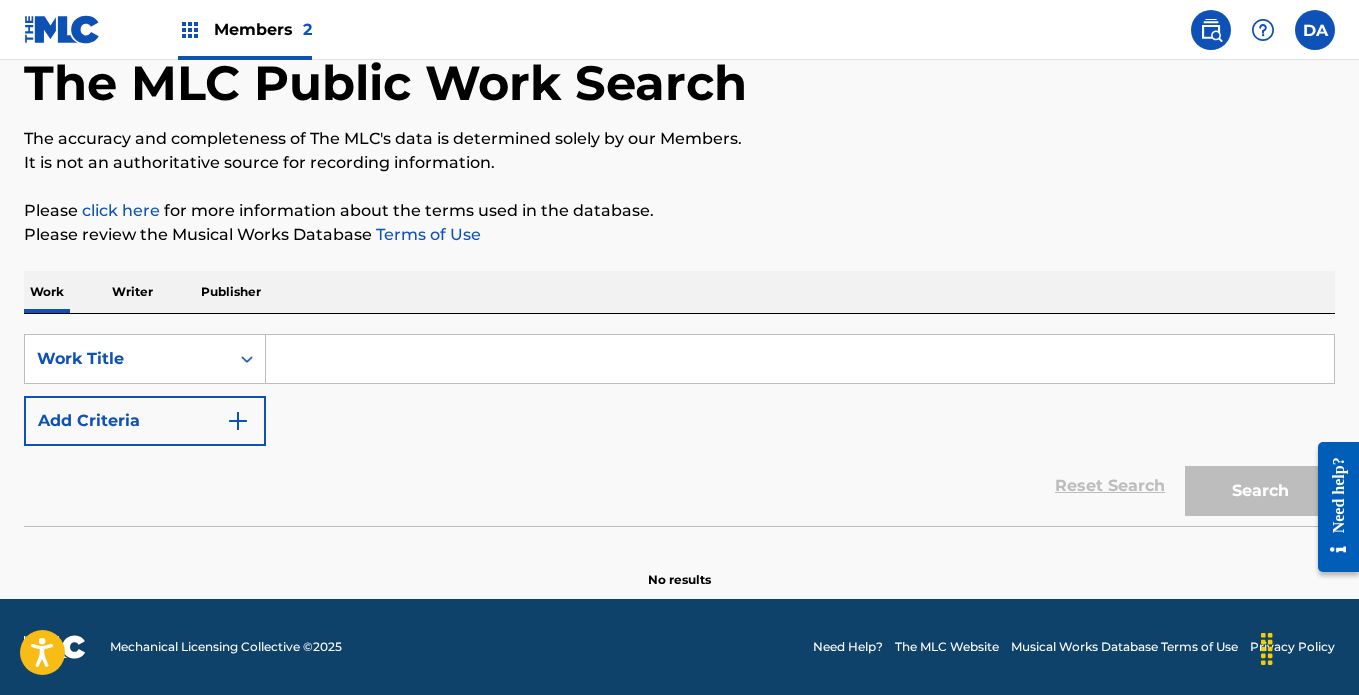 click at bounding box center (800, 359) 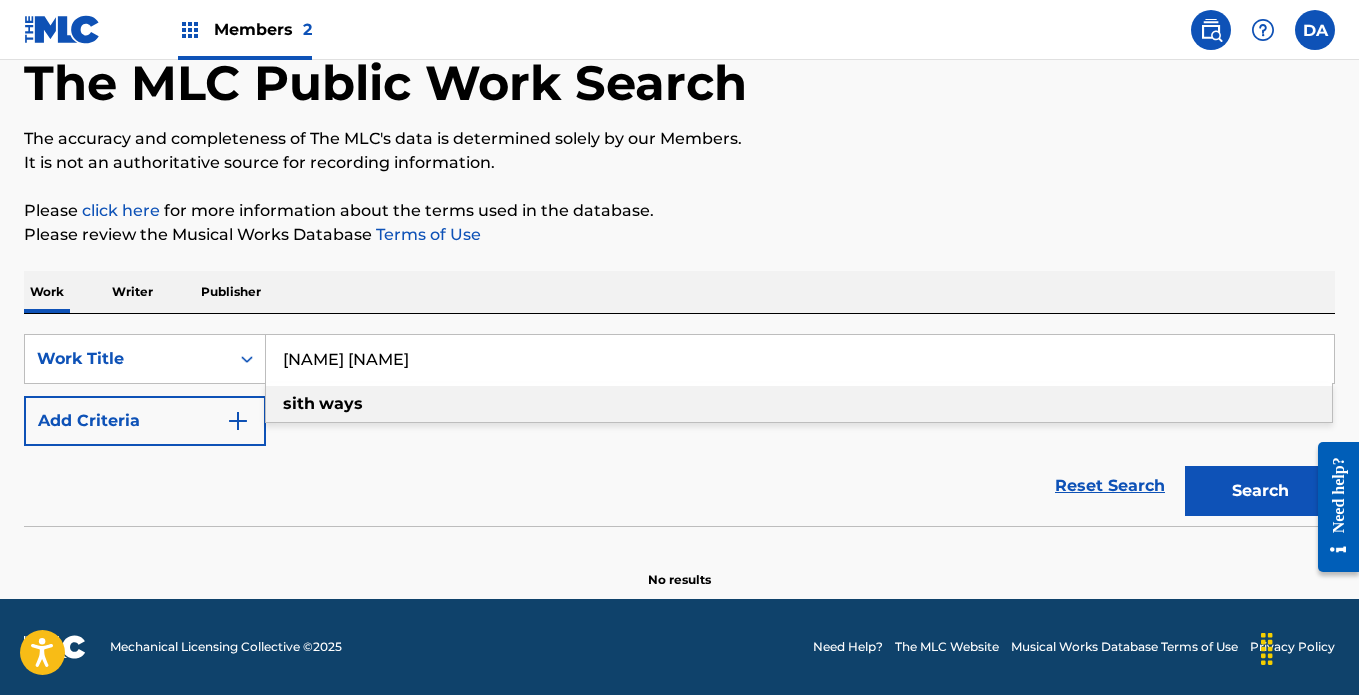 type on "[NAME] [NAME]" 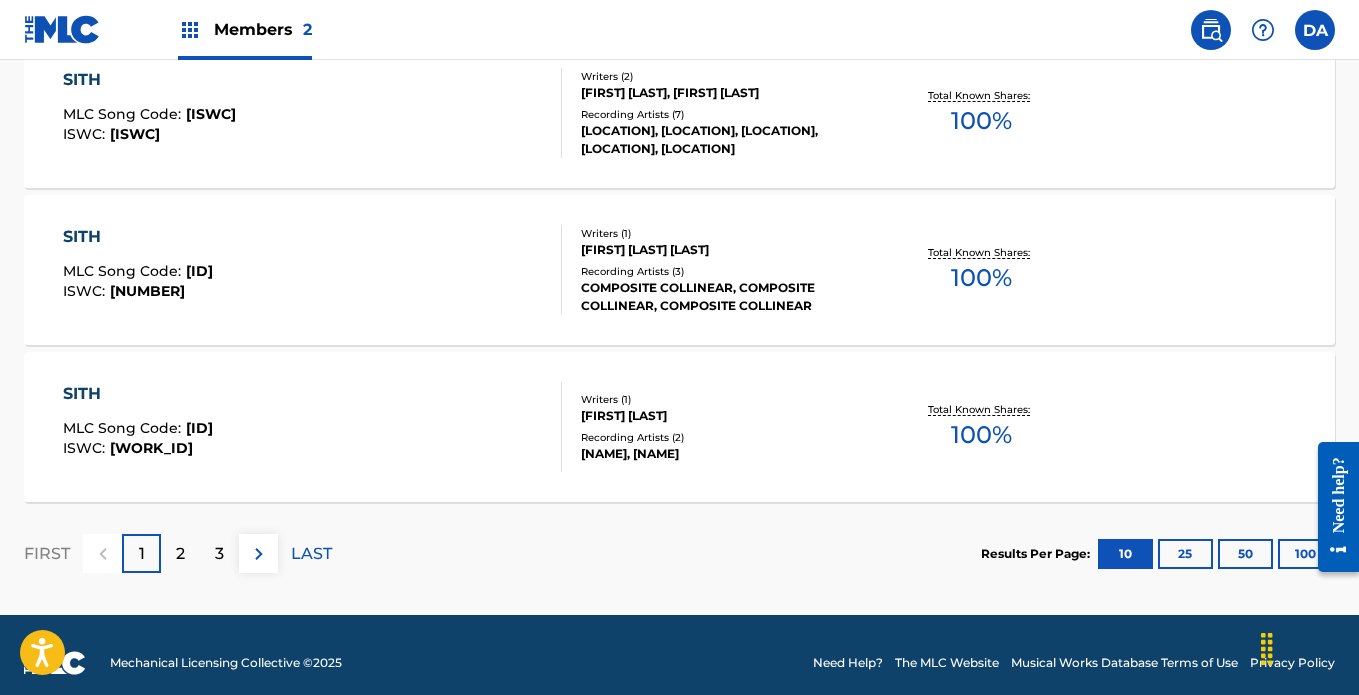 scroll, scrollTop: 1753, scrollLeft: 0, axis: vertical 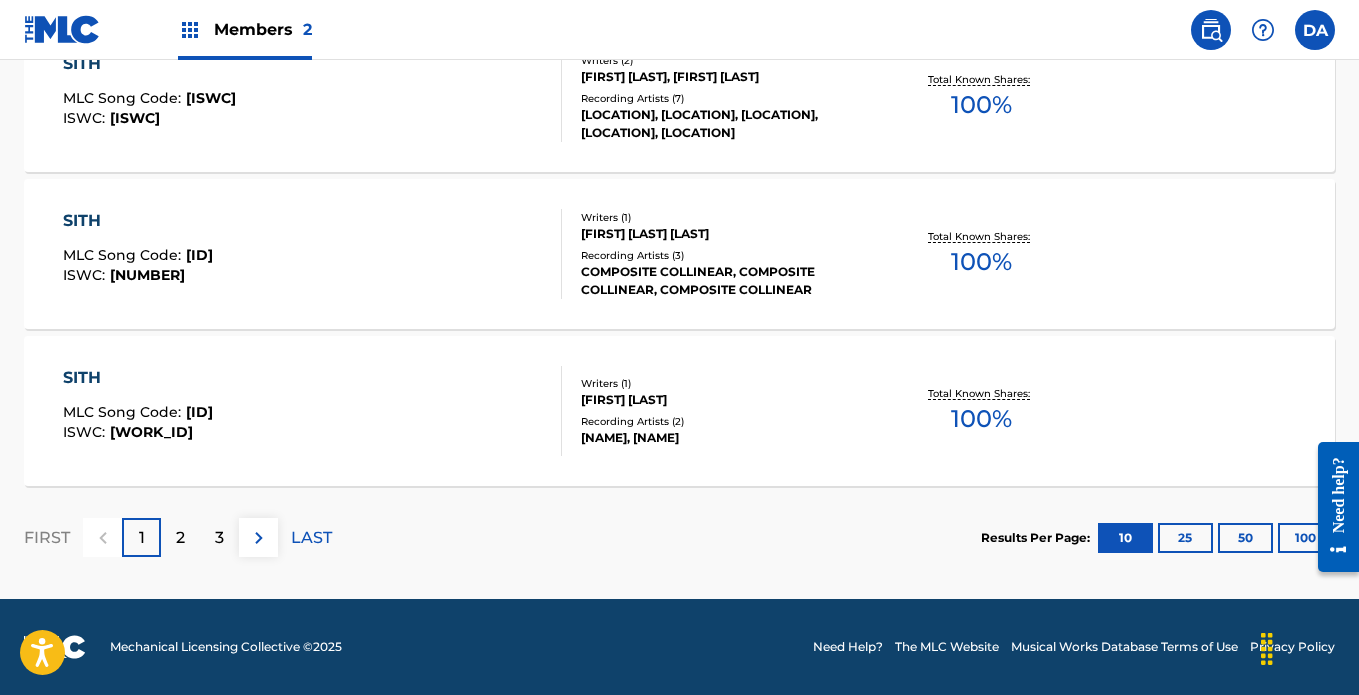click on "LAST" at bounding box center (311, 538) 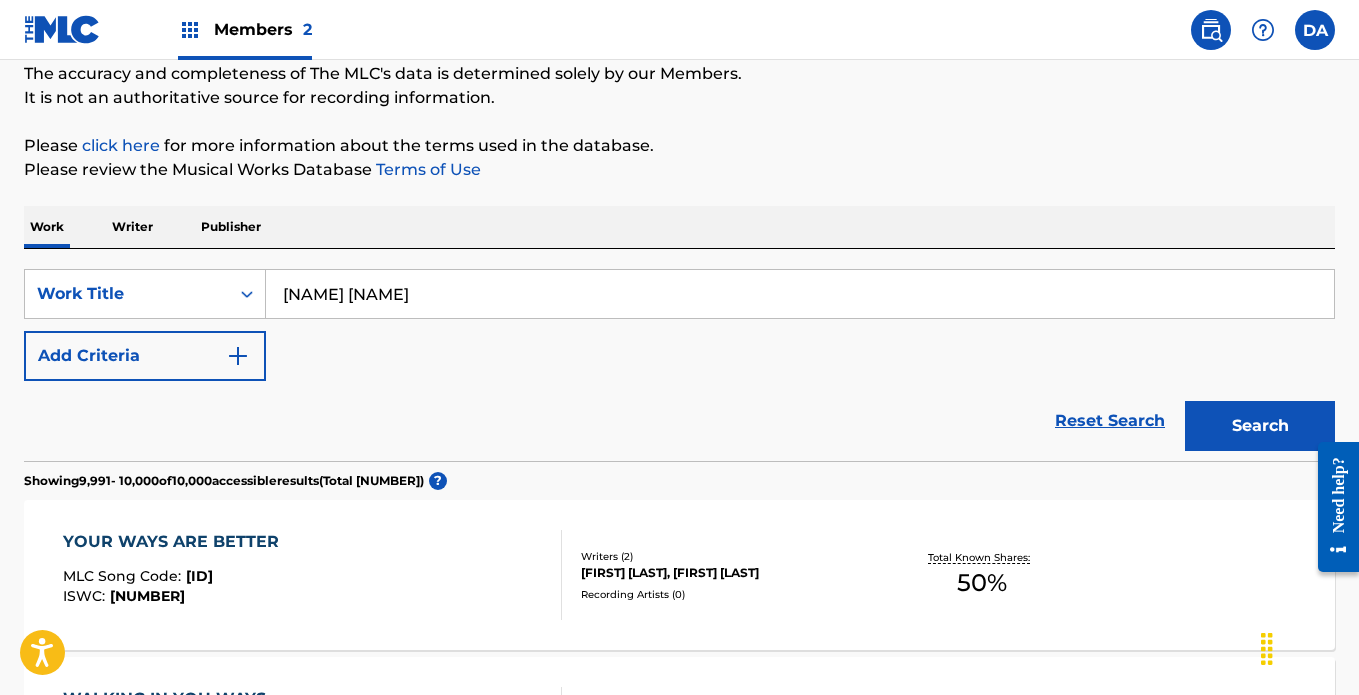scroll, scrollTop: 1753, scrollLeft: 0, axis: vertical 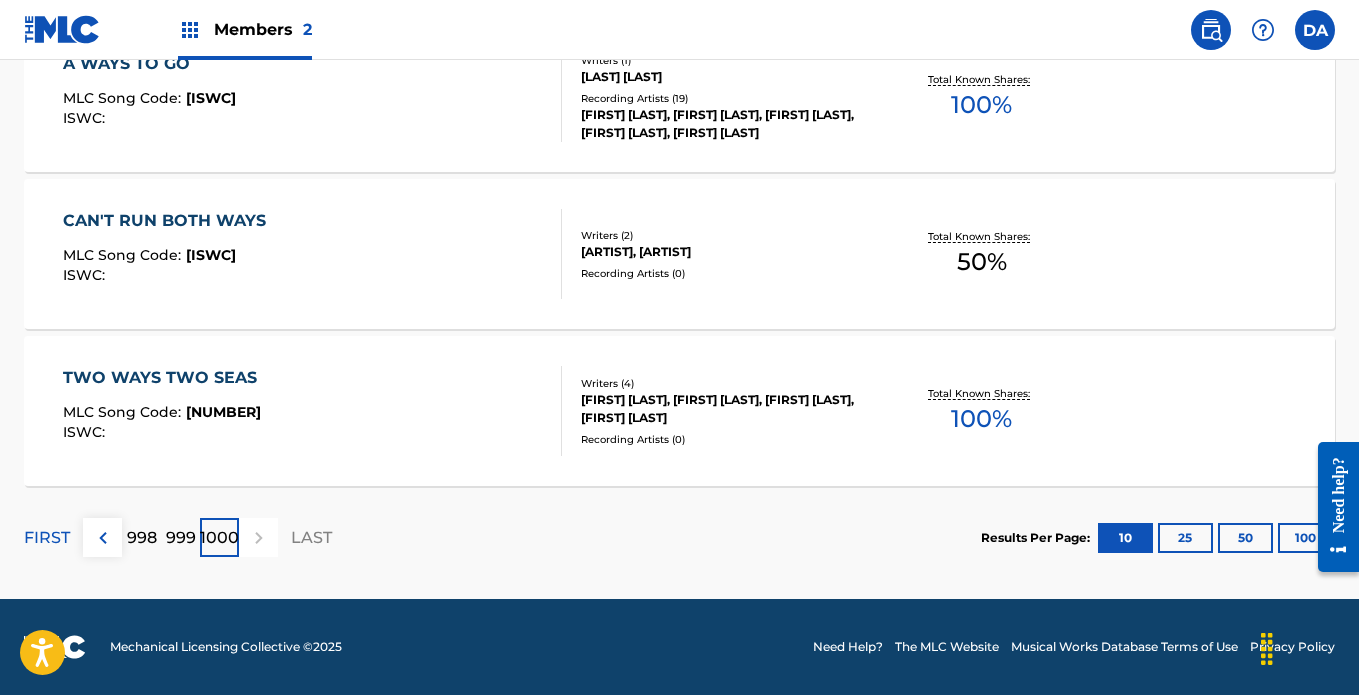 click at bounding box center [103, 538] 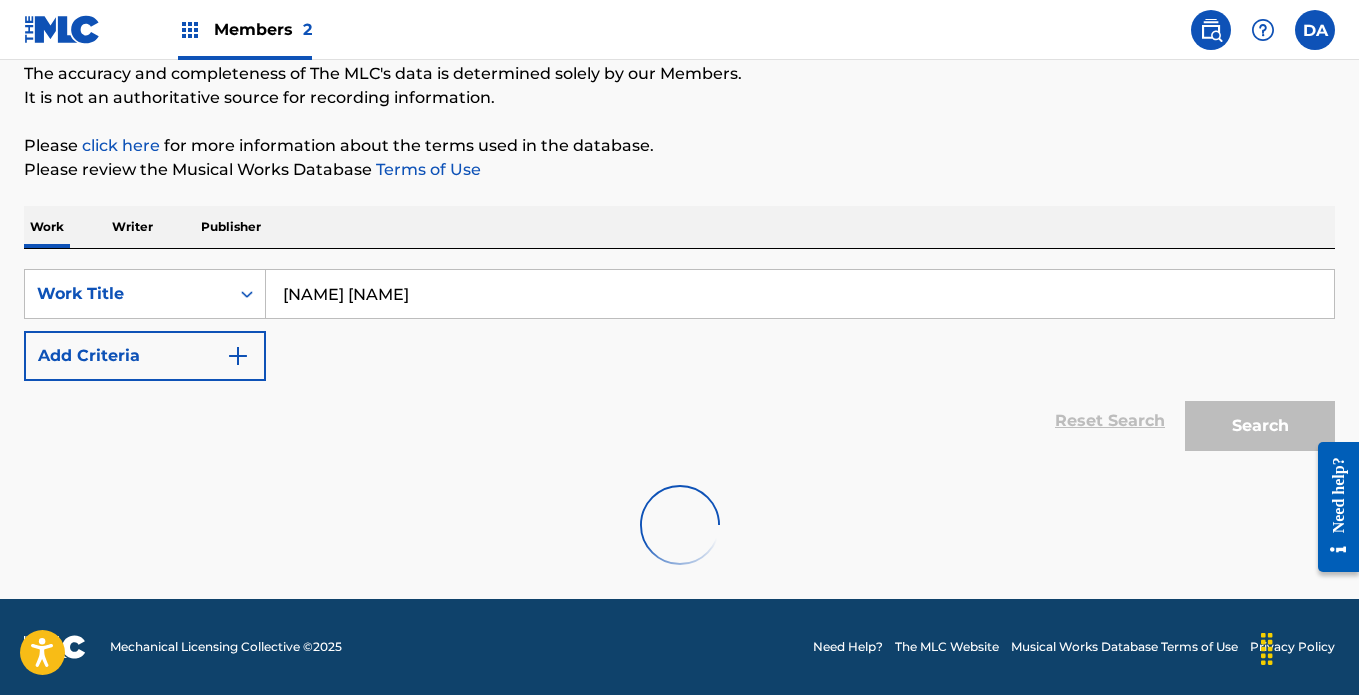 scroll, scrollTop: 1753, scrollLeft: 0, axis: vertical 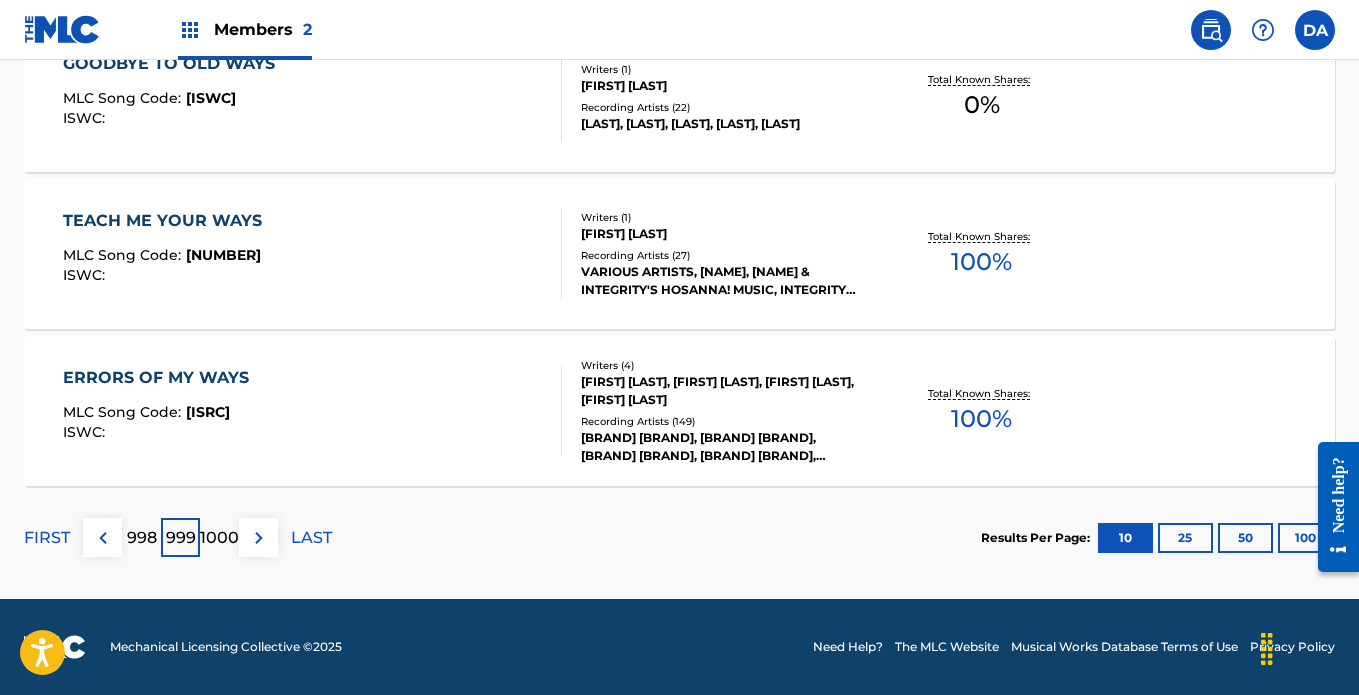 click on "FIRST" at bounding box center [47, 538] 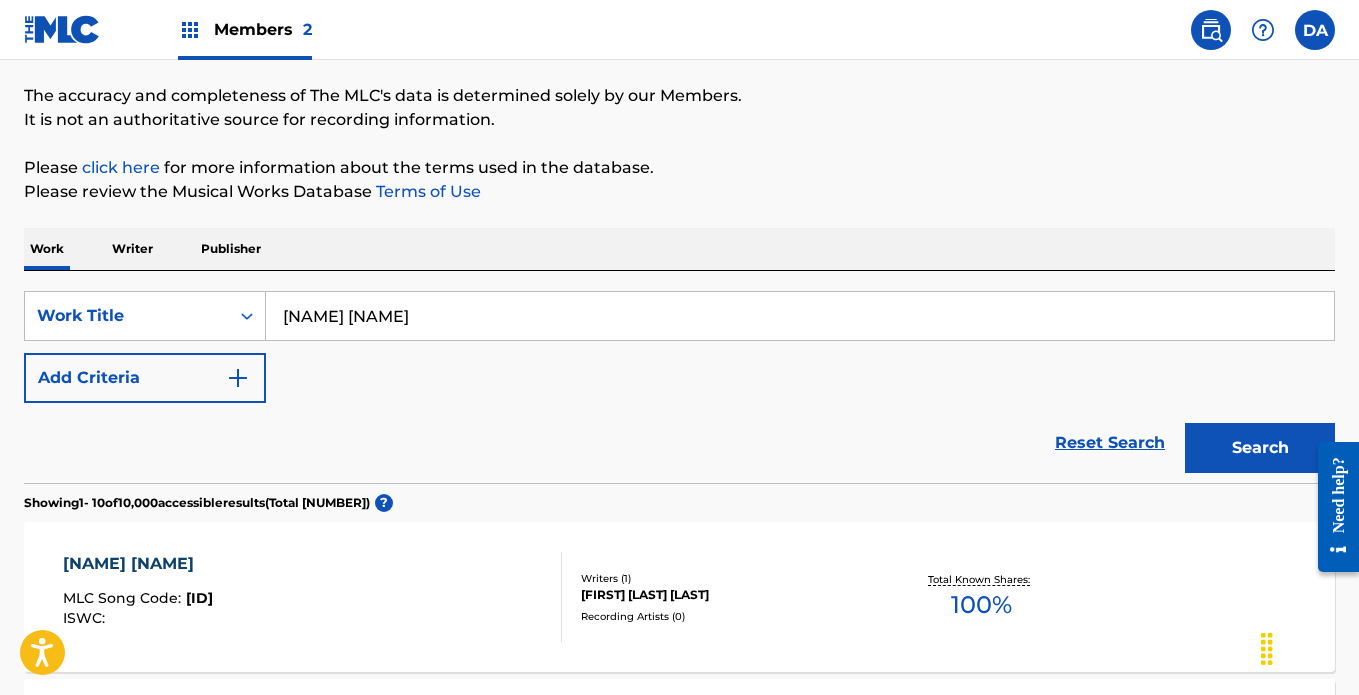 scroll, scrollTop: 153, scrollLeft: 0, axis: vertical 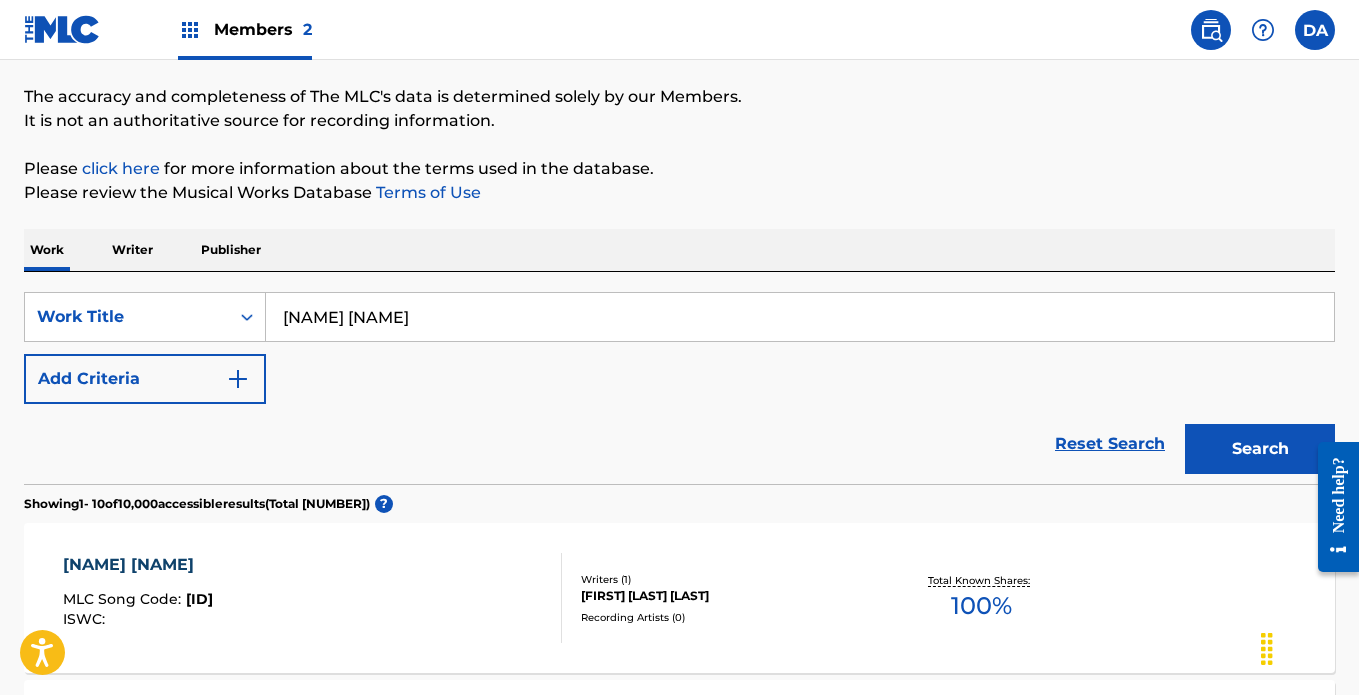 click on "Add Criteria" at bounding box center (145, 379) 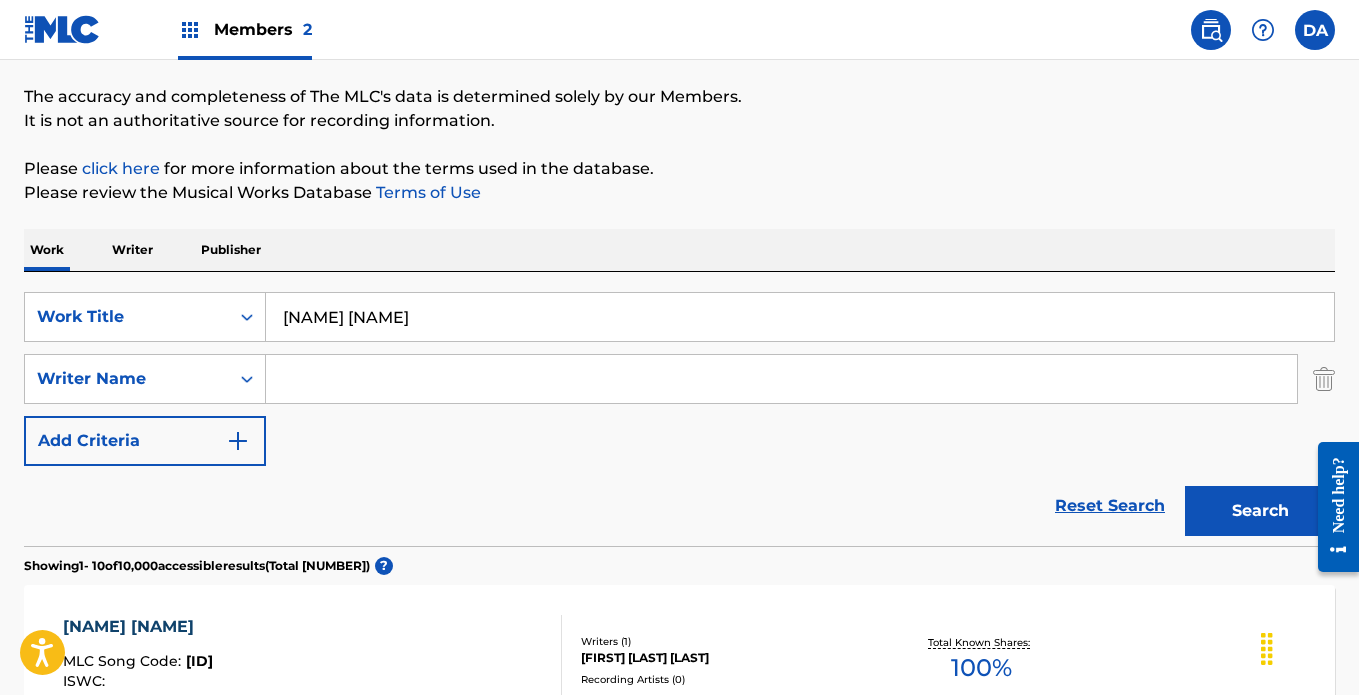 click at bounding box center [781, 379] 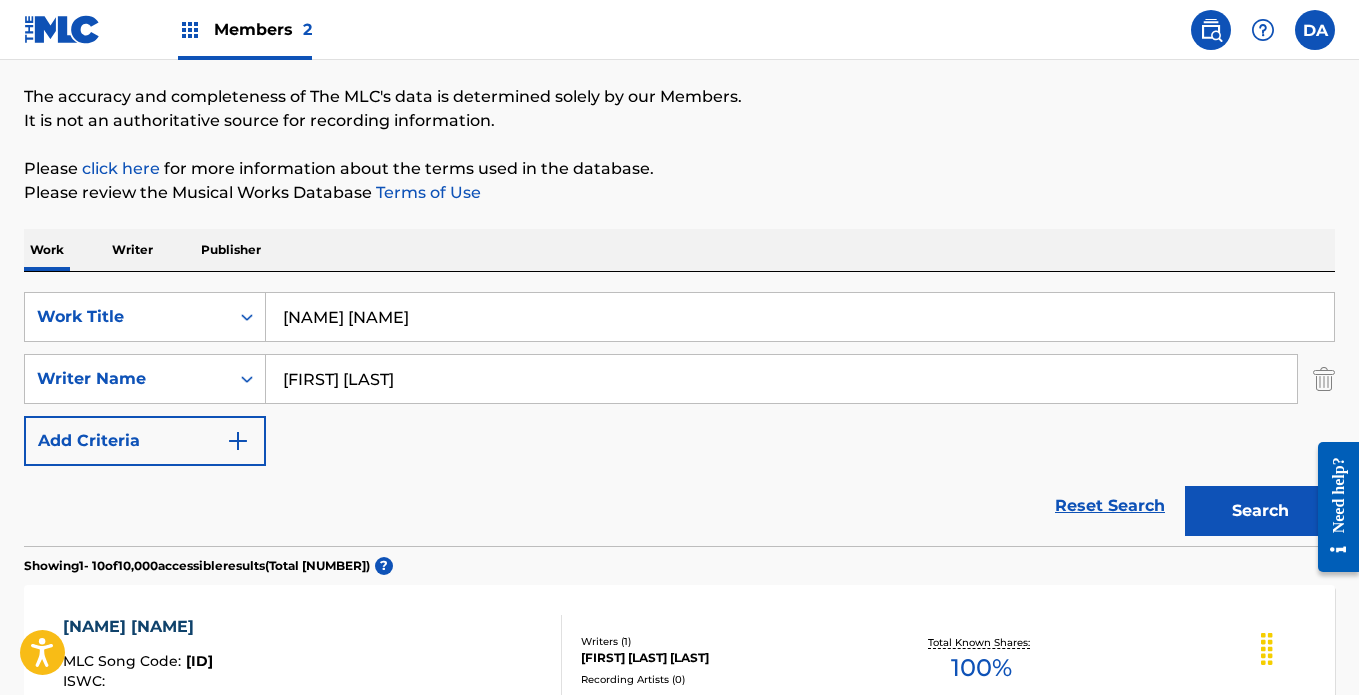 click on "Search" at bounding box center [1260, 511] 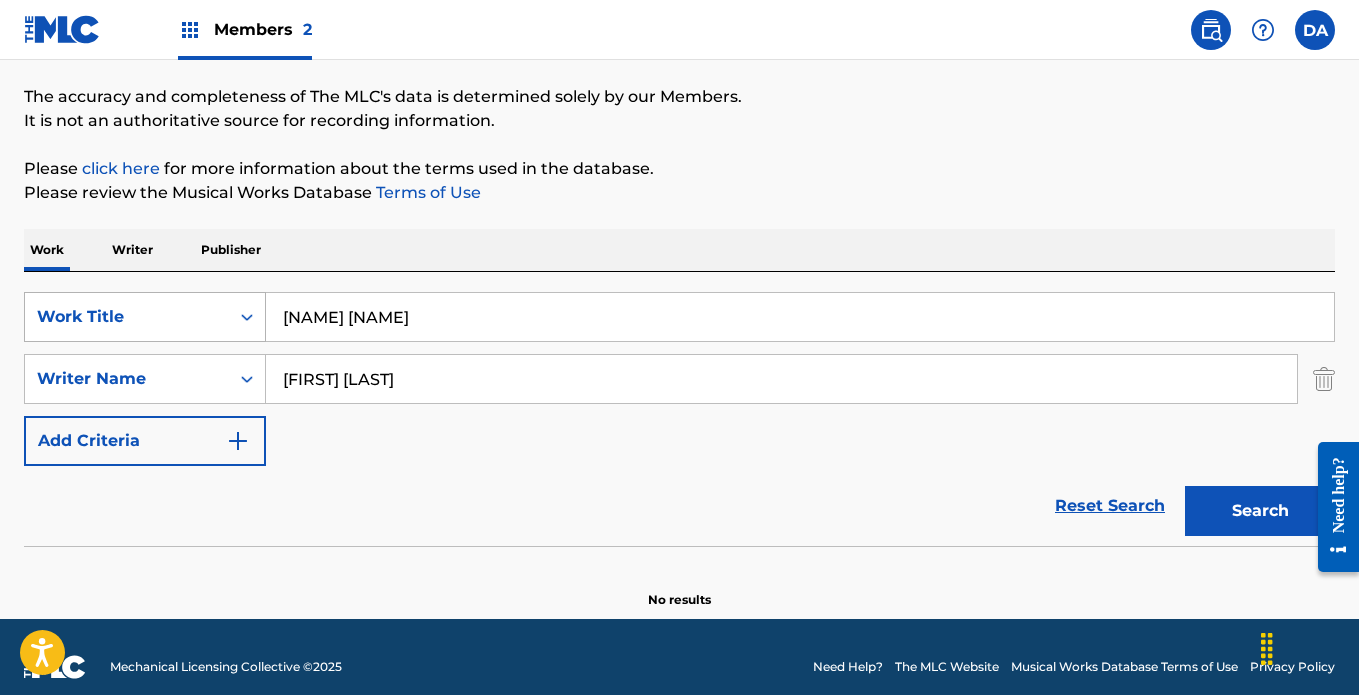 drag, startPoint x: 430, startPoint y: 316, endPoint x: 172, endPoint y: 329, distance: 258.3273 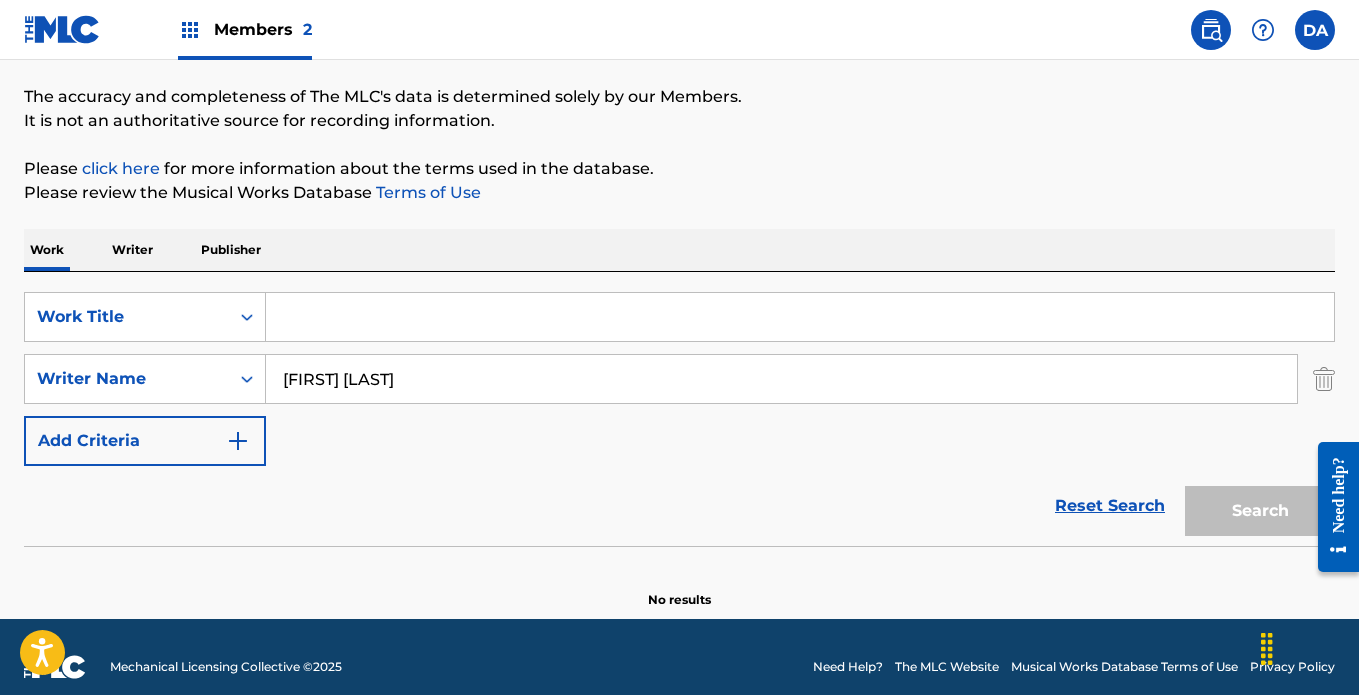 type 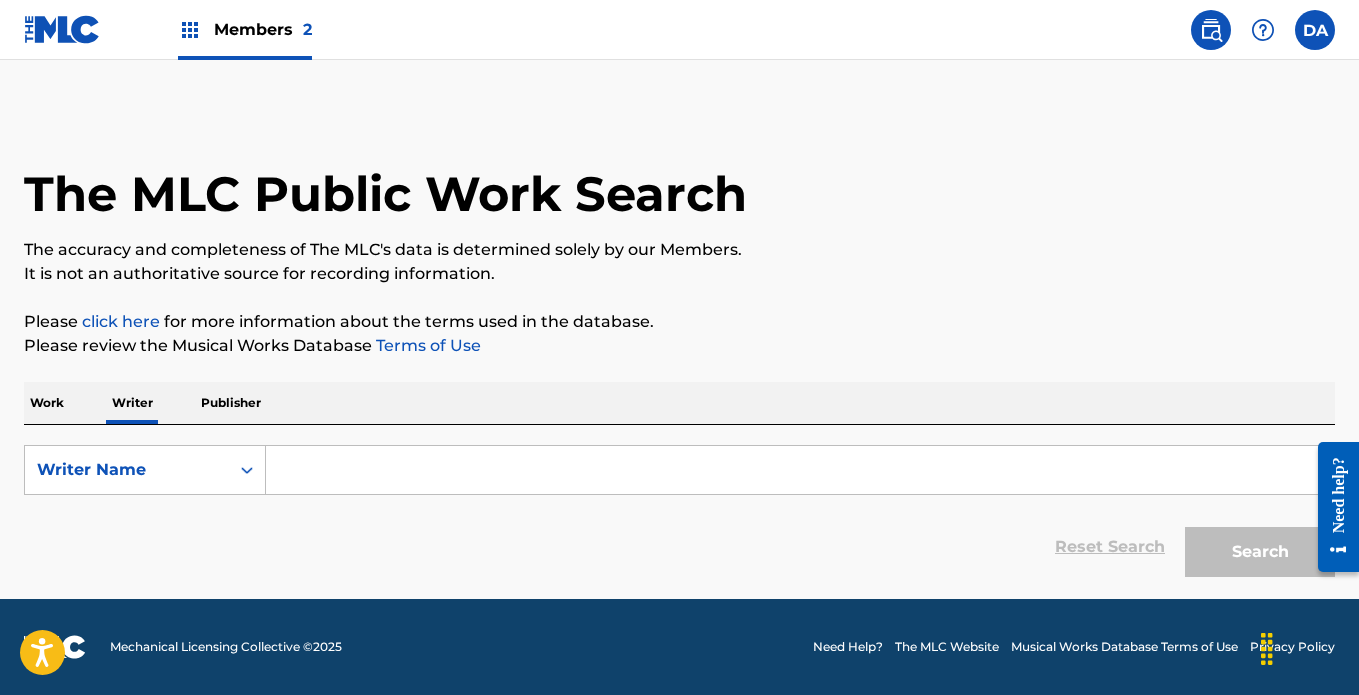 scroll, scrollTop: 0, scrollLeft: 0, axis: both 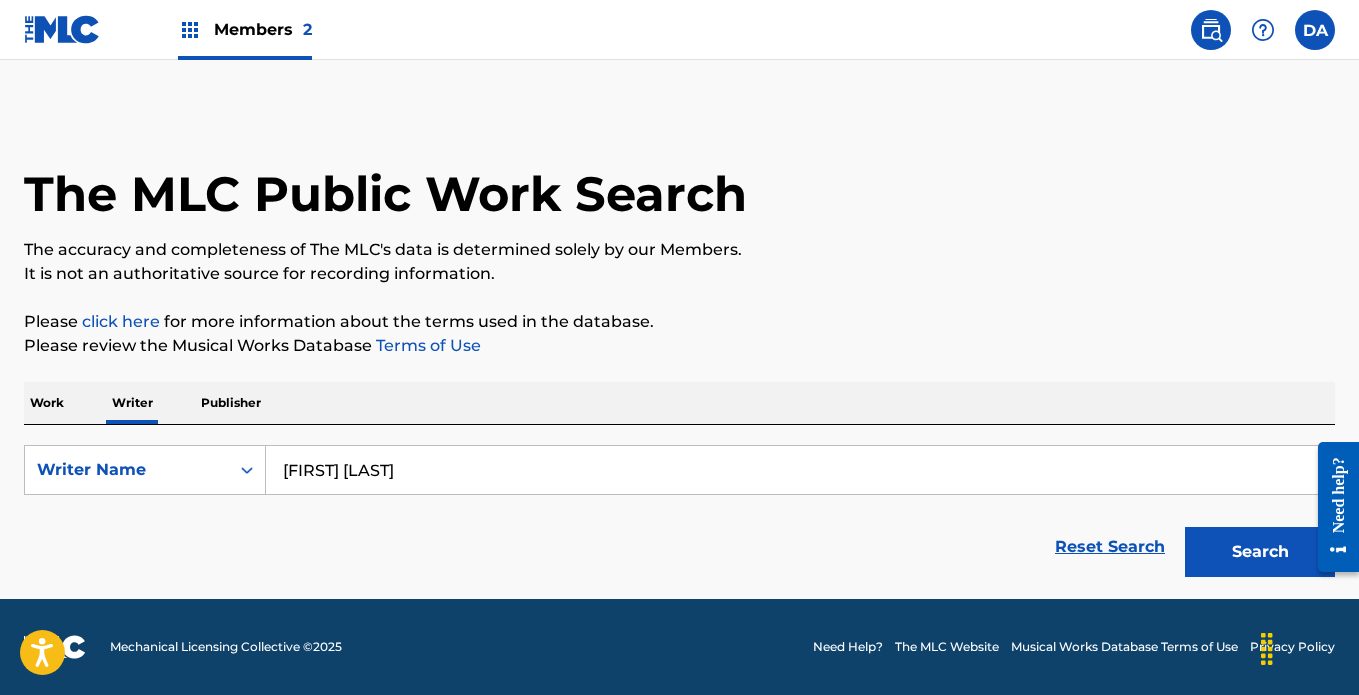 type on "[FIRST] [LAST]" 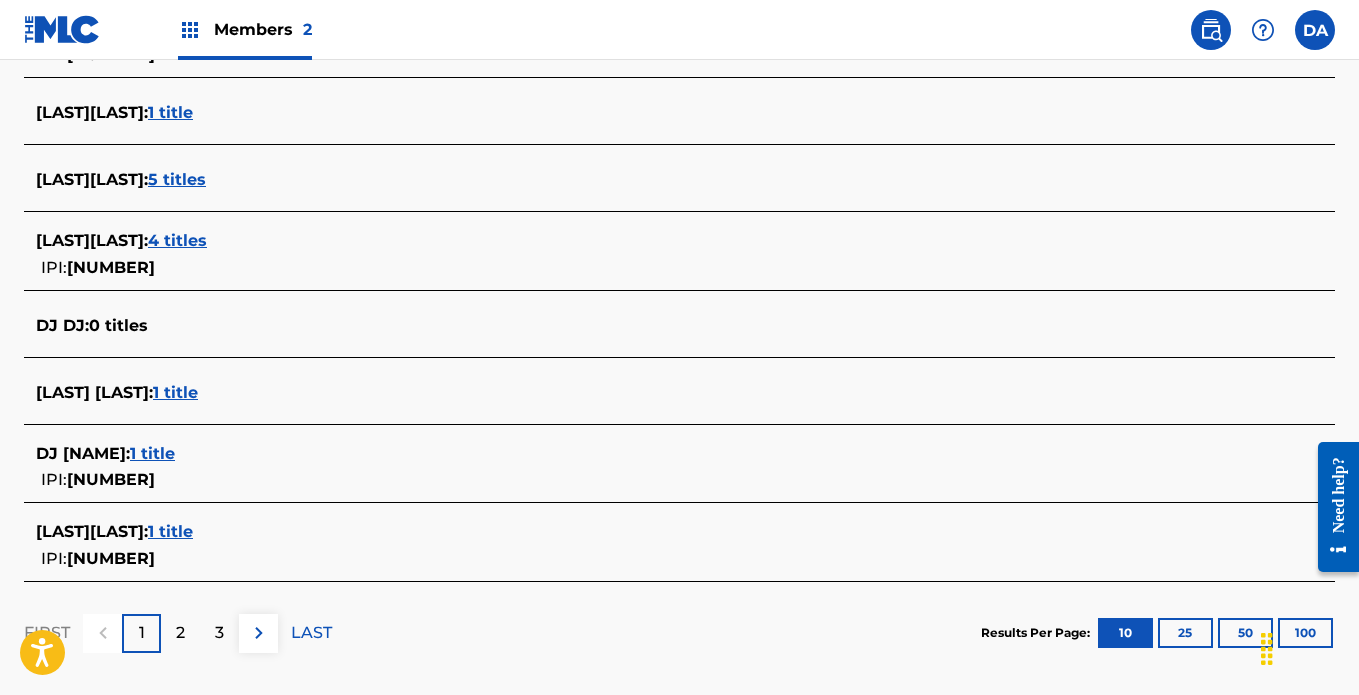 scroll, scrollTop: 861, scrollLeft: 0, axis: vertical 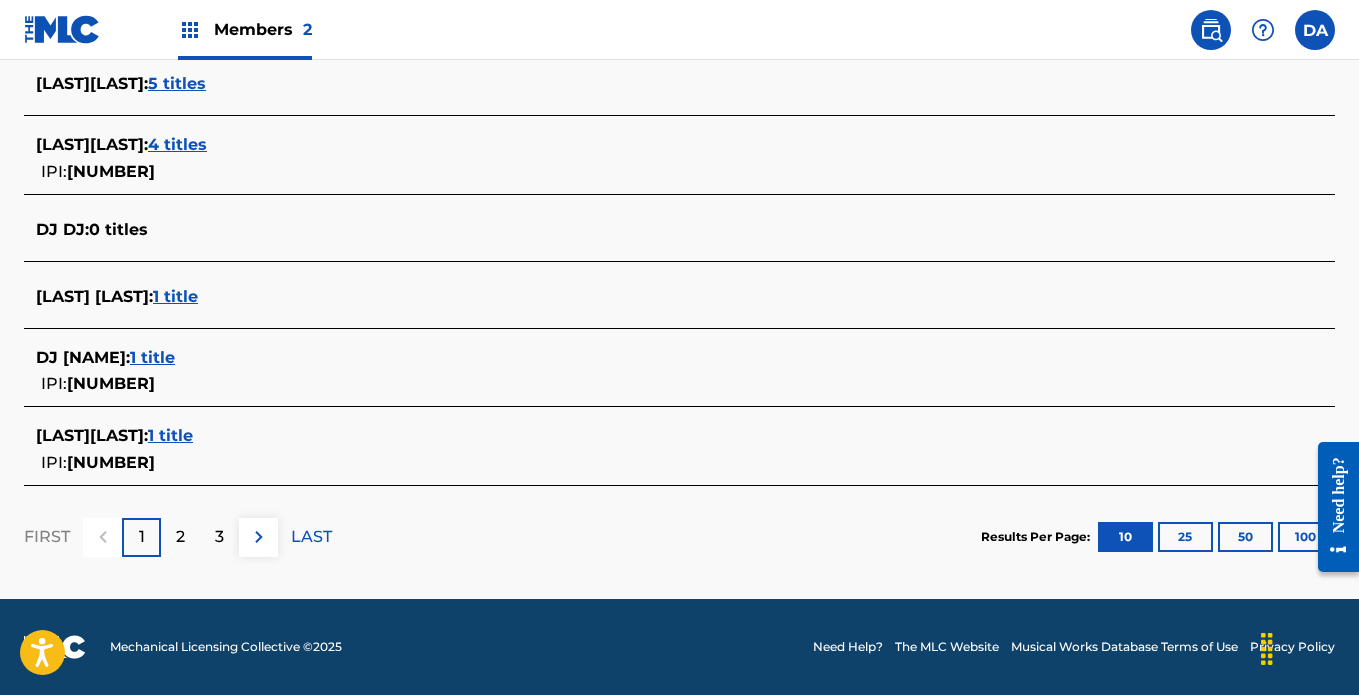 click on "2" at bounding box center (180, 537) 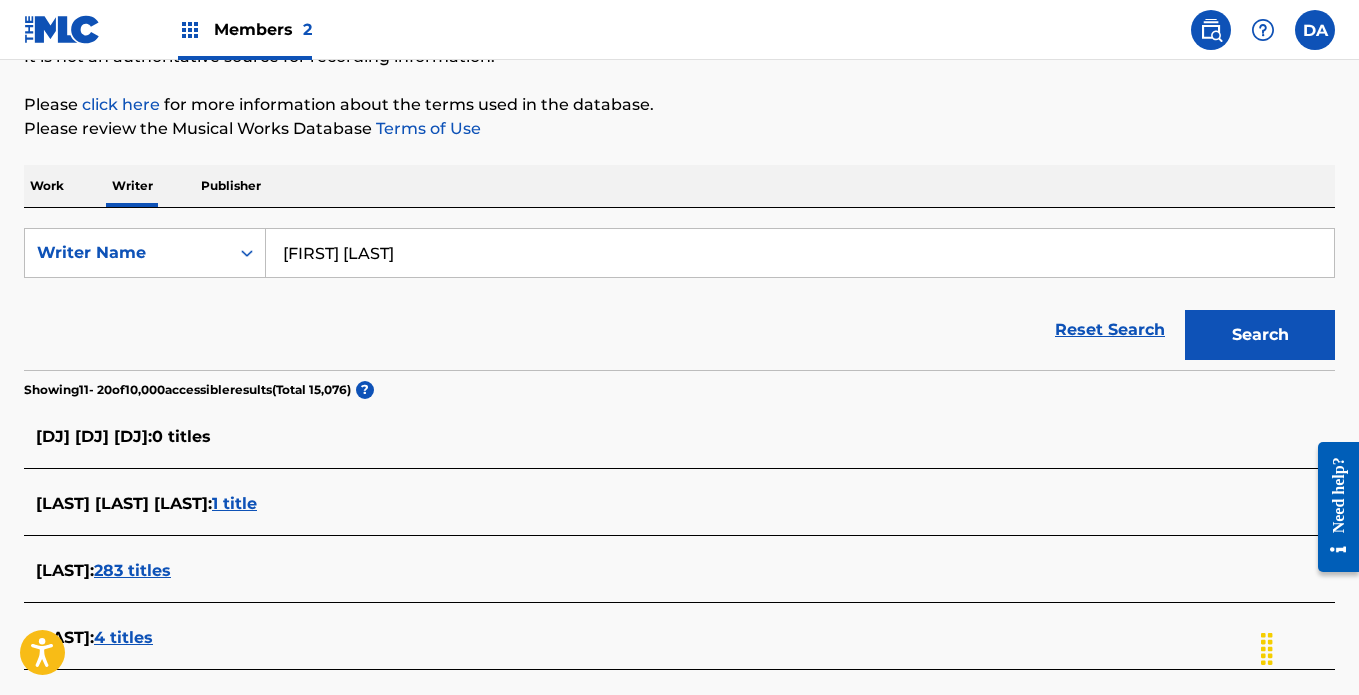 scroll, scrollTop: 203, scrollLeft: 0, axis: vertical 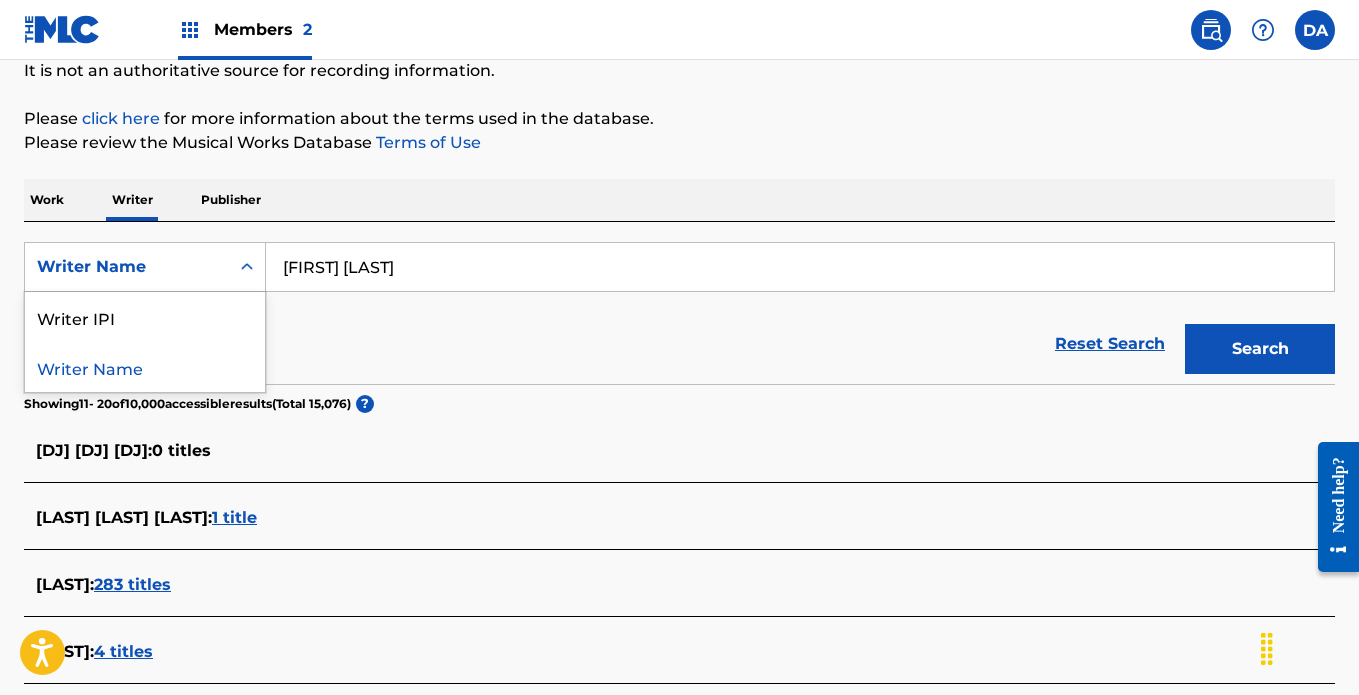 click on "Writer Name" at bounding box center [127, 267] 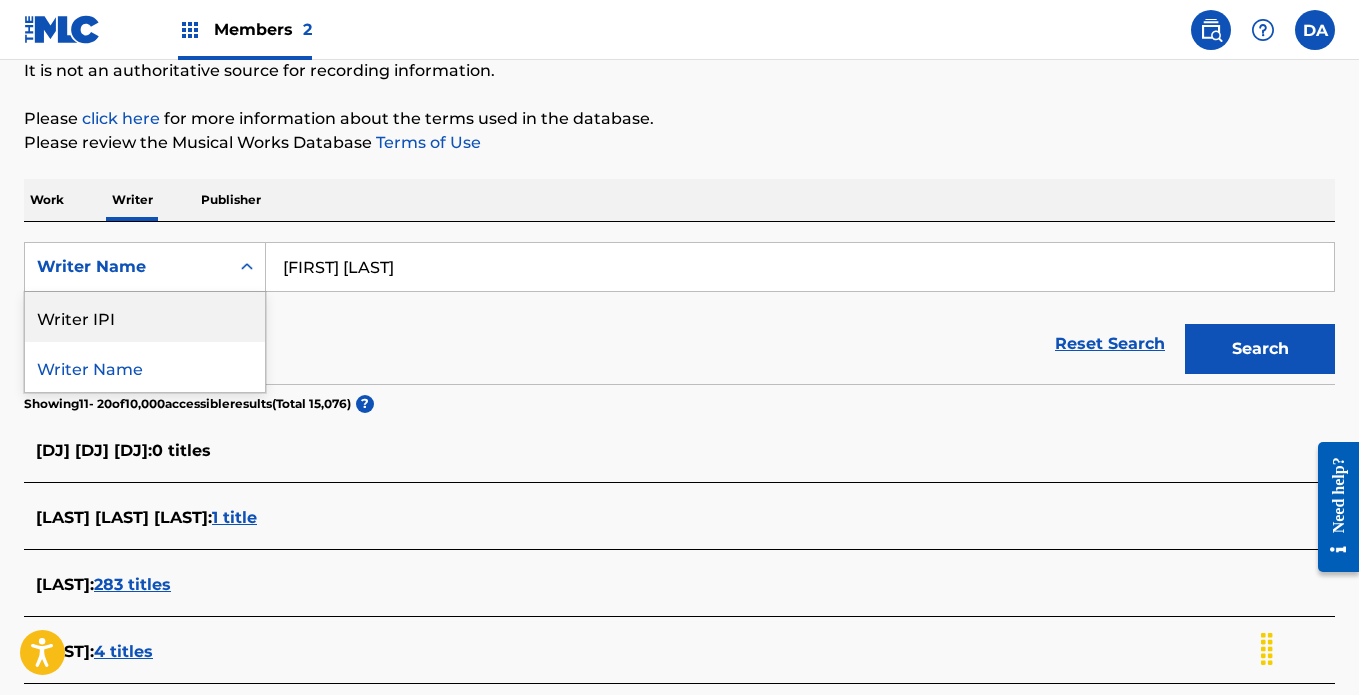 click on "Writer IPI" at bounding box center (145, 317) 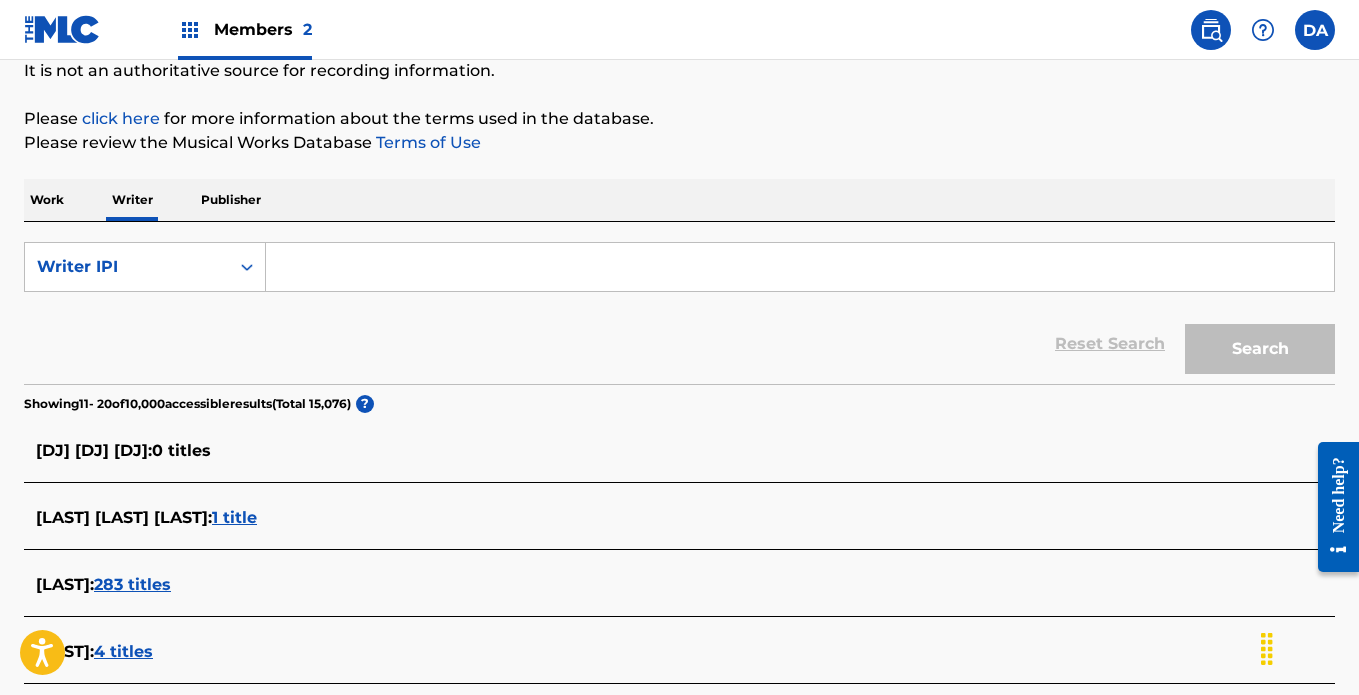 click at bounding box center [800, 267] 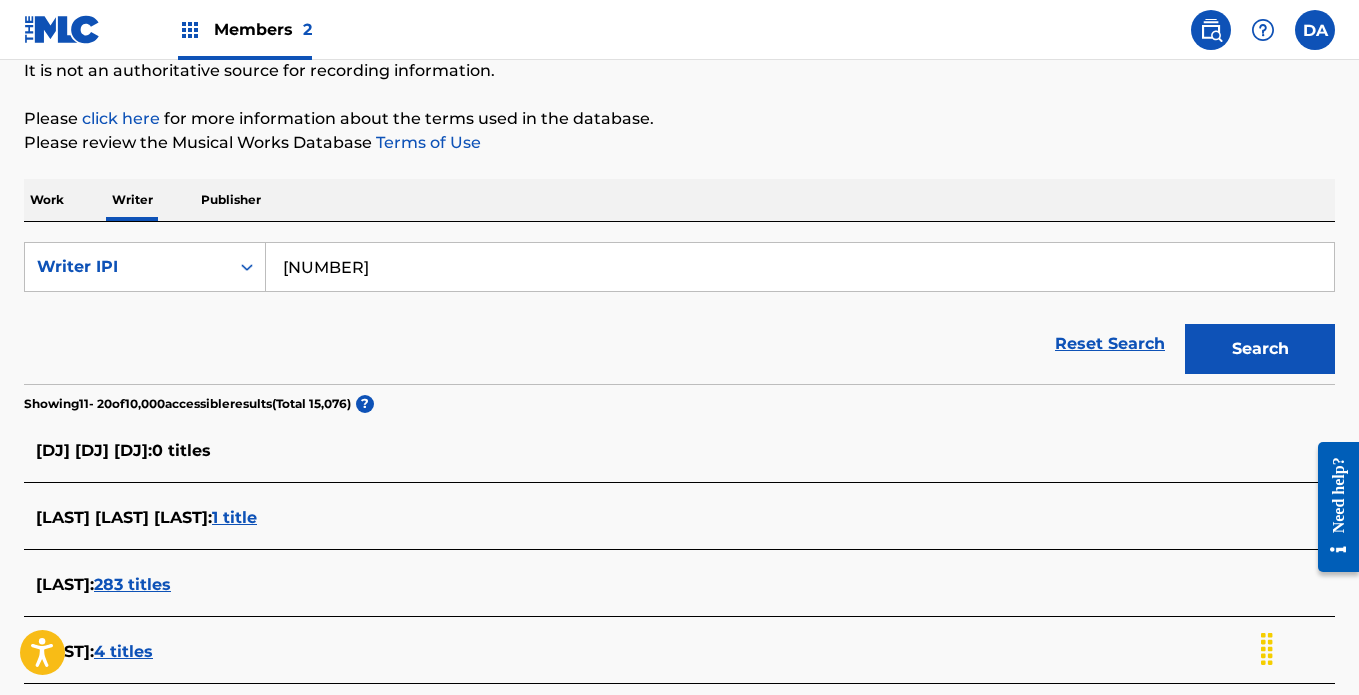 type on "[NUMBER]" 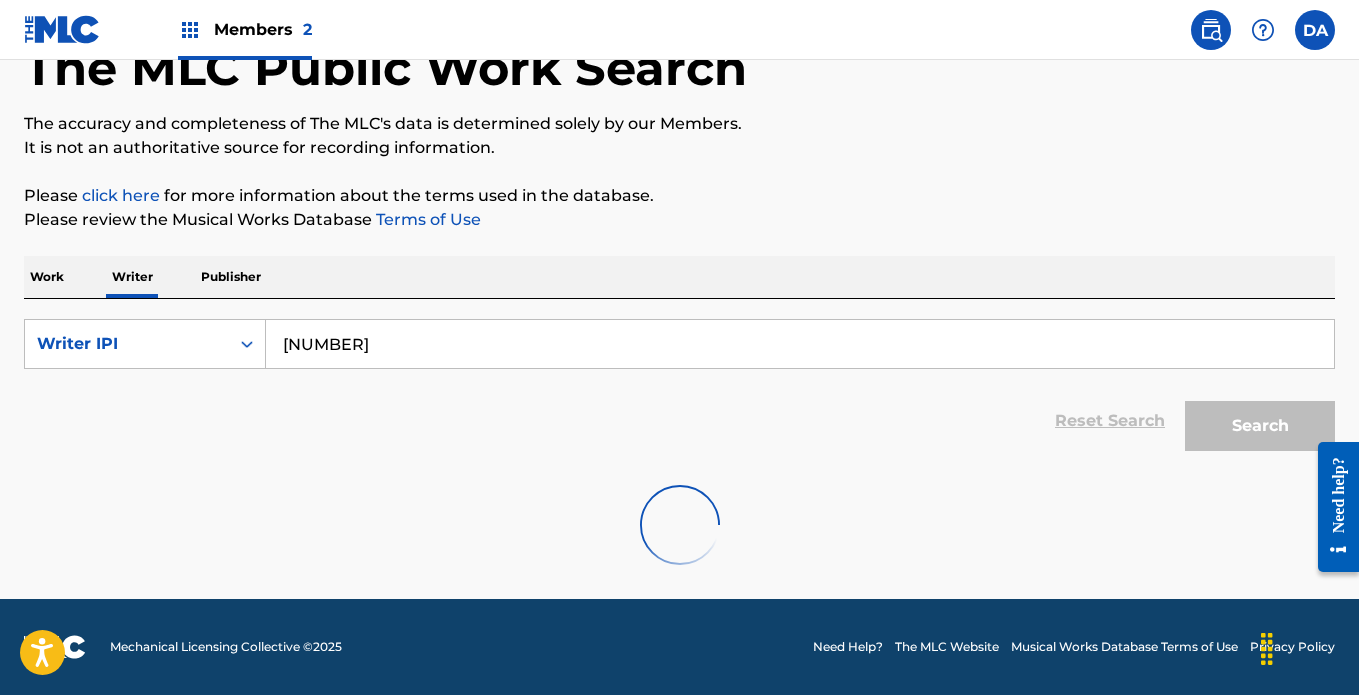 scroll, scrollTop: 203, scrollLeft: 0, axis: vertical 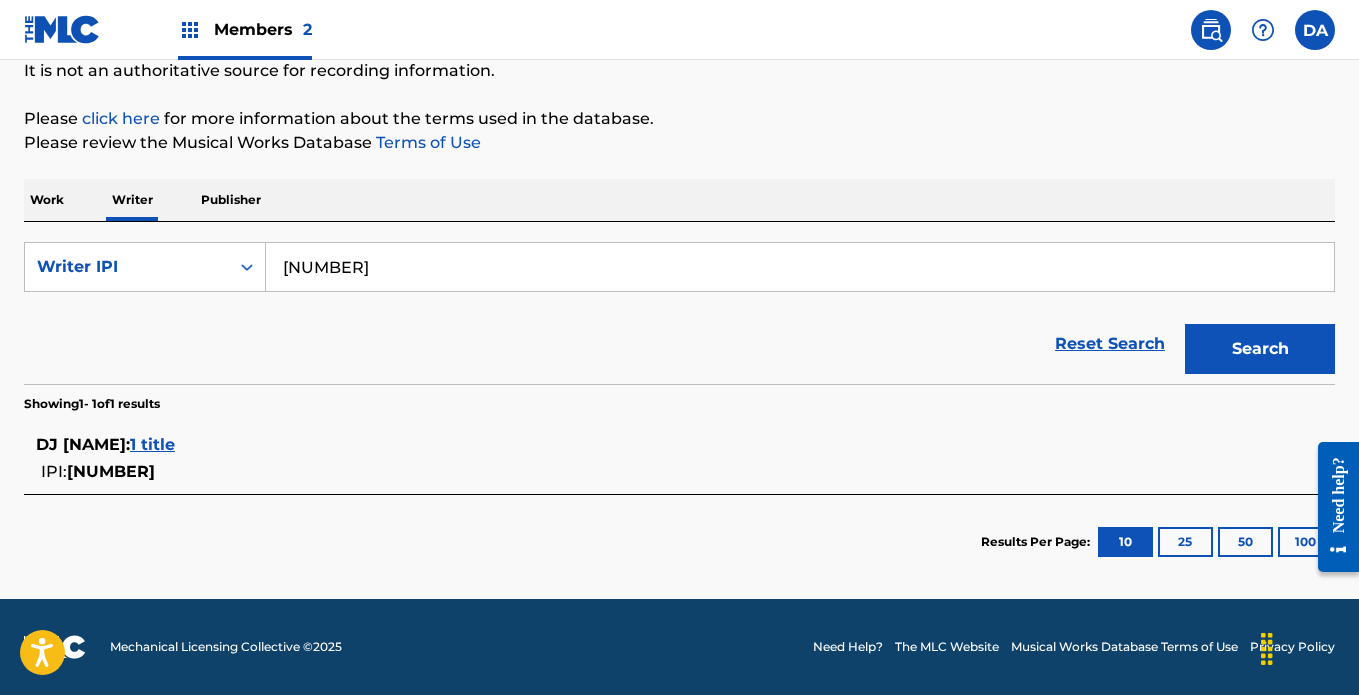 click on "1 title" at bounding box center [152, 444] 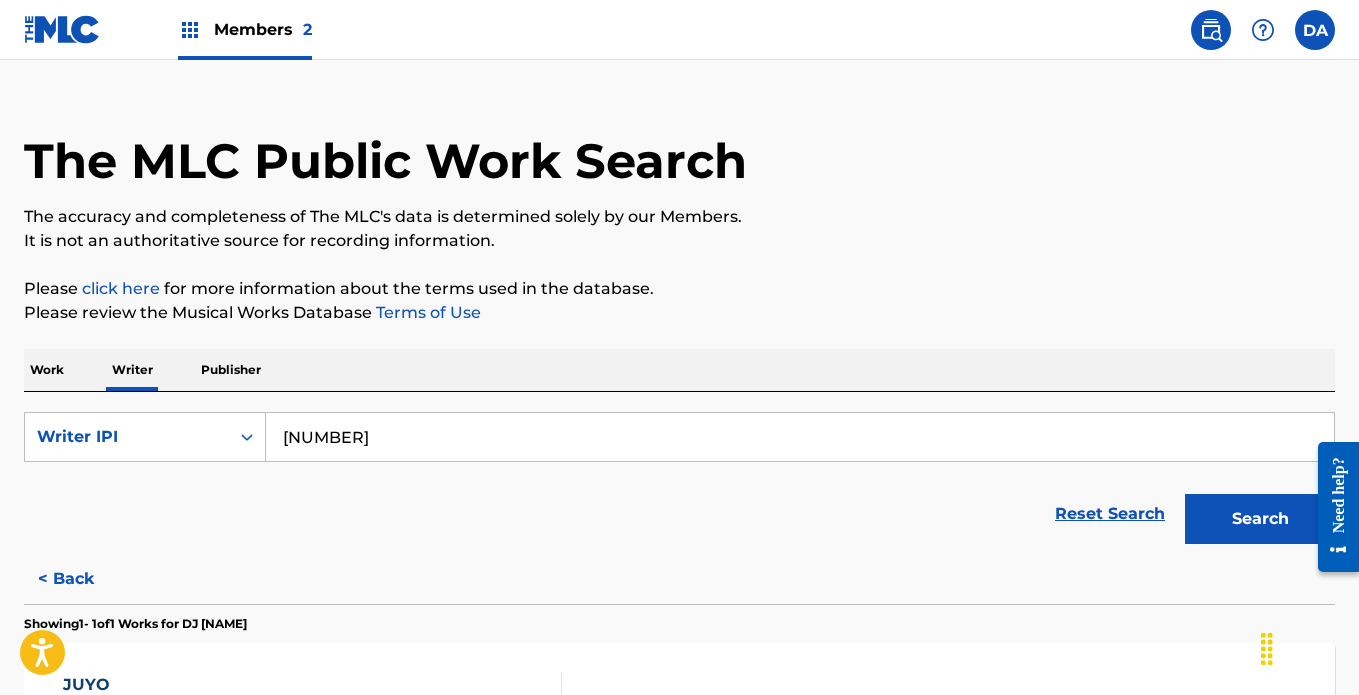 scroll, scrollTop: 31, scrollLeft: 0, axis: vertical 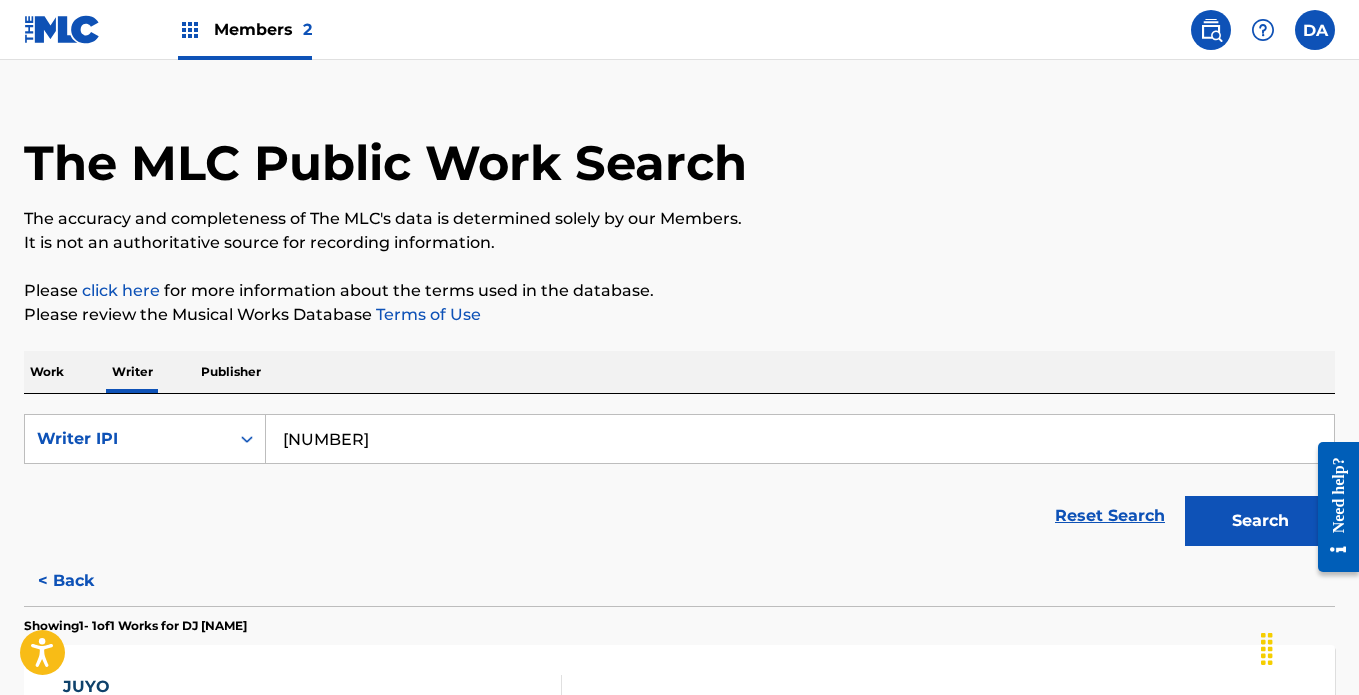 click on "Publisher" at bounding box center [231, 372] 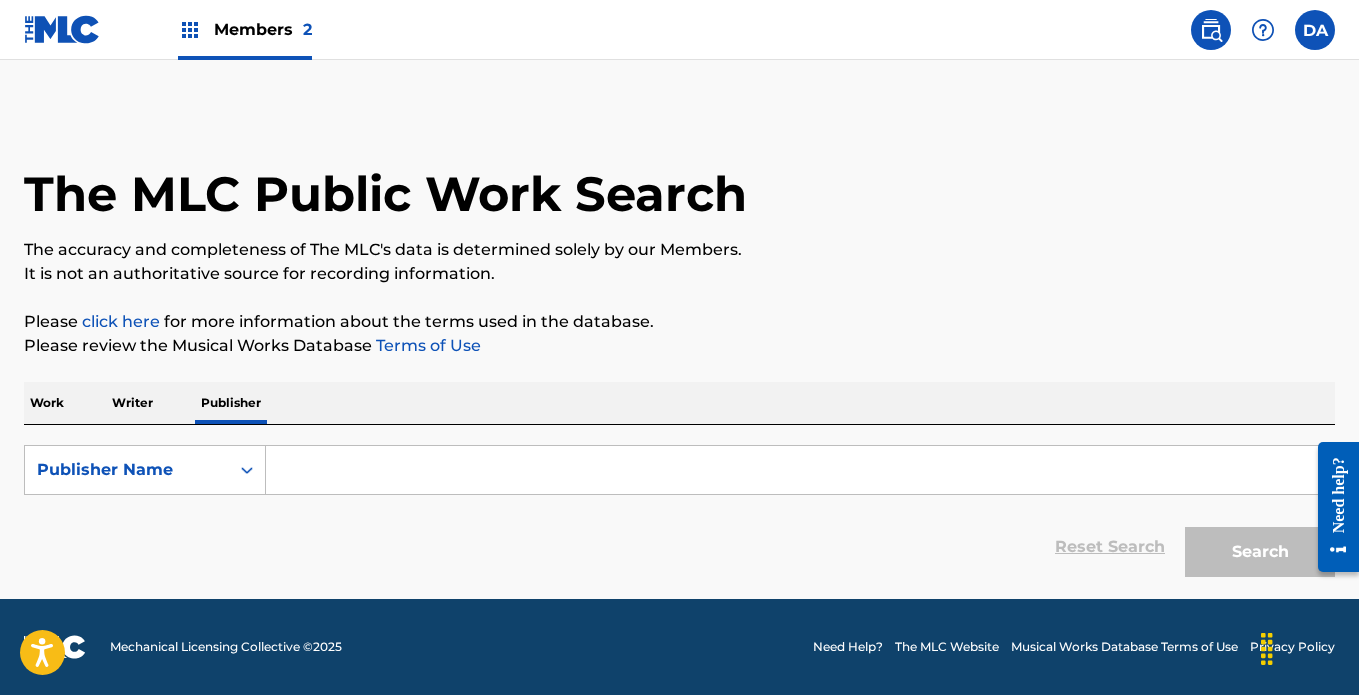 scroll, scrollTop: 0, scrollLeft: 0, axis: both 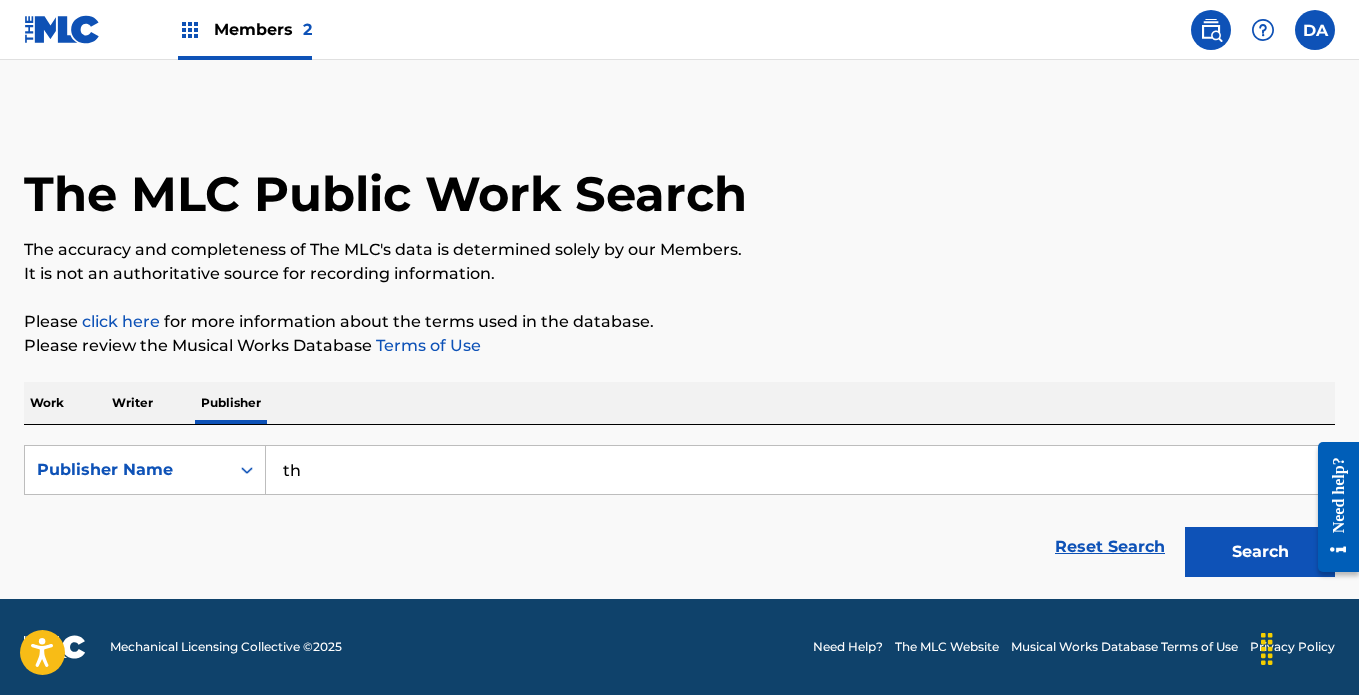 type on "t" 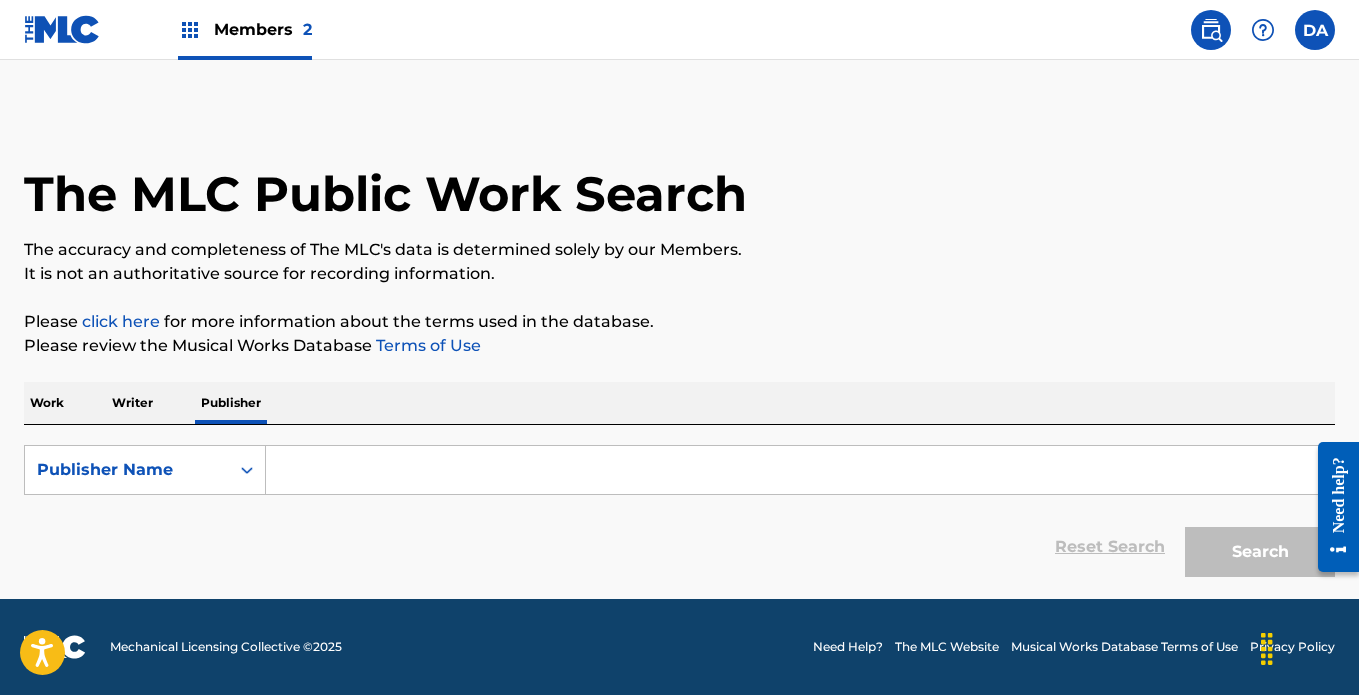 click at bounding box center (800, 470) 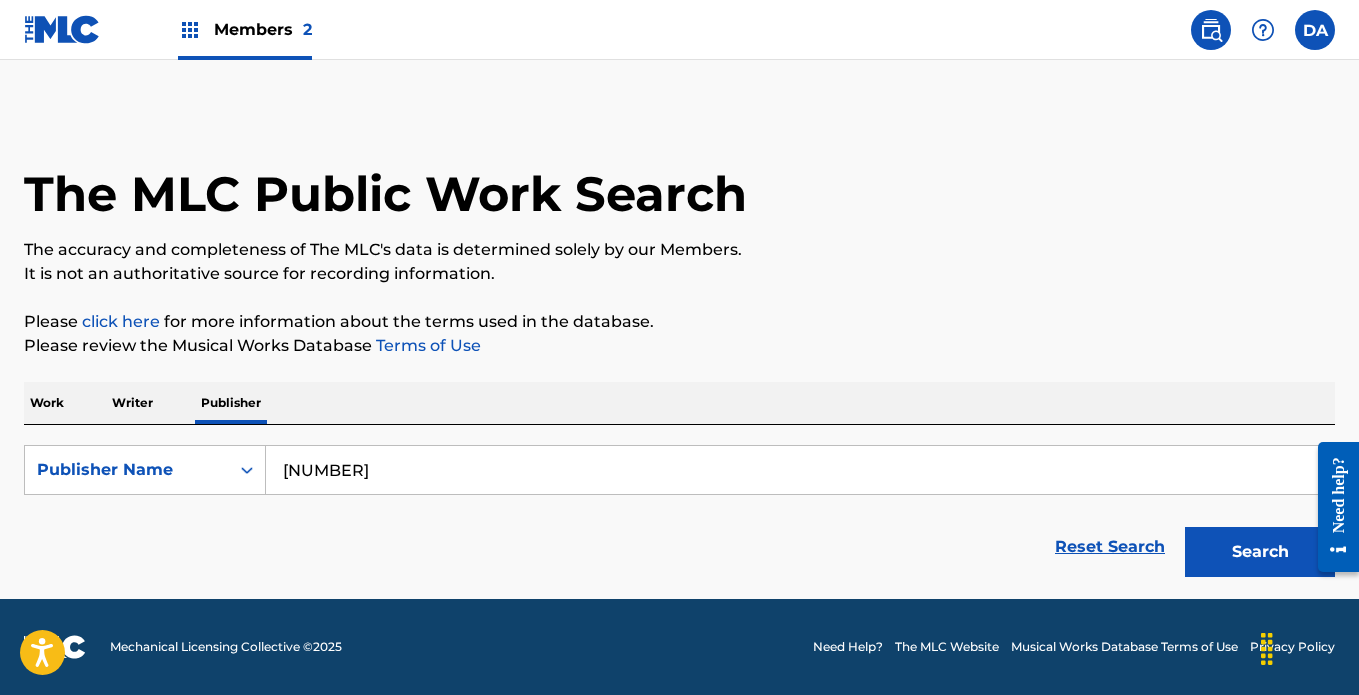 type on "[NUMBER]" 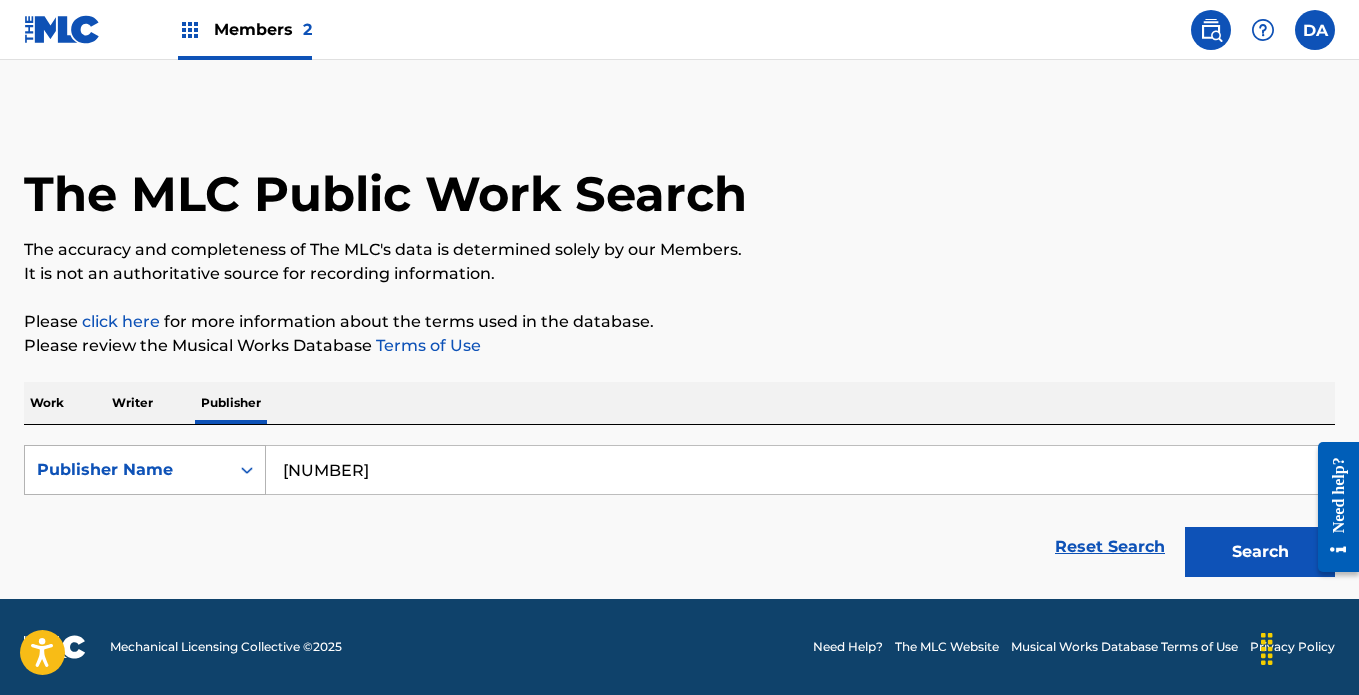 click at bounding box center [247, 470] 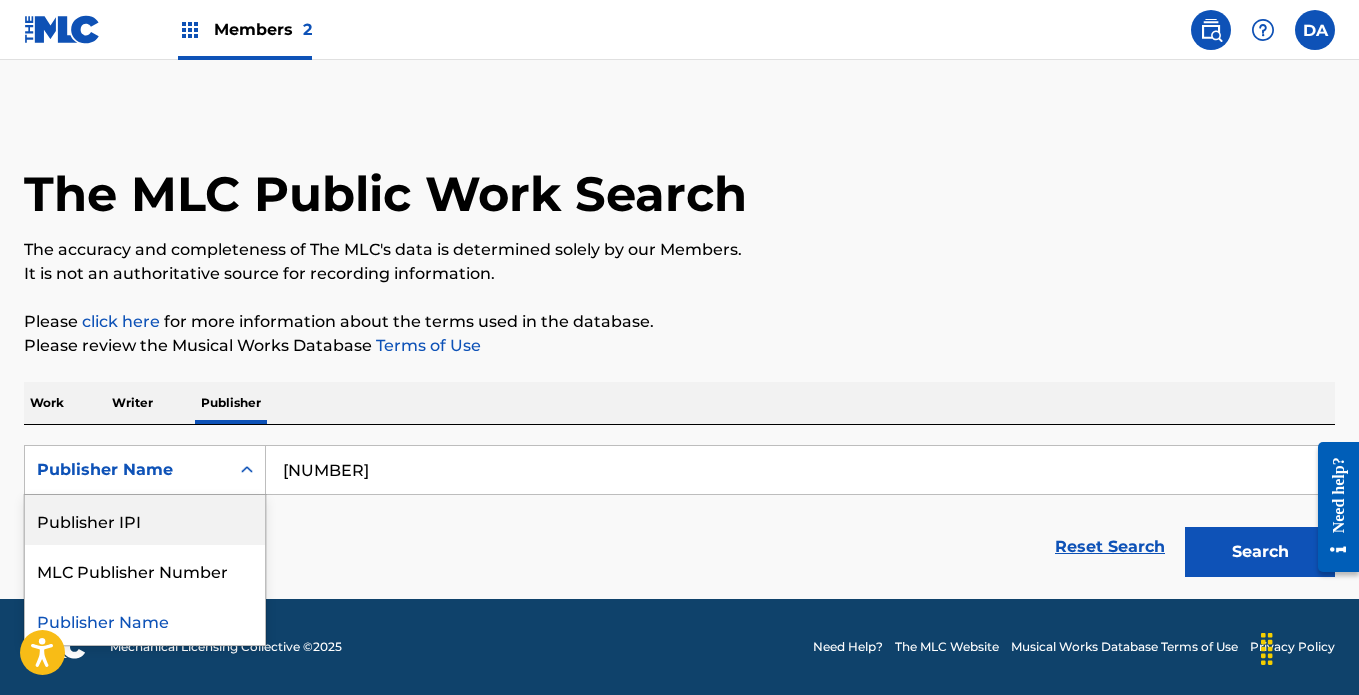 click on "Publisher IPI" at bounding box center [145, 520] 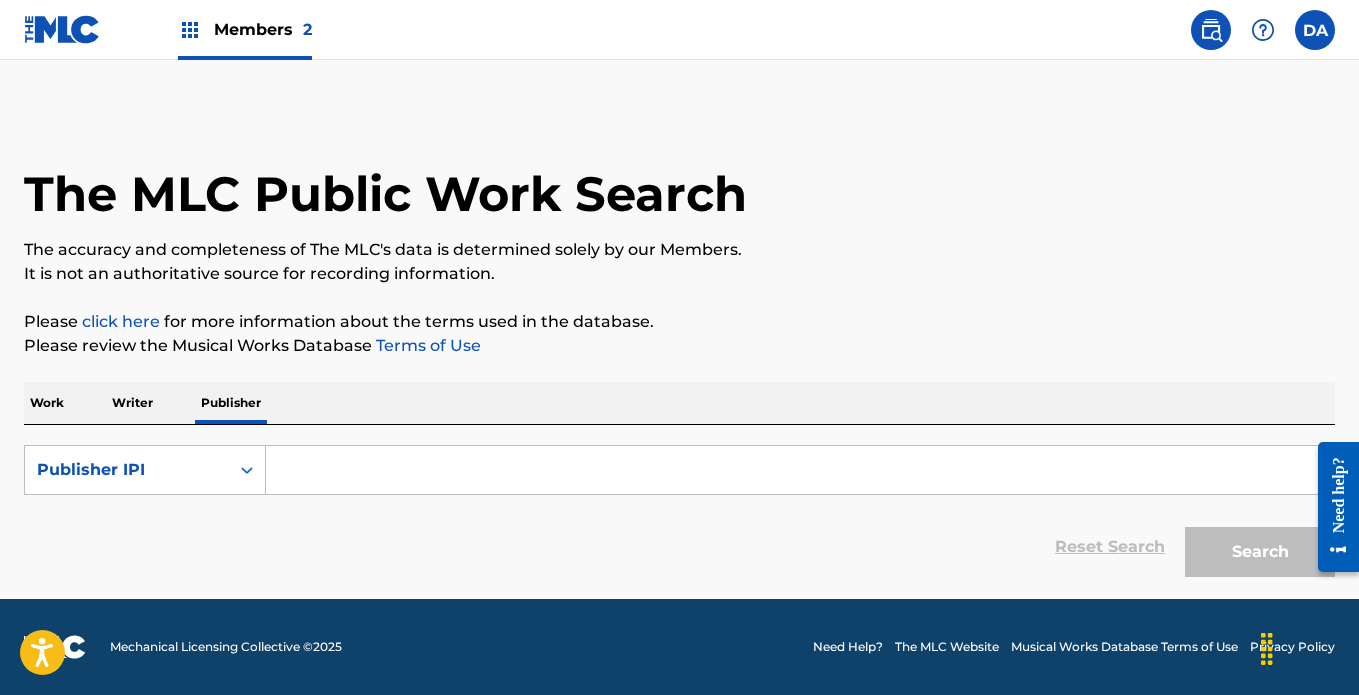 click at bounding box center (800, 470) 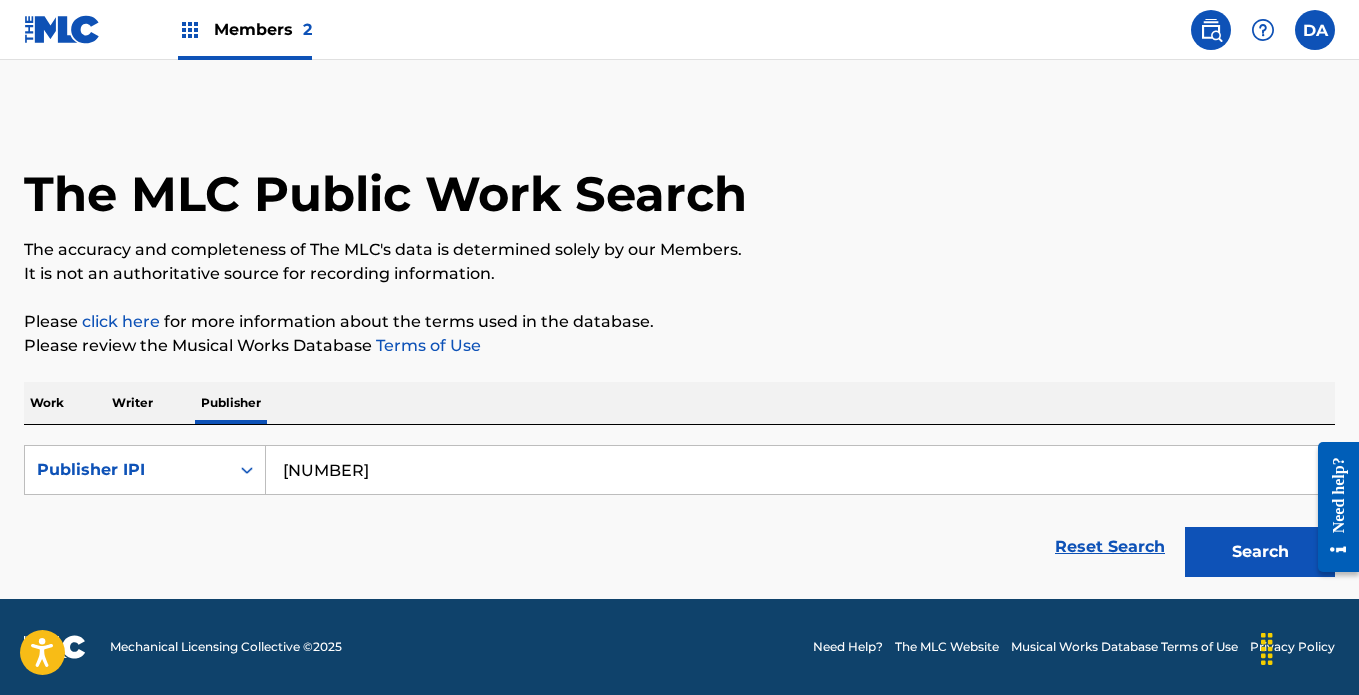type on "[NUMBER]" 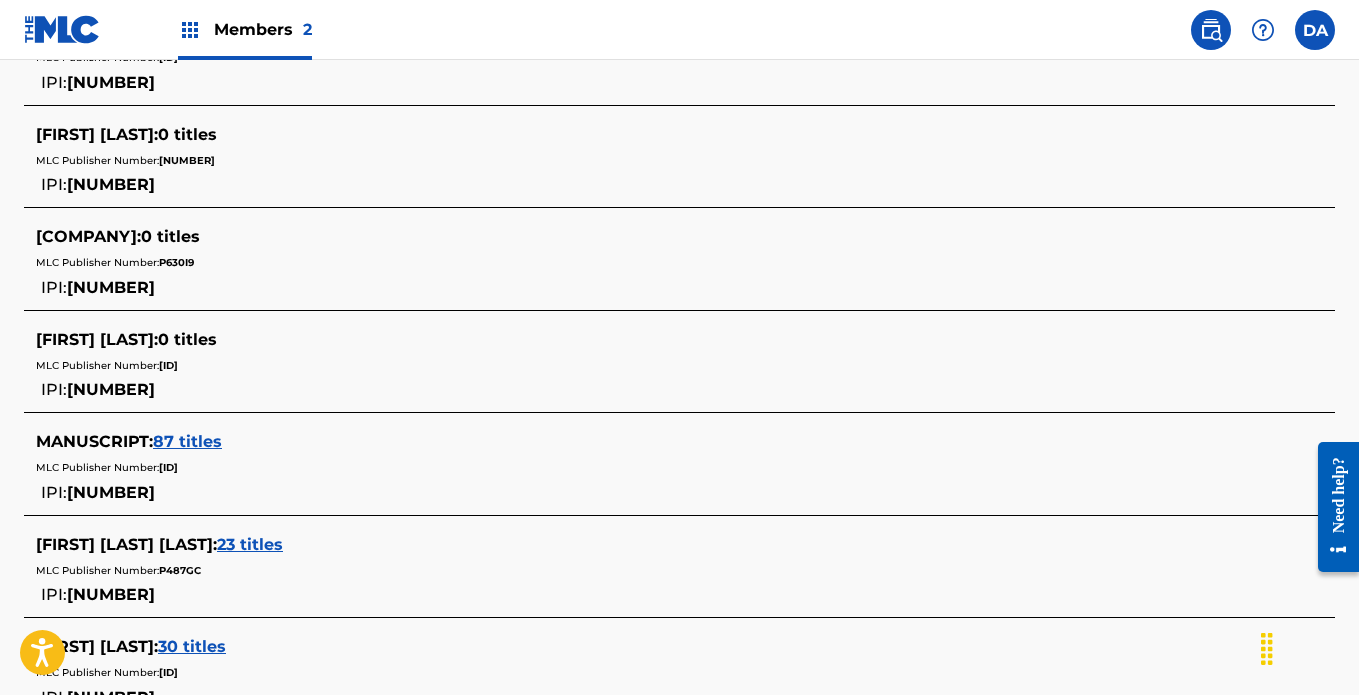 scroll, scrollTop: 700, scrollLeft: 0, axis: vertical 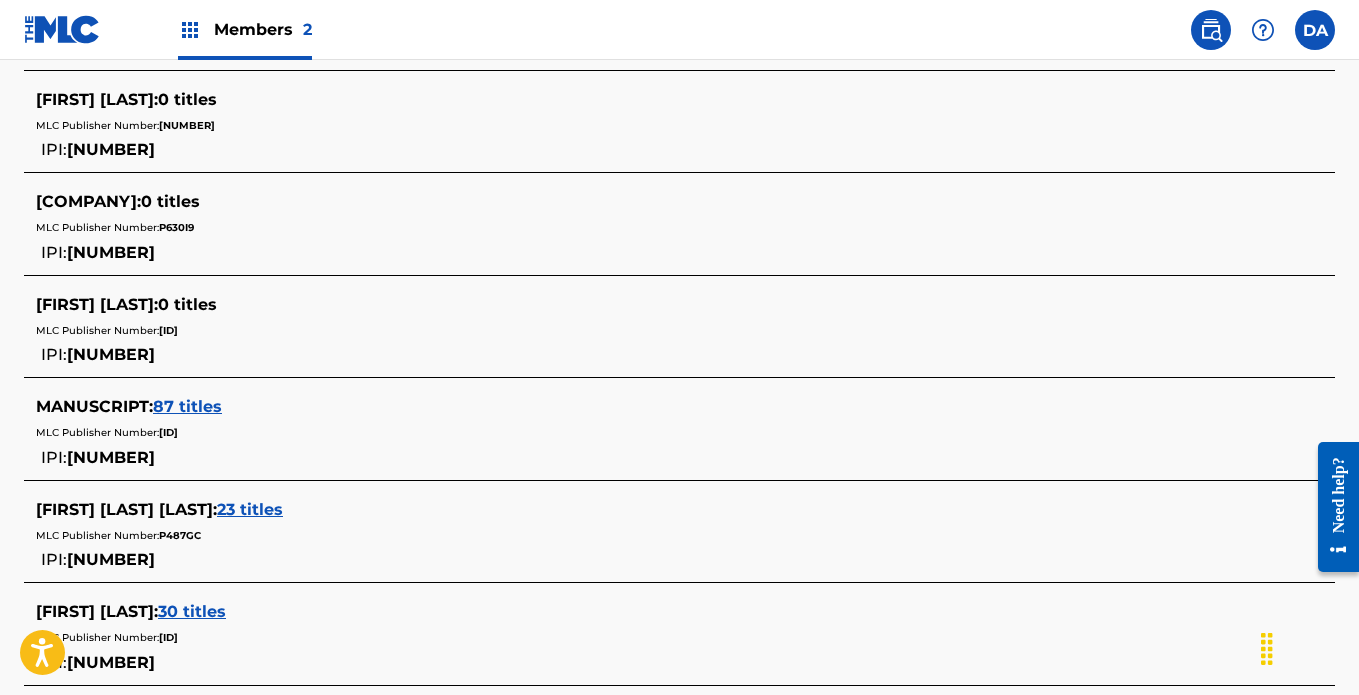 drag, startPoint x: 192, startPoint y: 406, endPoint x: 316, endPoint y: 434, distance: 127.12199 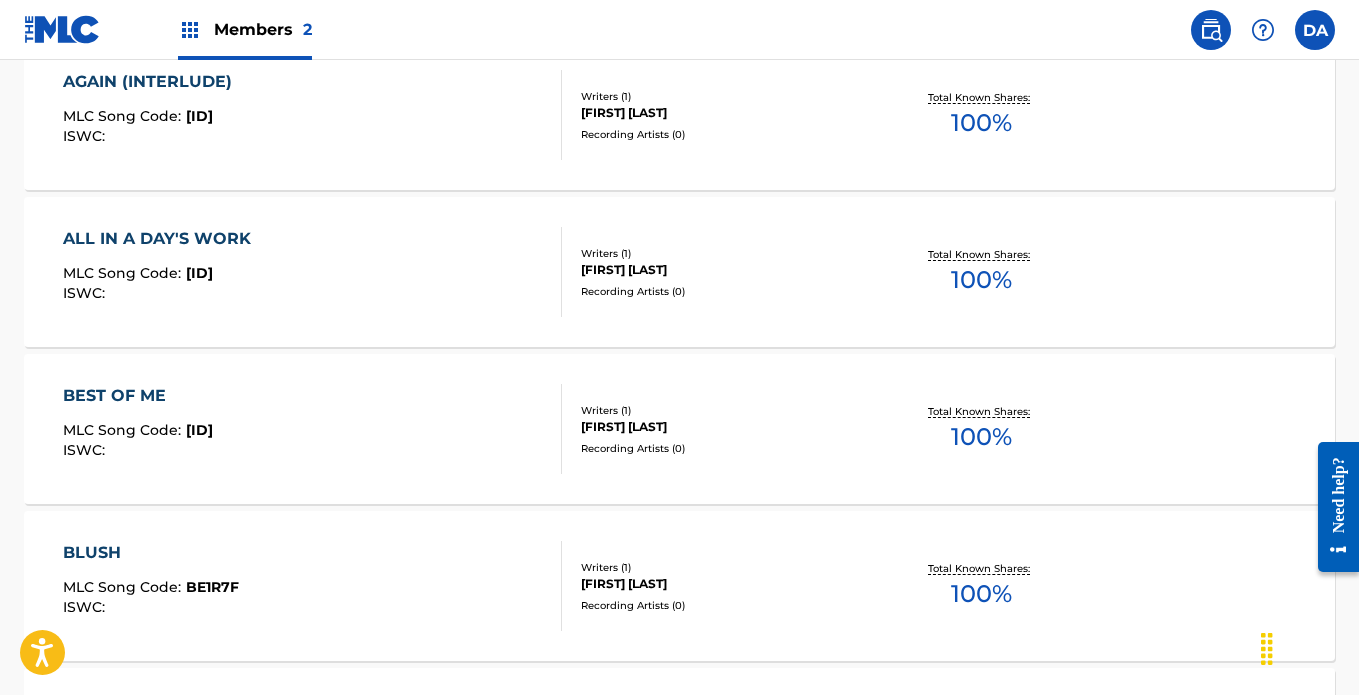 scroll, scrollTop: 400, scrollLeft: 0, axis: vertical 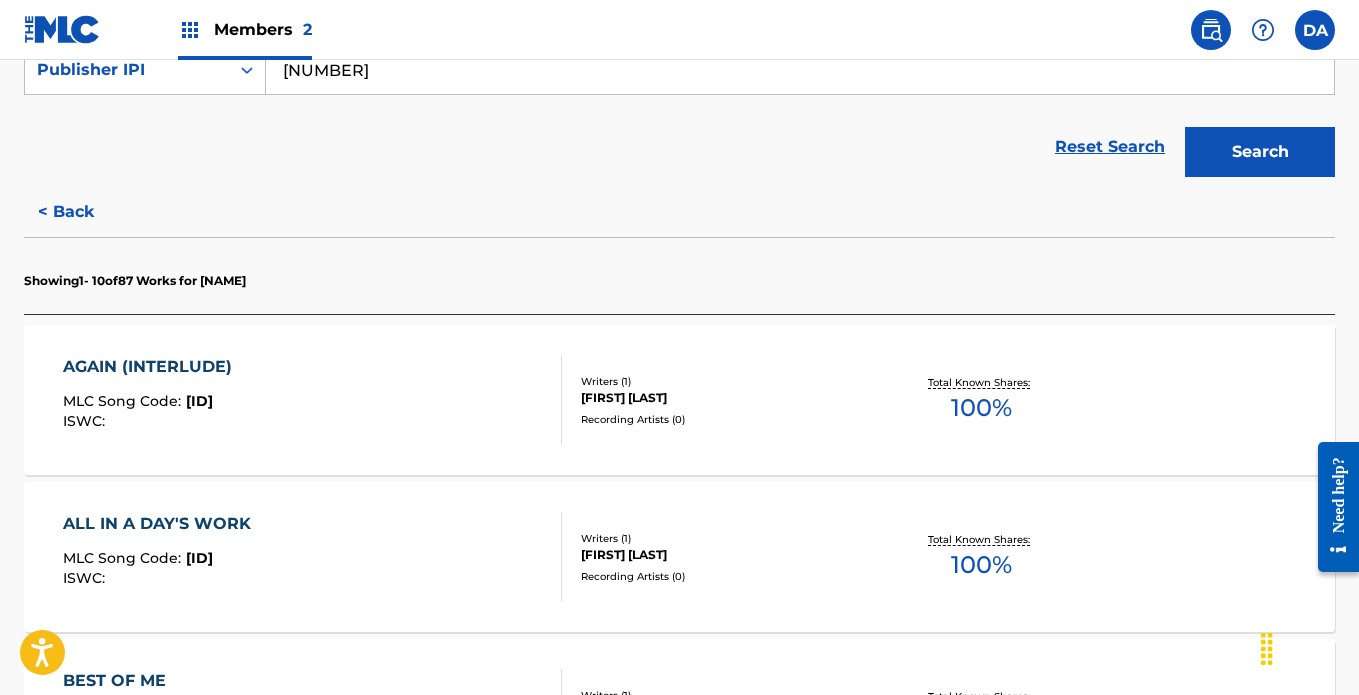 click on "< Back" at bounding box center (84, 212) 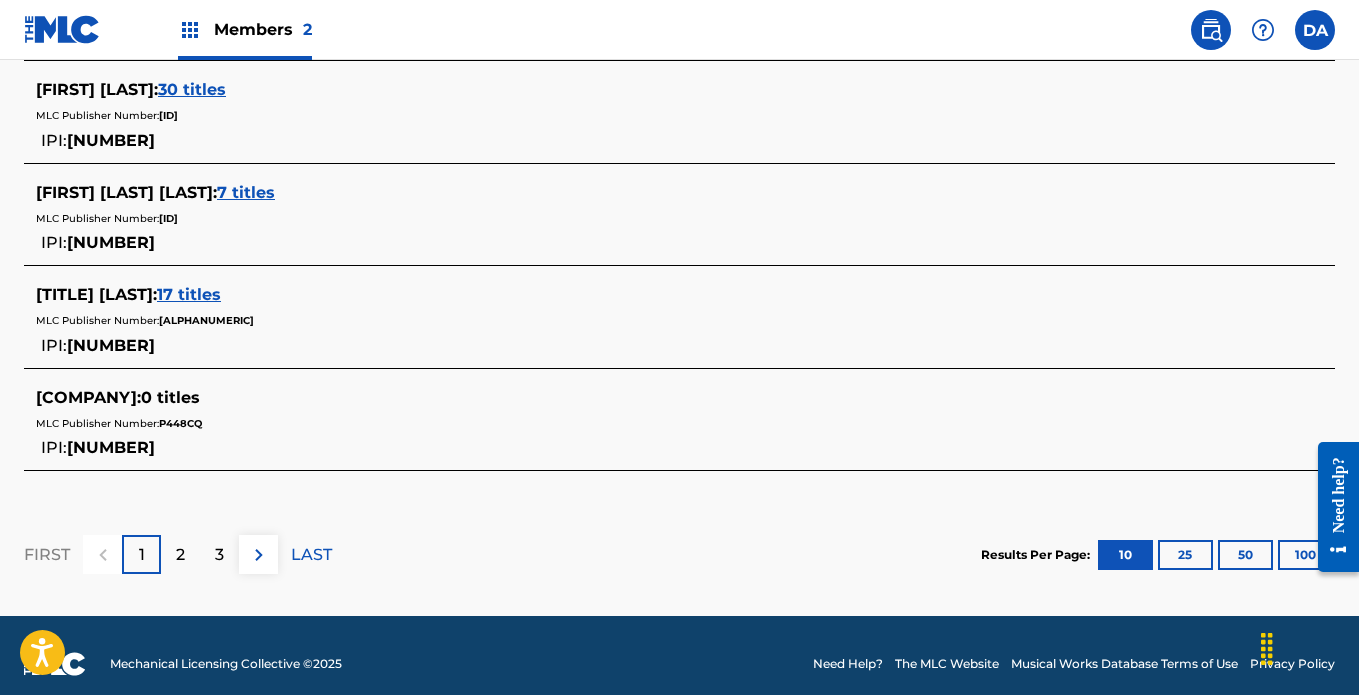 scroll, scrollTop: 1239, scrollLeft: 0, axis: vertical 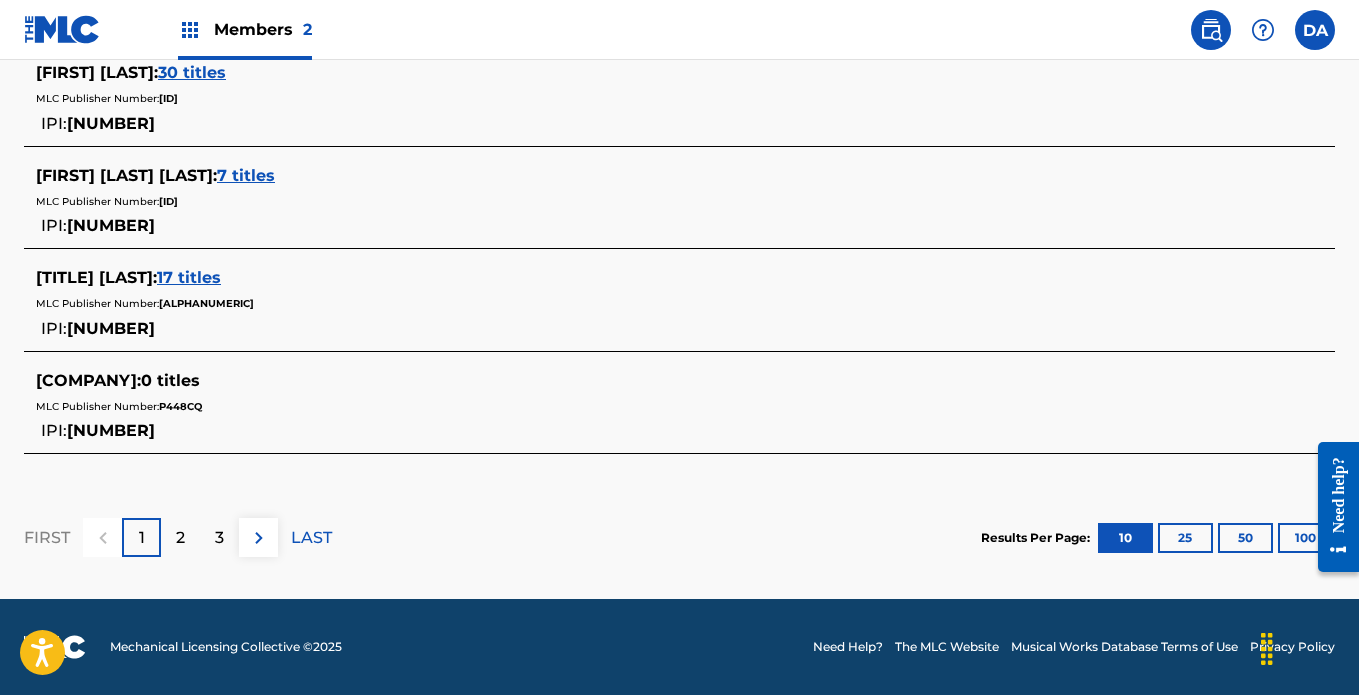 click on "2" at bounding box center [180, 538] 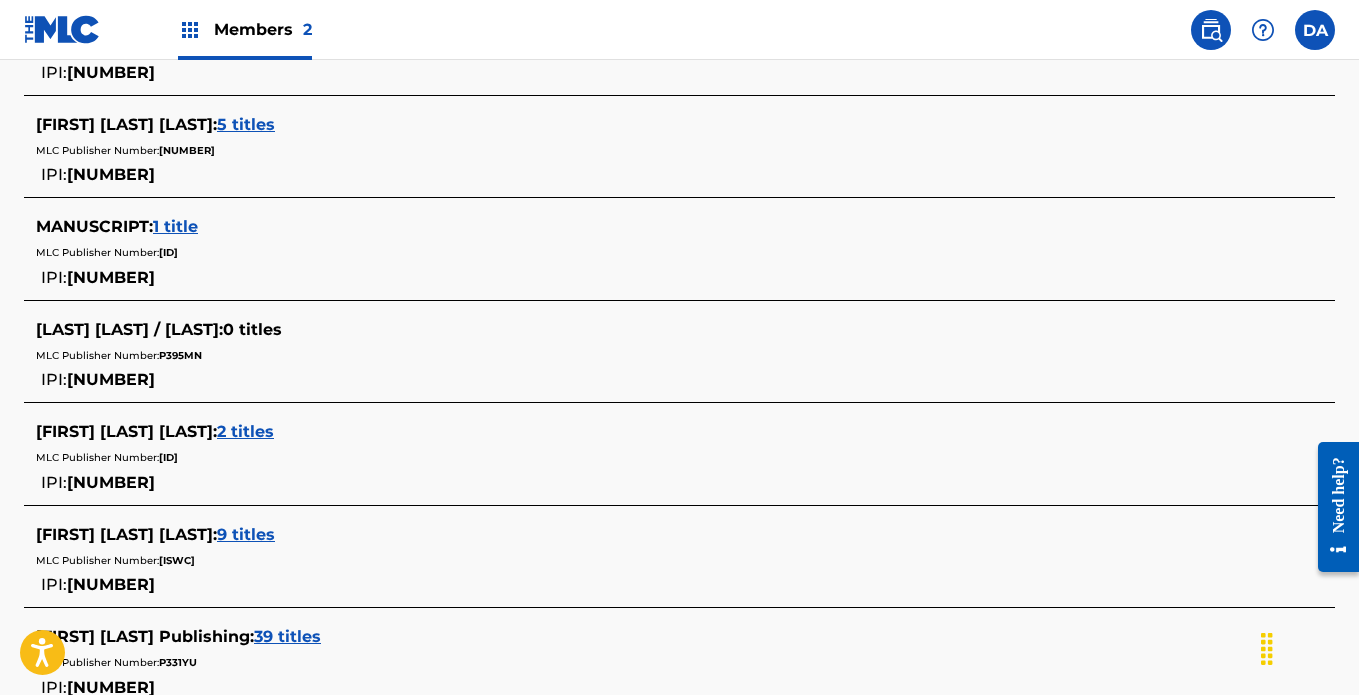 scroll, scrollTop: 639, scrollLeft: 0, axis: vertical 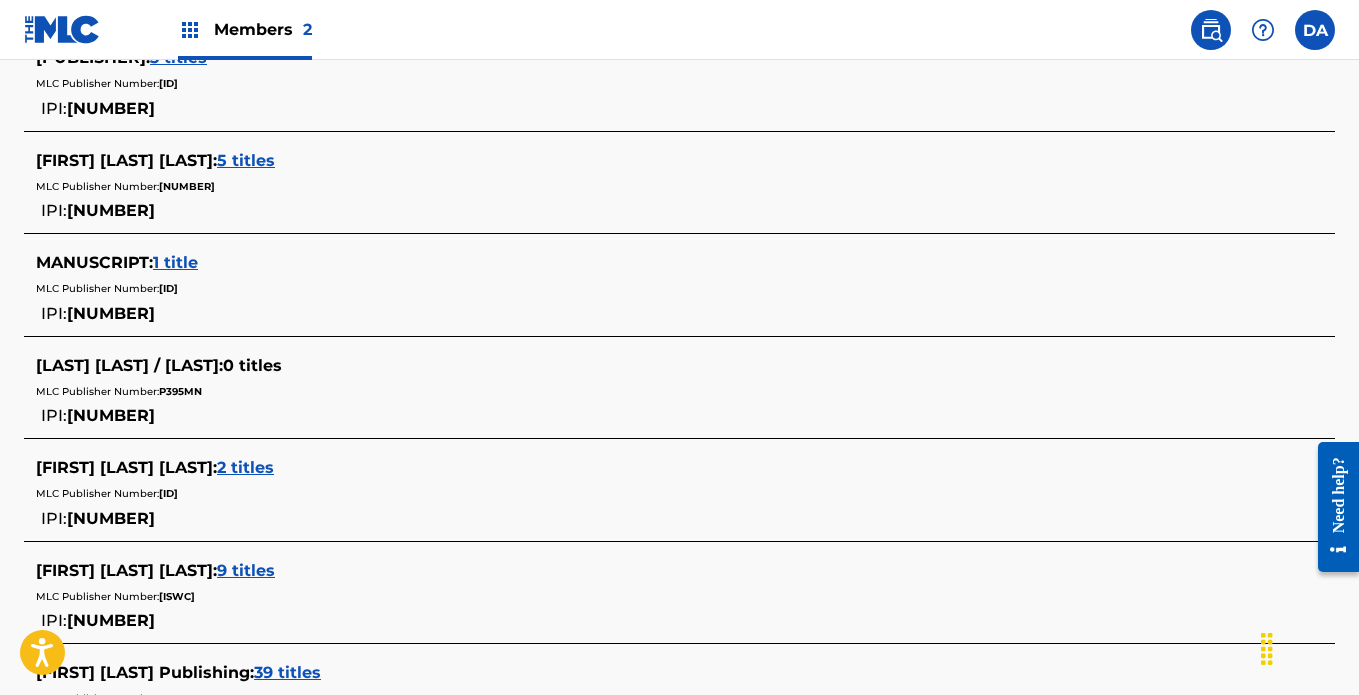 click on "1 title" at bounding box center [175, 262] 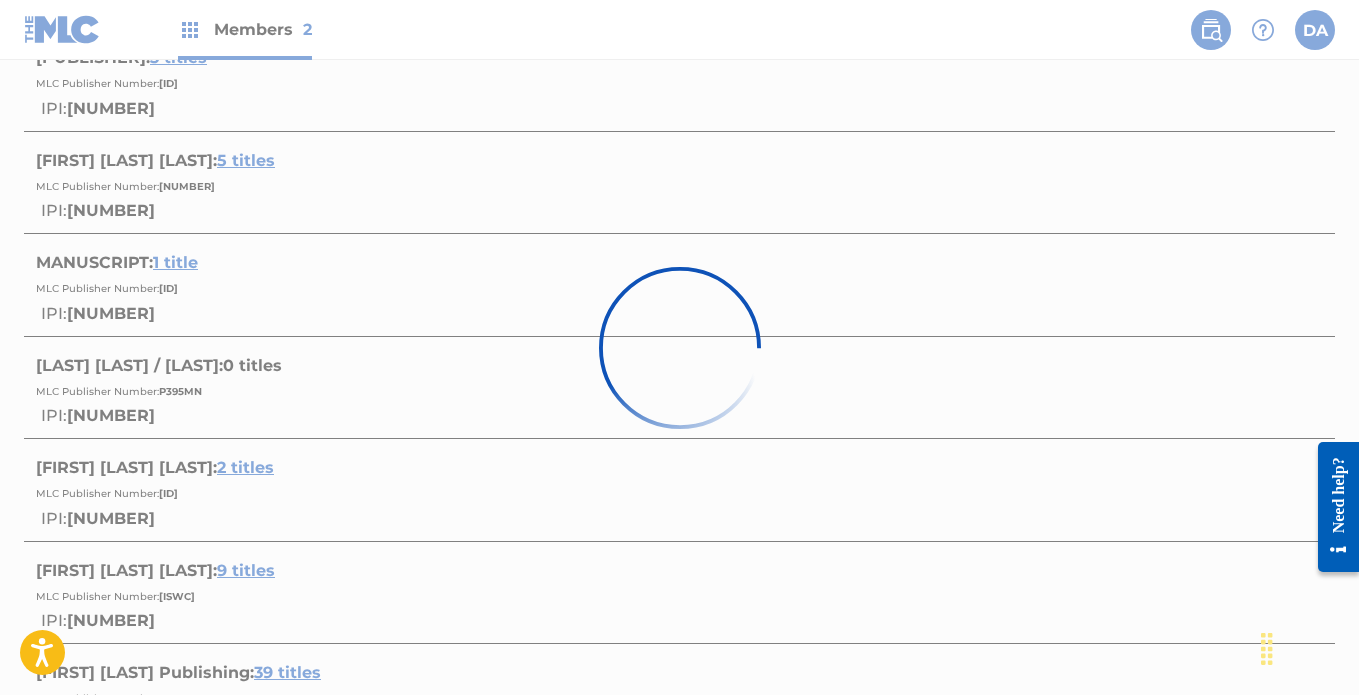 scroll, scrollTop: 412, scrollLeft: 0, axis: vertical 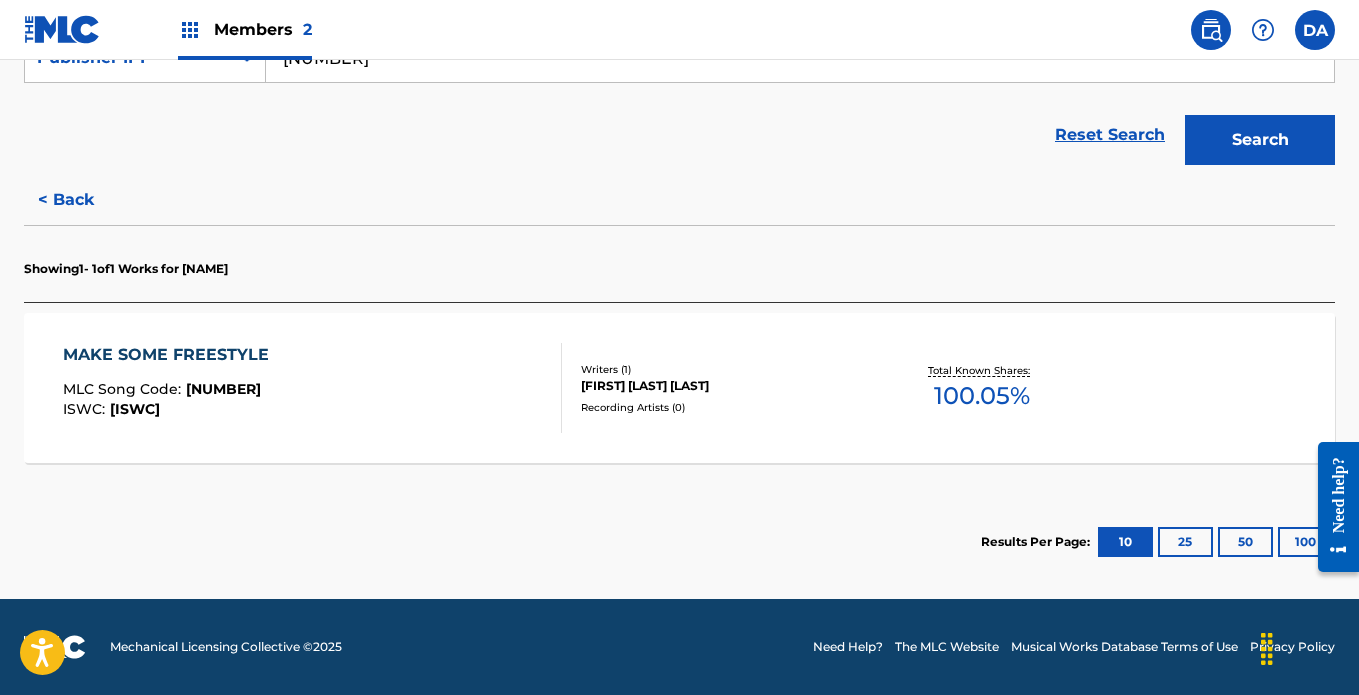 click on "< Back" at bounding box center (84, 200) 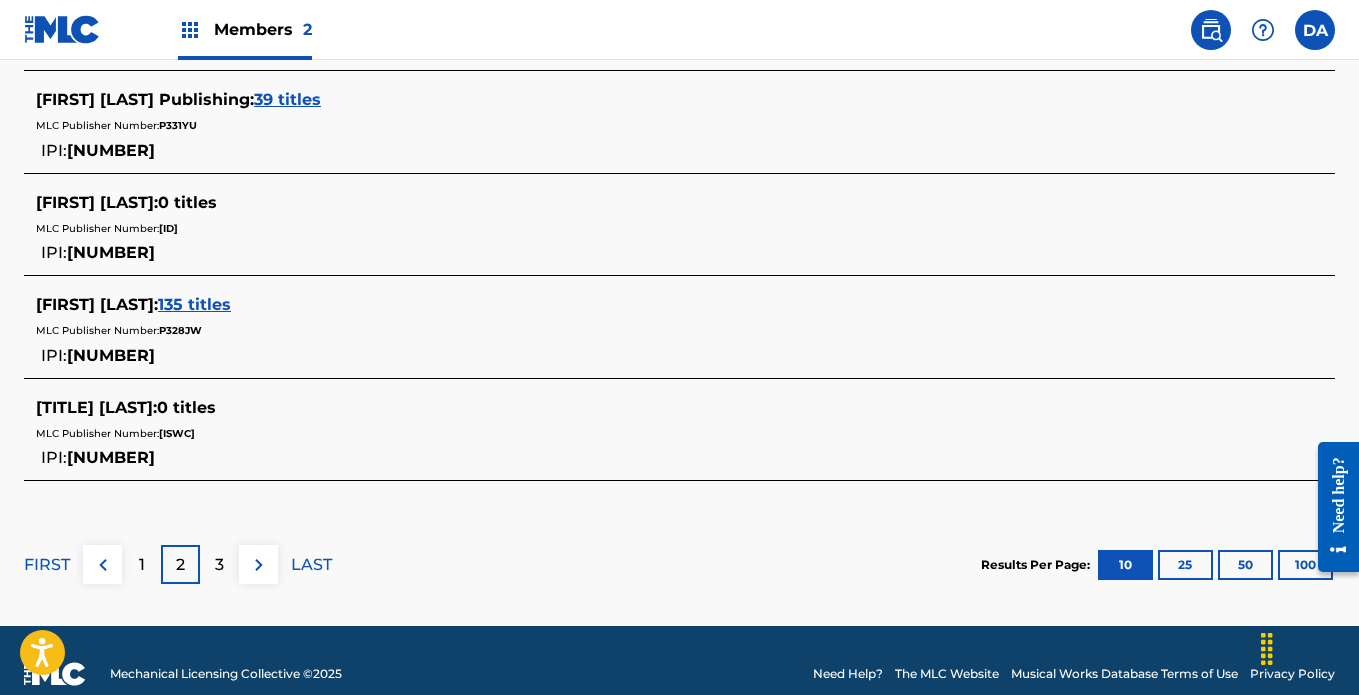 scroll, scrollTop: 1239, scrollLeft: 0, axis: vertical 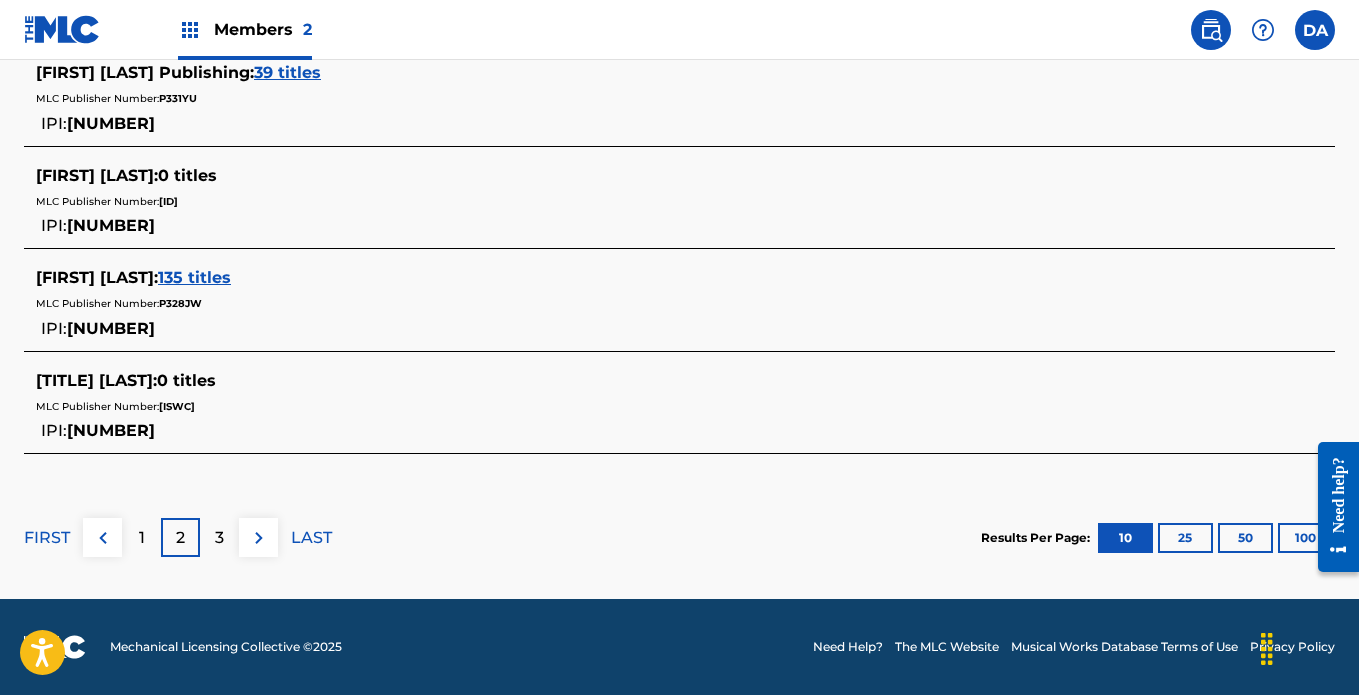 click on "3" at bounding box center [219, 538] 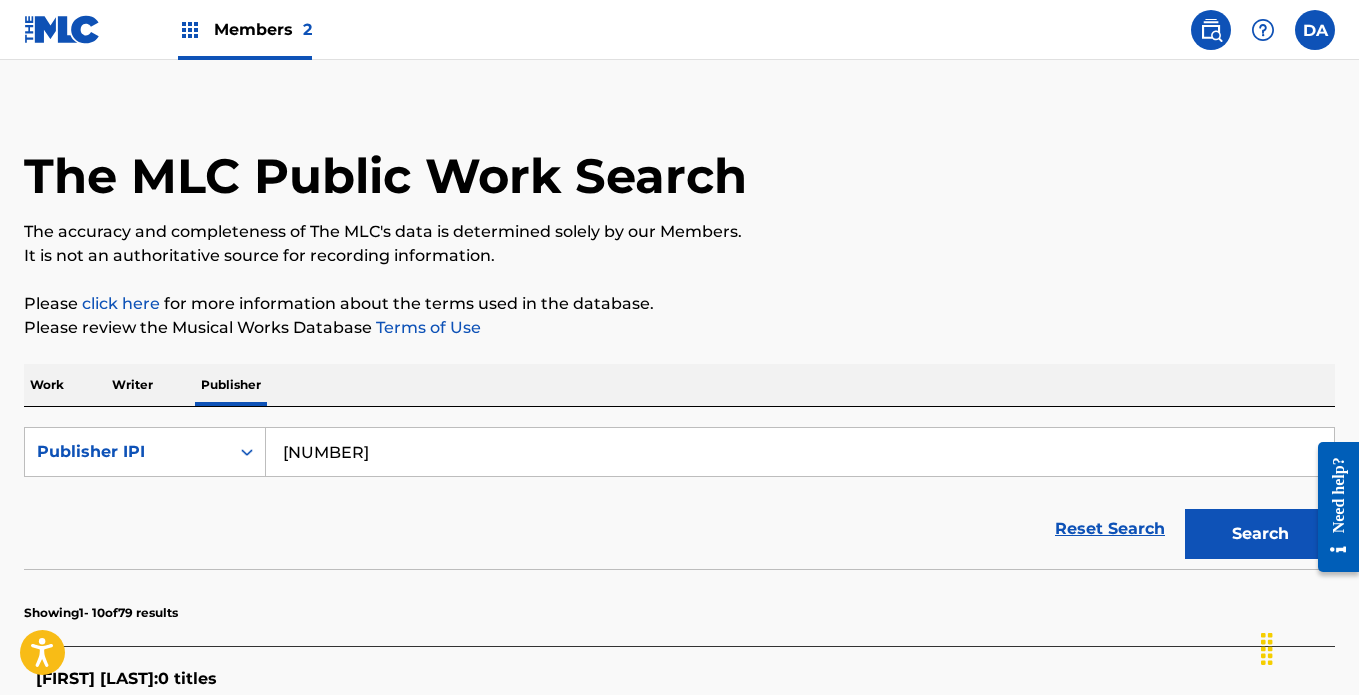 scroll, scrollTop: 0, scrollLeft: 0, axis: both 